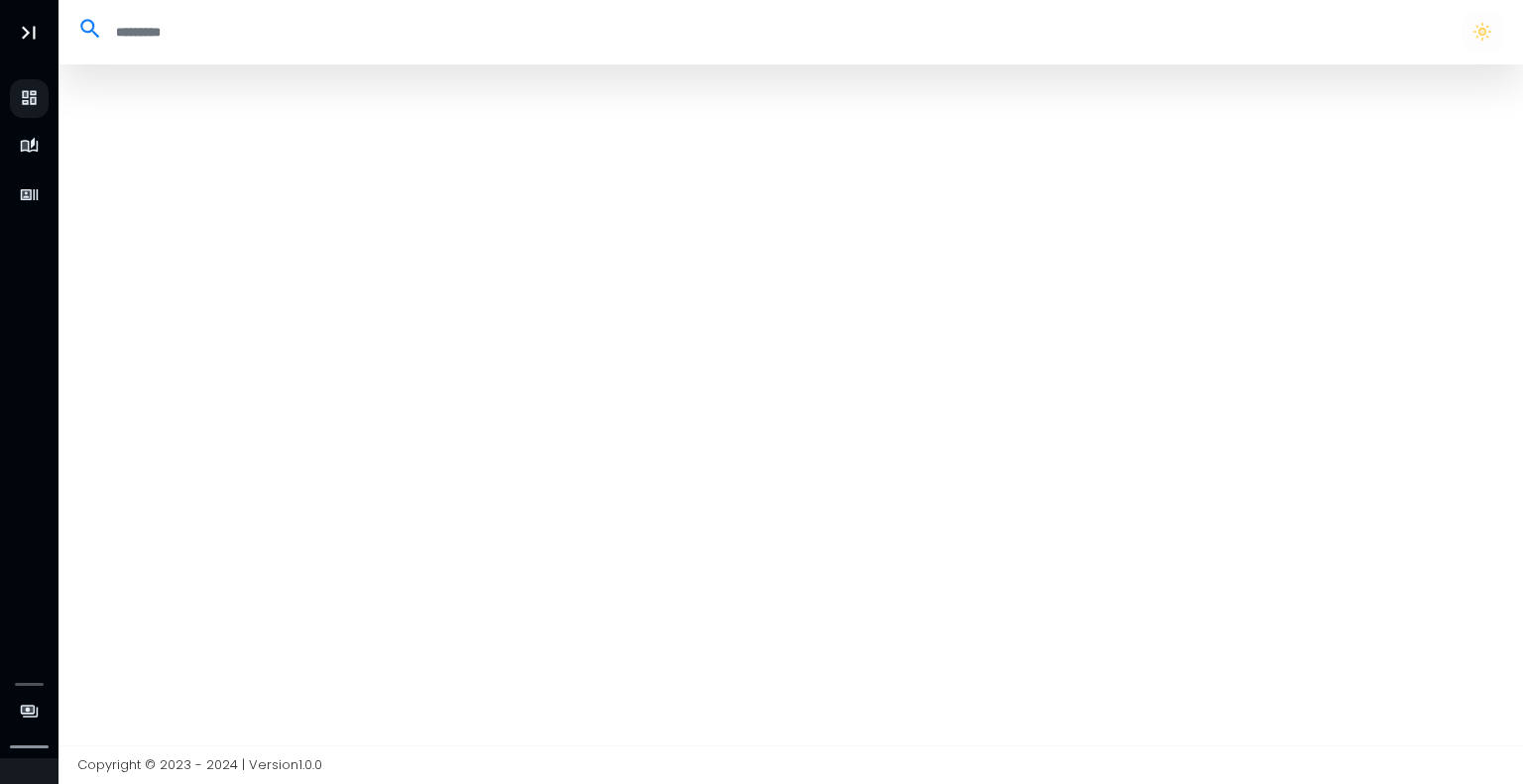 scroll, scrollTop: 0, scrollLeft: 0, axis: both 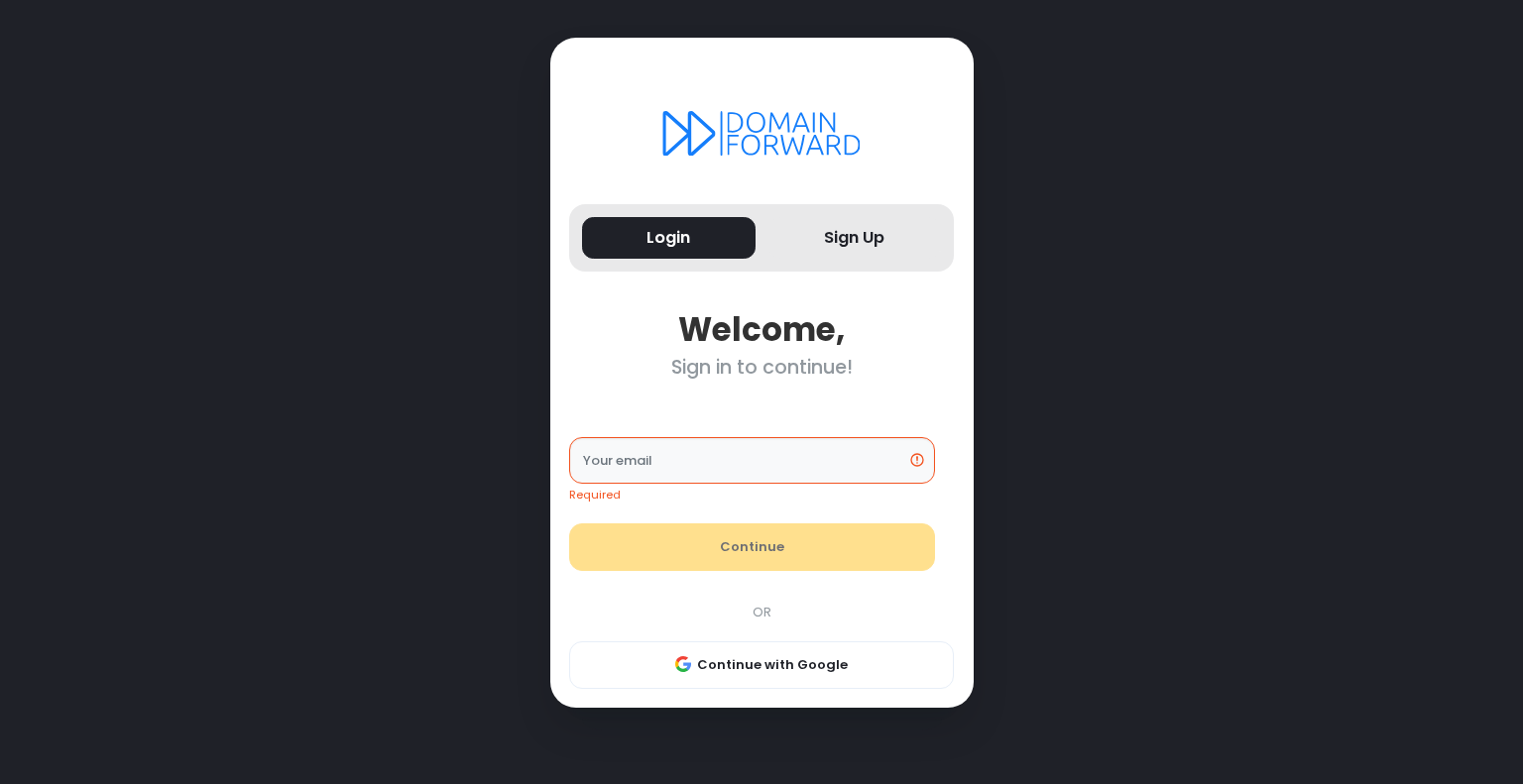 click on "Login Sign Up" at bounding box center (762, 238) 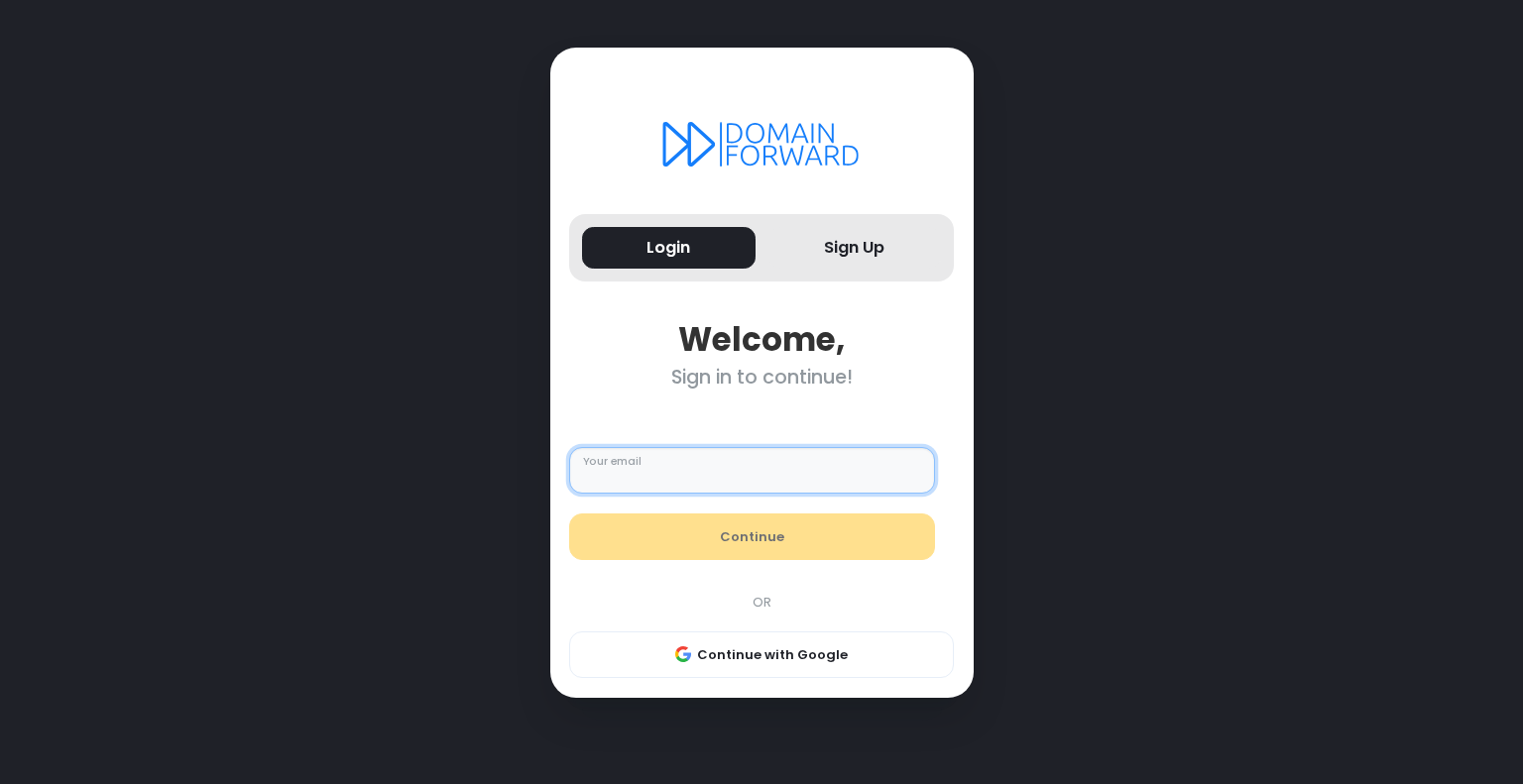 click on "Your email" at bounding box center (752, 471) 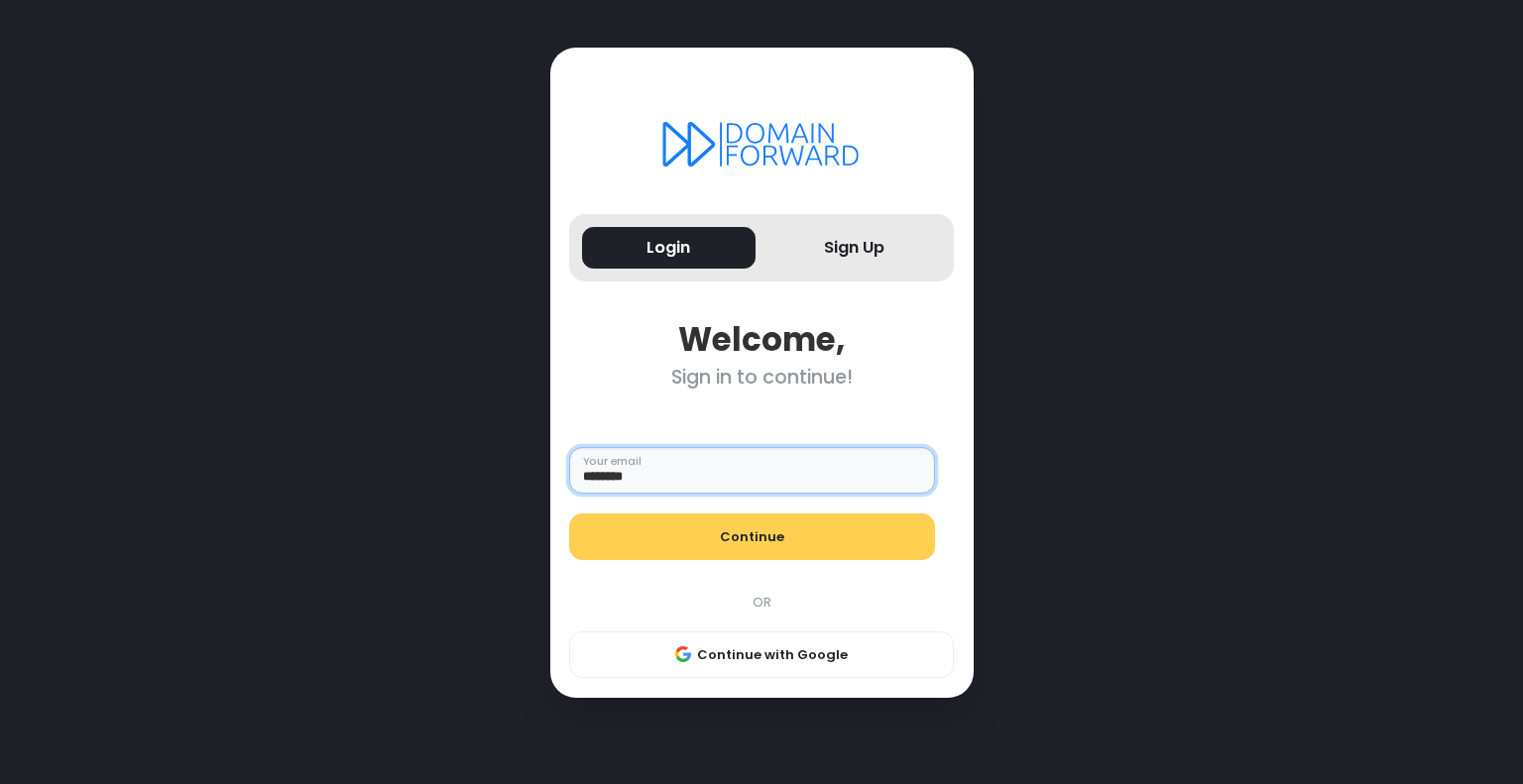 type on "**********" 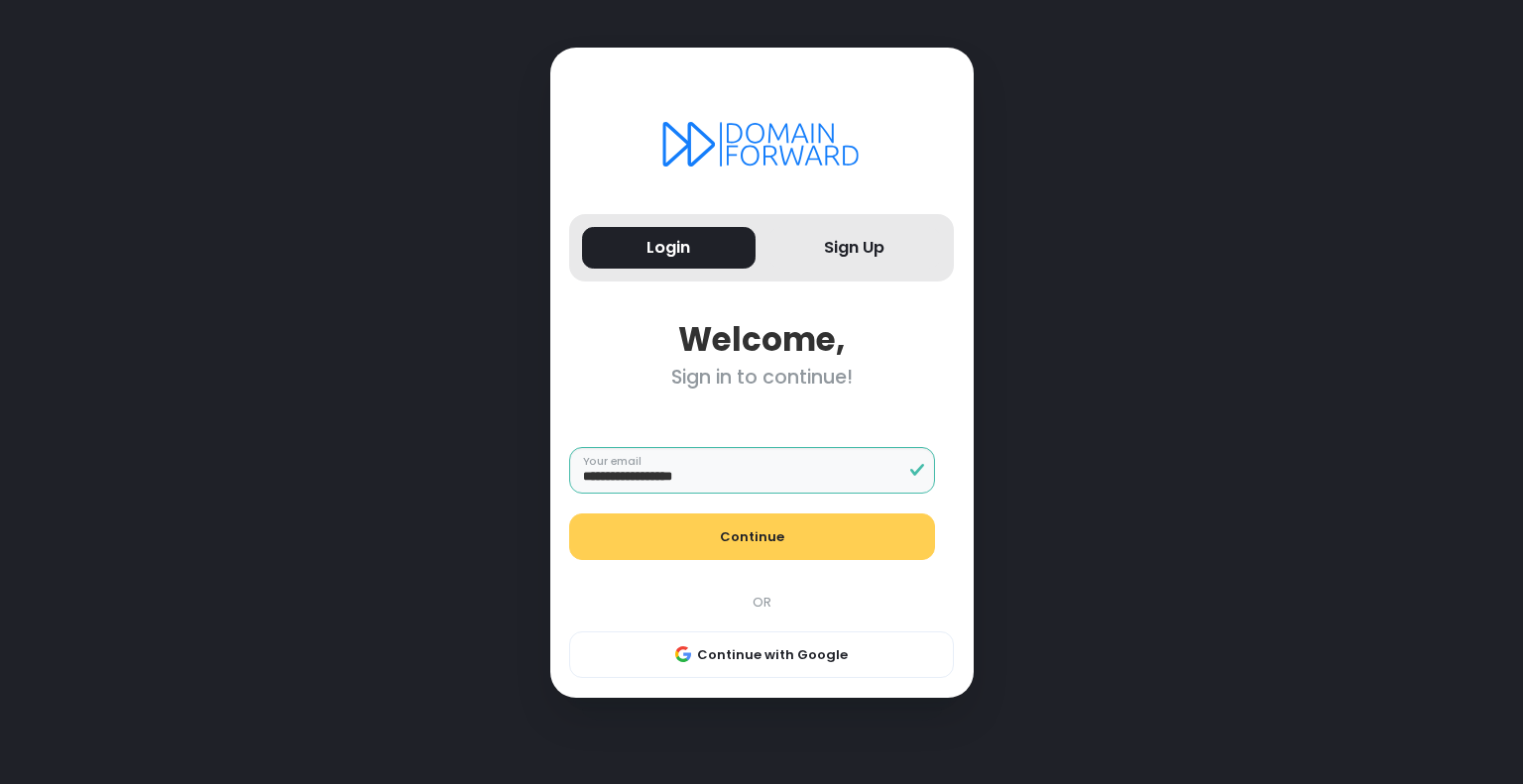 type 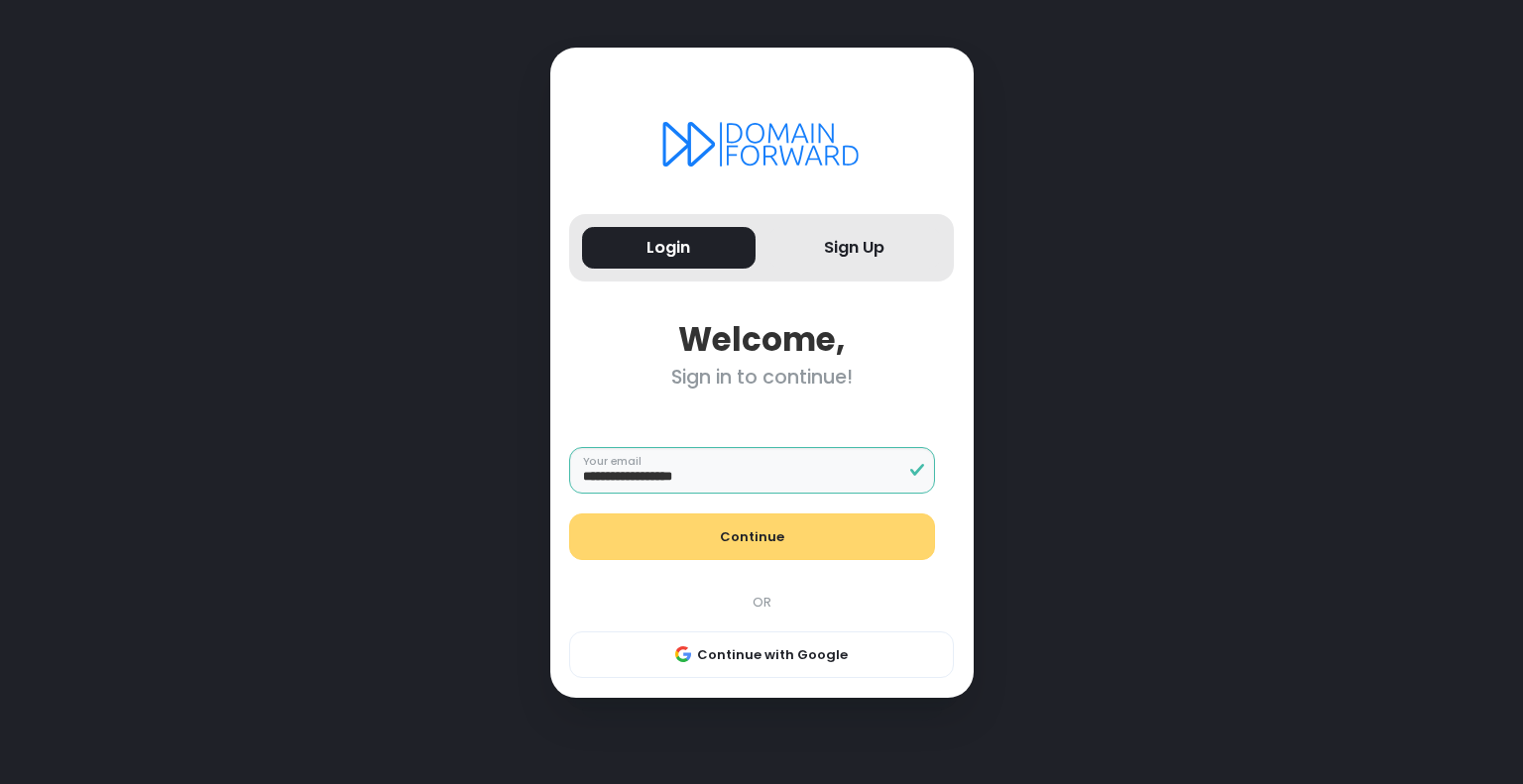 click on "Continue" at bounding box center (752, 537) 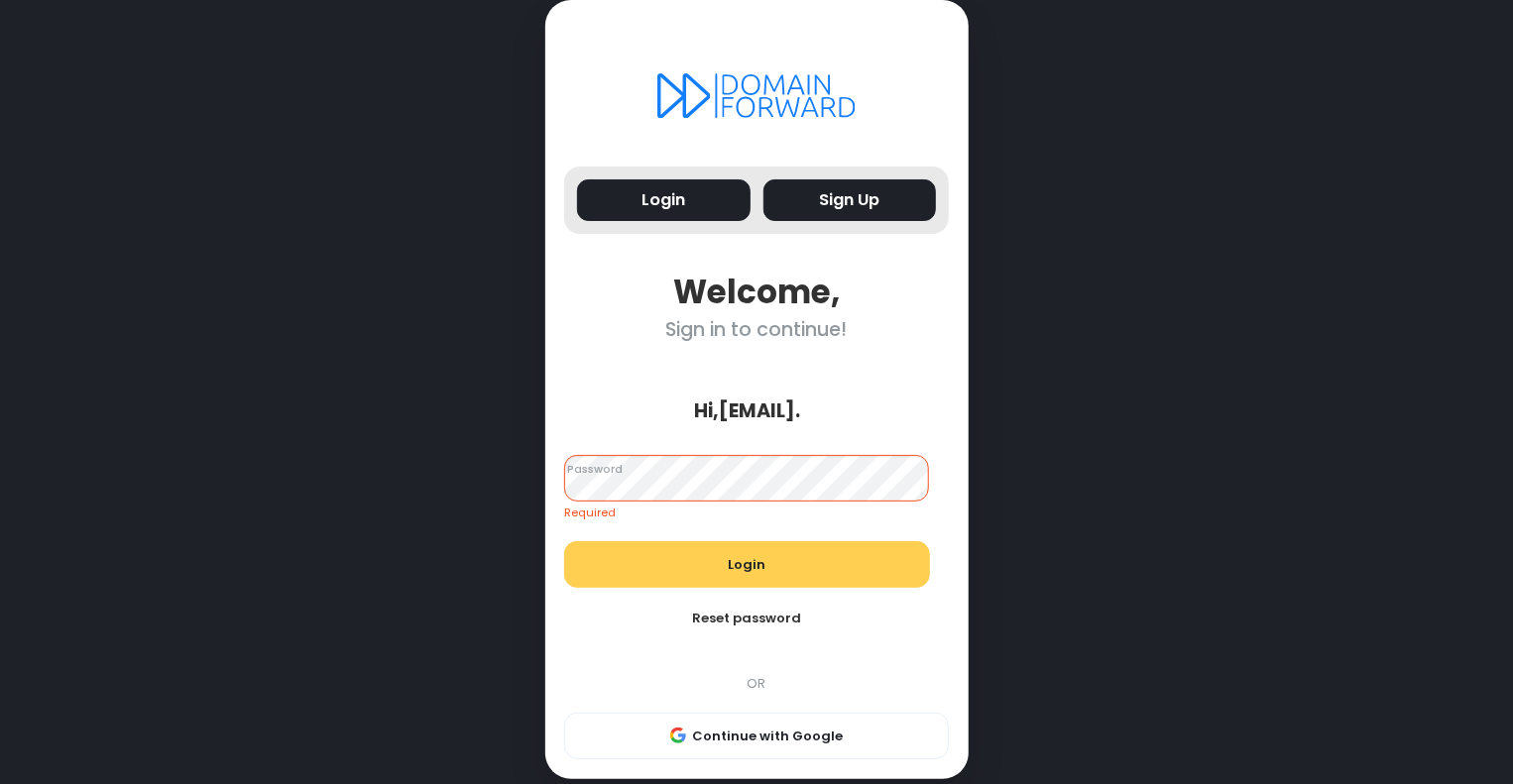 click on "Sign Up" at bounding box center (850, 200) 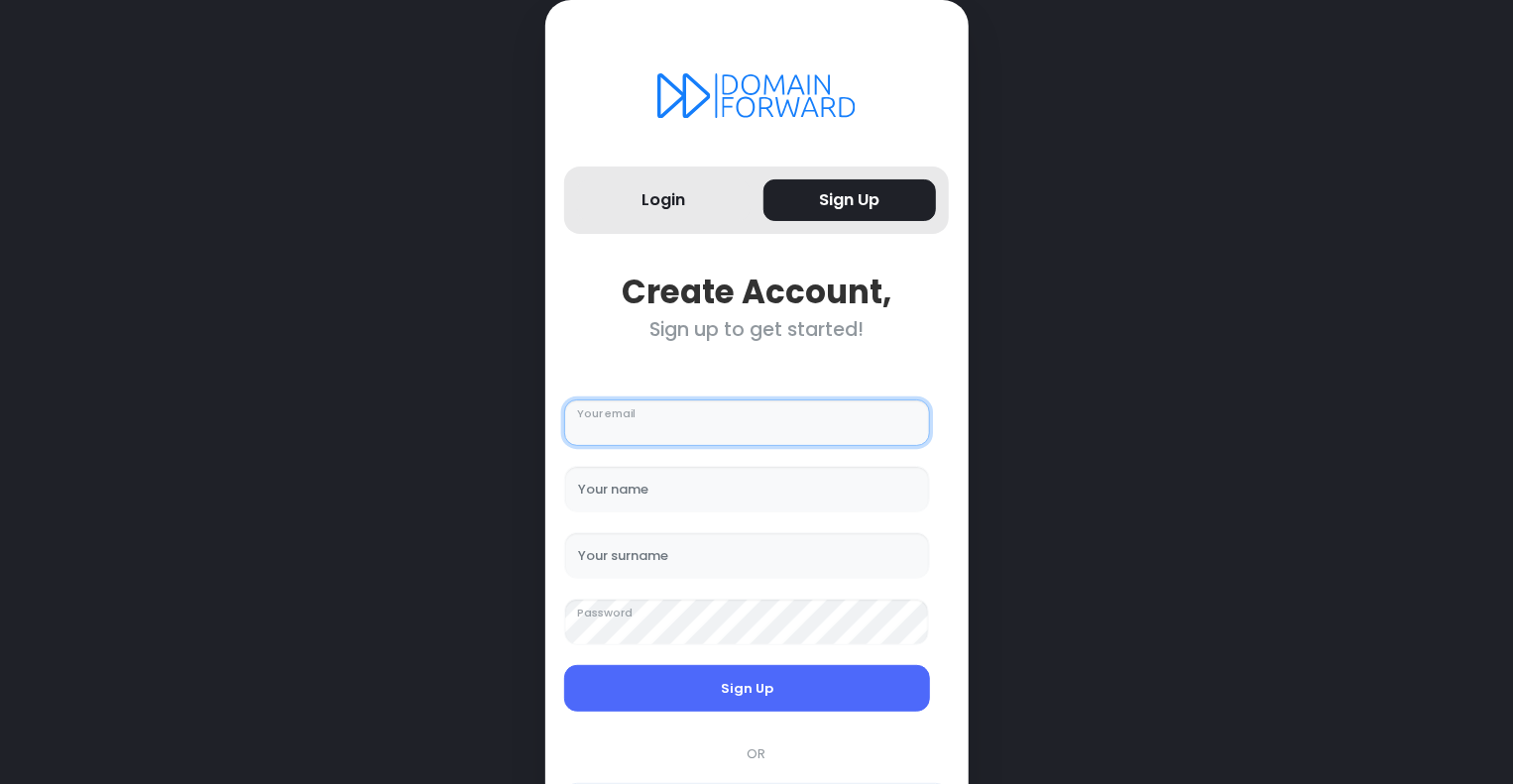 click on "Your email" at bounding box center [747, 423] 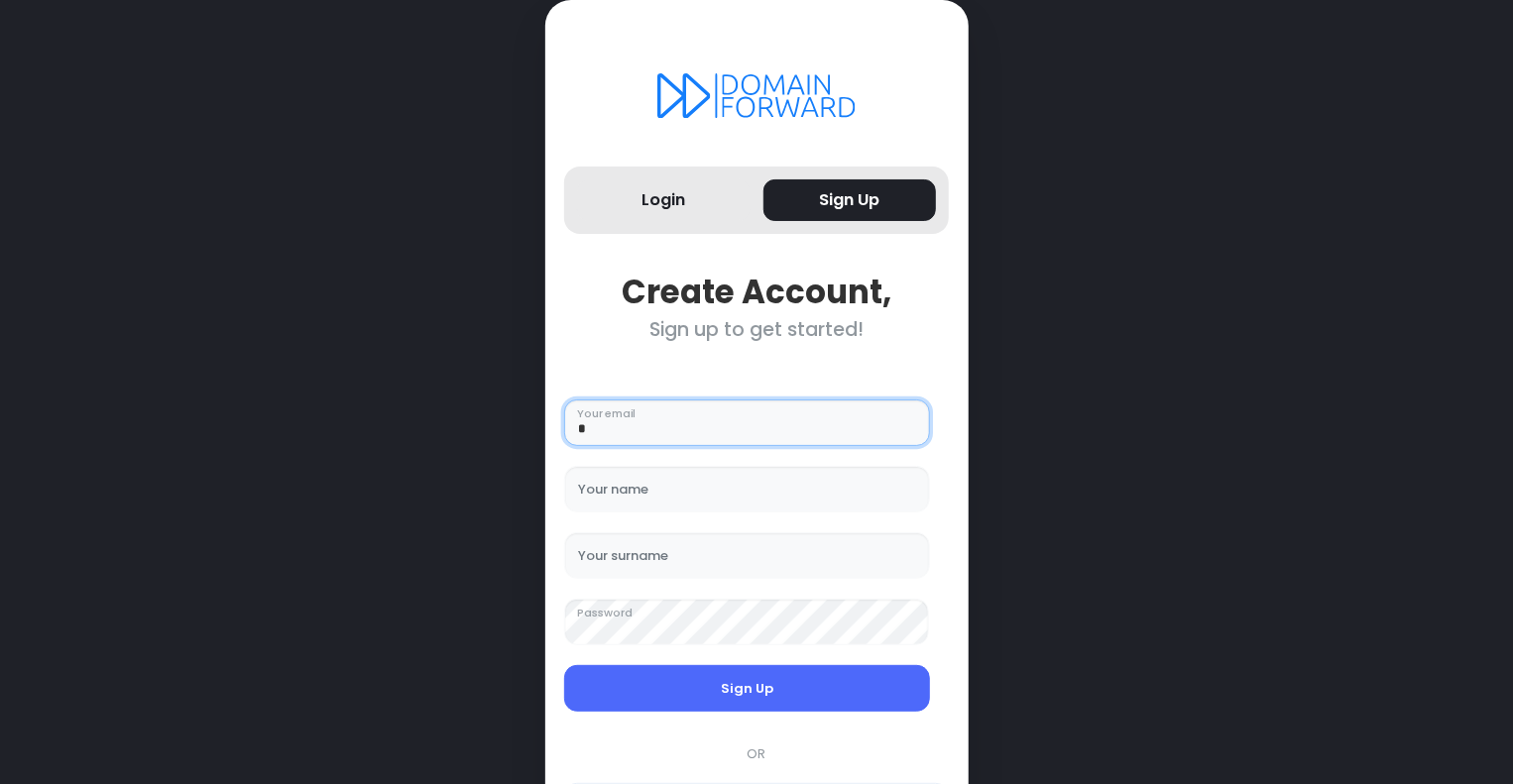 type on "**********" 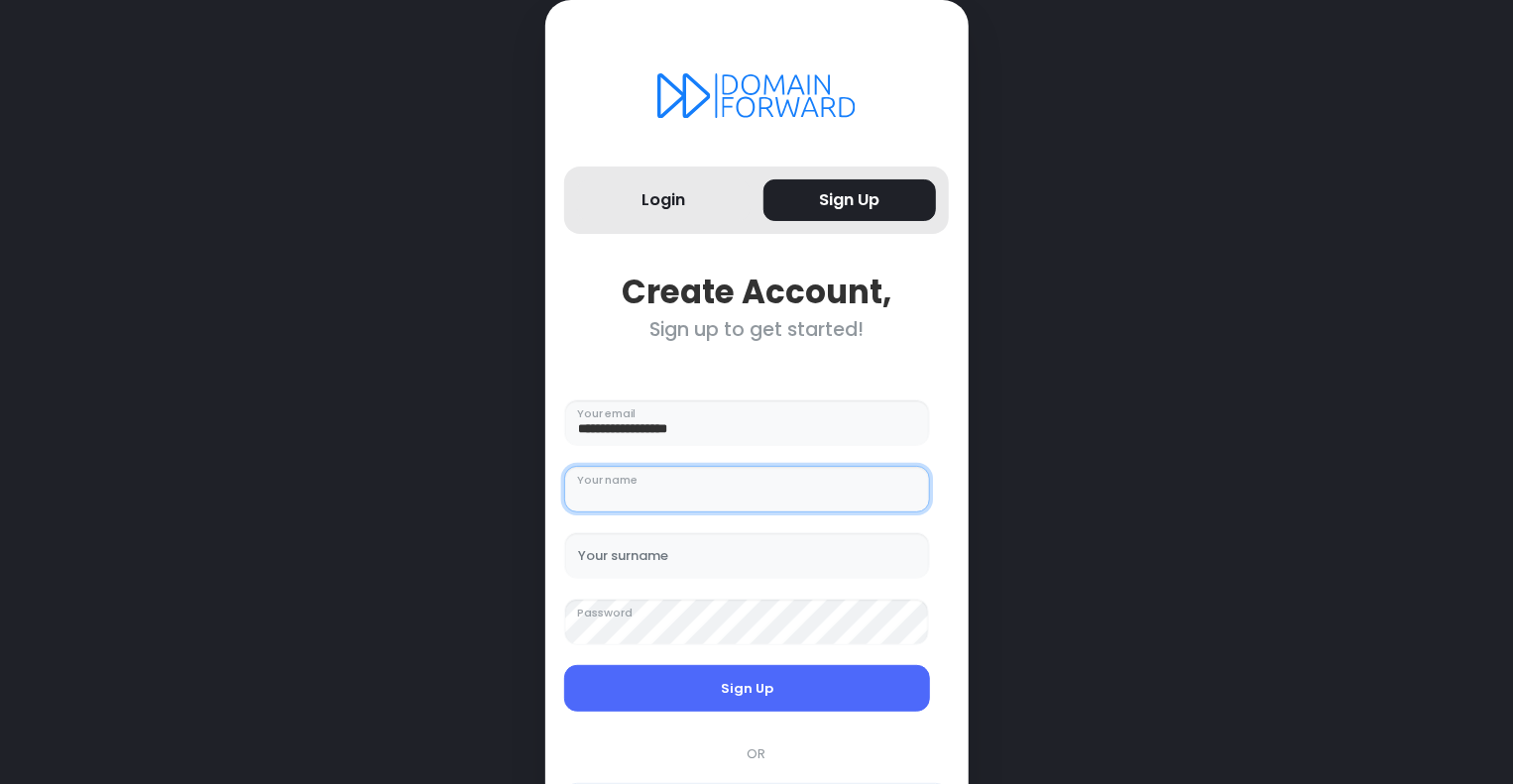 type on "***" 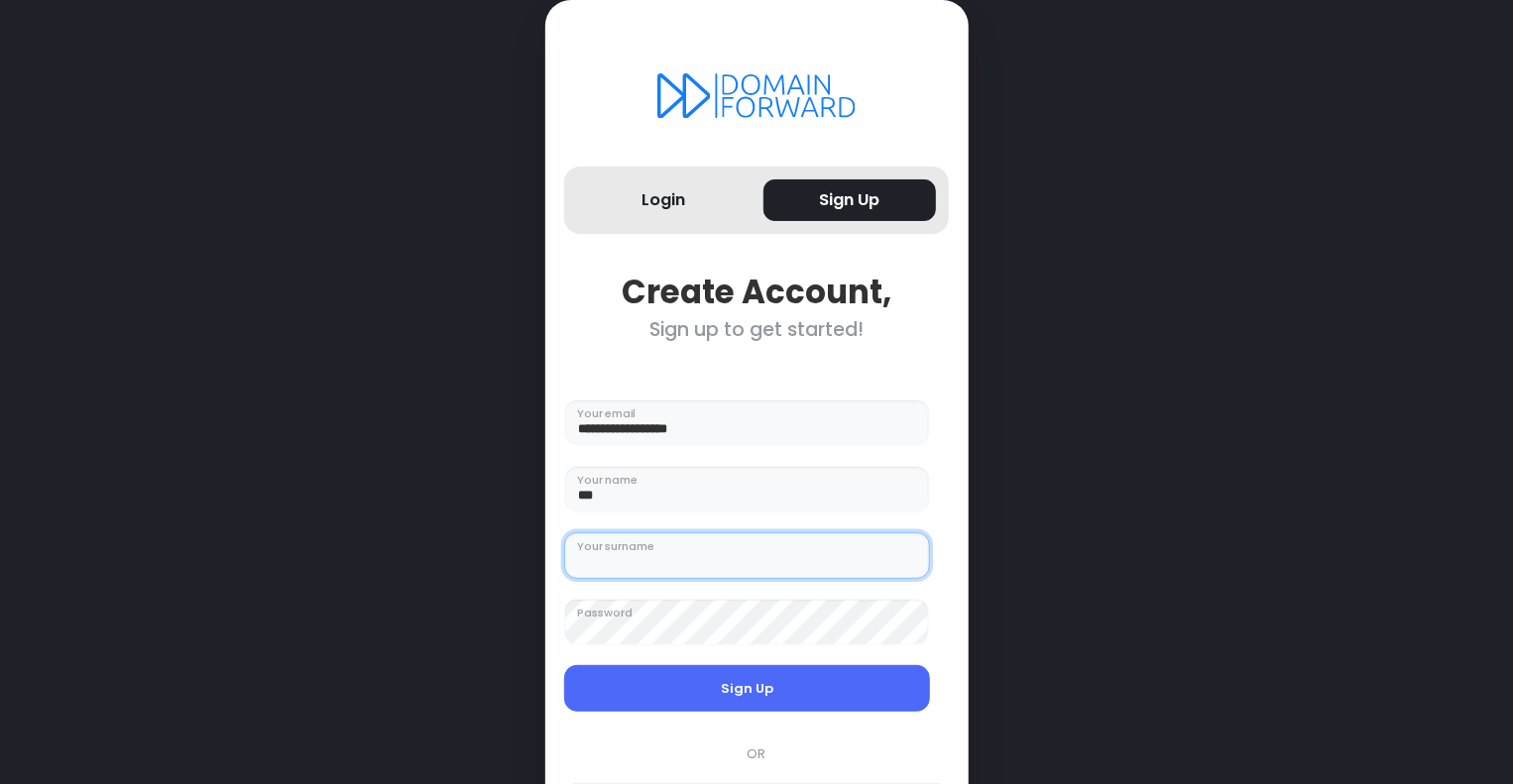 type on "*****" 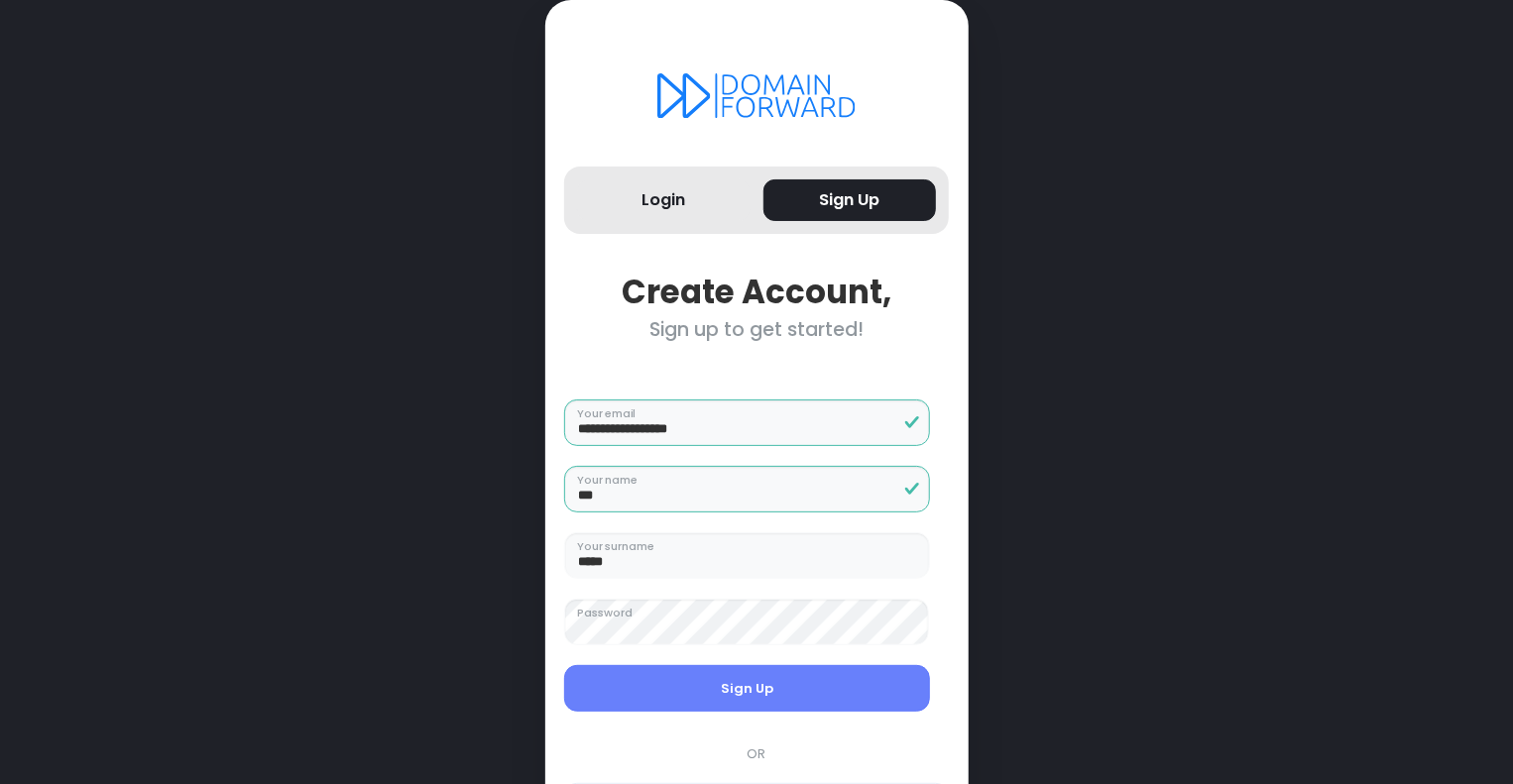 click on "Sign Up" at bounding box center [747, 689] 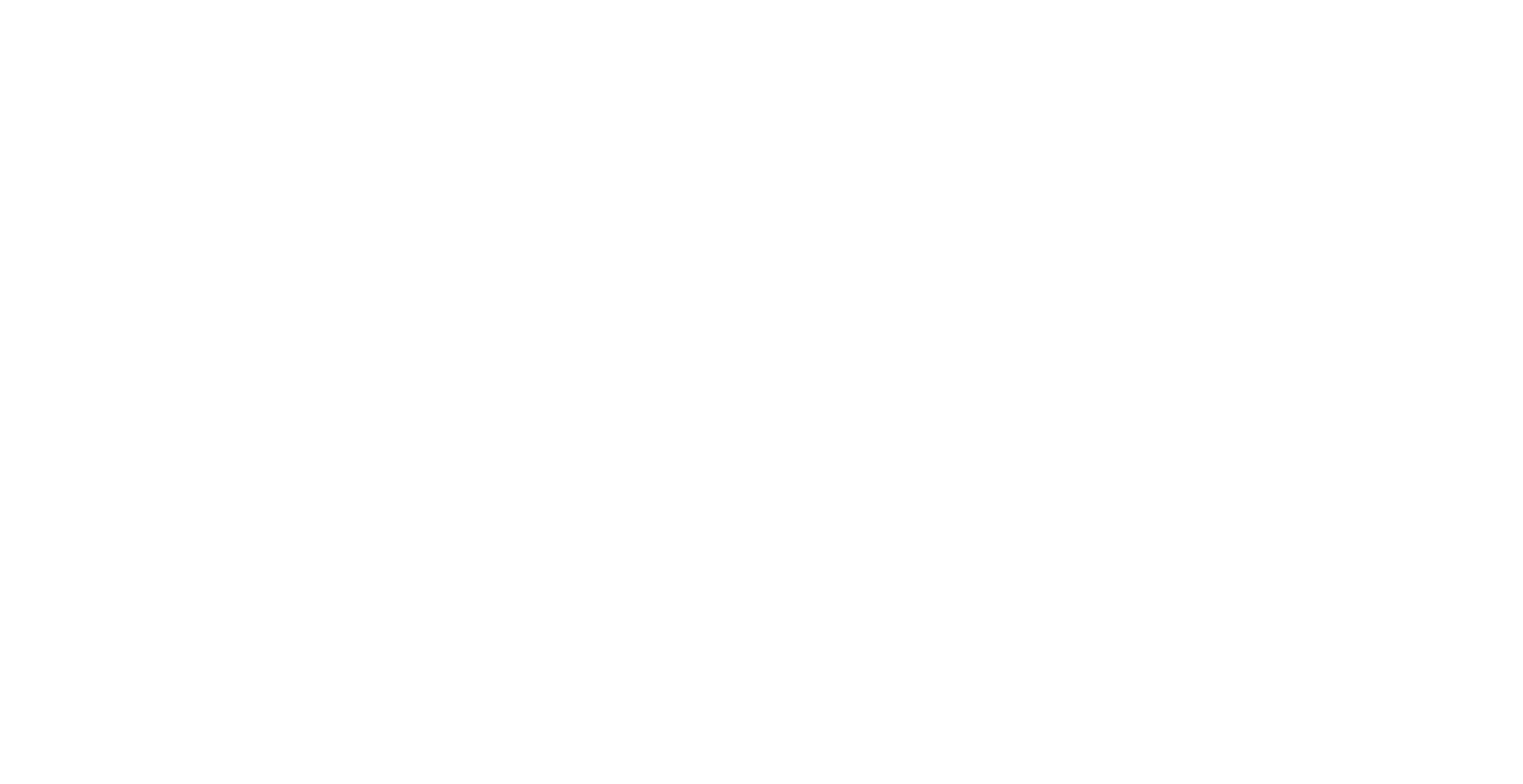 scroll, scrollTop: 0, scrollLeft: 0, axis: both 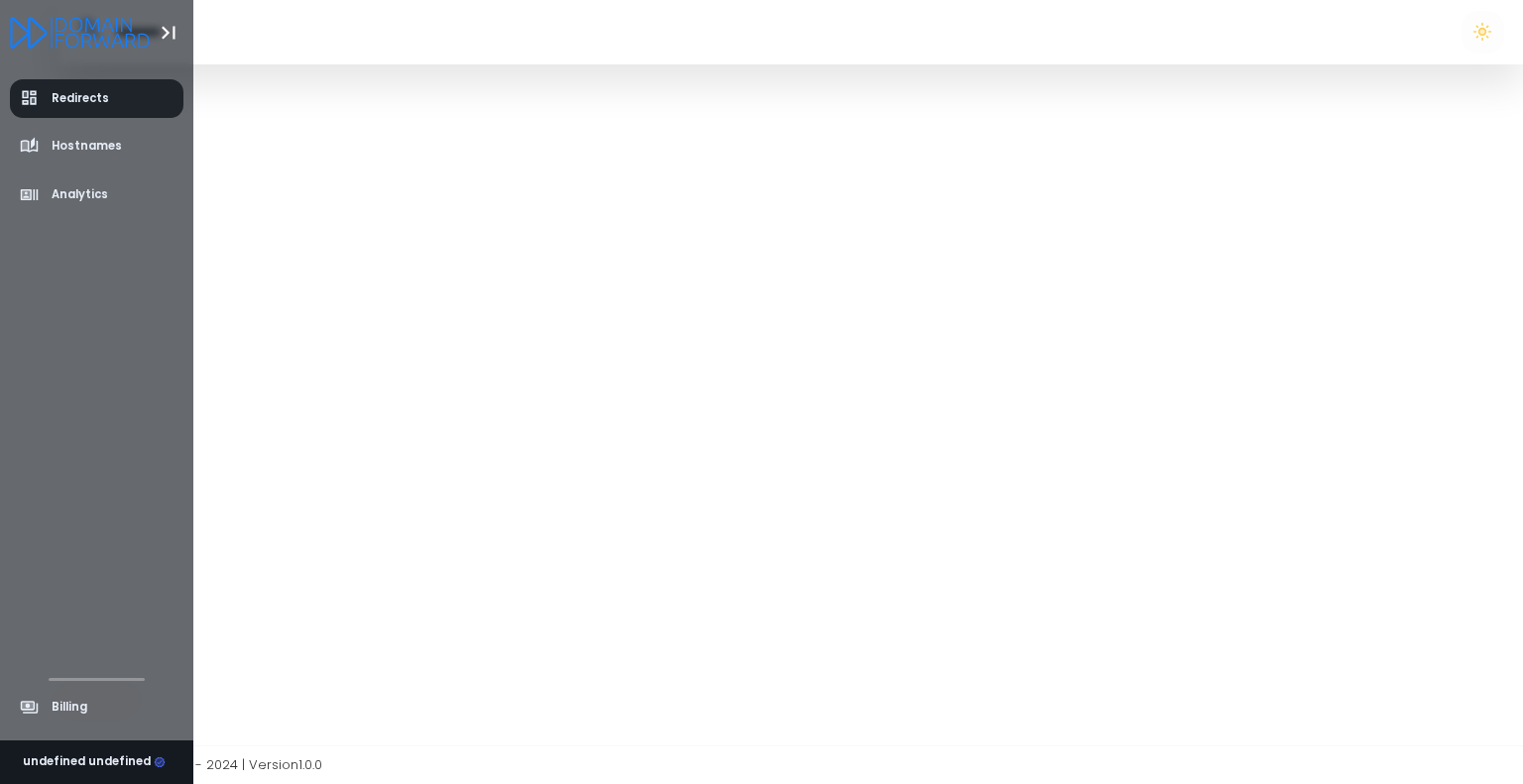 click 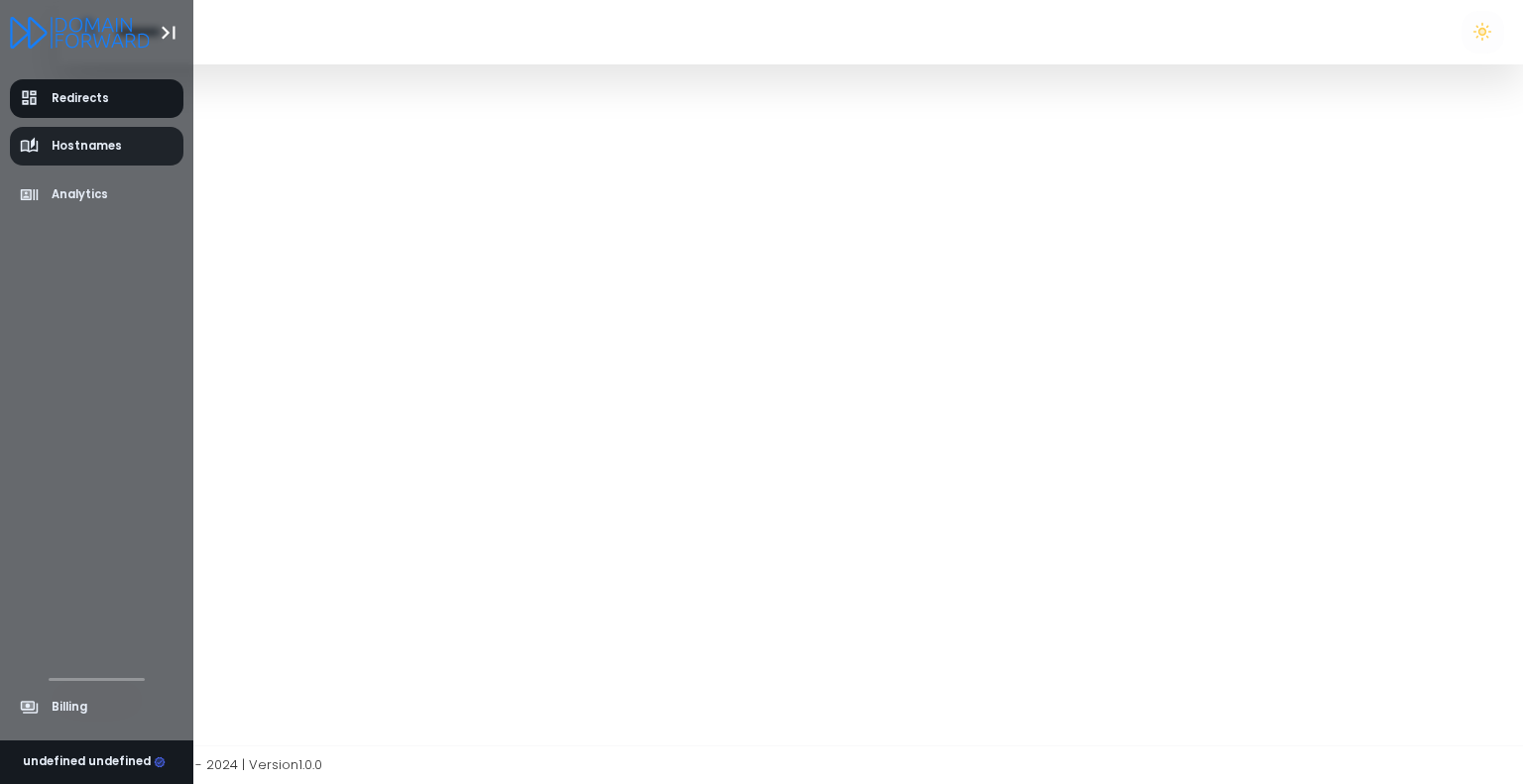 click on "Hostnames" at bounding box center (86, 146) 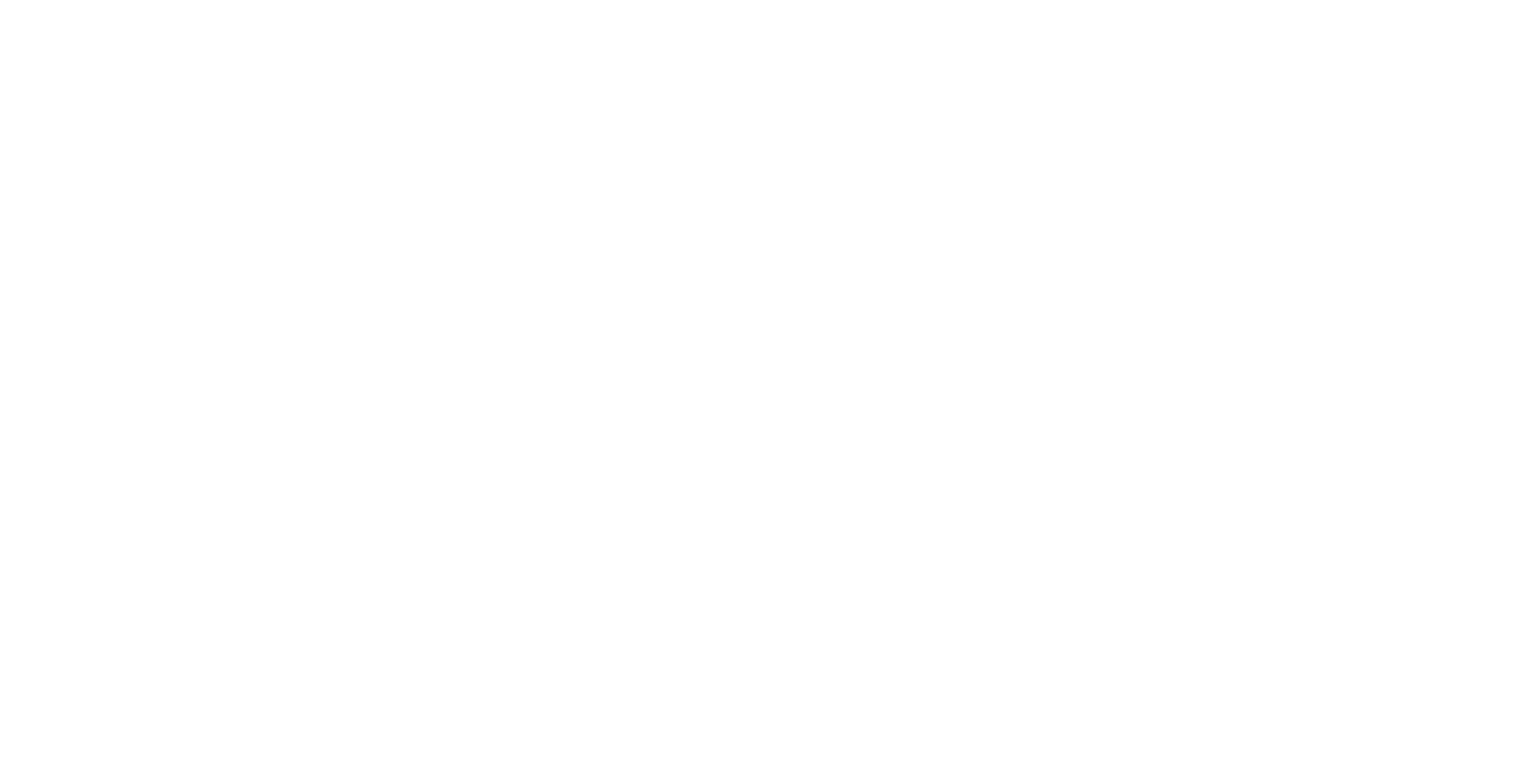 scroll, scrollTop: 0, scrollLeft: 0, axis: both 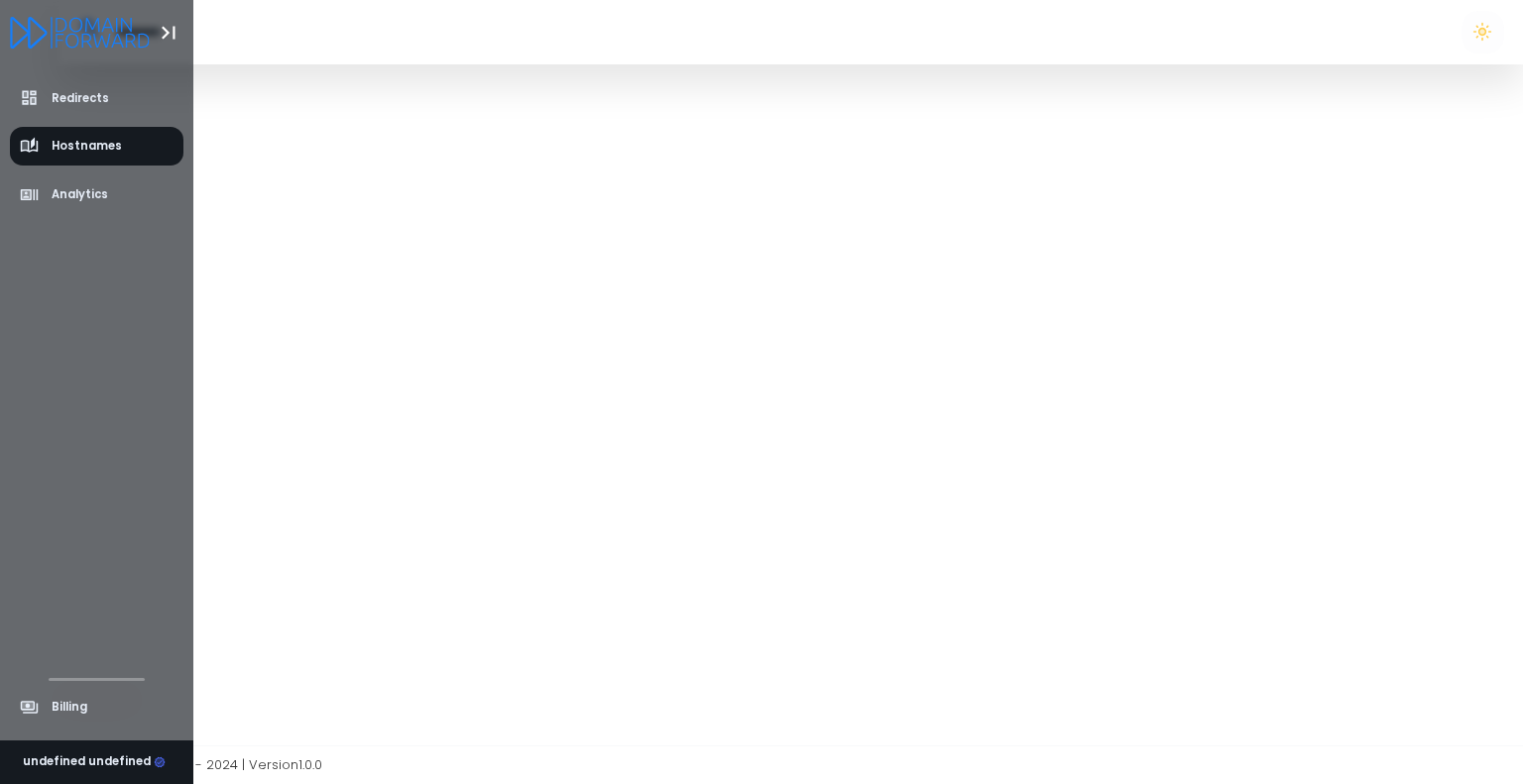 click 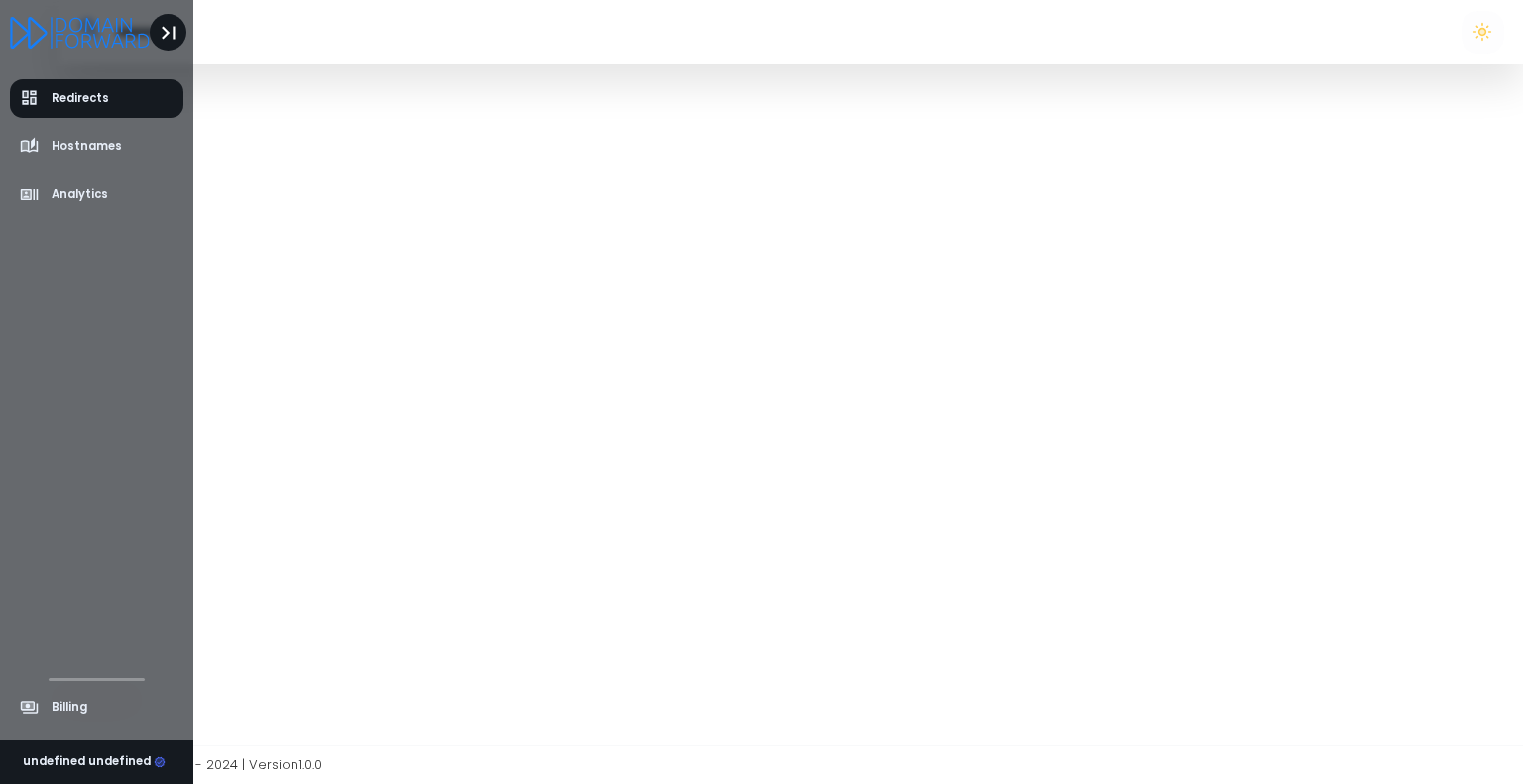 click 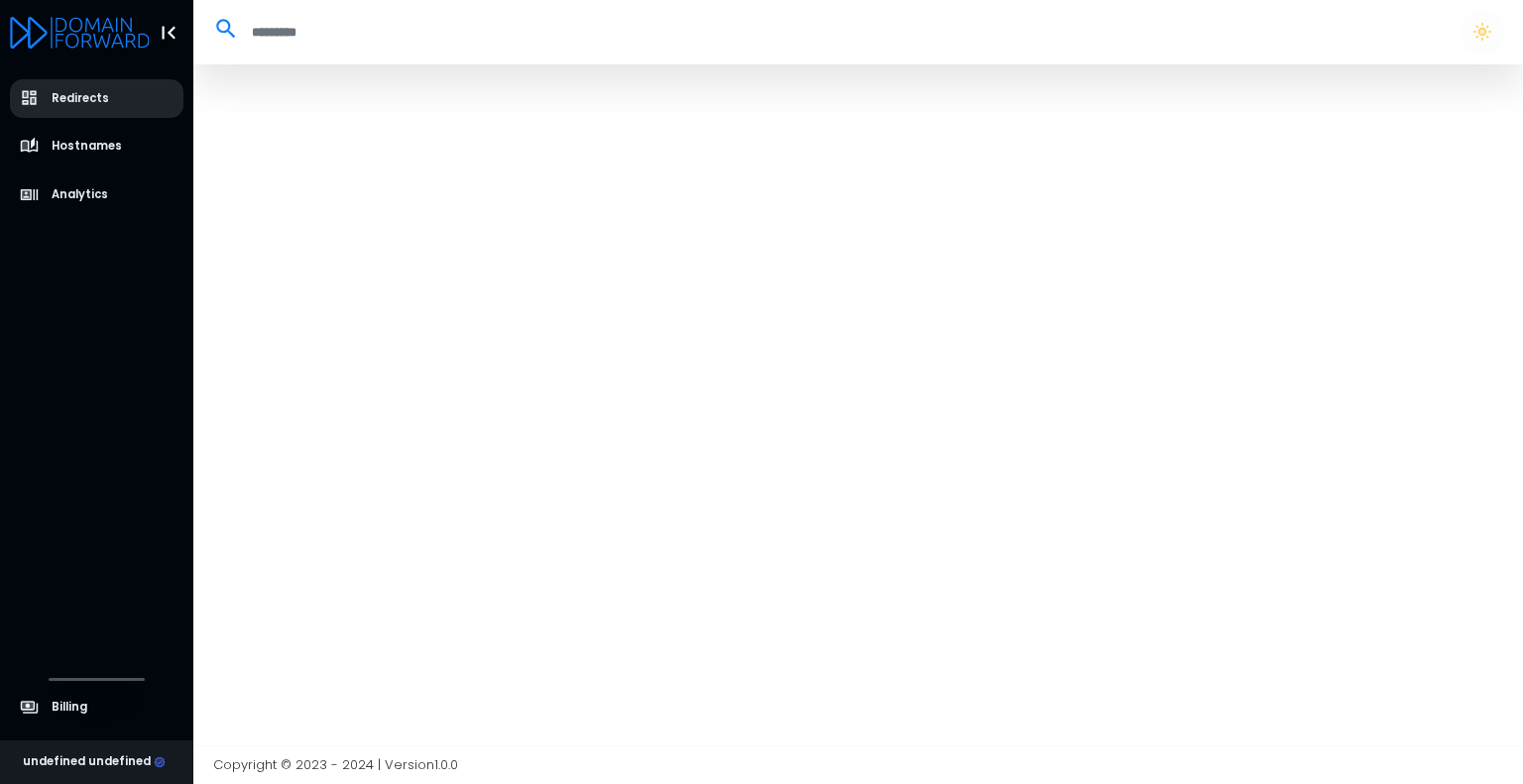 click on "Redirects" at bounding box center (64, 98) 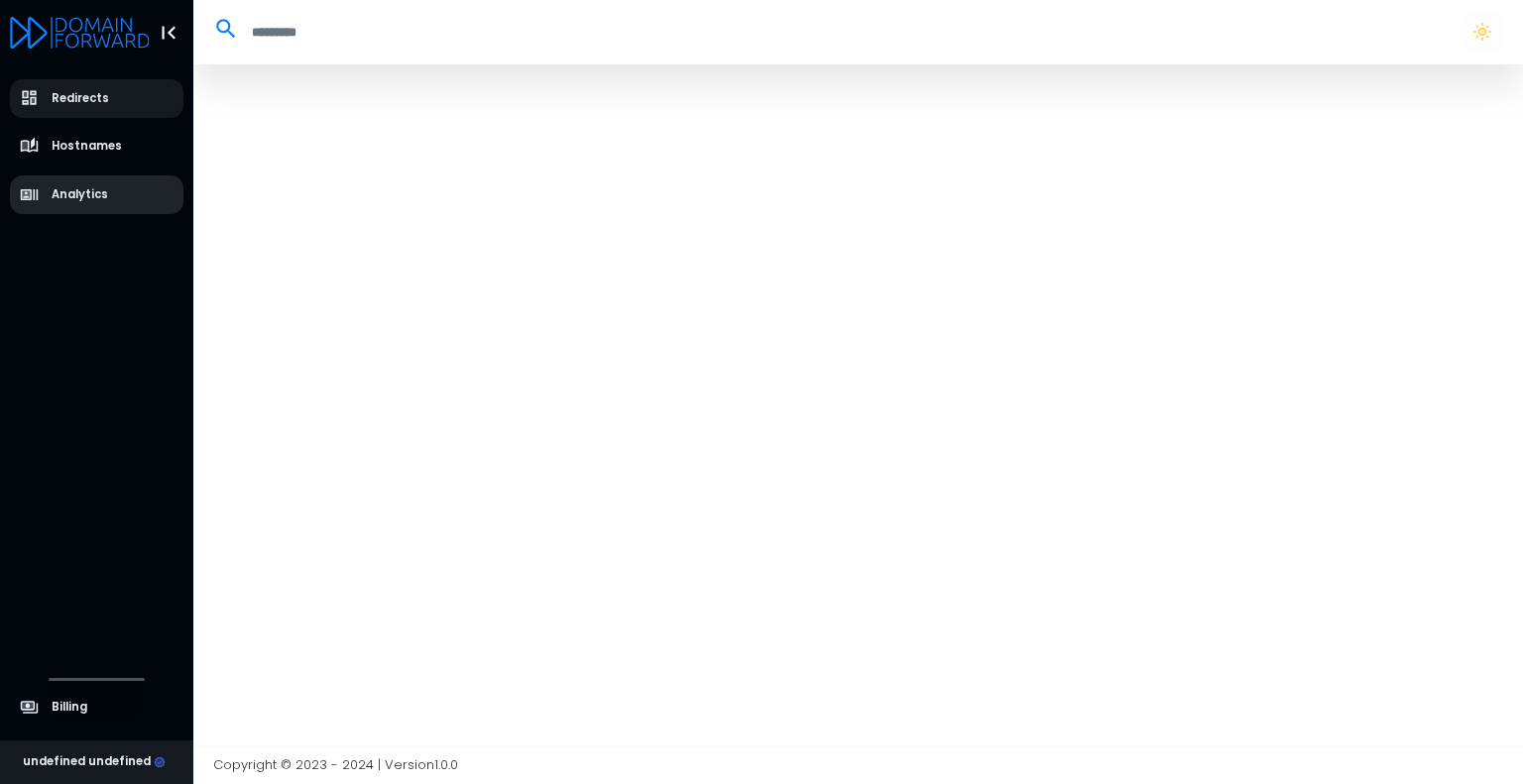 click on "Analytics" at bounding box center [97, 194] 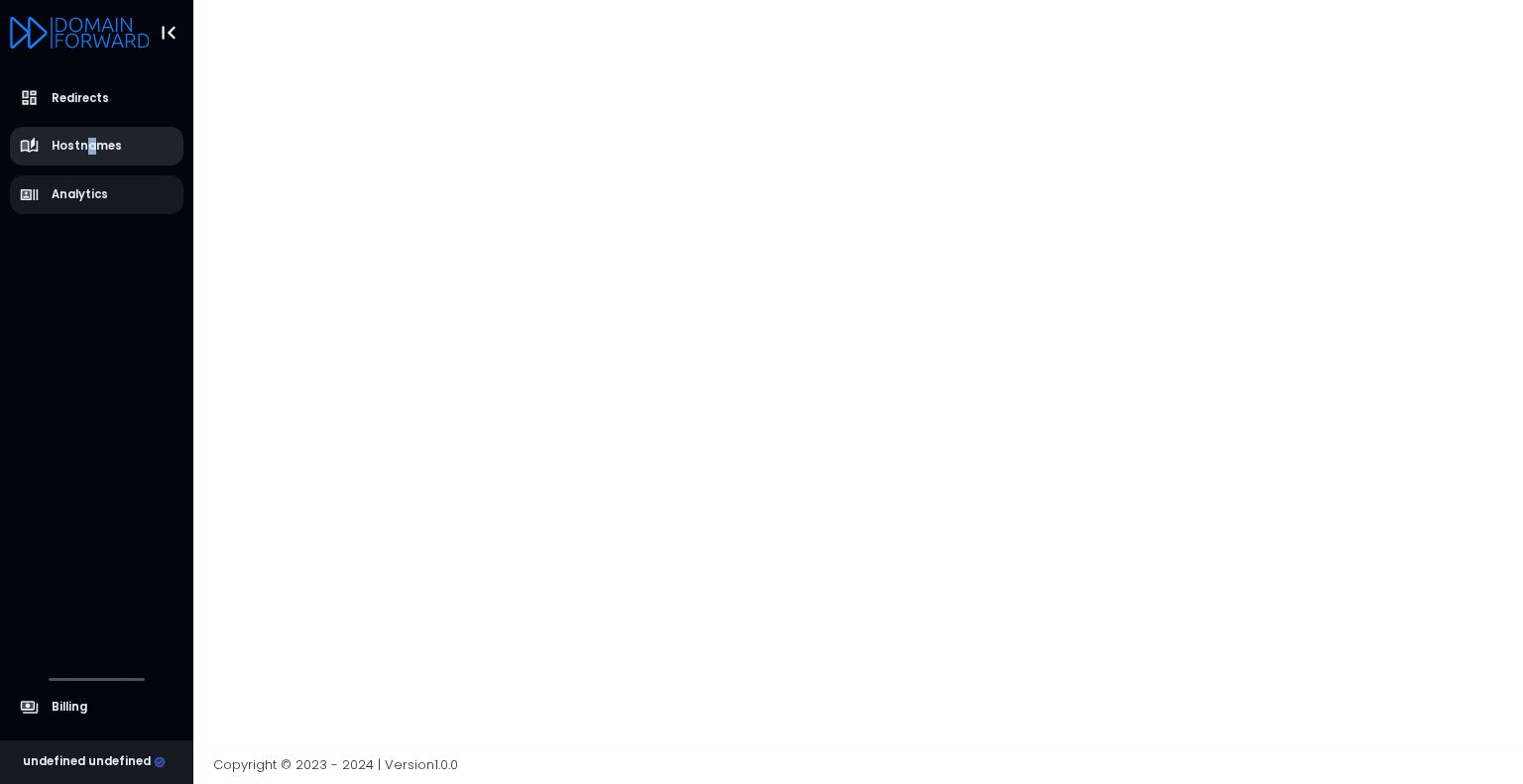 click on "Hostnames" at bounding box center (96, 147) 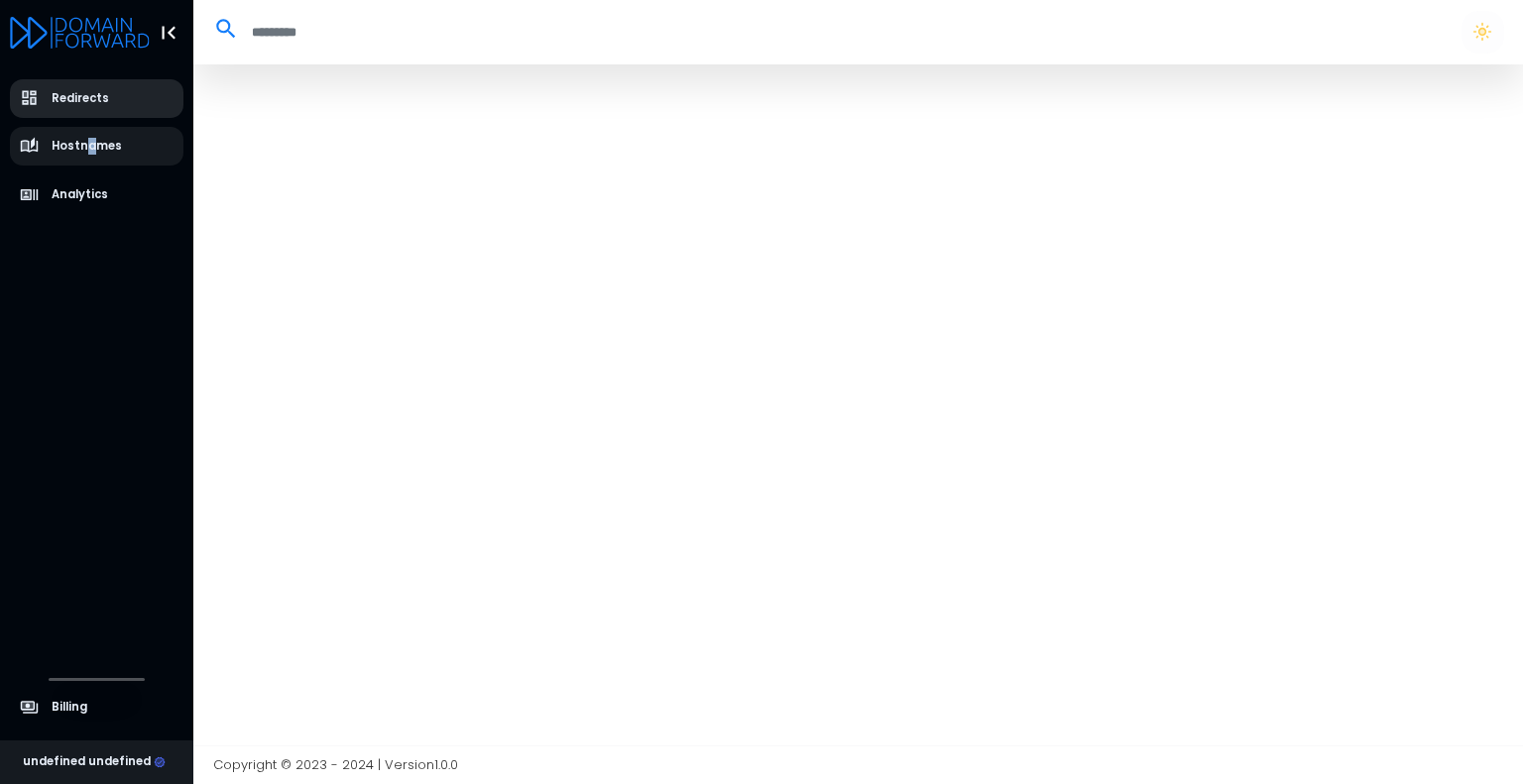 click on "Redirects" at bounding box center [80, 98] 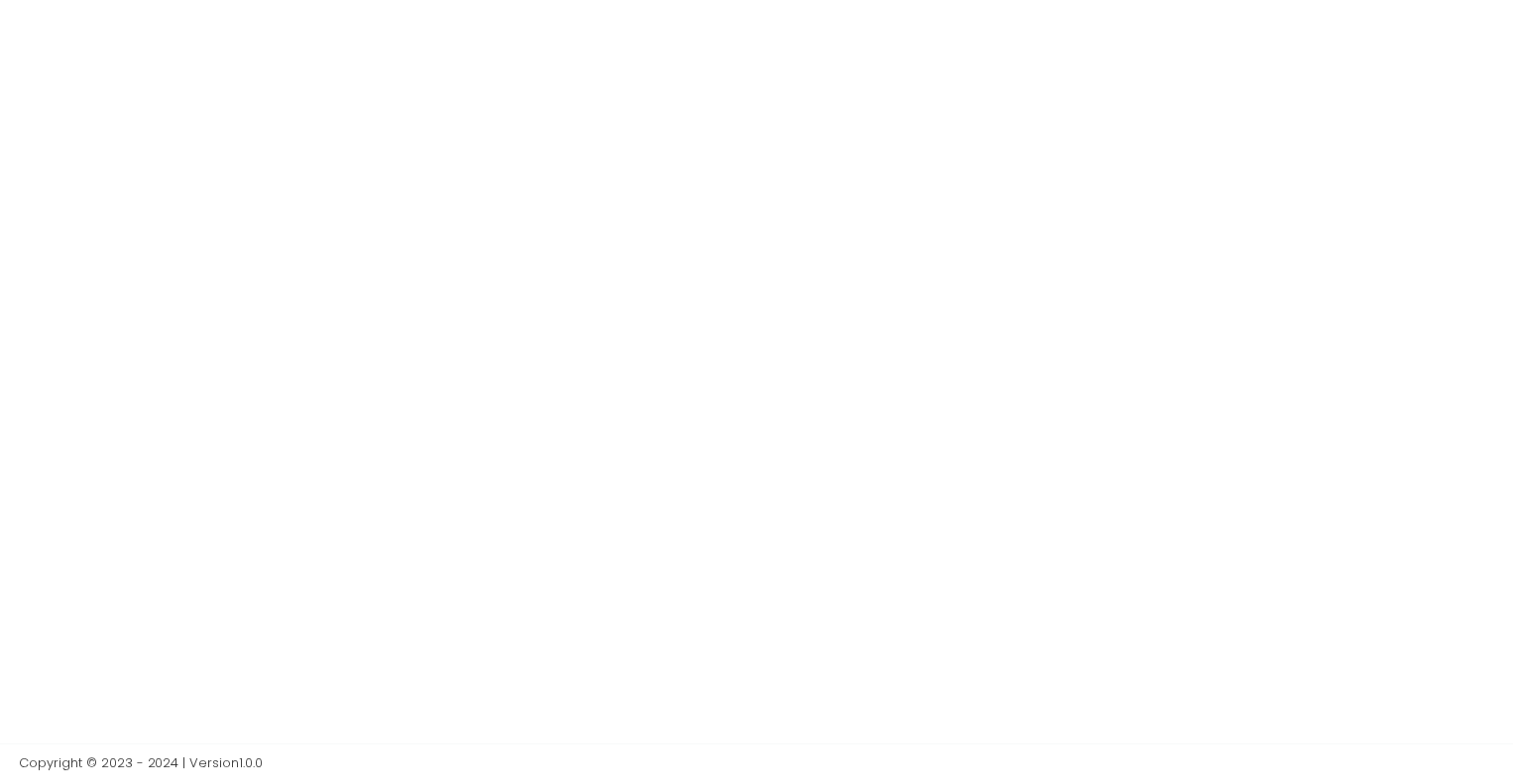 scroll, scrollTop: 0, scrollLeft: 0, axis: both 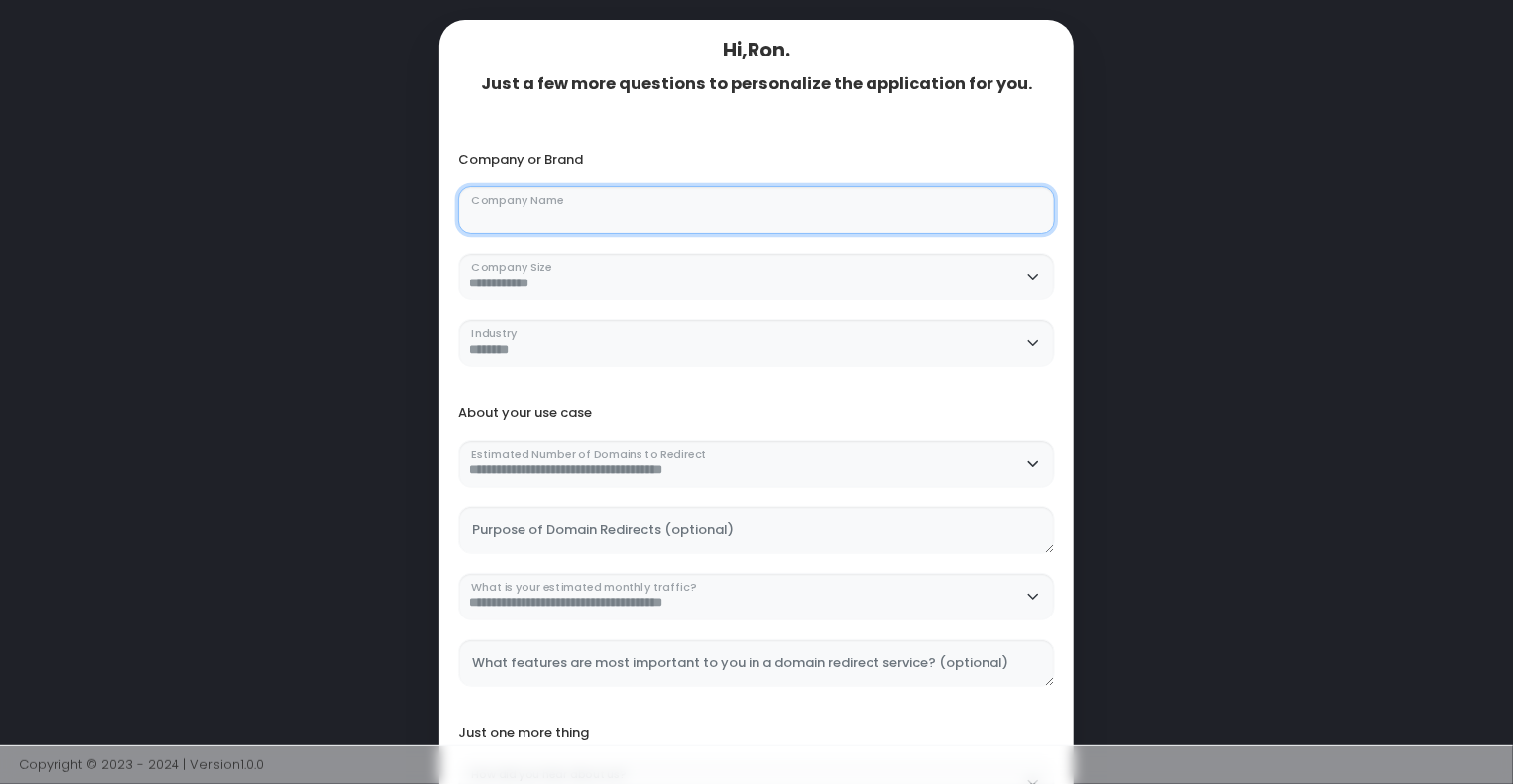 click on "Company Name" at bounding box center (756, 210) 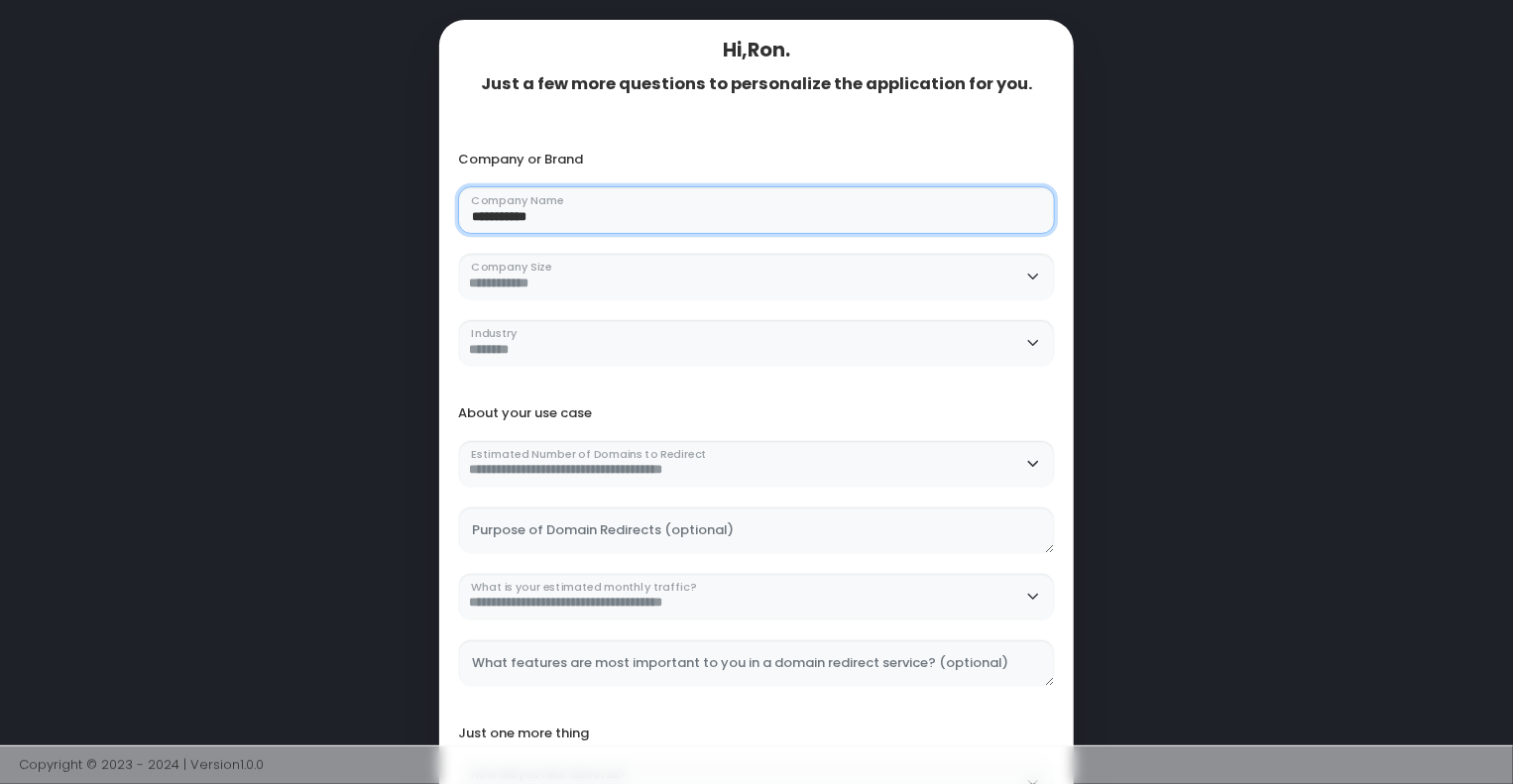 type on "**********" 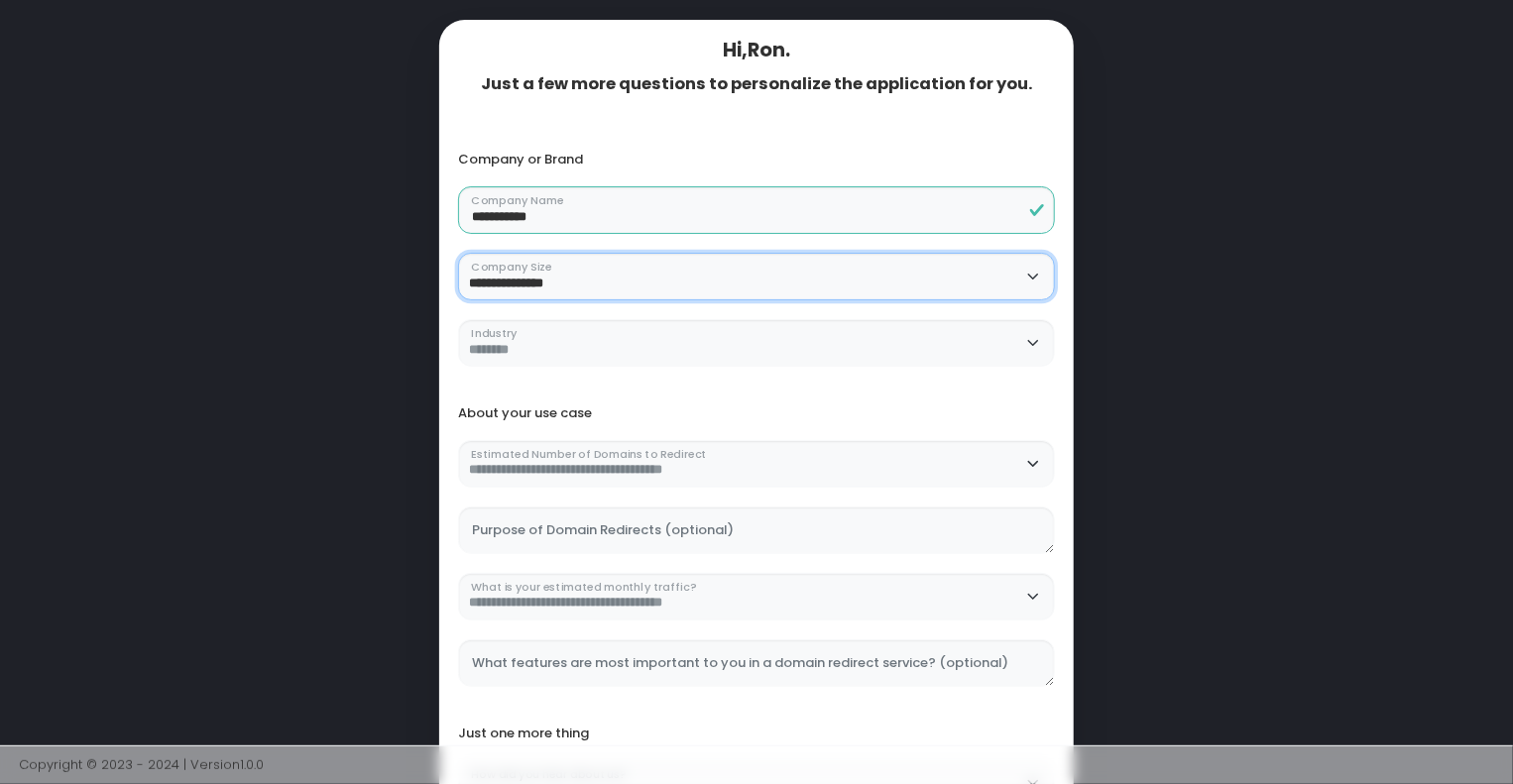 select on "**********" 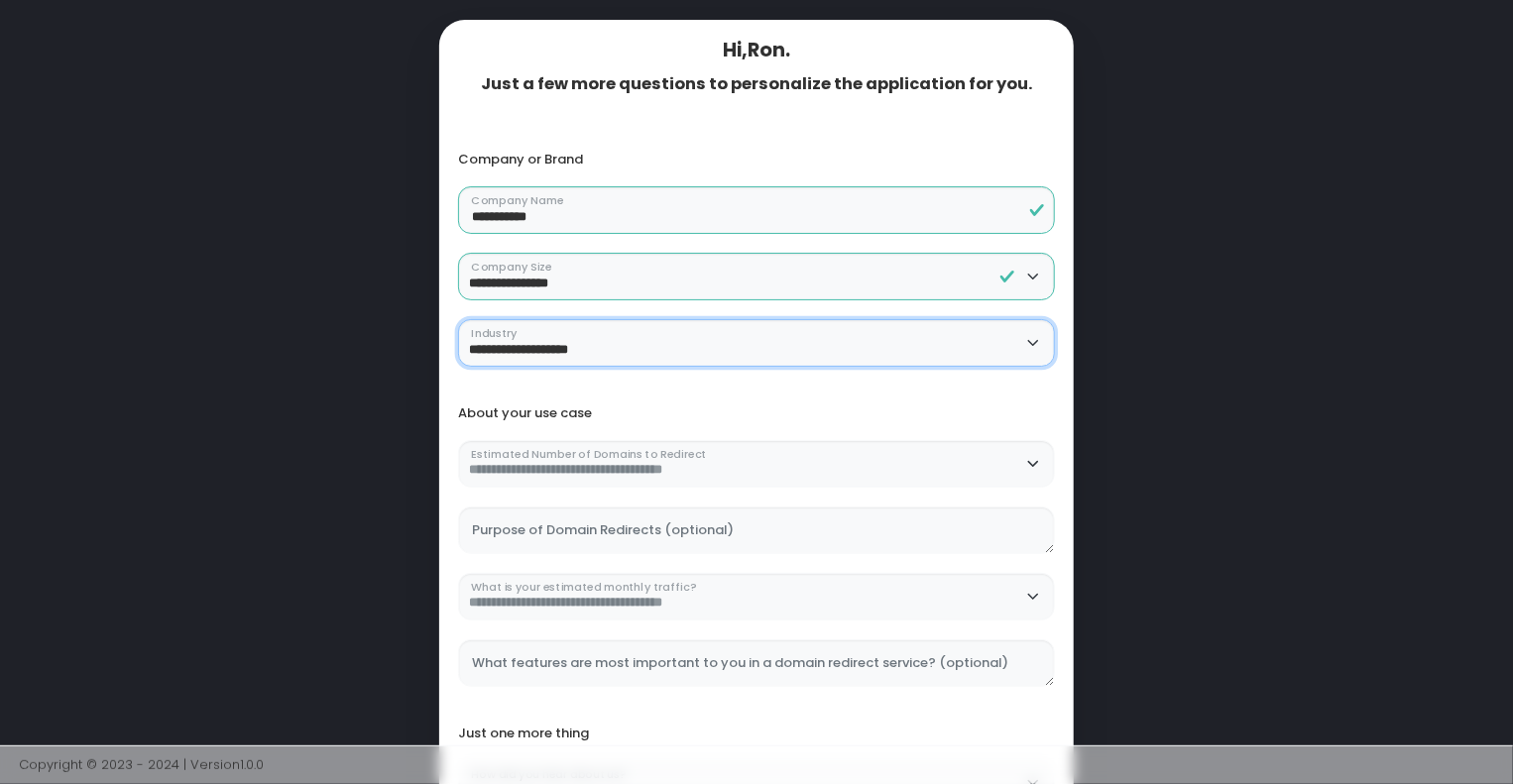 click on "**********" at bounding box center (756, 343) 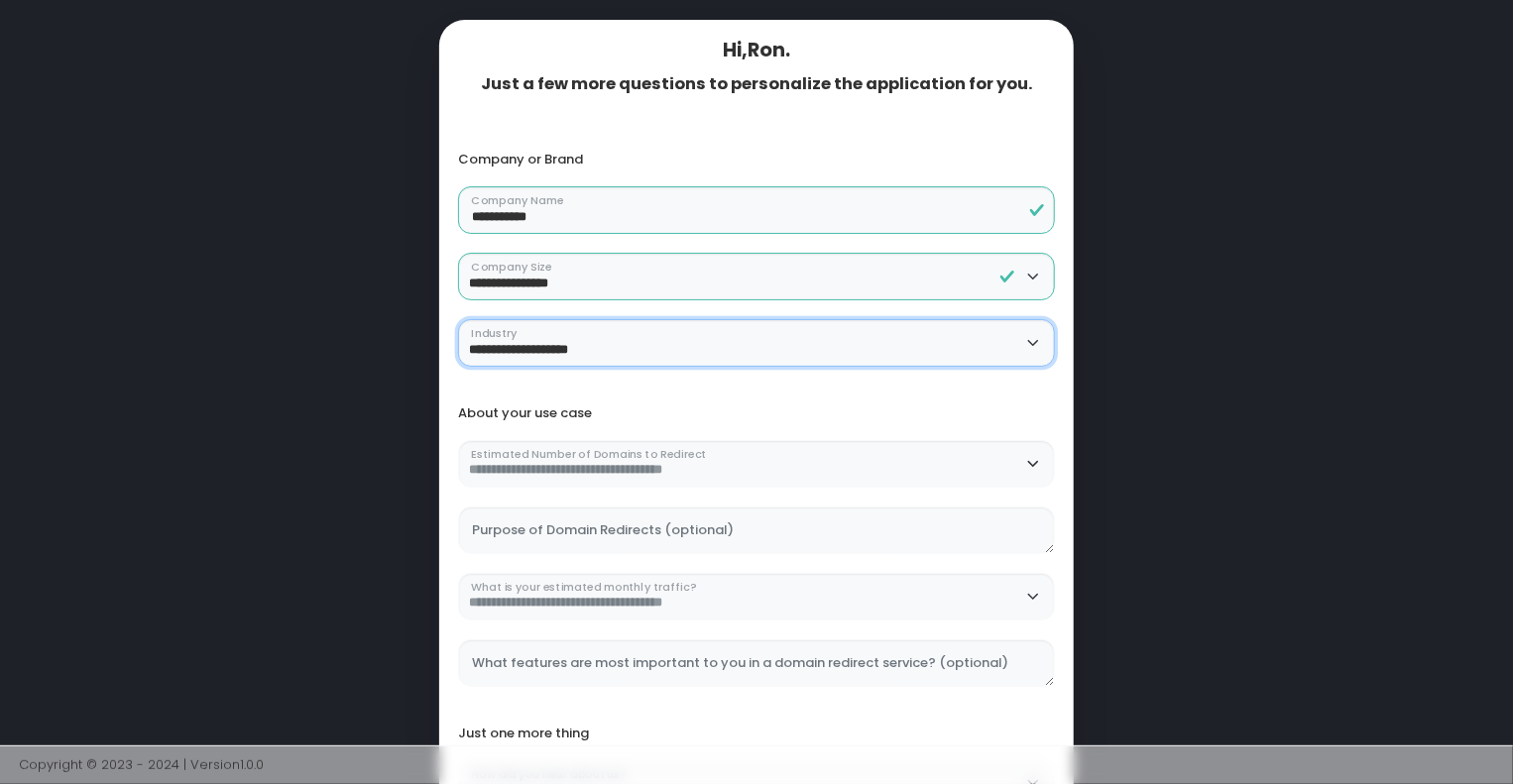 select on "**********" 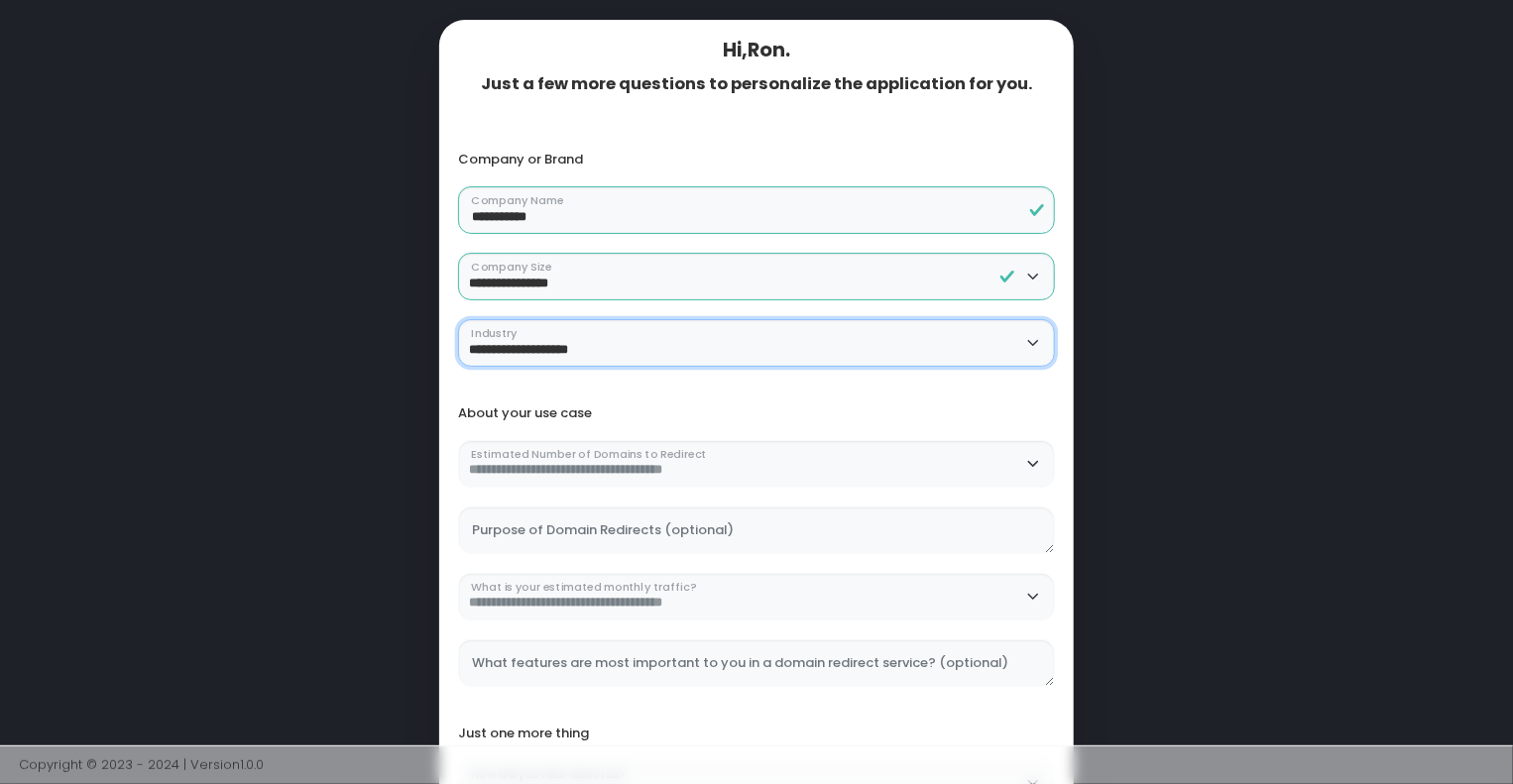click on "**********" at bounding box center [756, 343] 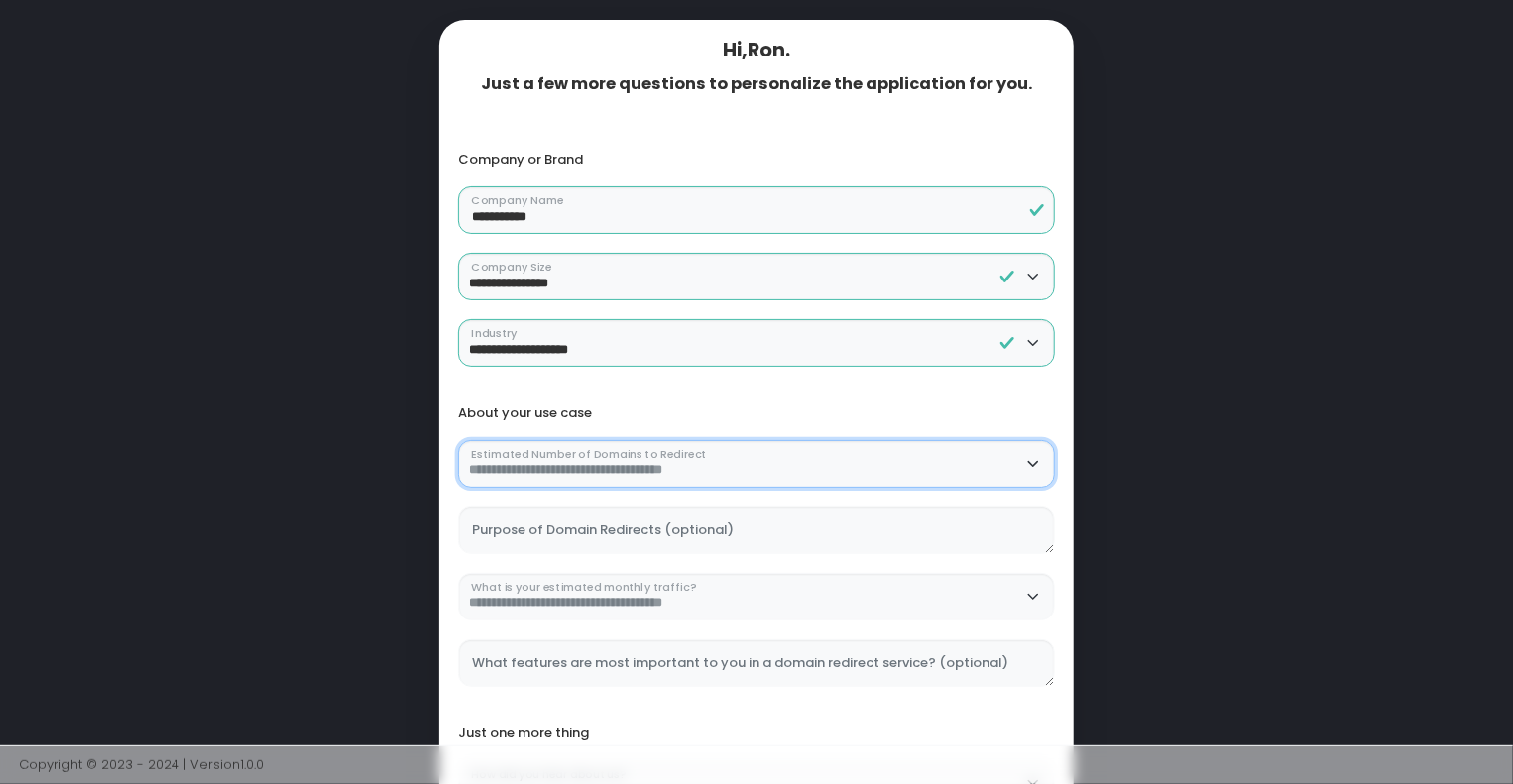 click on "**********" at bounding box center (756, 464) 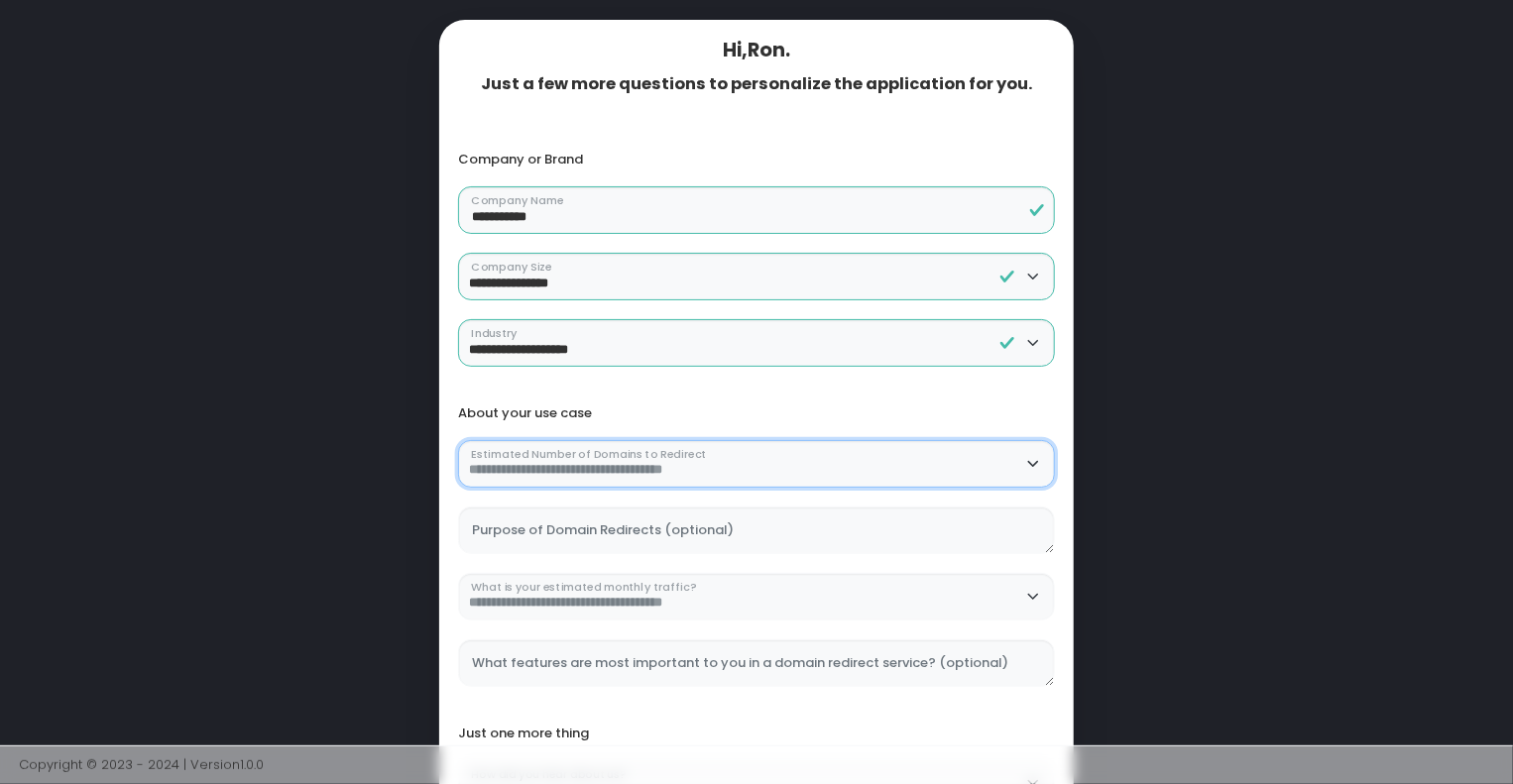 select on "**********" 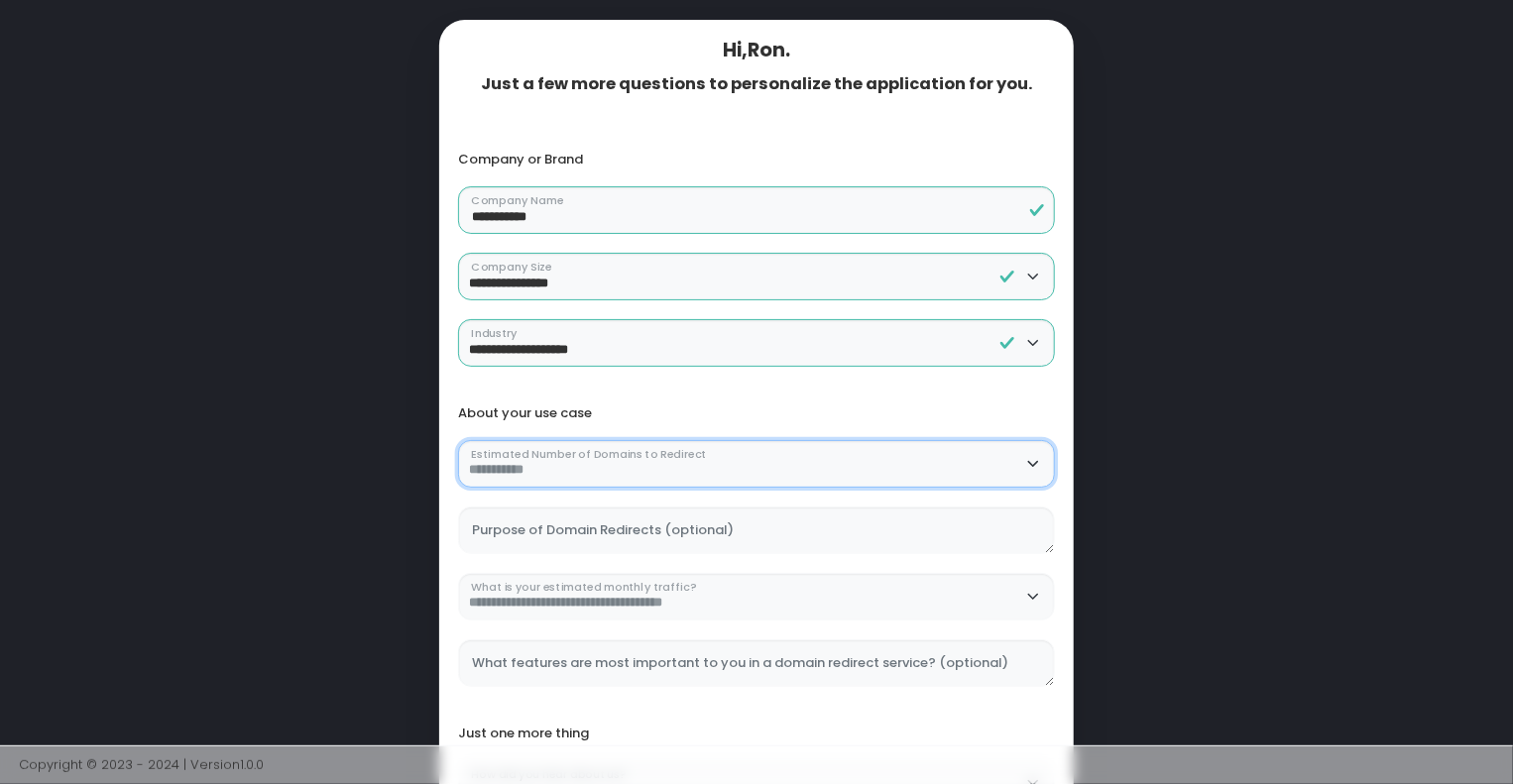 click on "**********" at bounding box center (756, 464) 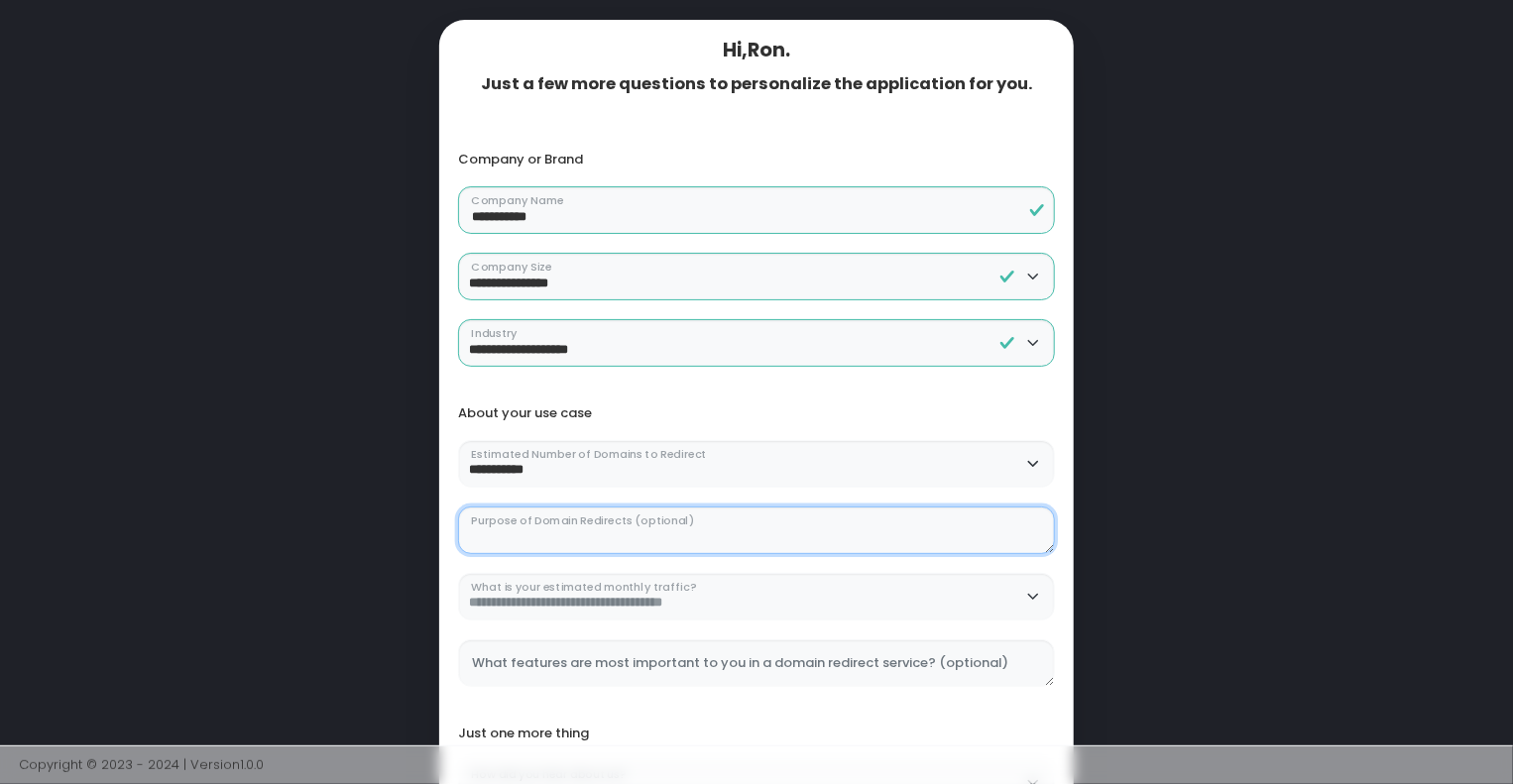 click on "Purpose of Domain Redirects (optional)" at bounding box center (756, 530) 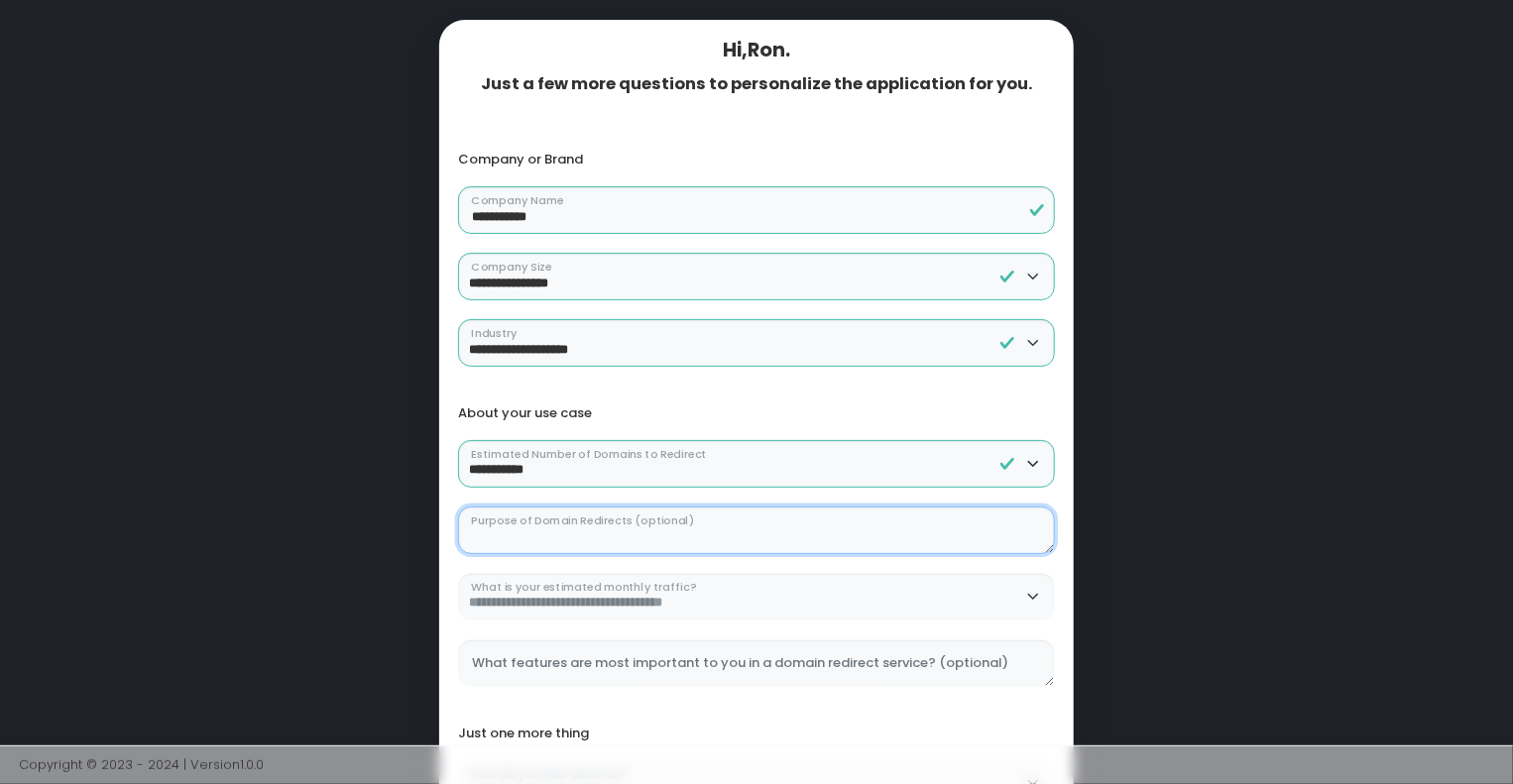 click on "Purpose of Domain Redirects (optional)" at bounding box center (756, 530) 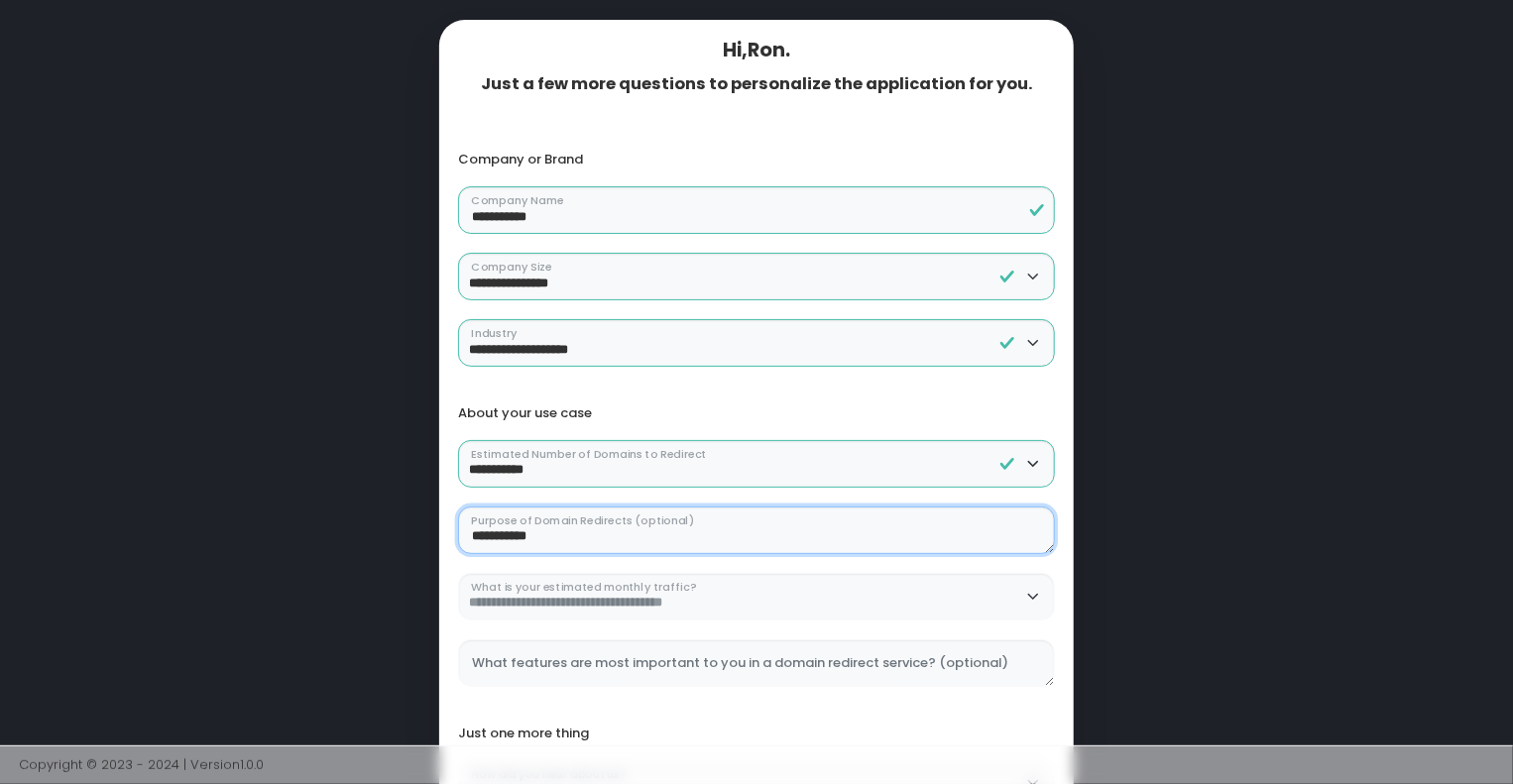 type on "**********" 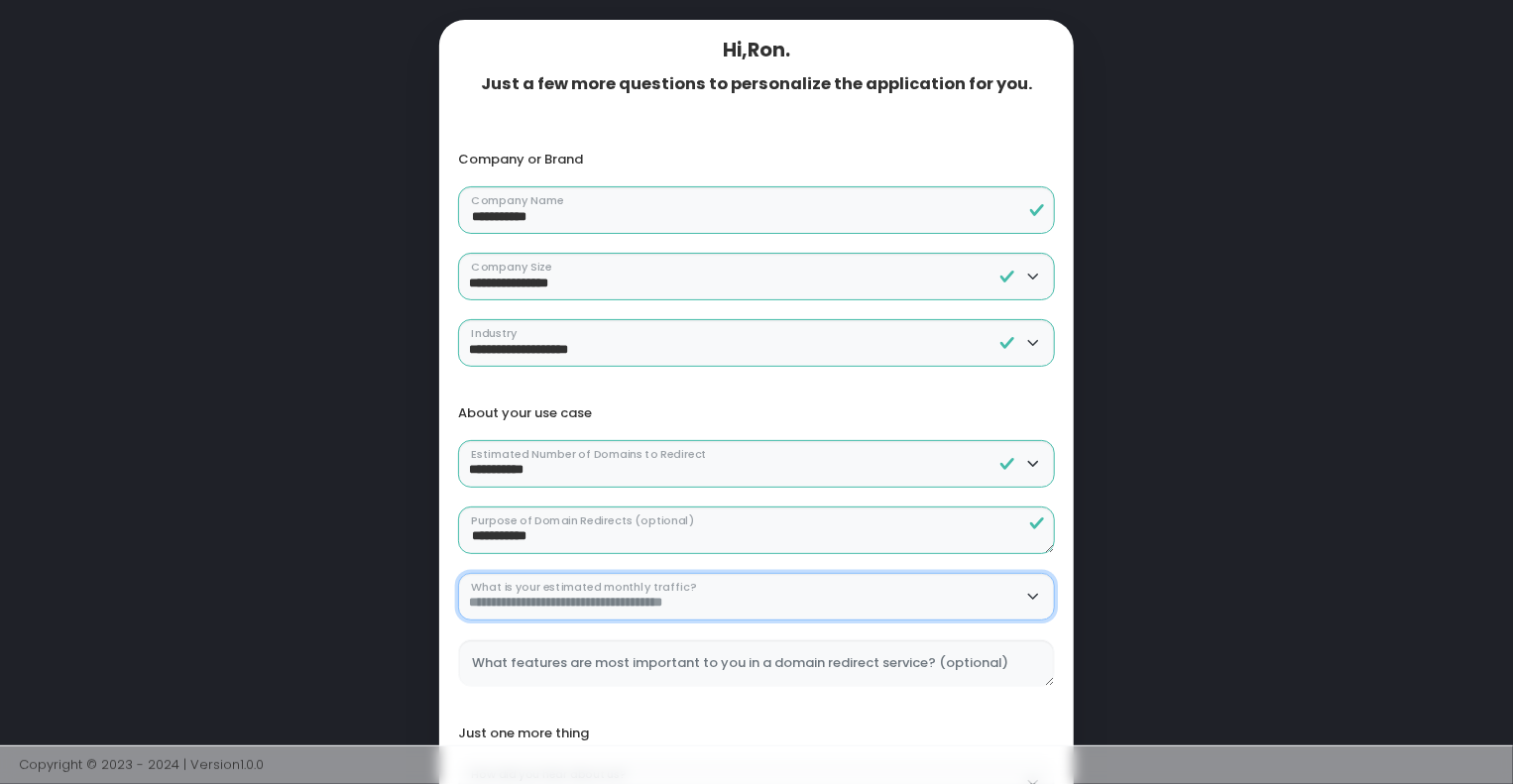 select on "**********" 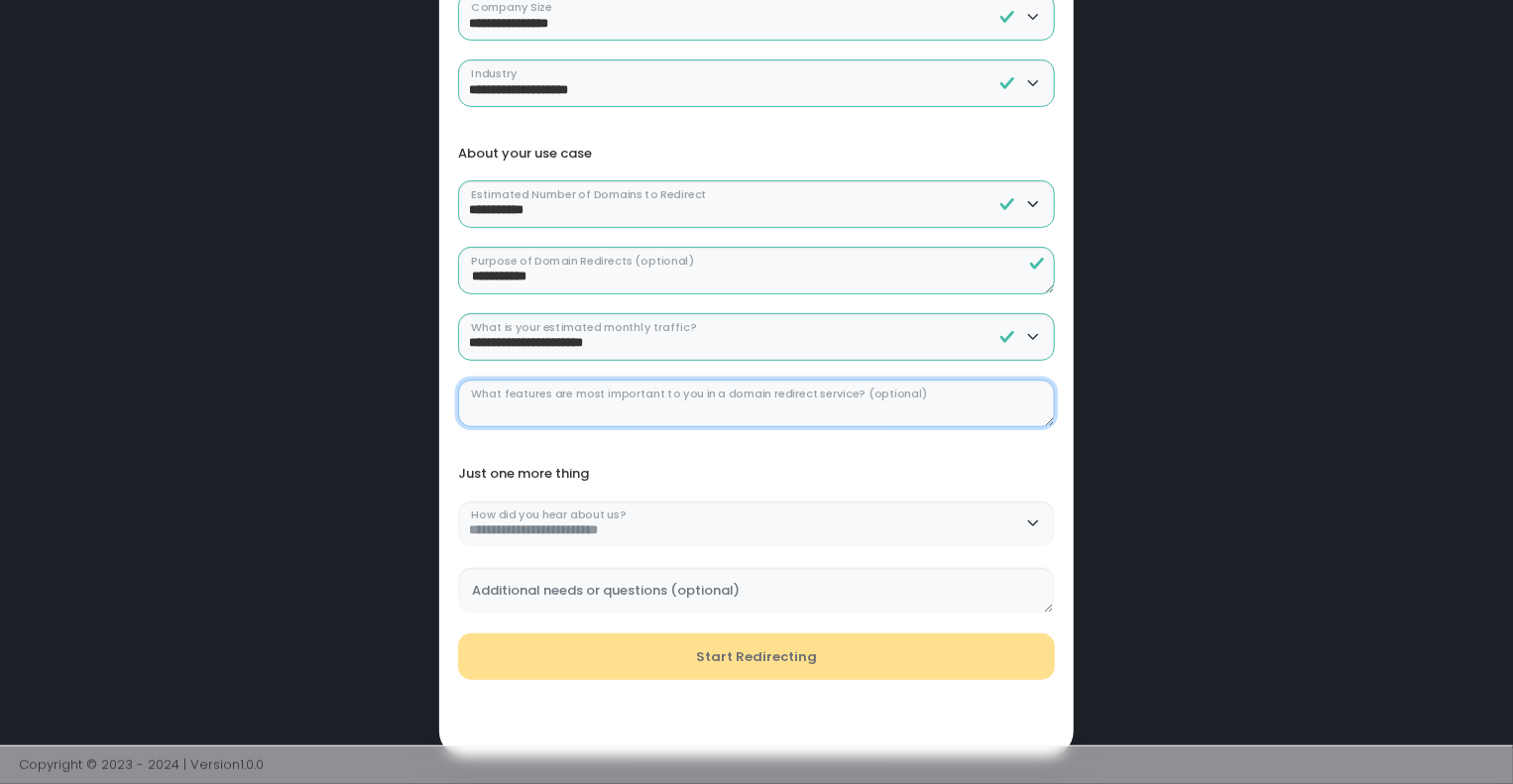 scroll, scrollTop: 261, scrollLeft: 0, axis: vertical 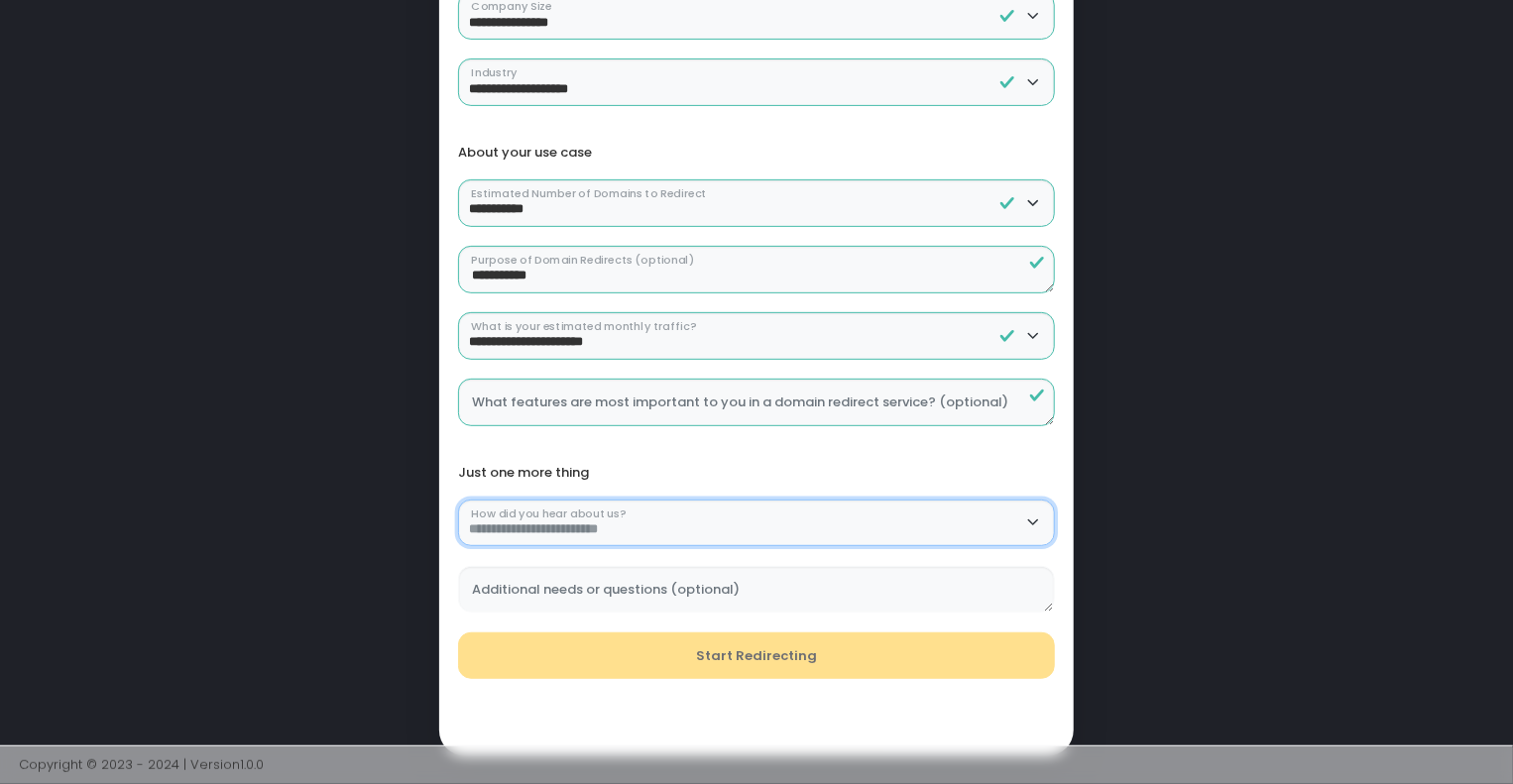 click on "**********" at bounding box center (756, 523) 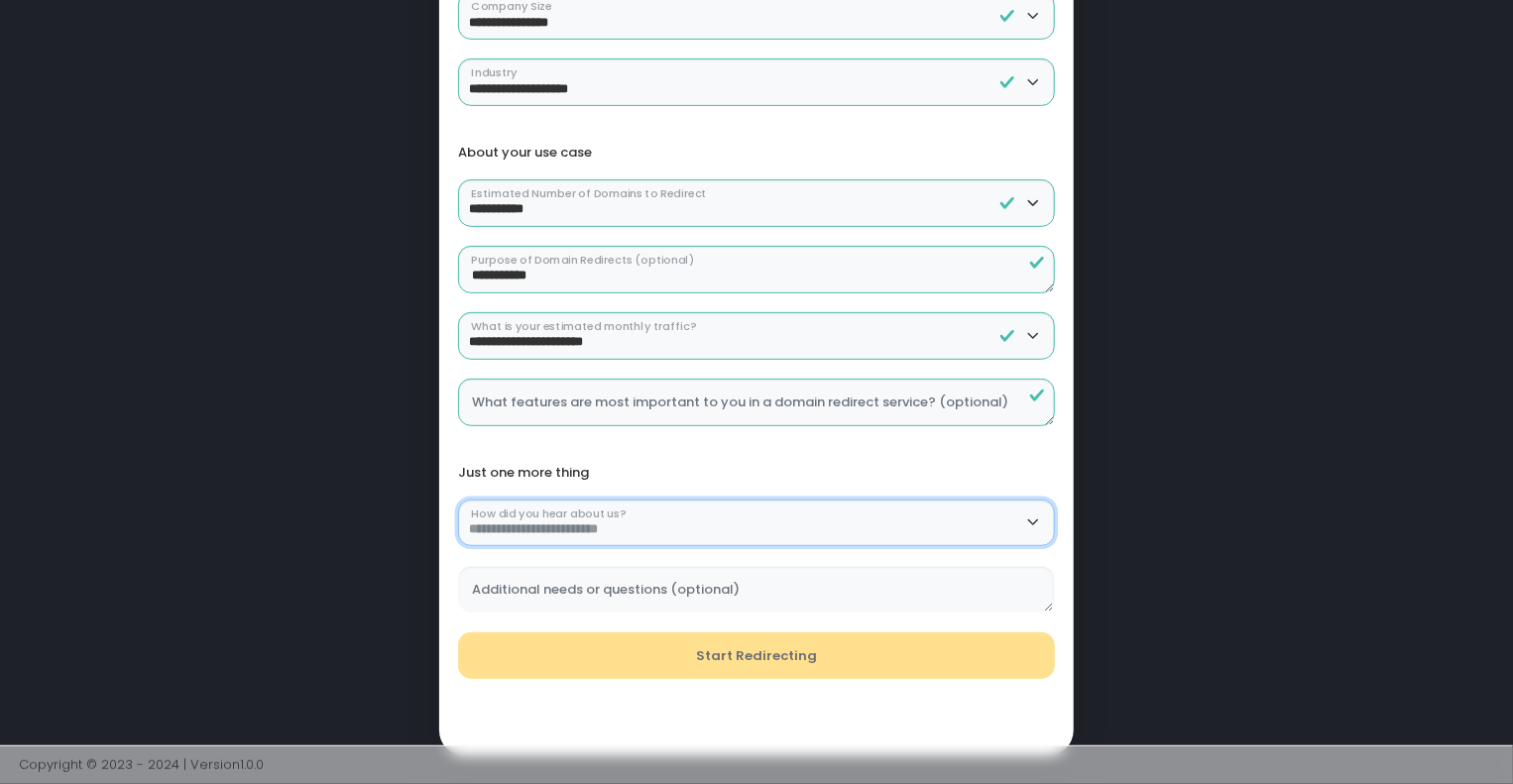 select on "**********" 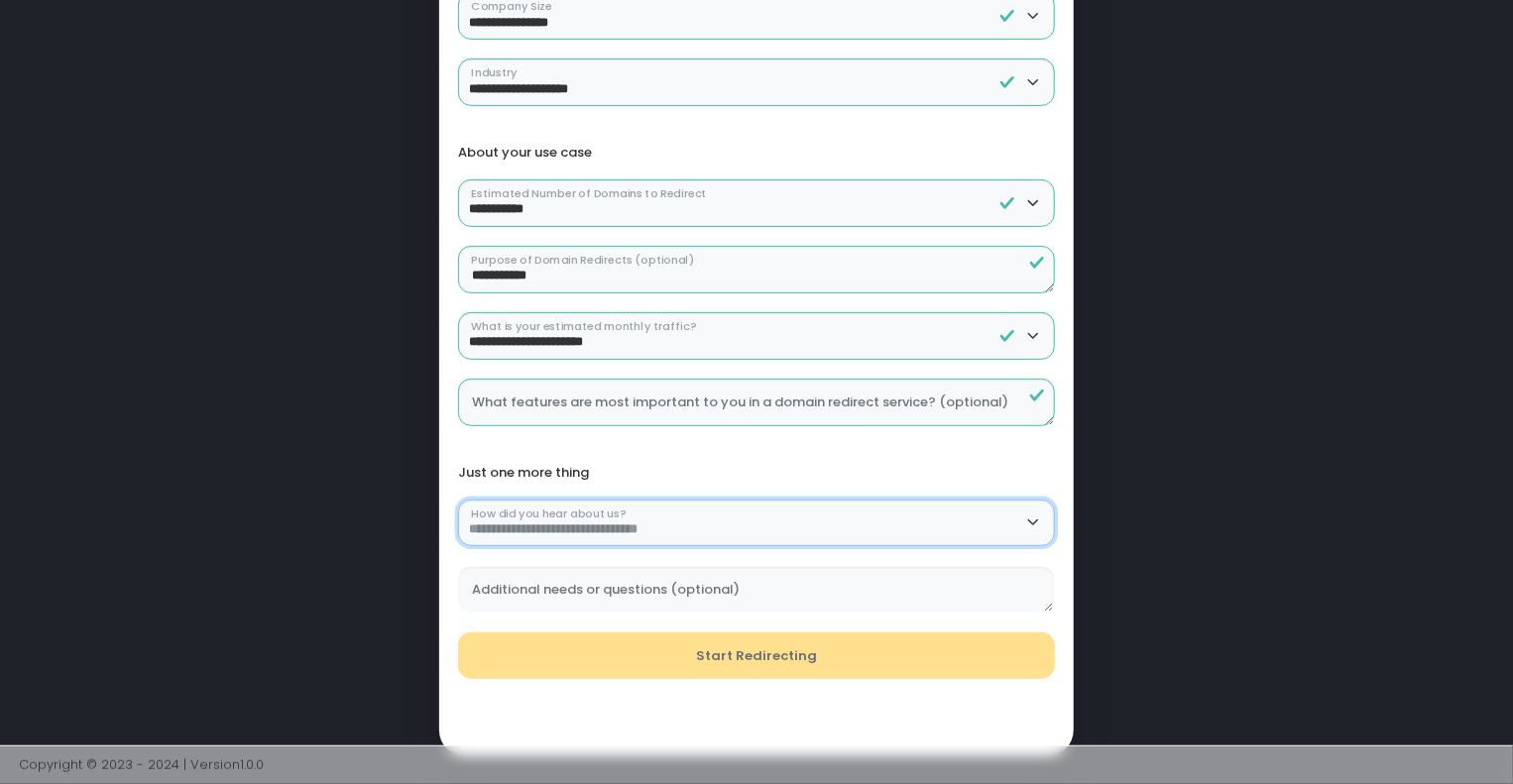 click on "**********" at bounding box center [756, 523] 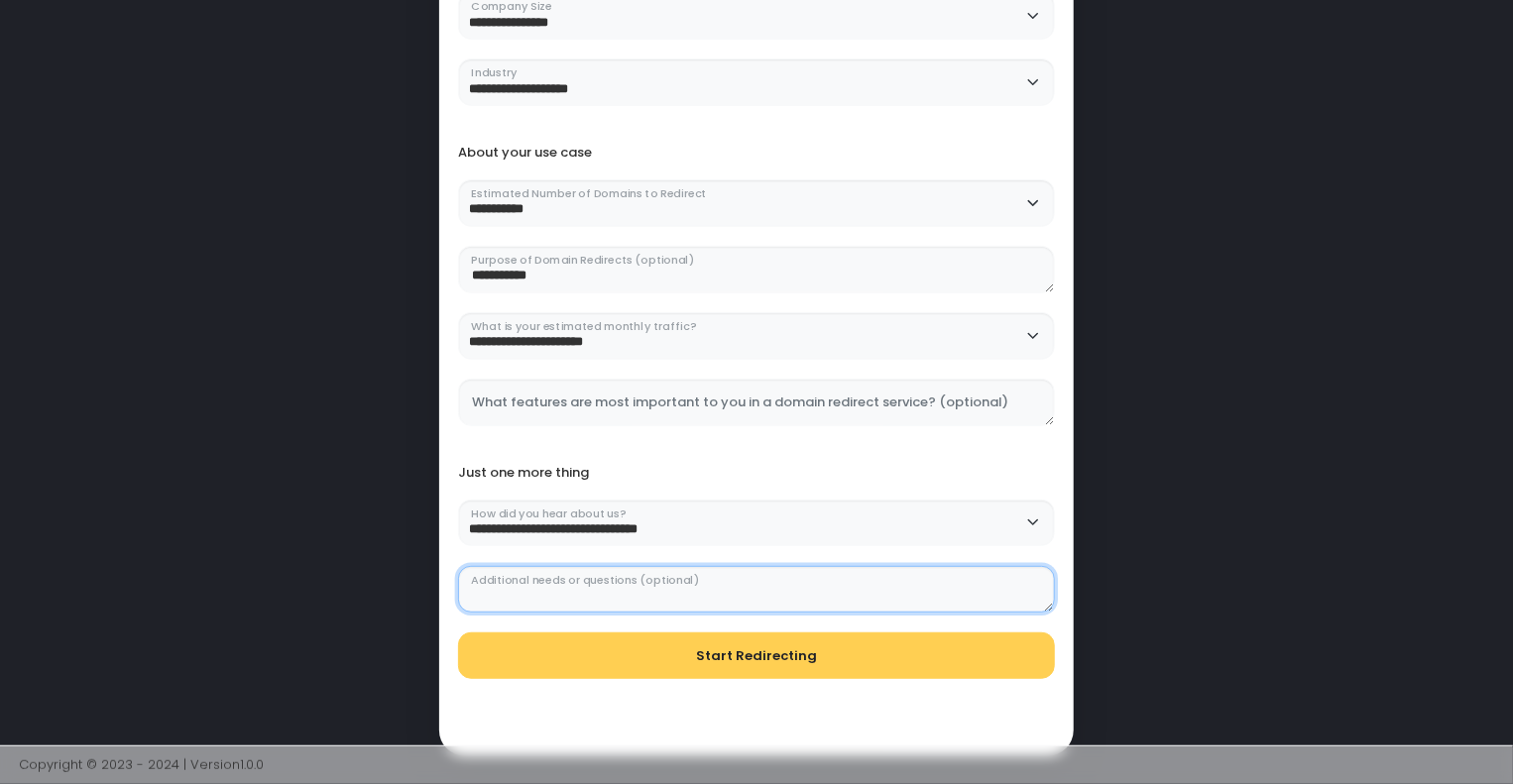 click on "Additional needs or questions (optional)" at bounding box center [756, 590] 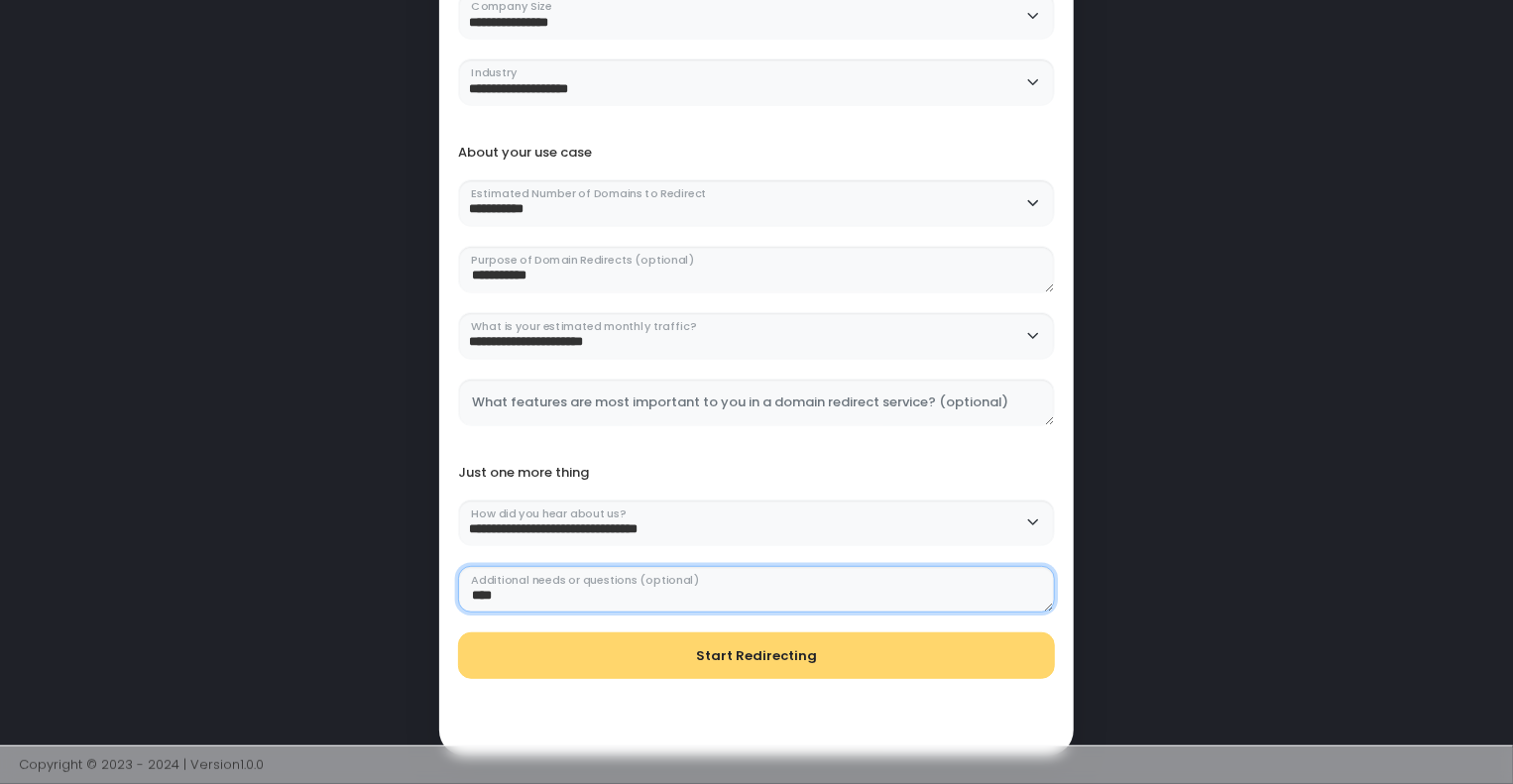 type on "****" 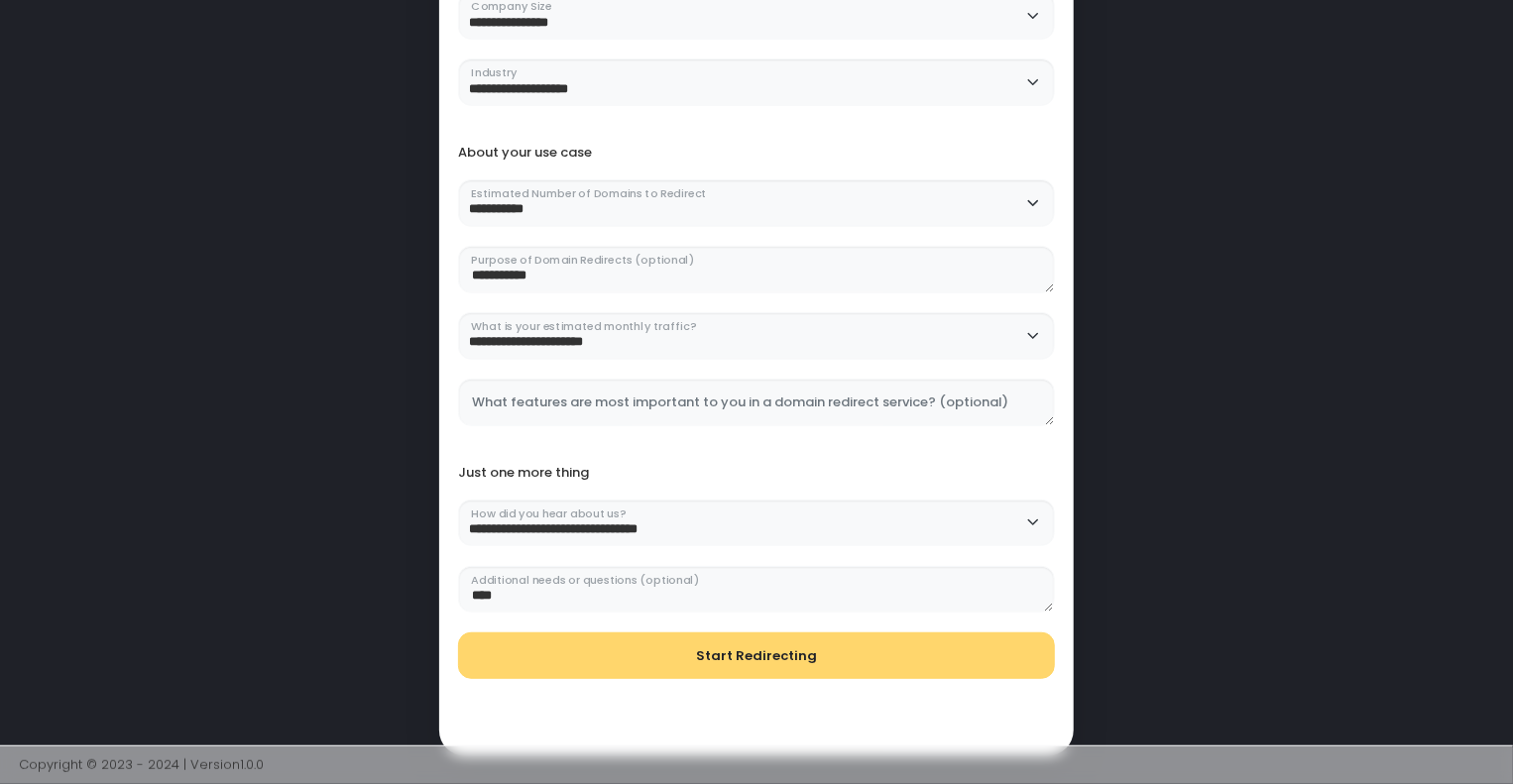 click on "Start Redirecting" at bounding box center (756, 656) 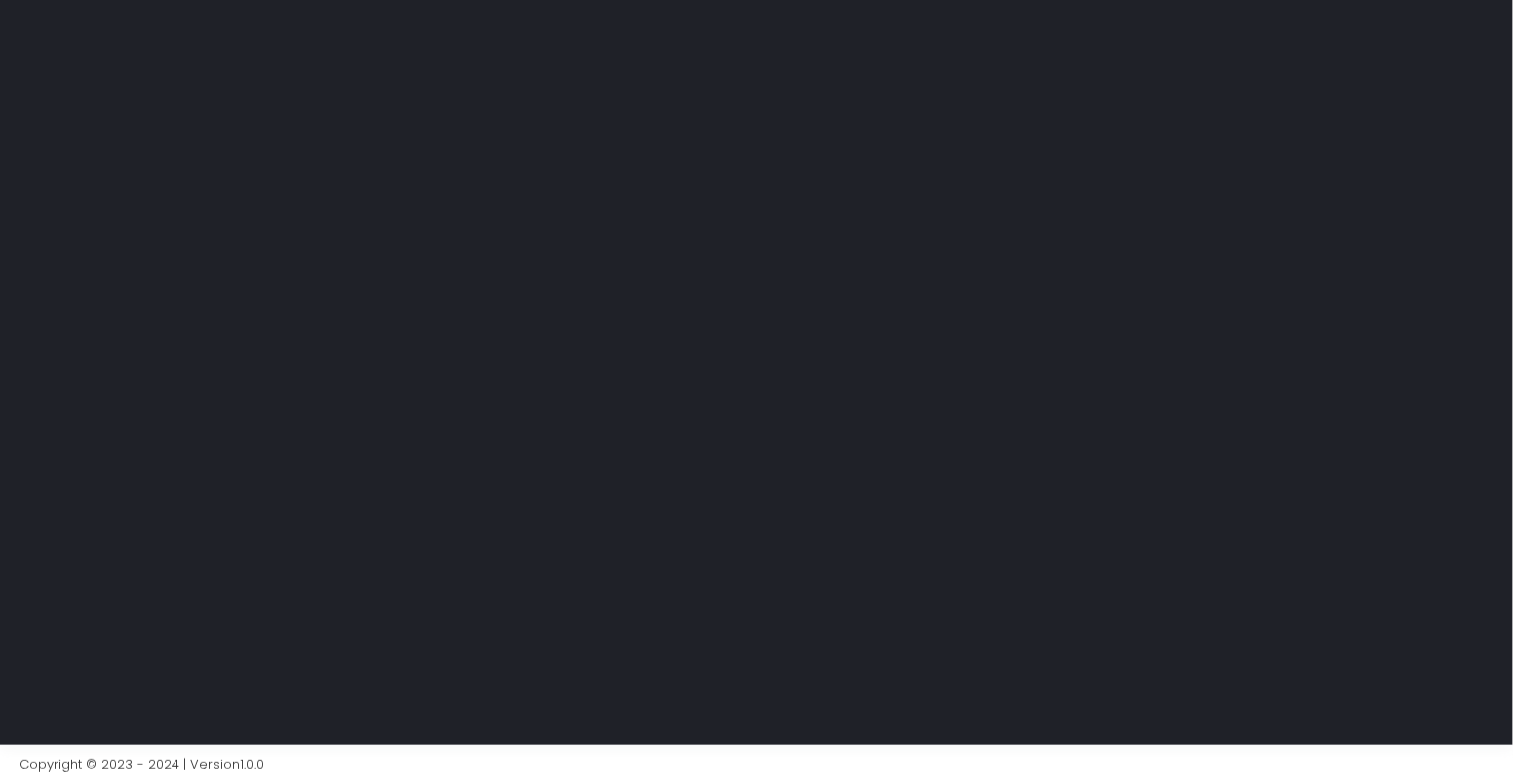 scroll, scrollTop: 0, scrollLeft: 0, axis: both 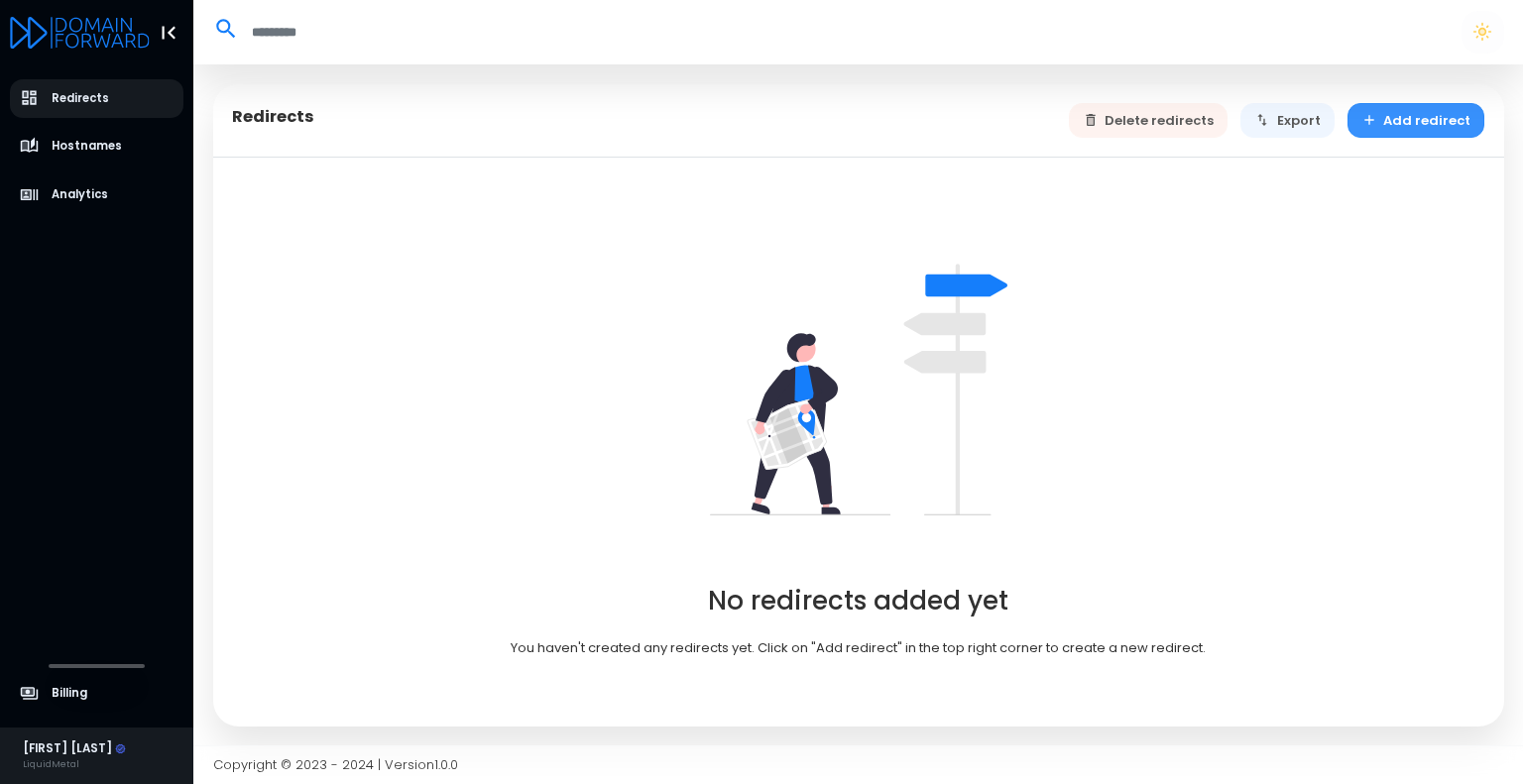 click on "Add redirect" at bounding box center (1416, 120) 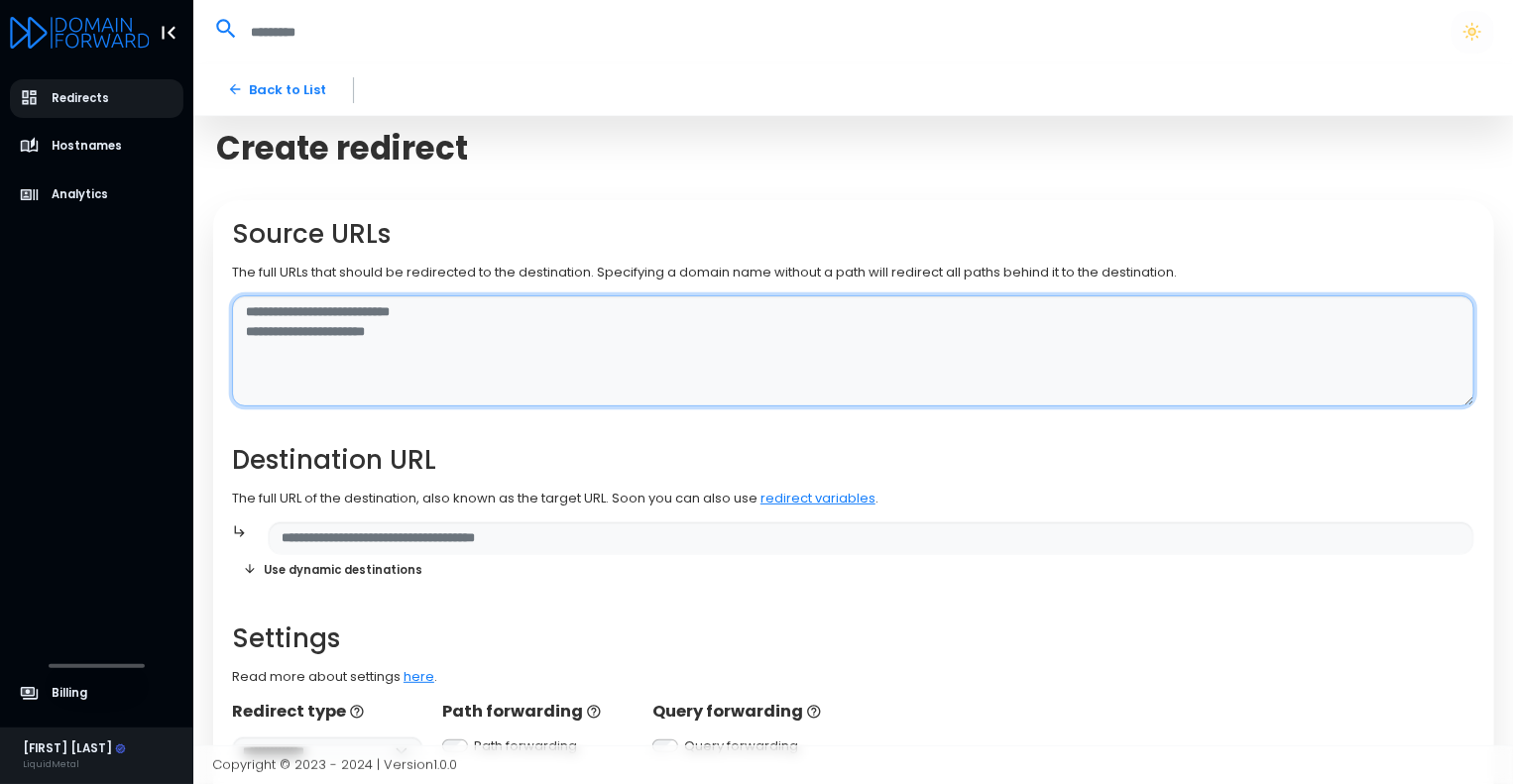 click at bounding box center [853, 351] 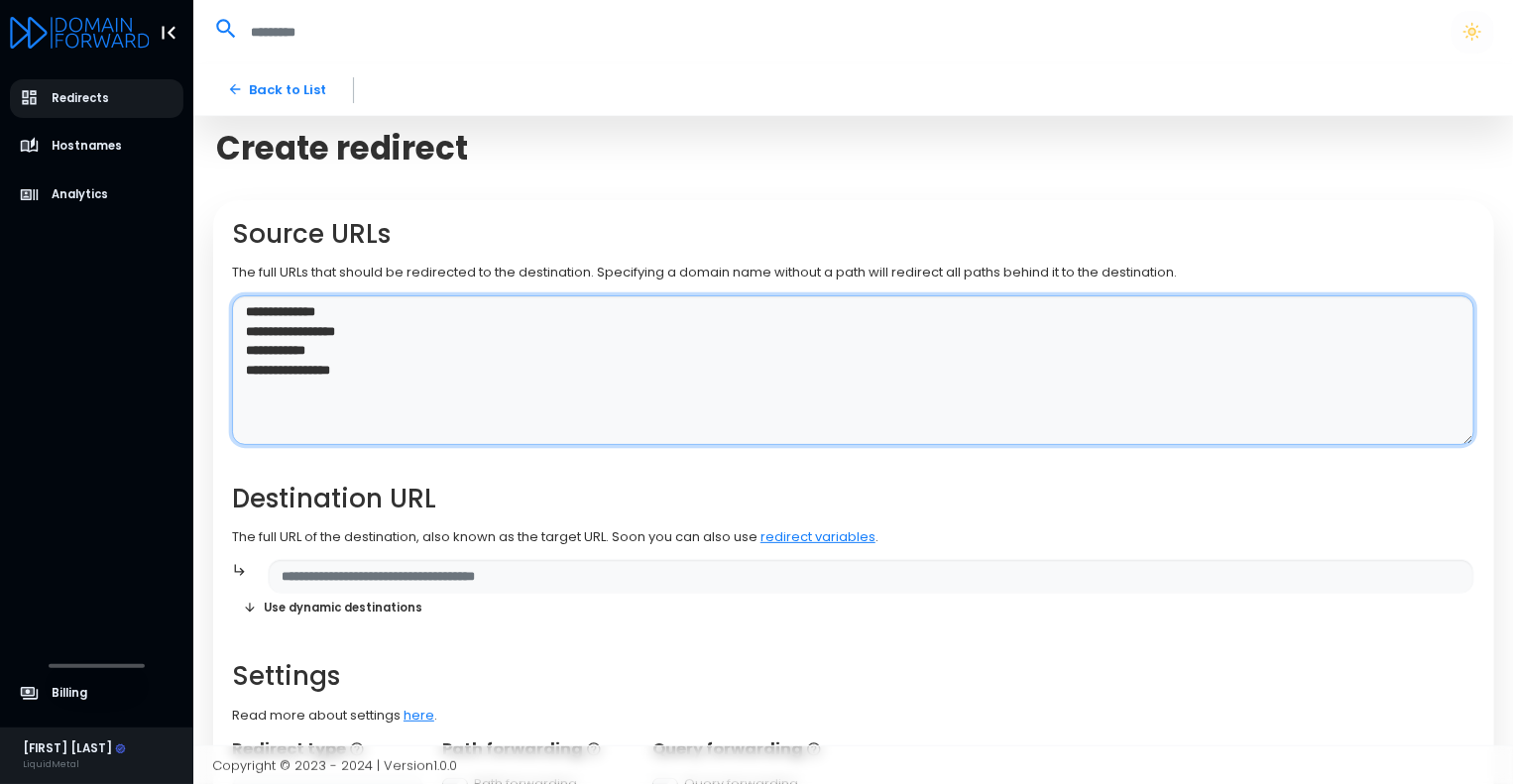 type on "**********" 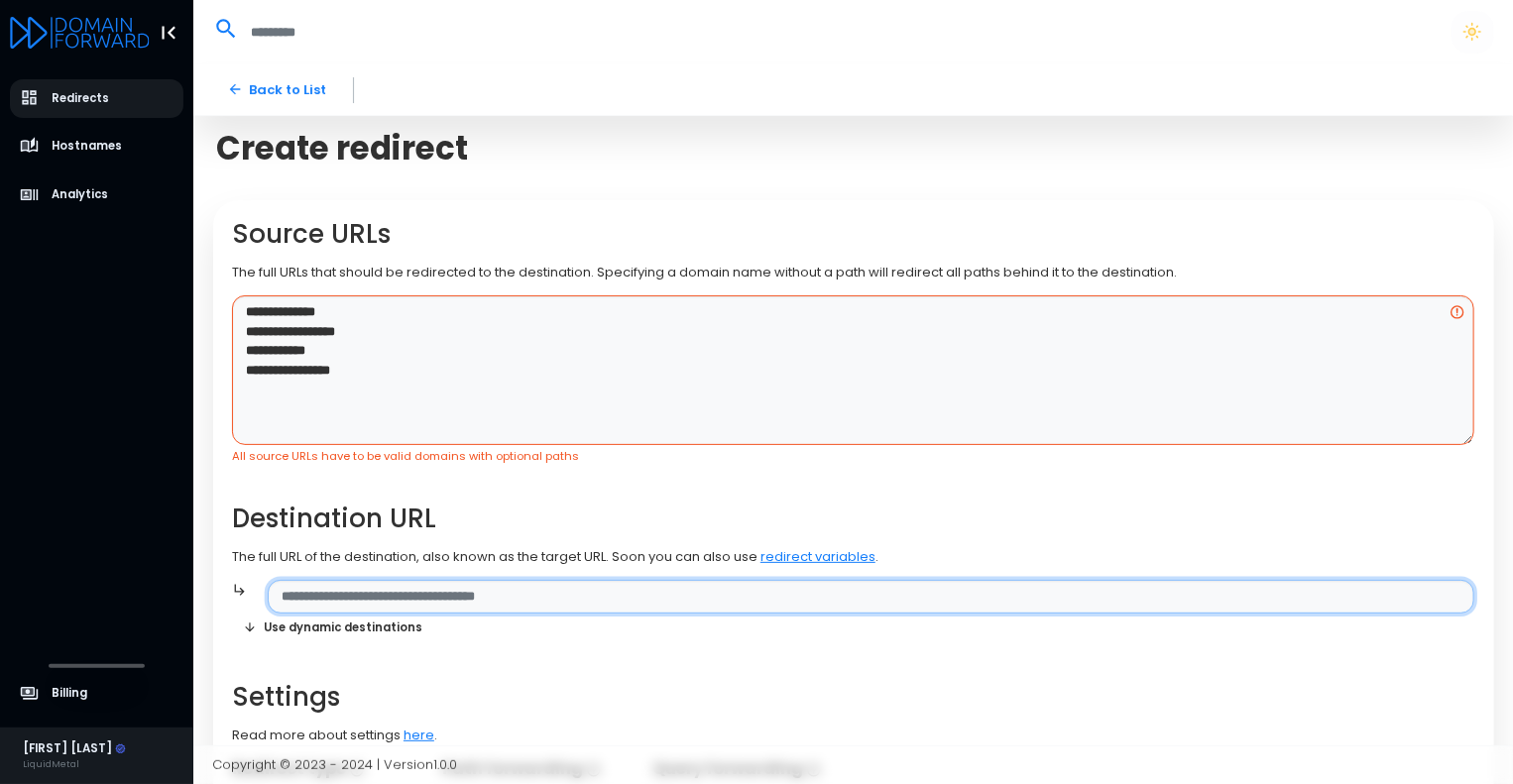 click at bounding box center (871, 597) 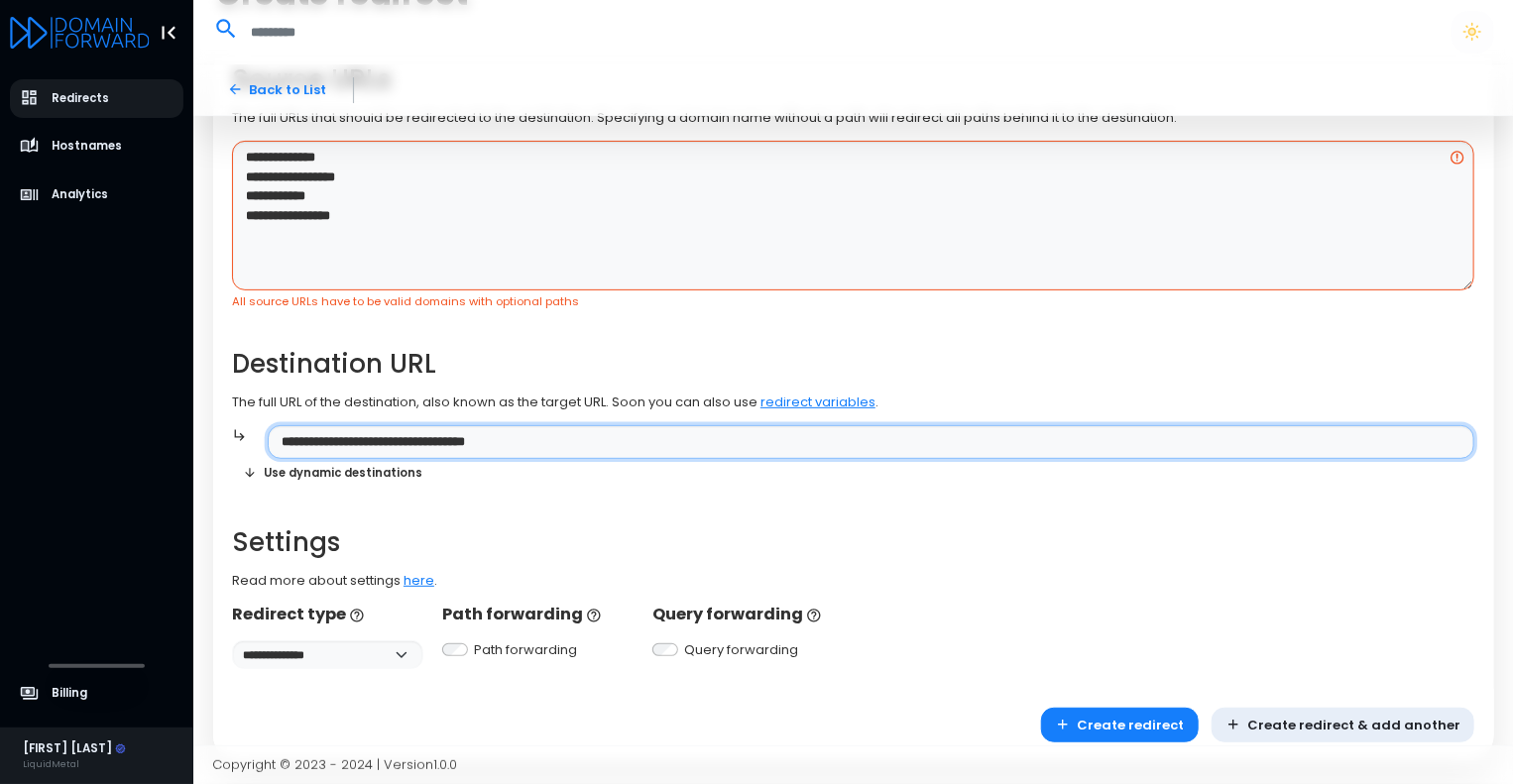 scroll, scrollTop: 188, scrollLeft: 0, axis: vertical 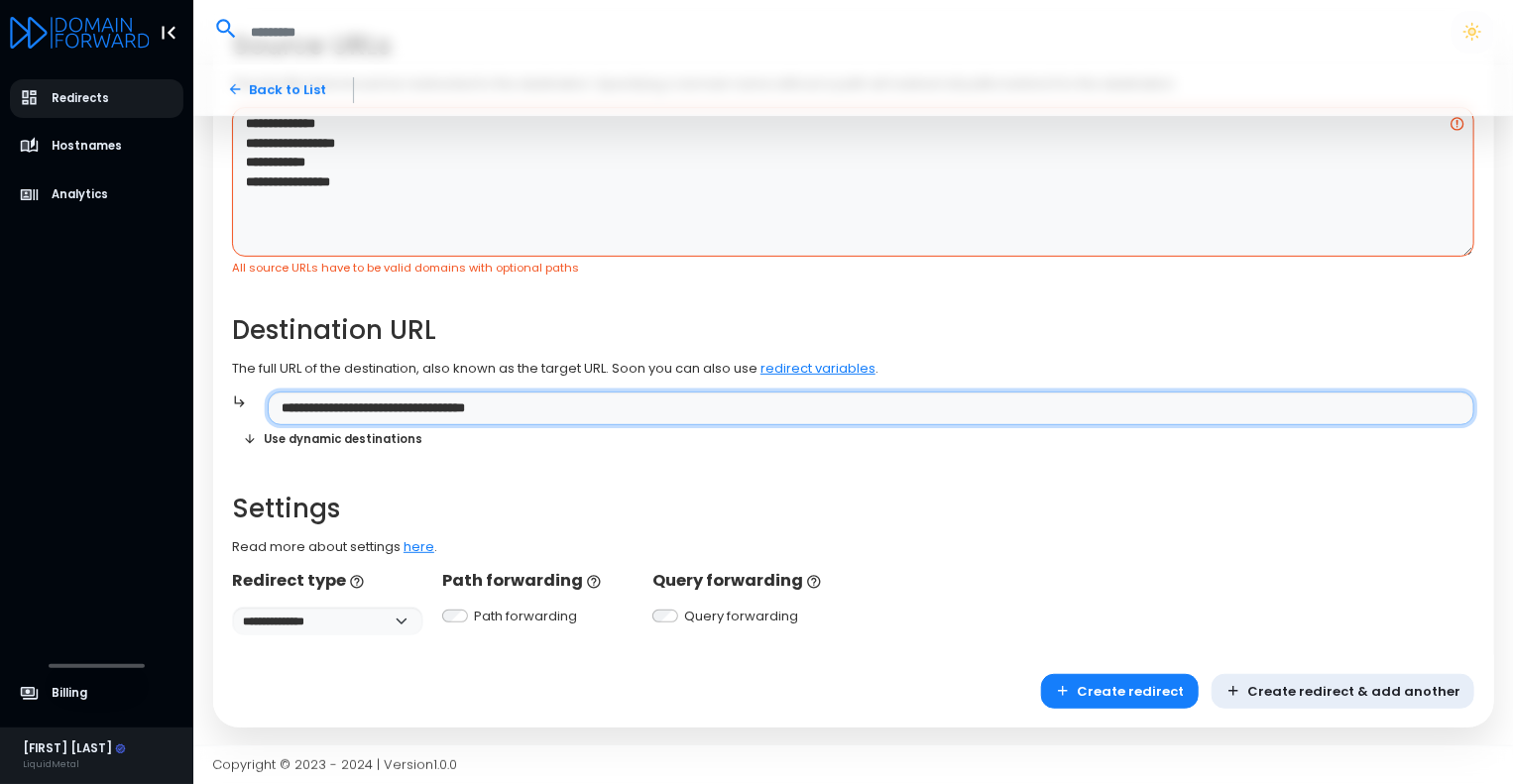 type on "**********" 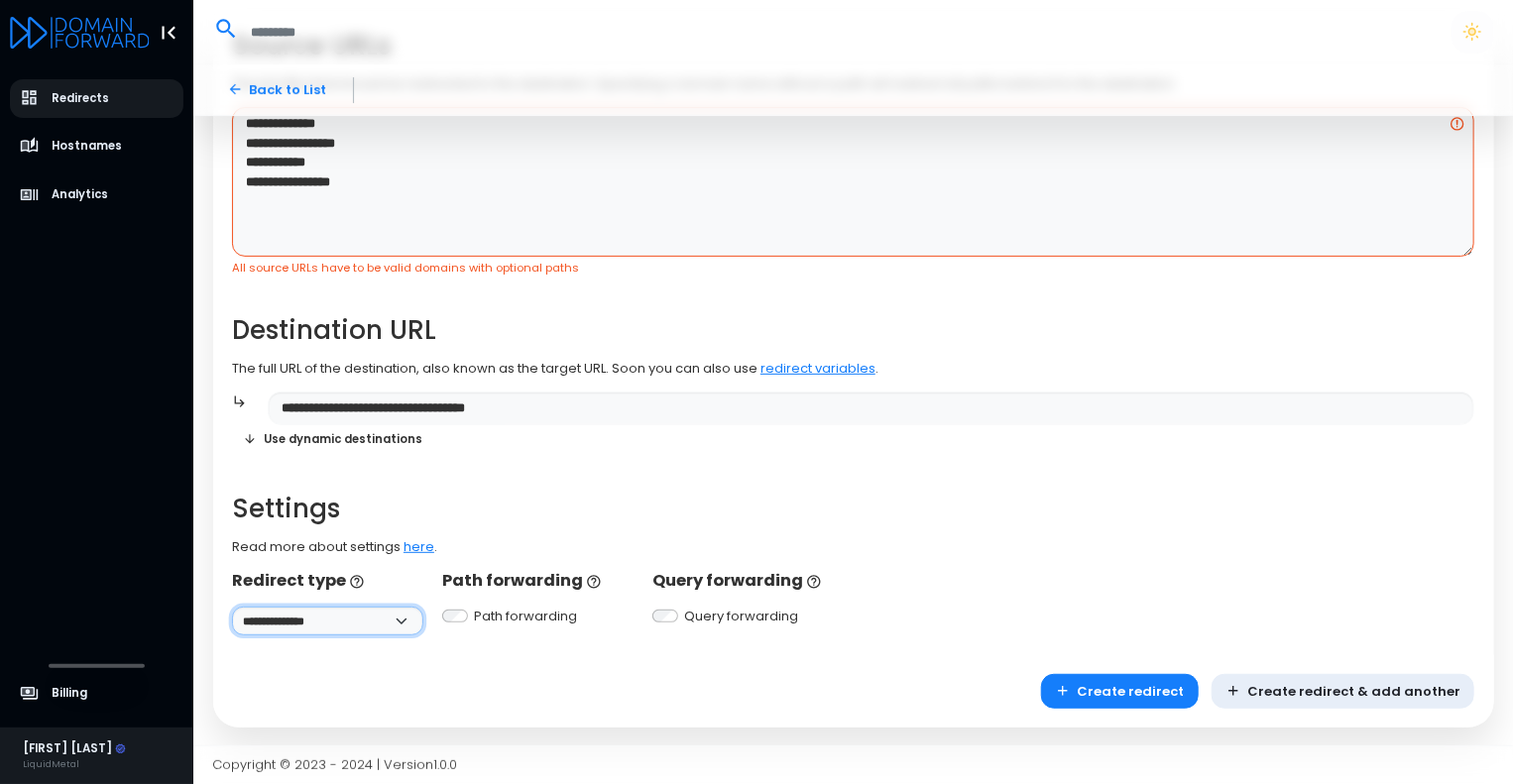 click on "**********" at bounding box center [327, 620] 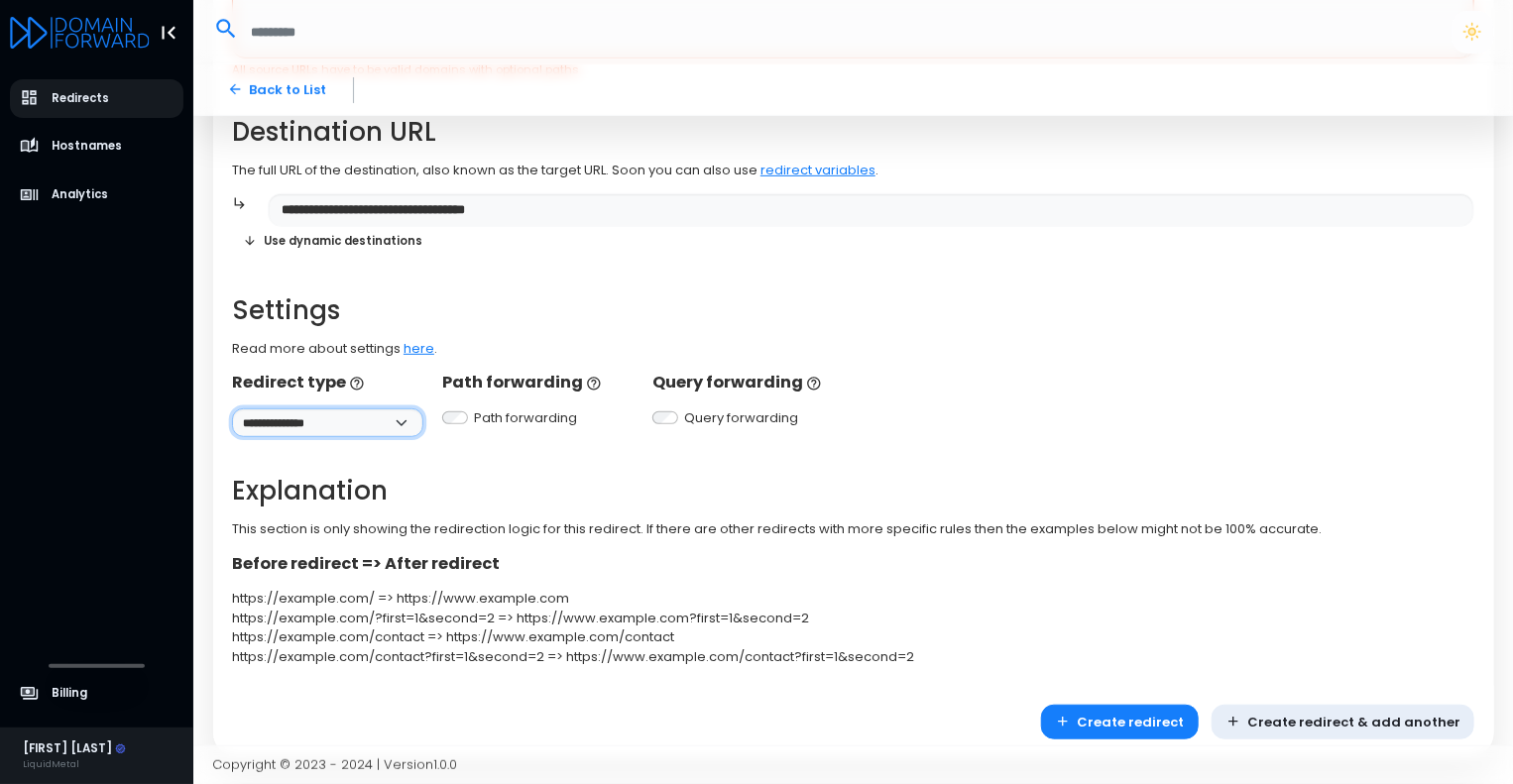 scroll, scrollTop: 416, scrollLeft: 0, axis: vertical 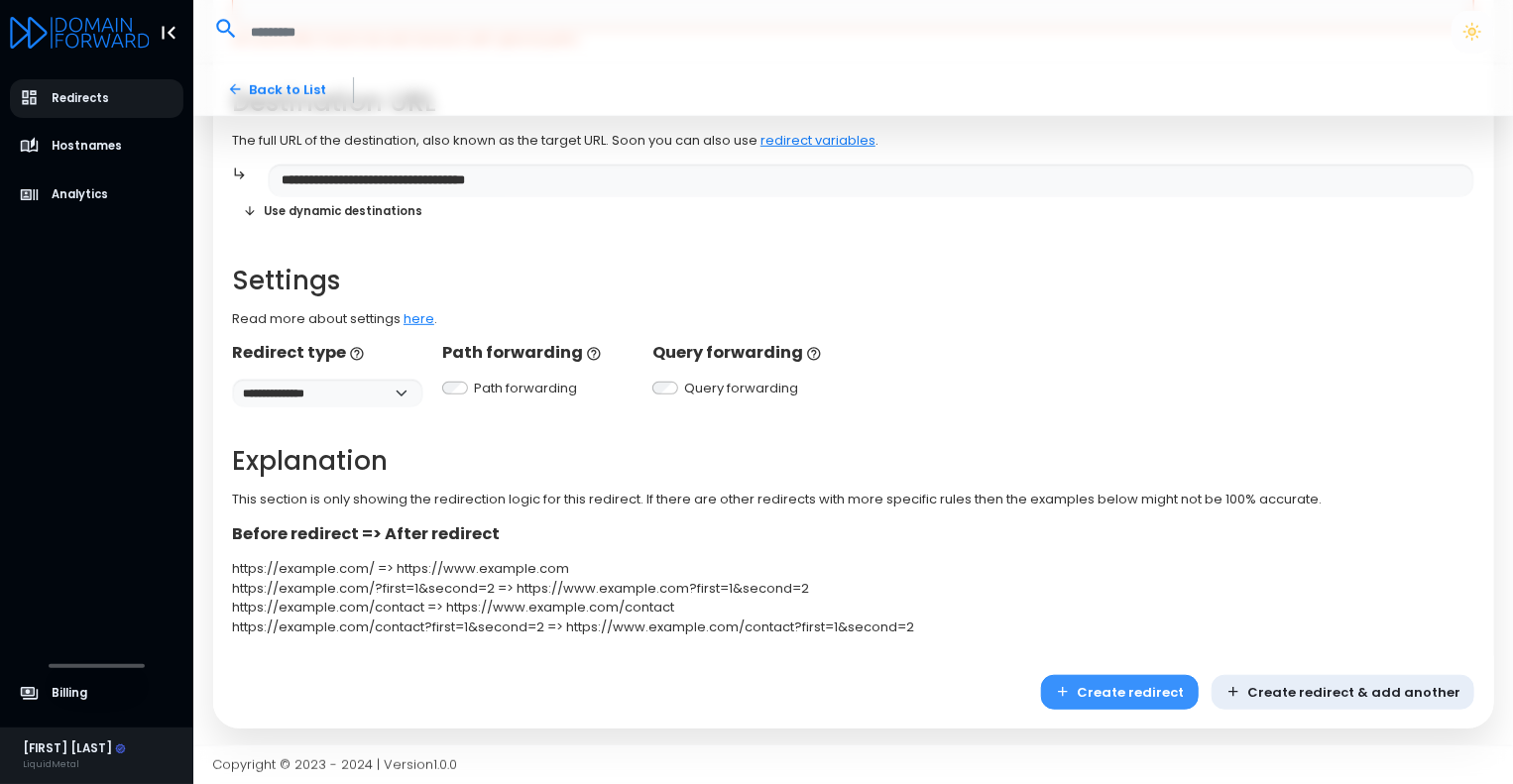 click on "Create redirect" at bounding box center [1119, 692] 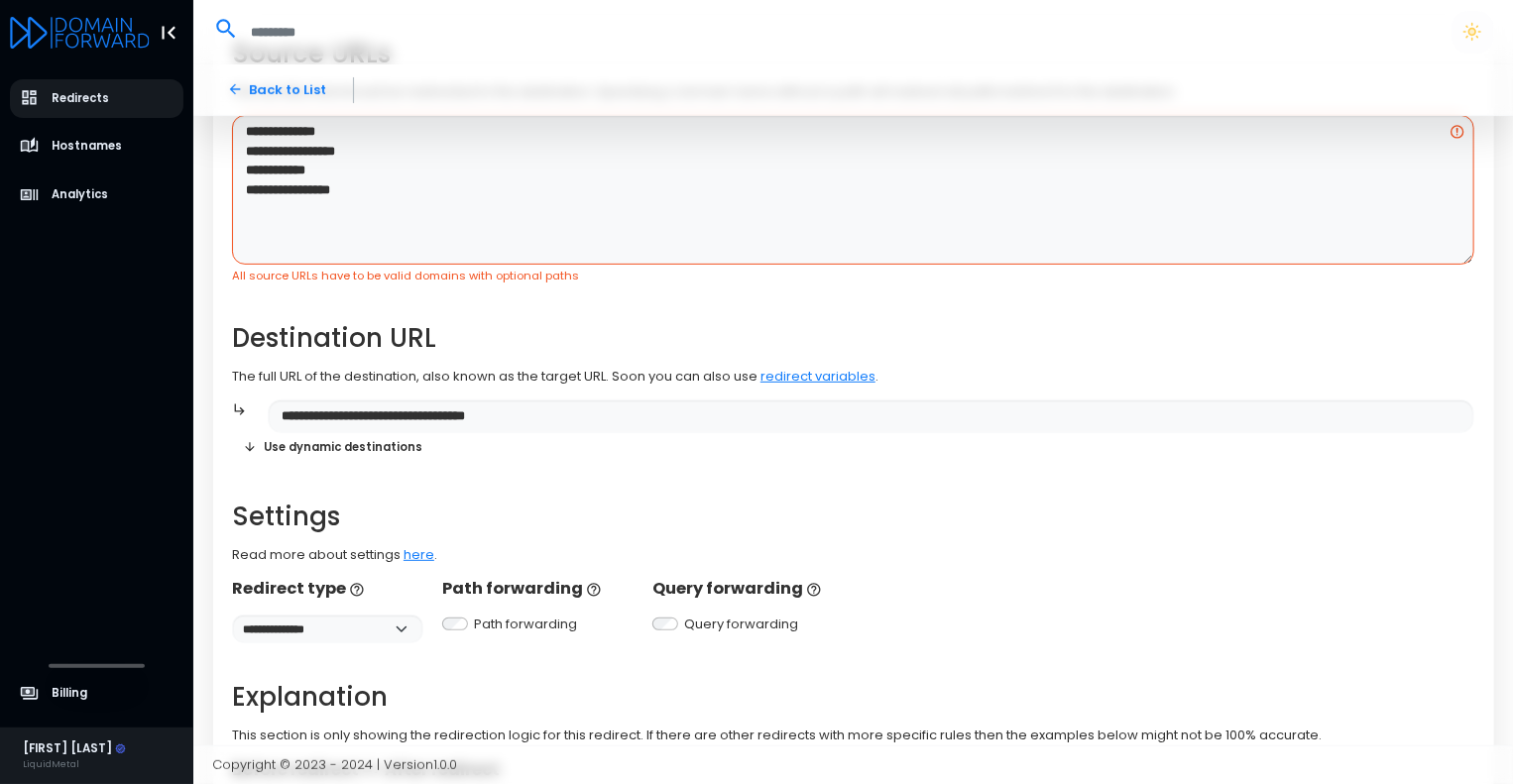 scroll, scrollTop: 0, scrollLeft: 0, axis: both 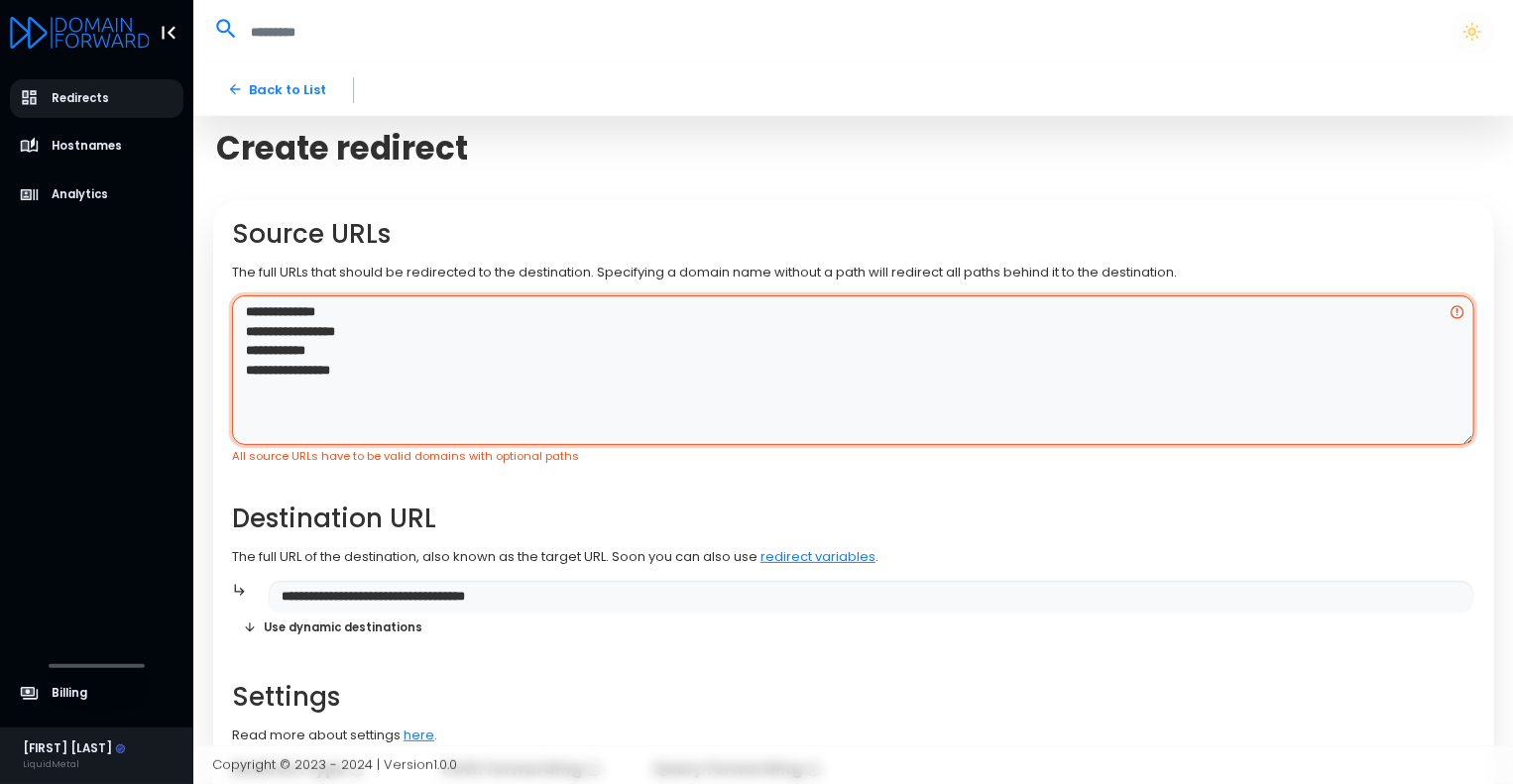 drag, startPoint x: 388, startPoint y: 332, endPoint x: 37, endPoint y: 283, distance: 354.40372 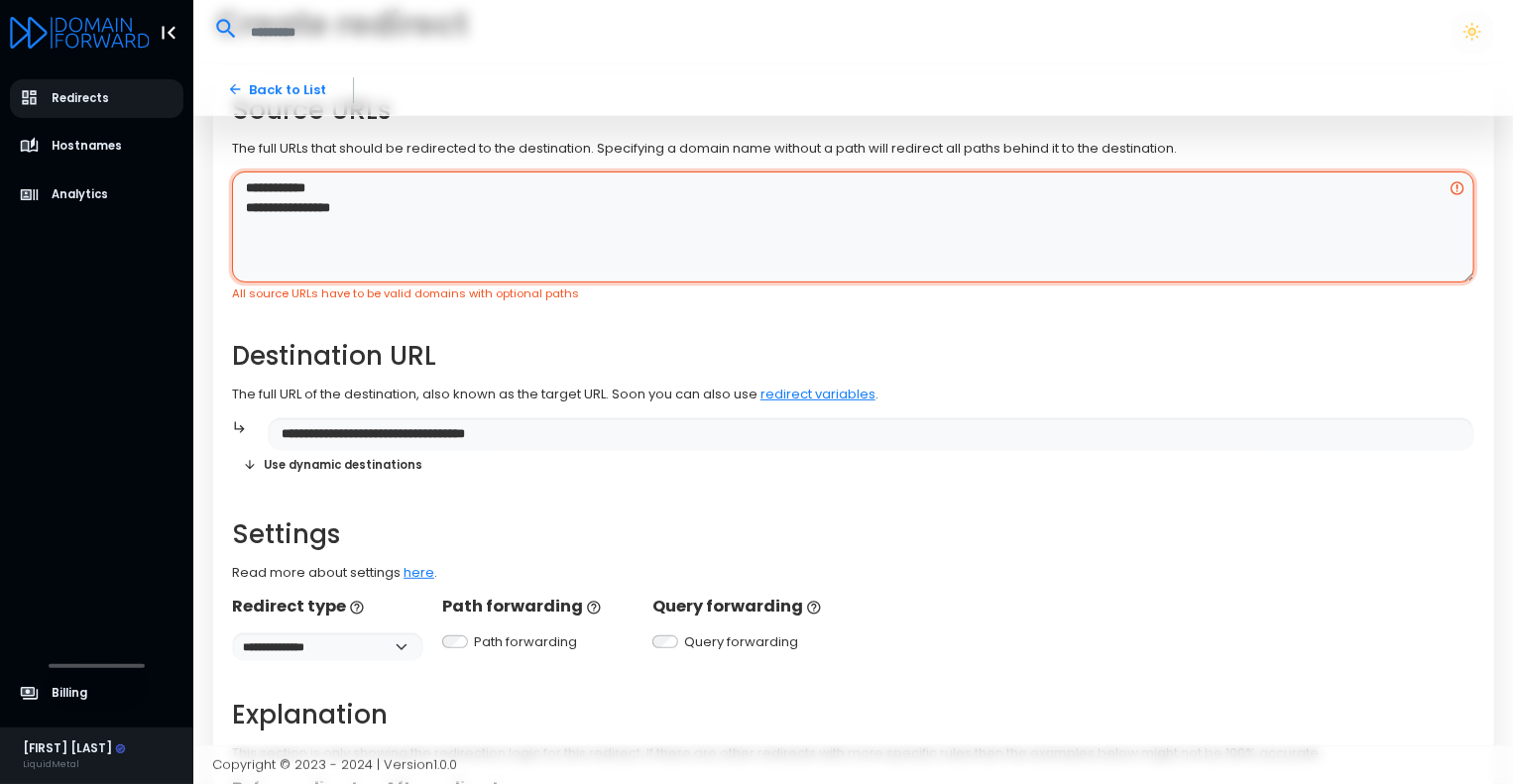 scroll, scrollTop: 119, scrollLeft: 0, axis: vertical 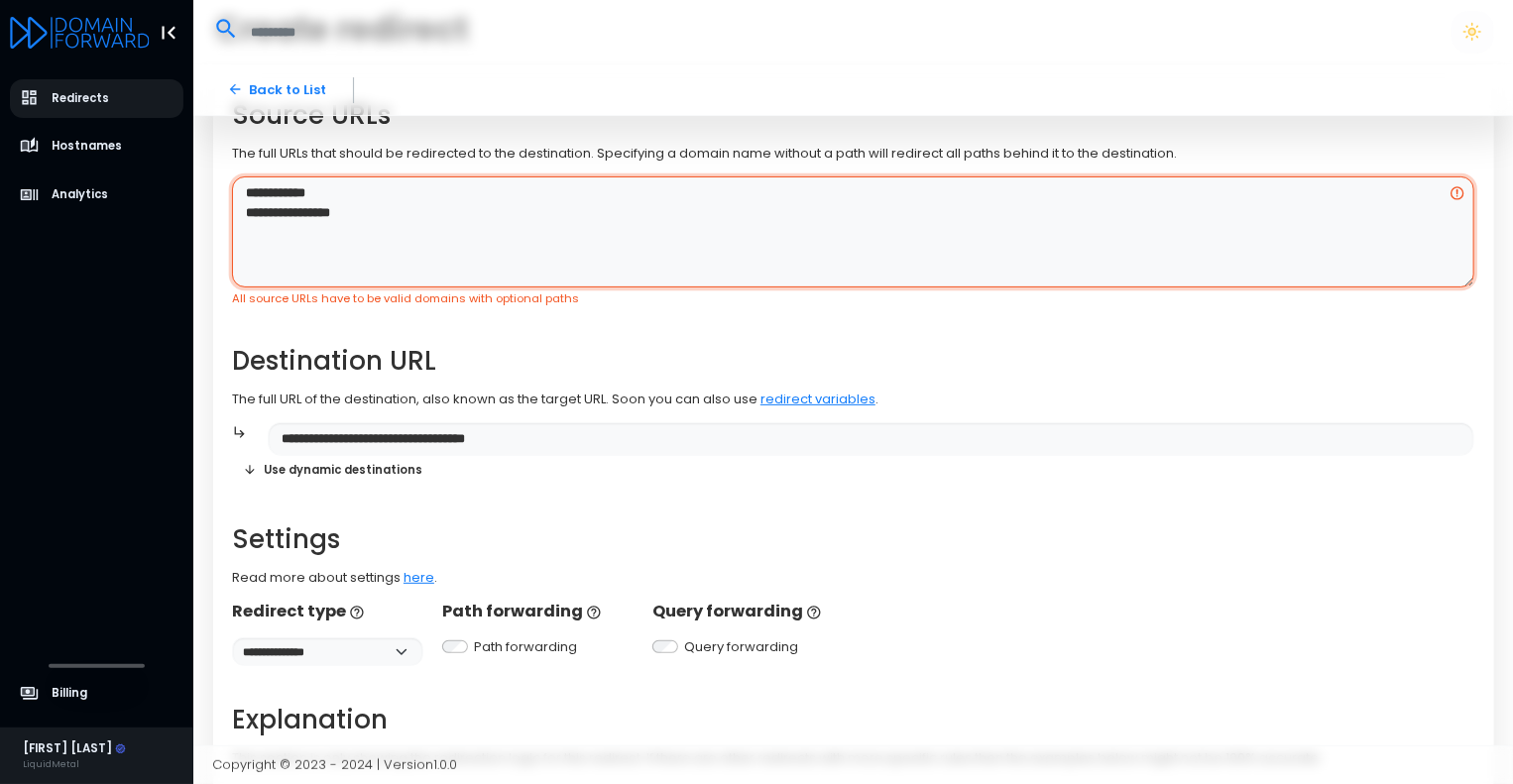 click on "**********" at bounding box center (853, 232) 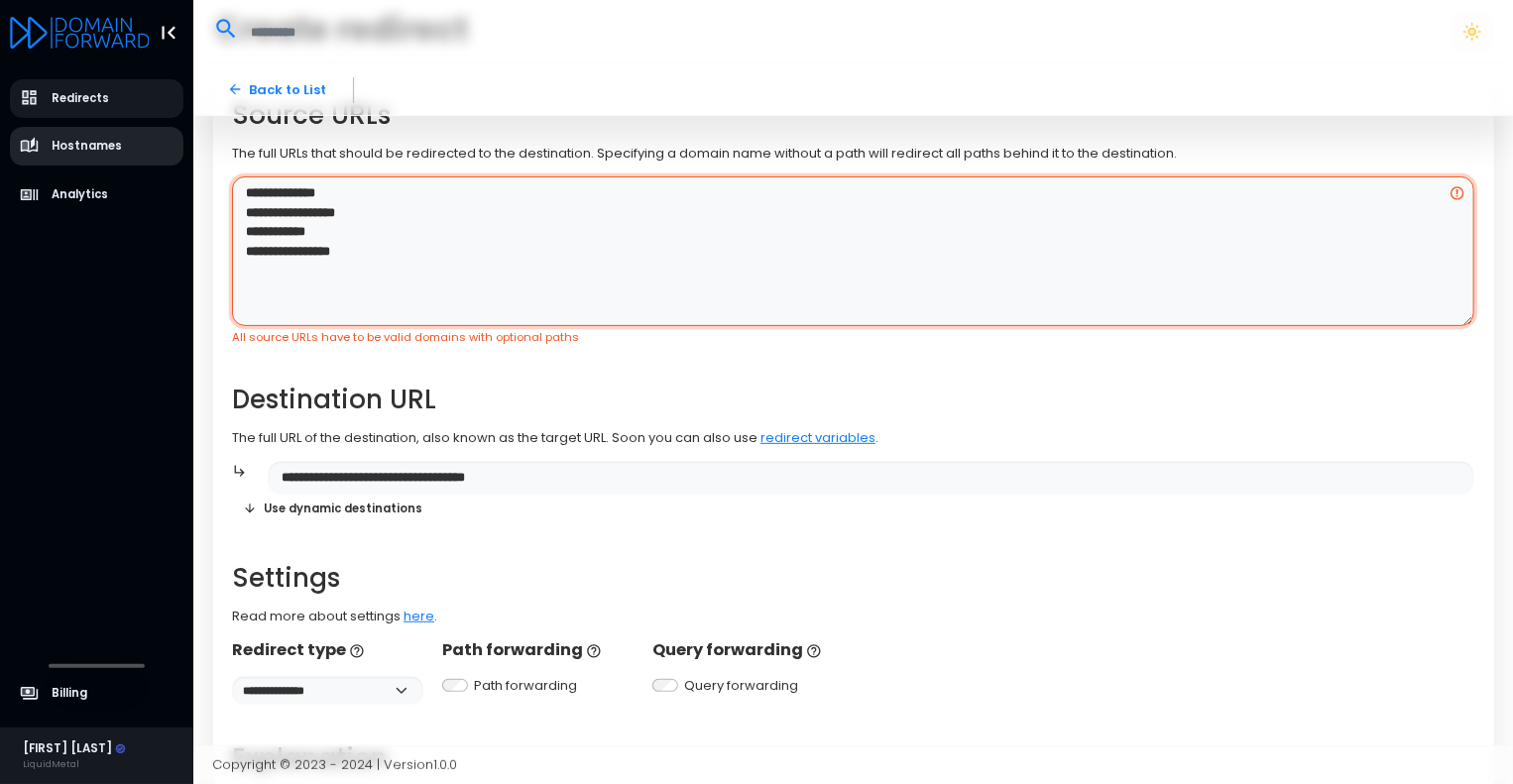drag, startPoint x: 395, startPoint y: 262, endPoint x: 152, endPoint y: 152, distance: 266.7377 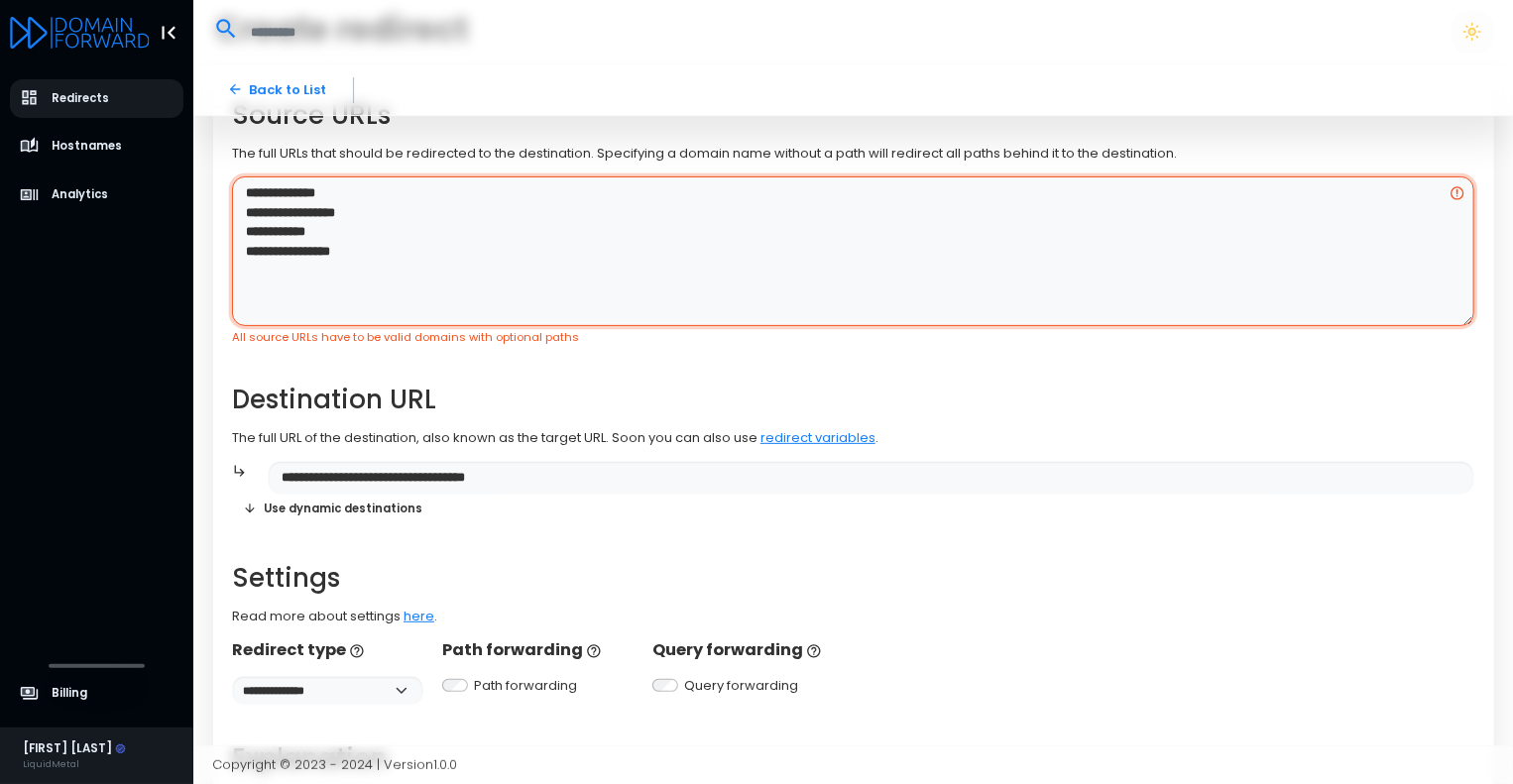 click on "**********" at bounding box center [853, 251] 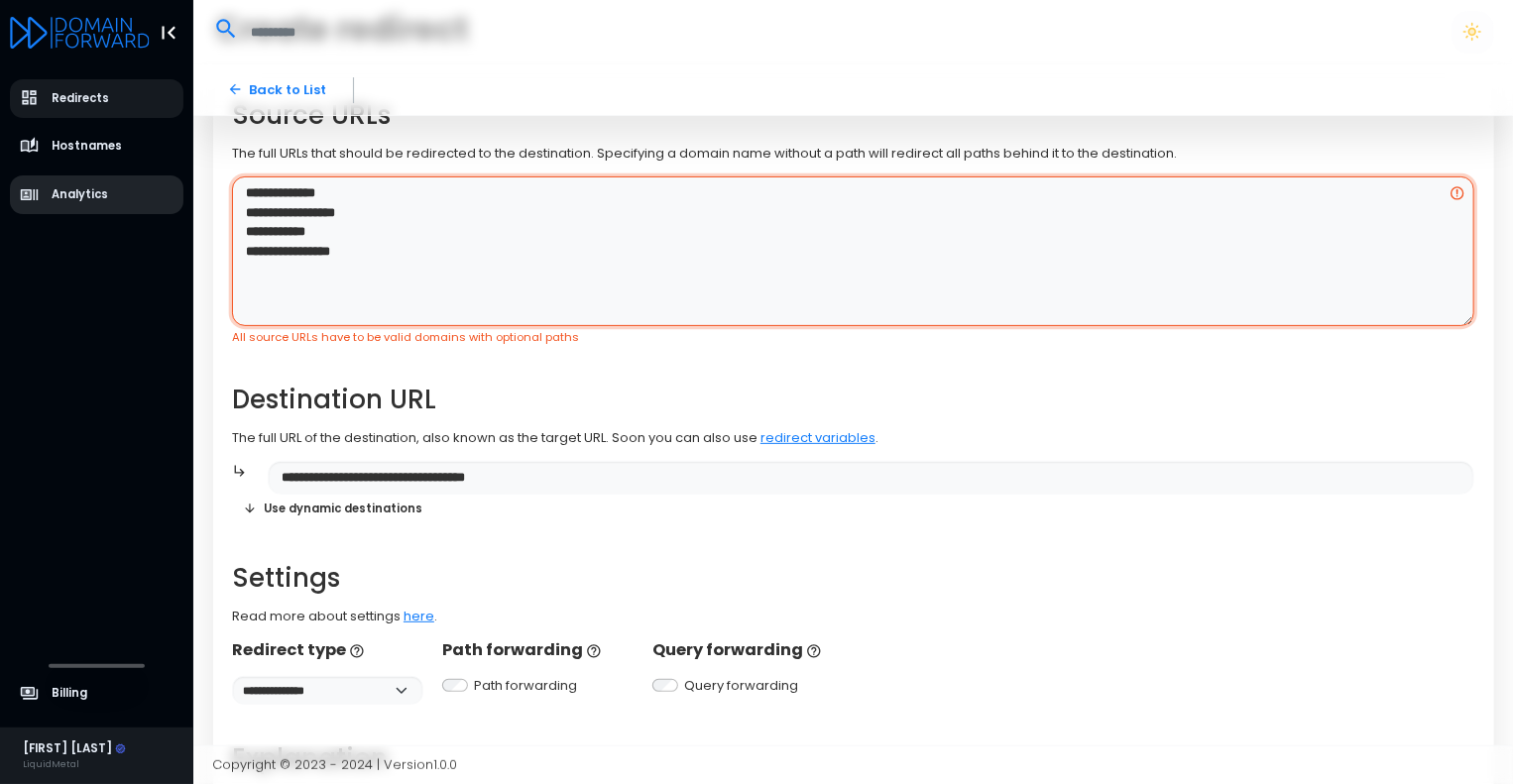 drag, startPoint x: 397, startPoint y: 209, endPoint x: 128, endPoint y: 185, distance: 270.06851 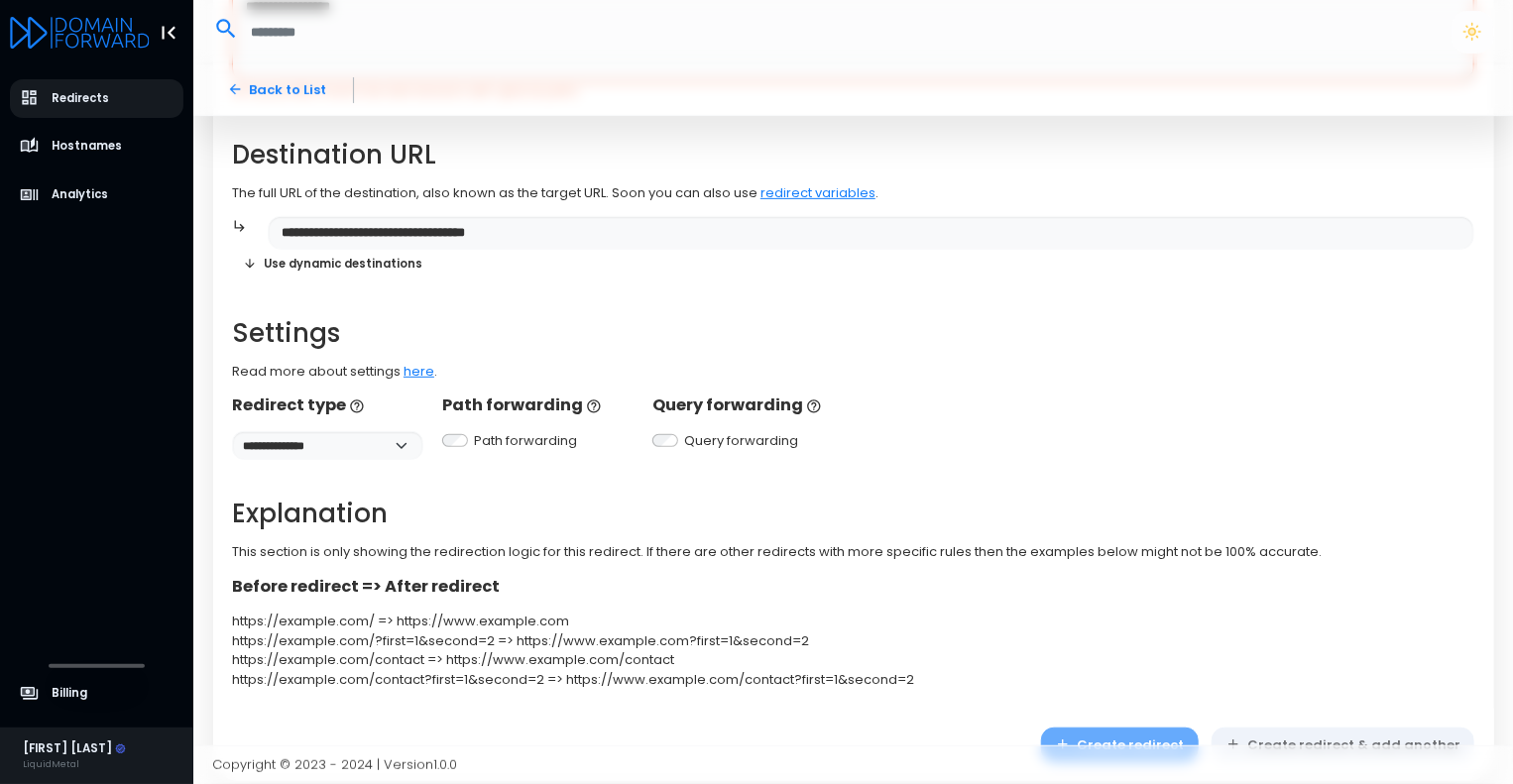 scroll, scrollTop: 379, scrollLeft: 0, axis: vertical 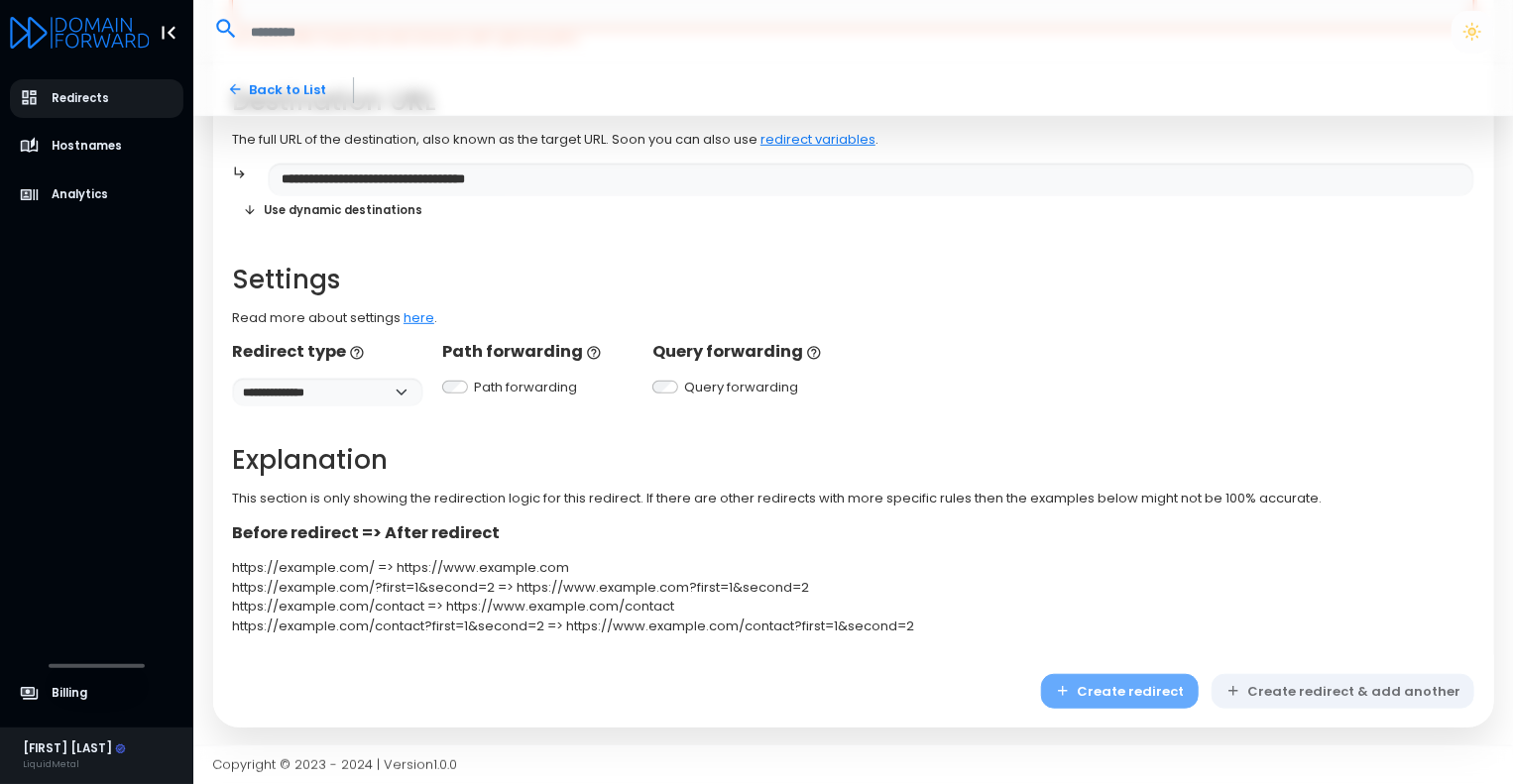 type on "**********" 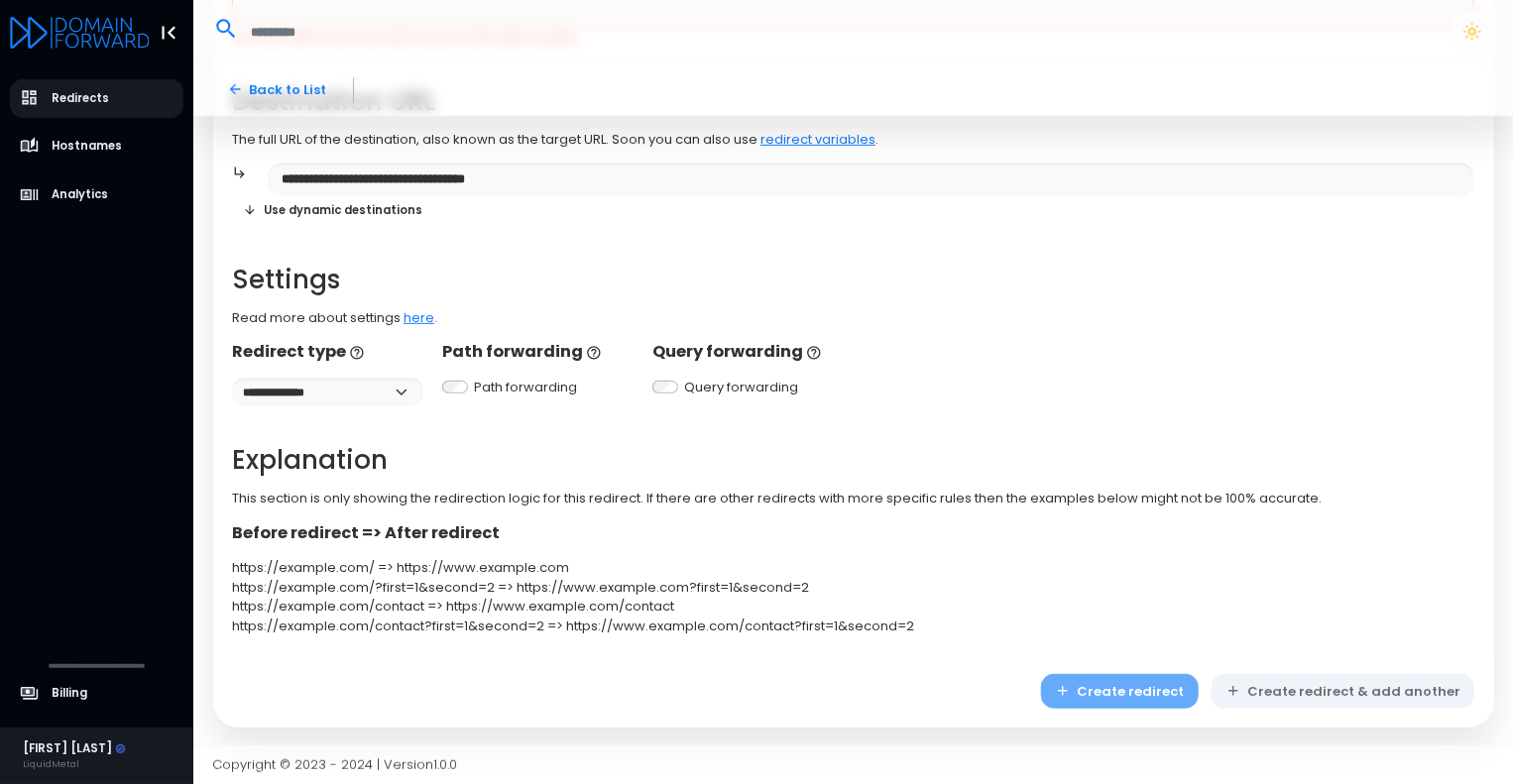 click on "Create redirect Create redirect & add another" at bounding box center [1257, 691] 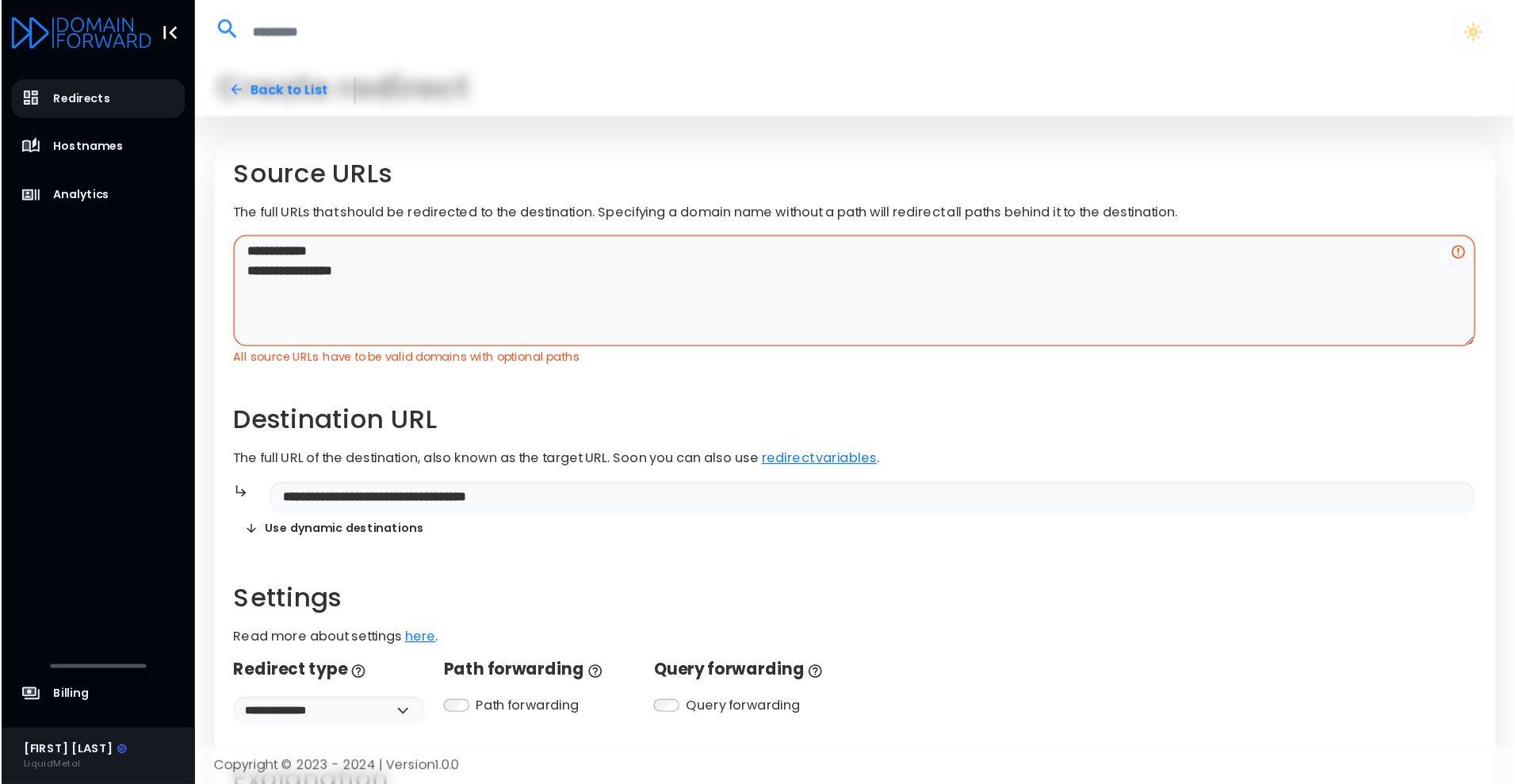 scroll, scrollTop: 0, scrollLeft: 0, axis: both 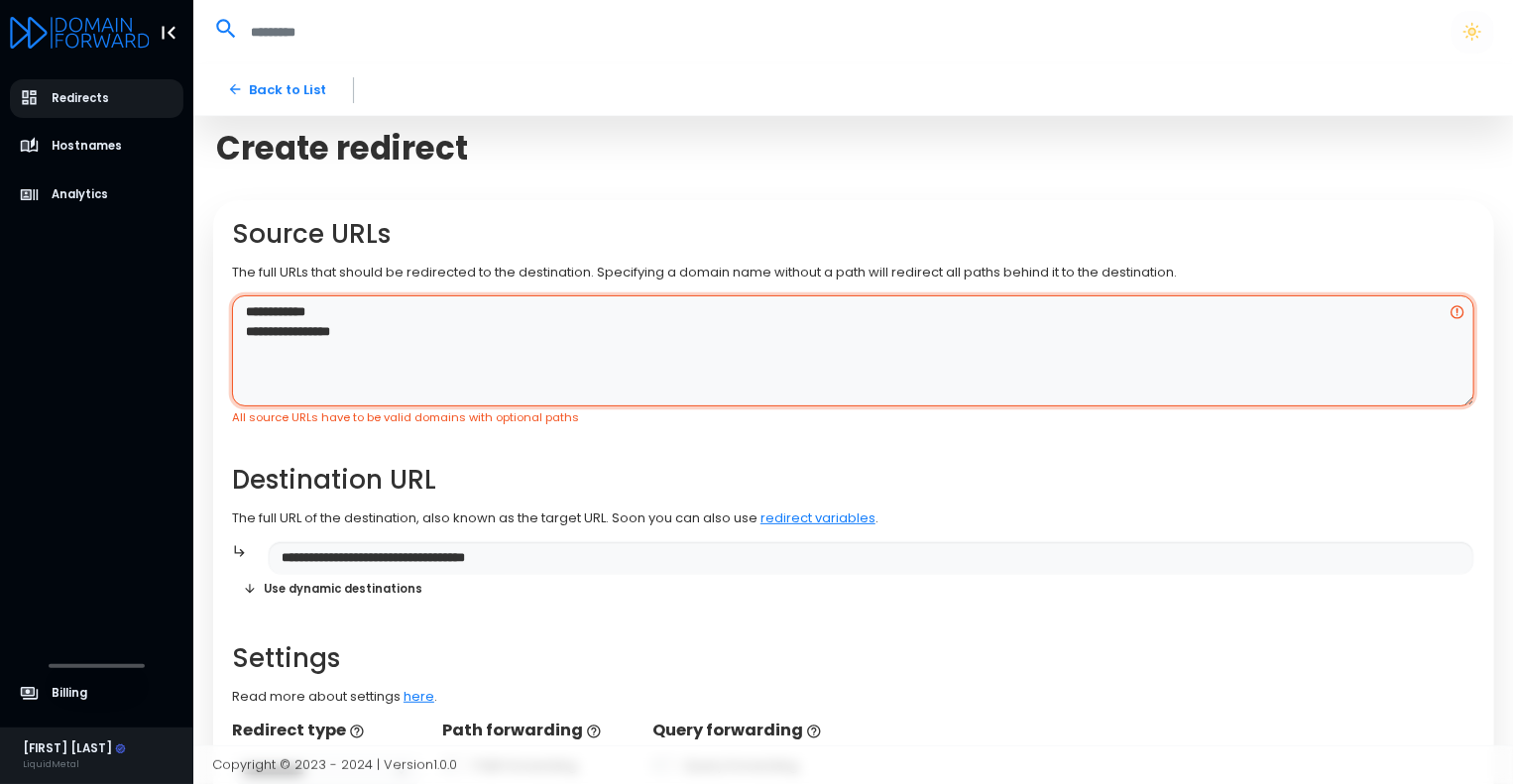 drag, startPoint x: 393, startPoint y: 332, endPoint x: 53, endPoint y: 261, distance: 347.3341 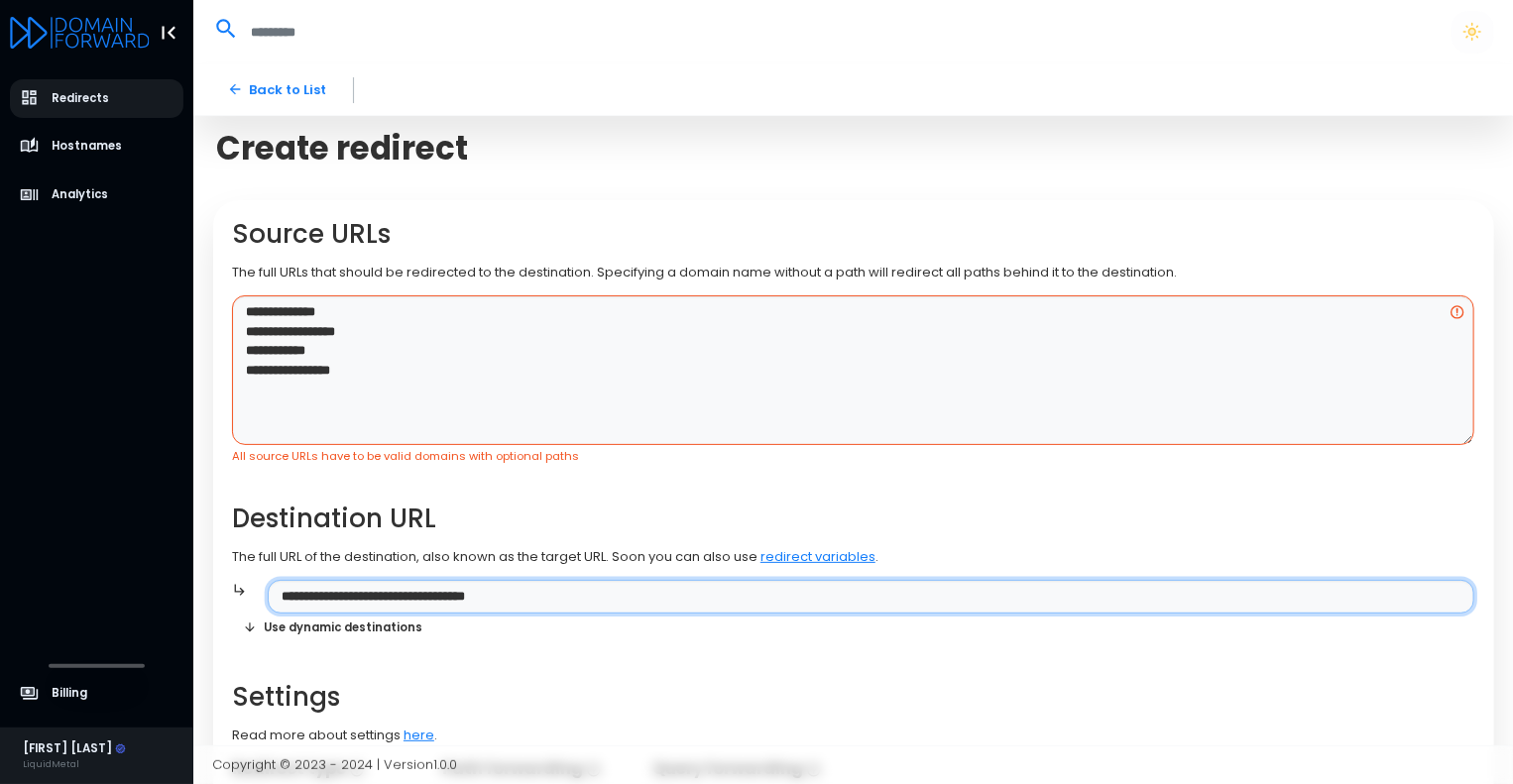 type on "**********" 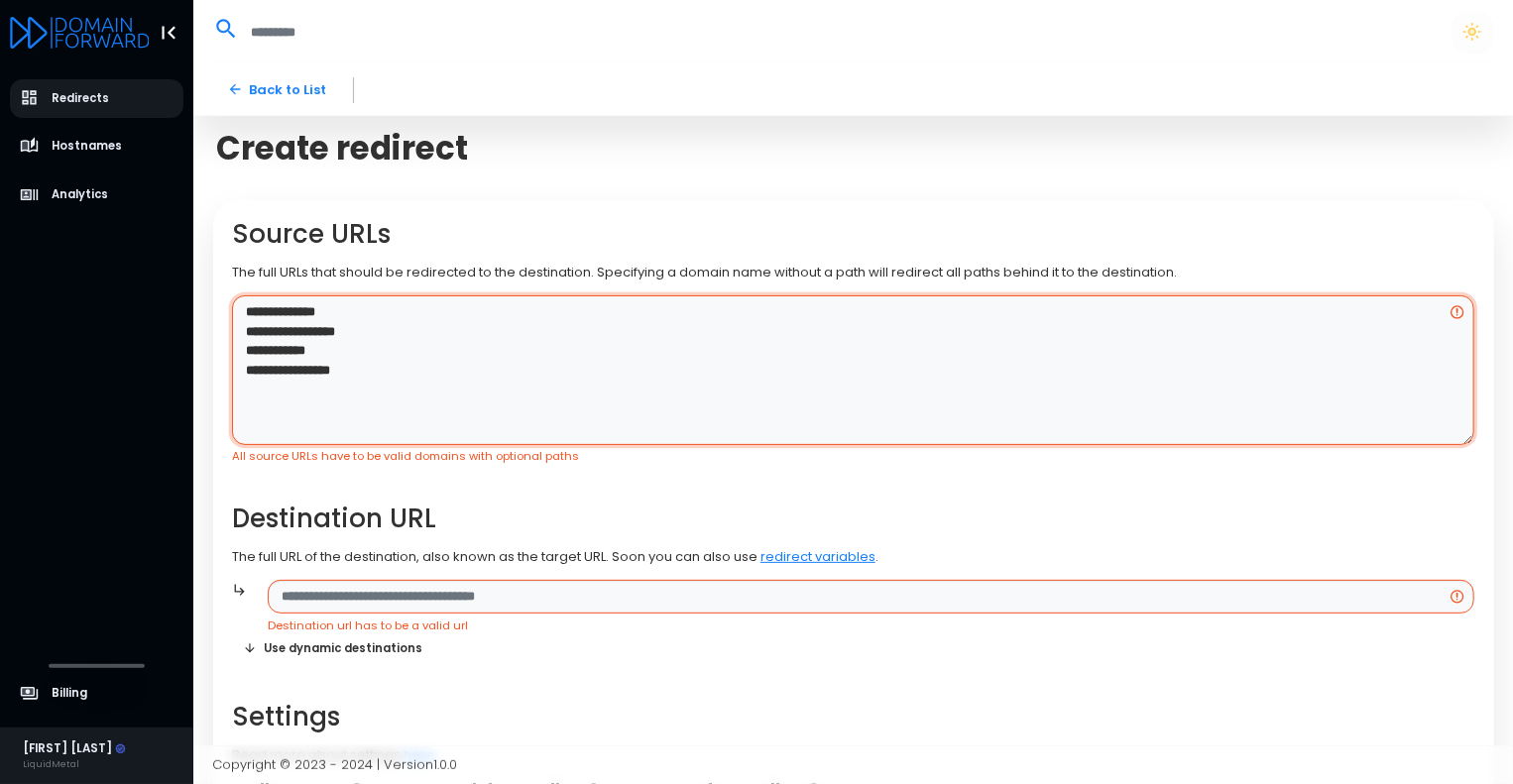 type 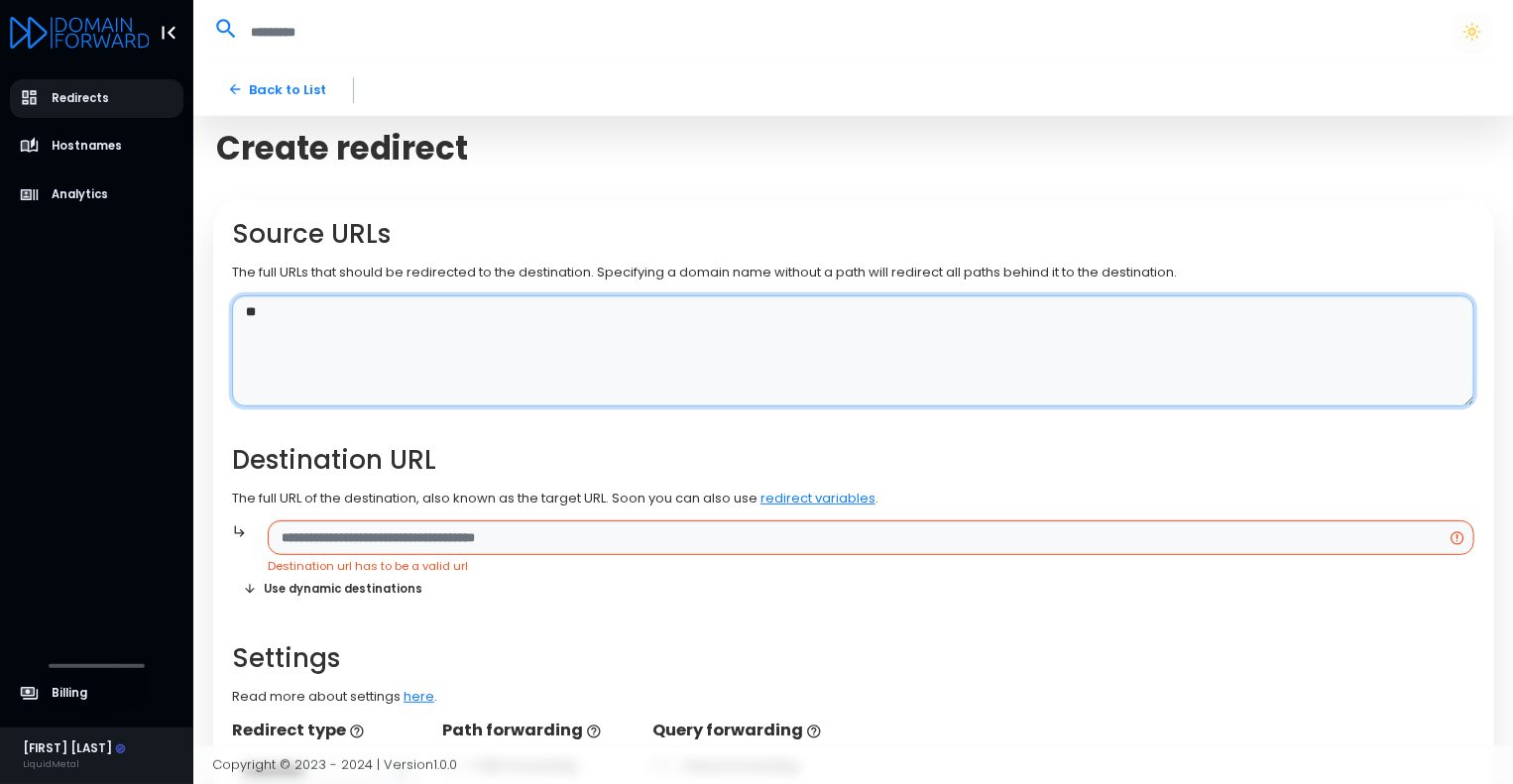 type on "*" 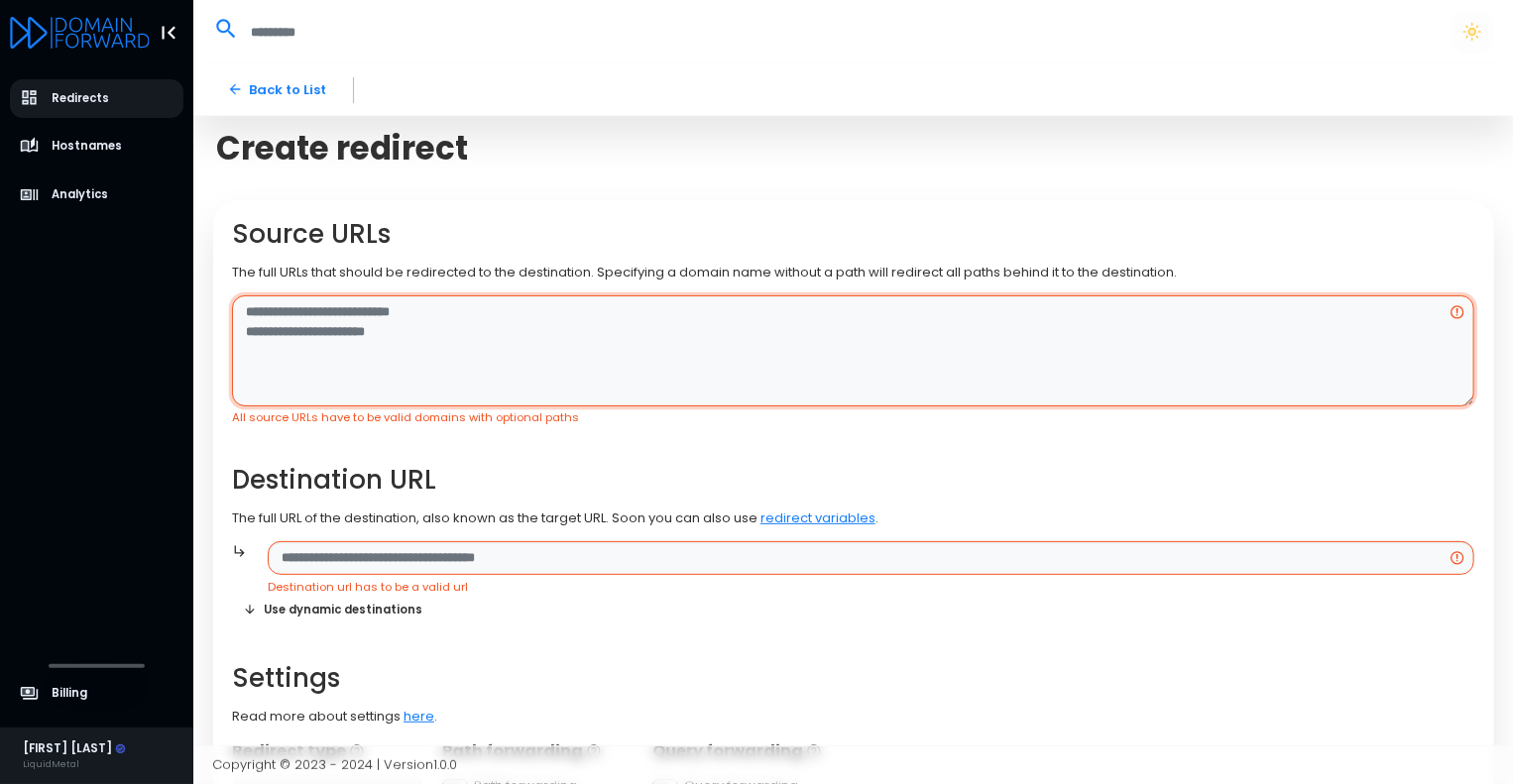 click at bounding box center (853, 351) 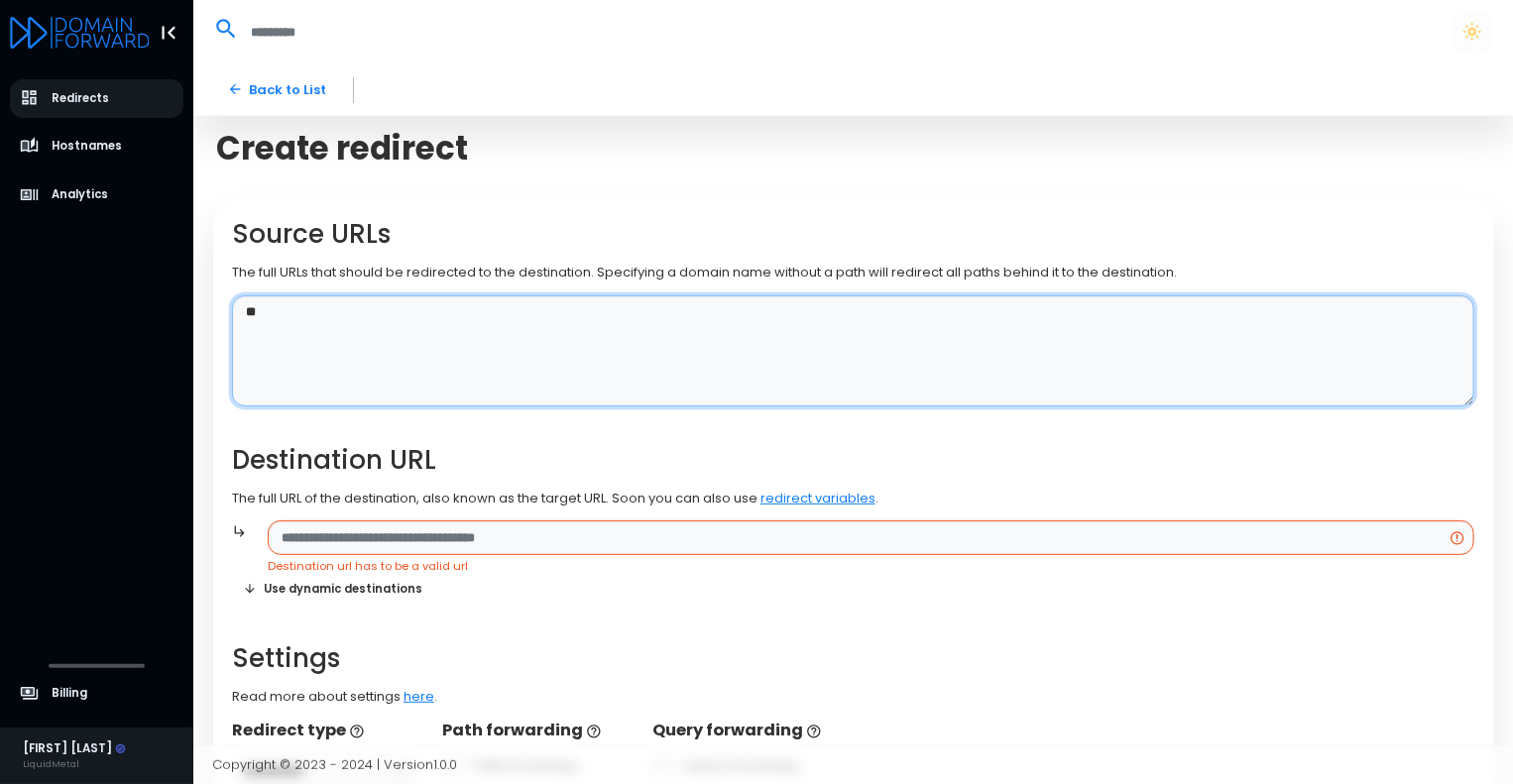 type on "*" 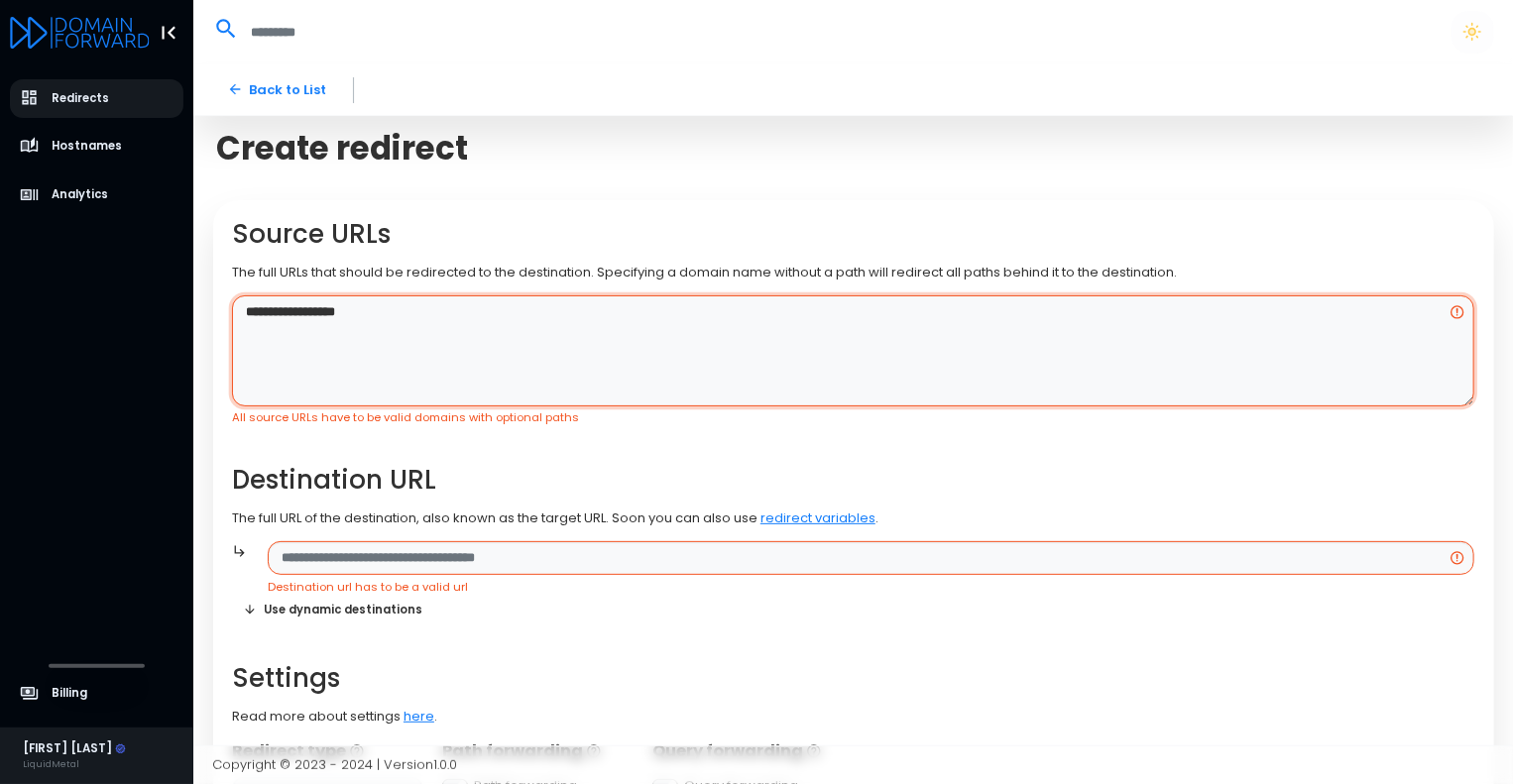 click on "**********" at bounding box center [853, 351] 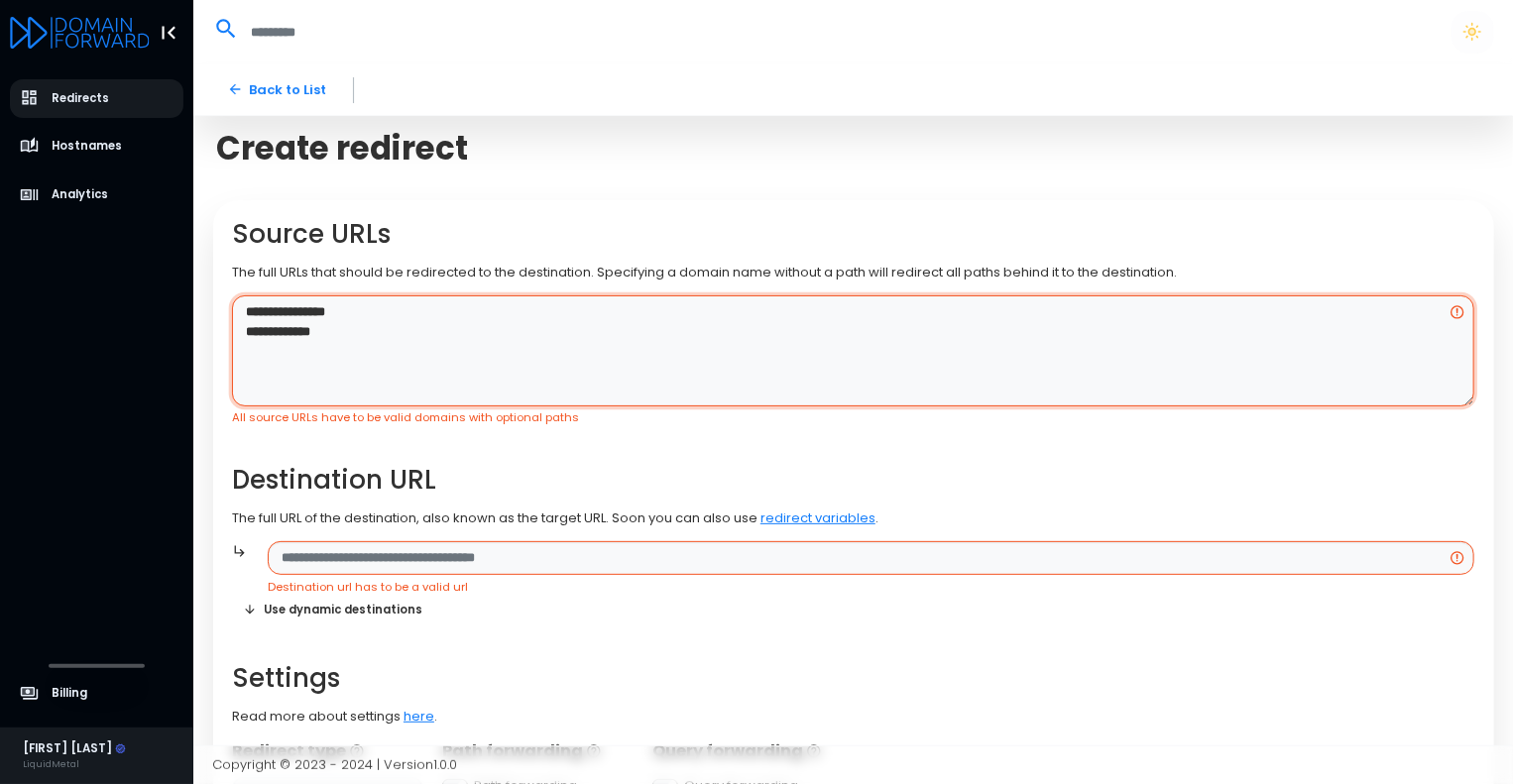 type on "**********" 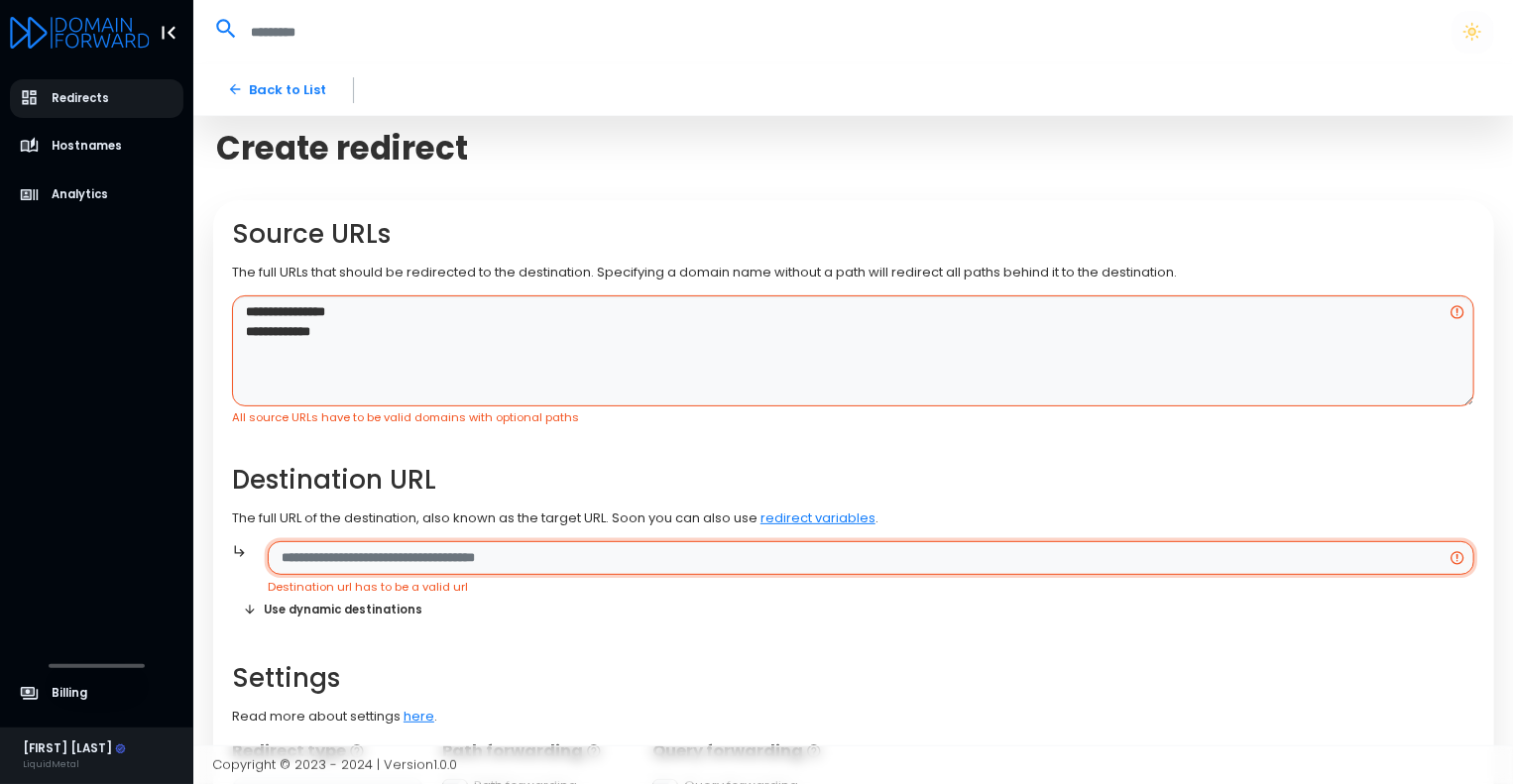 click at bounding box center (871, 558) 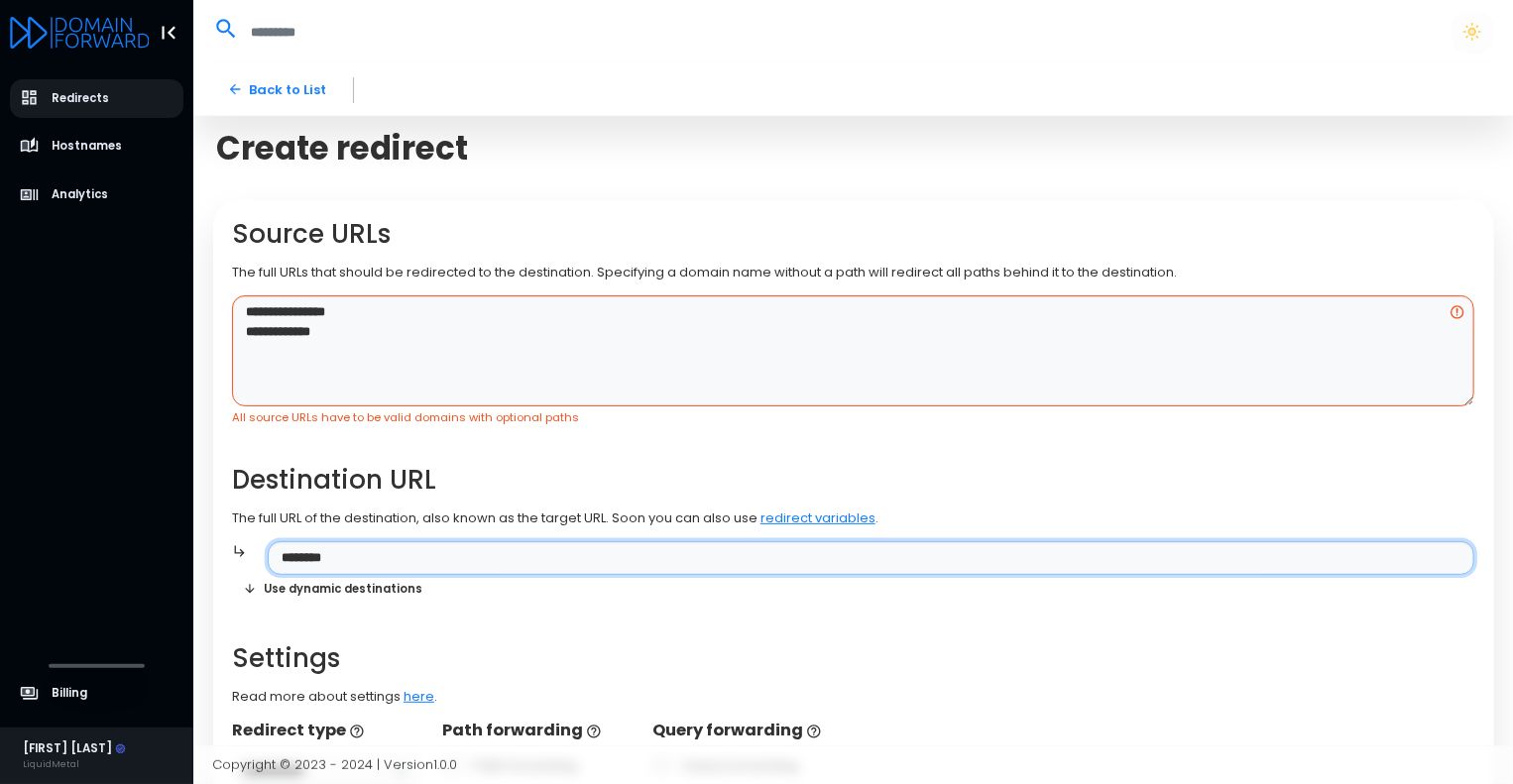 paste on "**********" 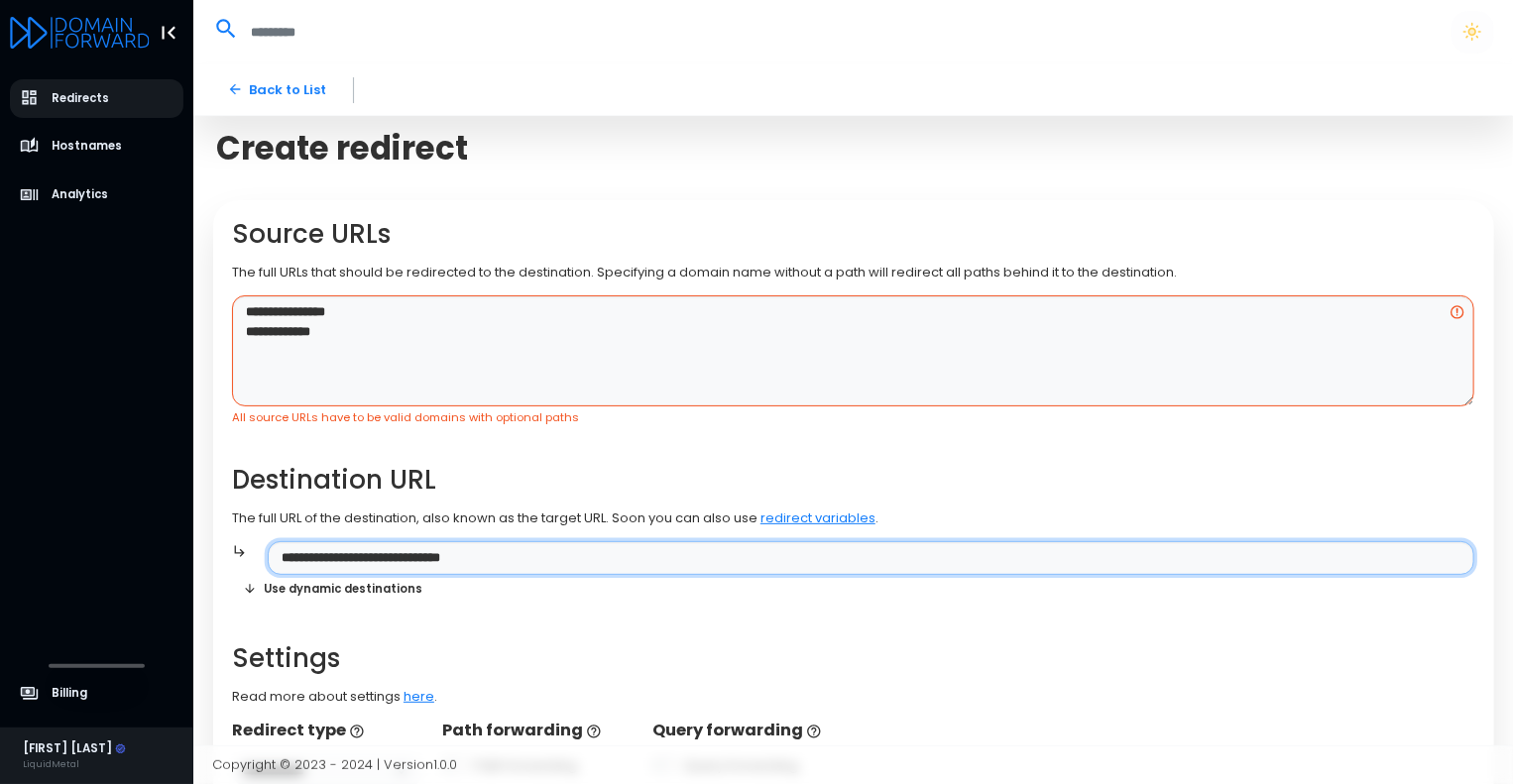 type on "**********" 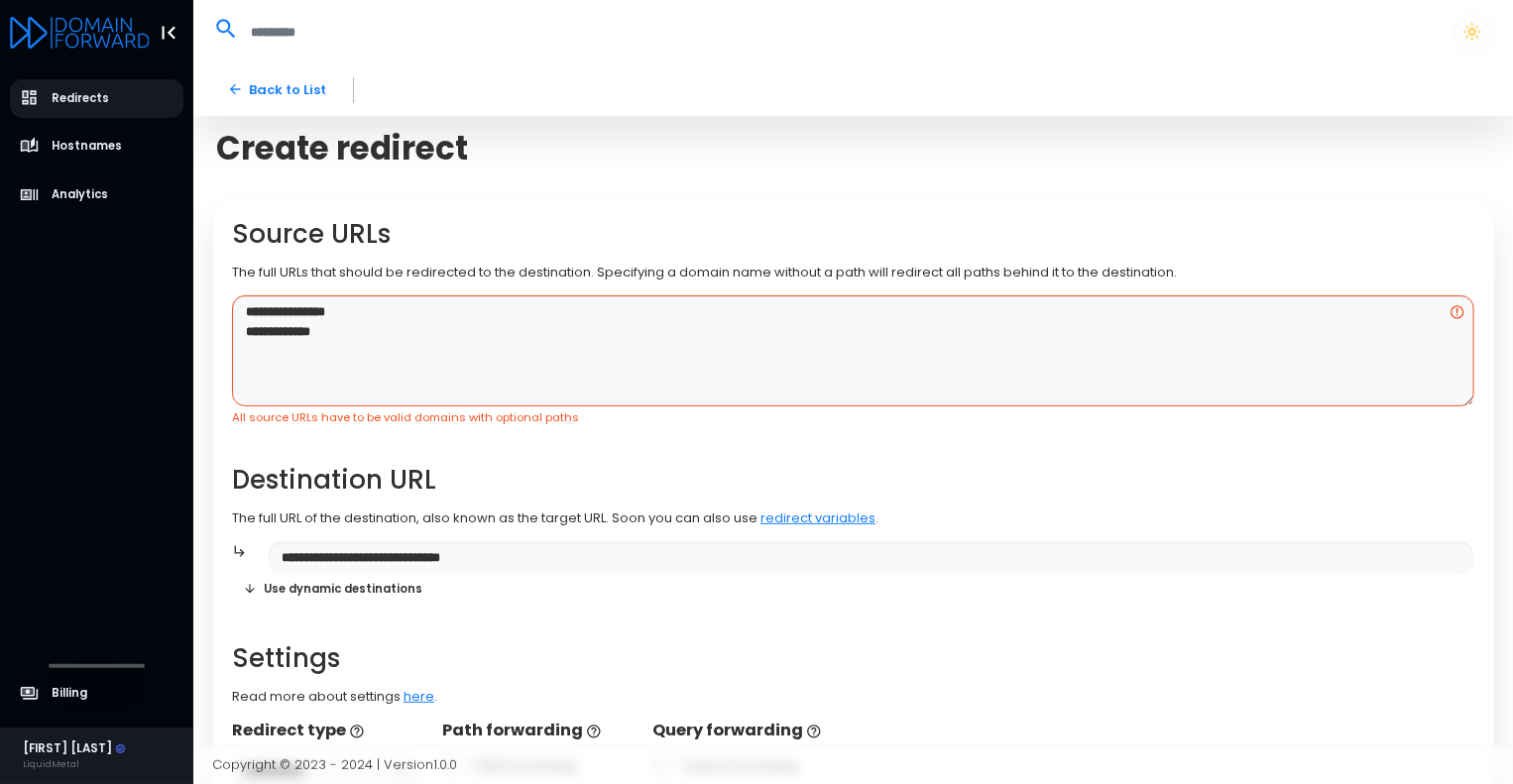 type 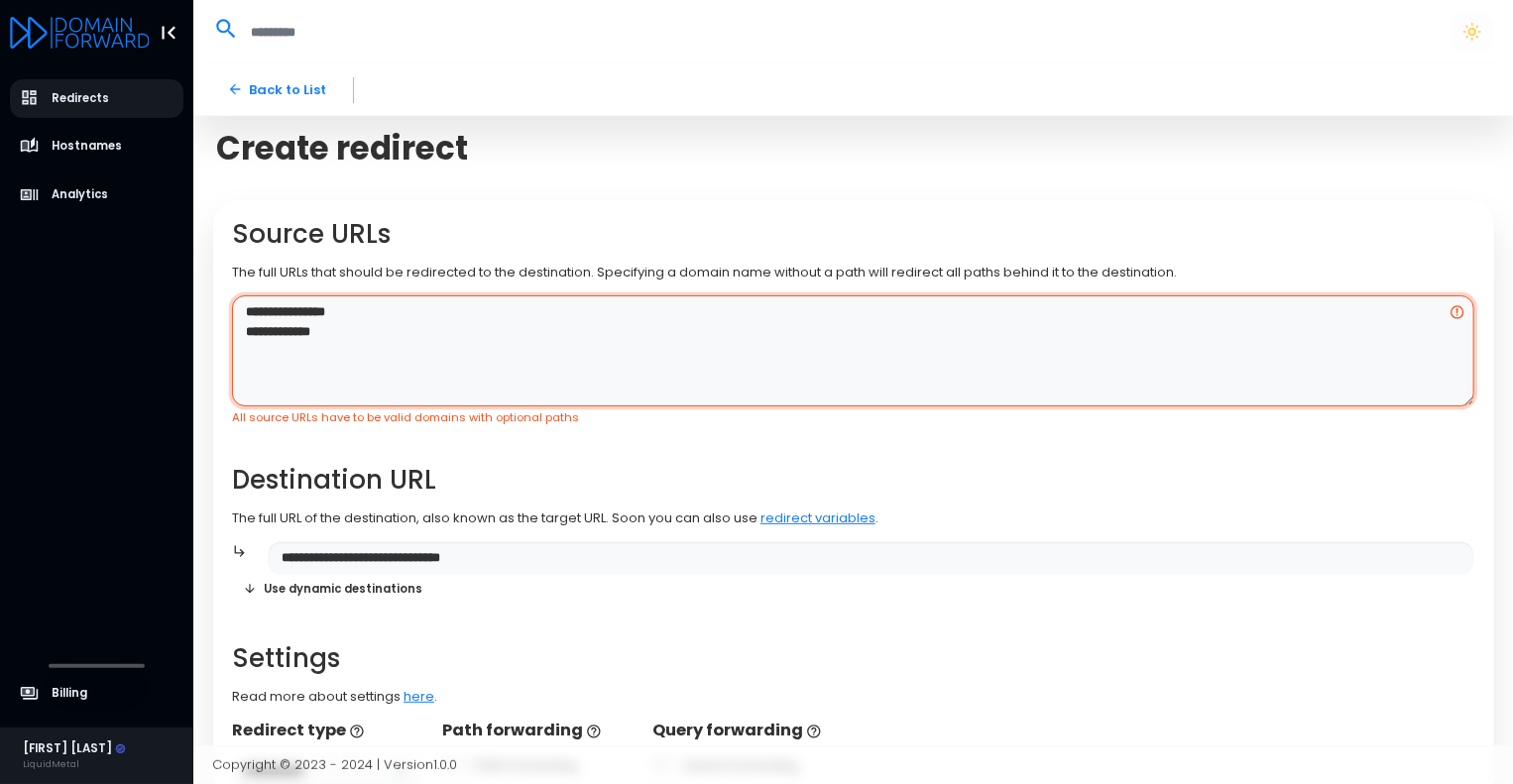 click on "**********" at bounding box center (853, 351) 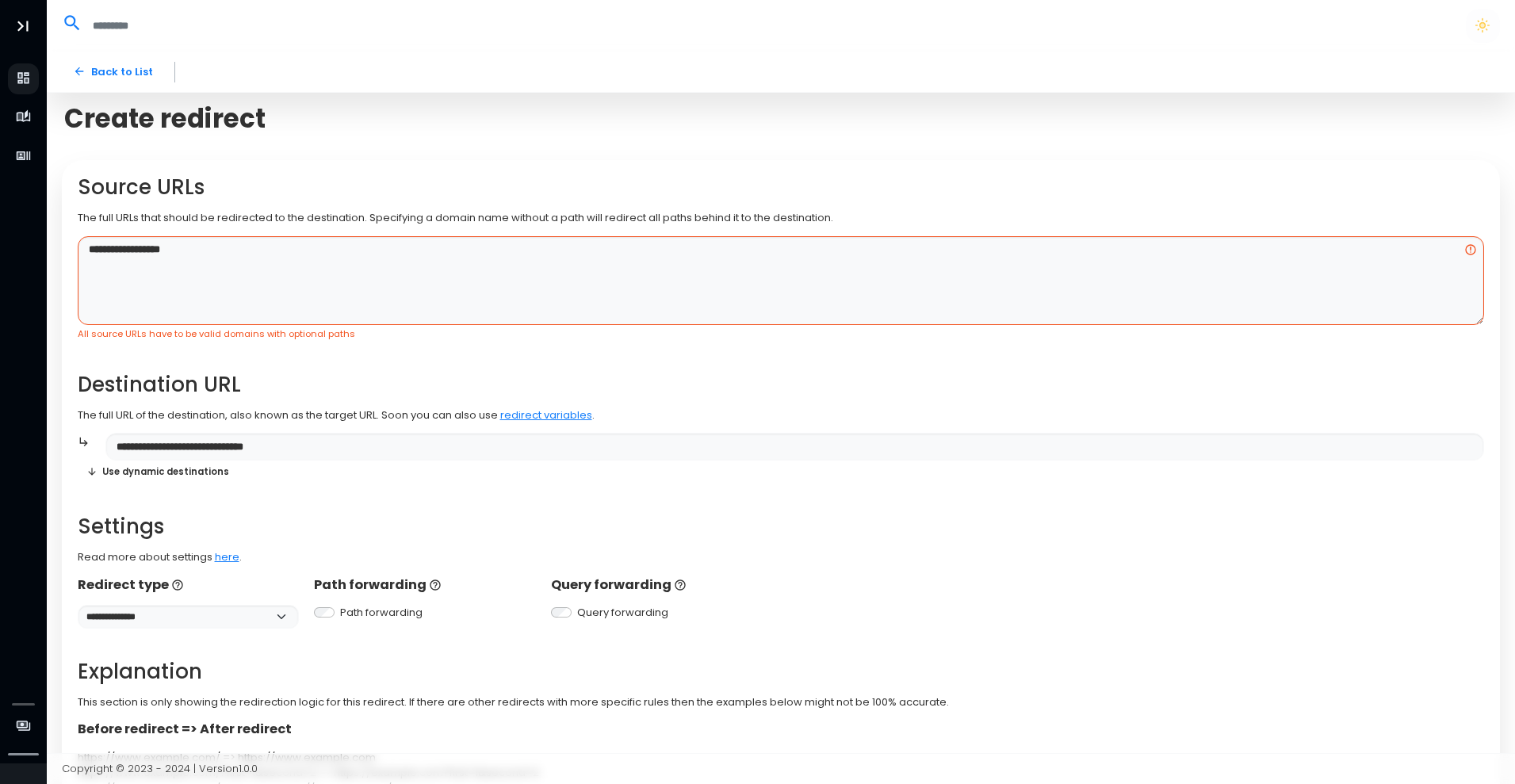 drag, startPoint x: 1202, startPoint y: 1, endPoint x: 1060, endPoint y: 105, distance: 176.01136 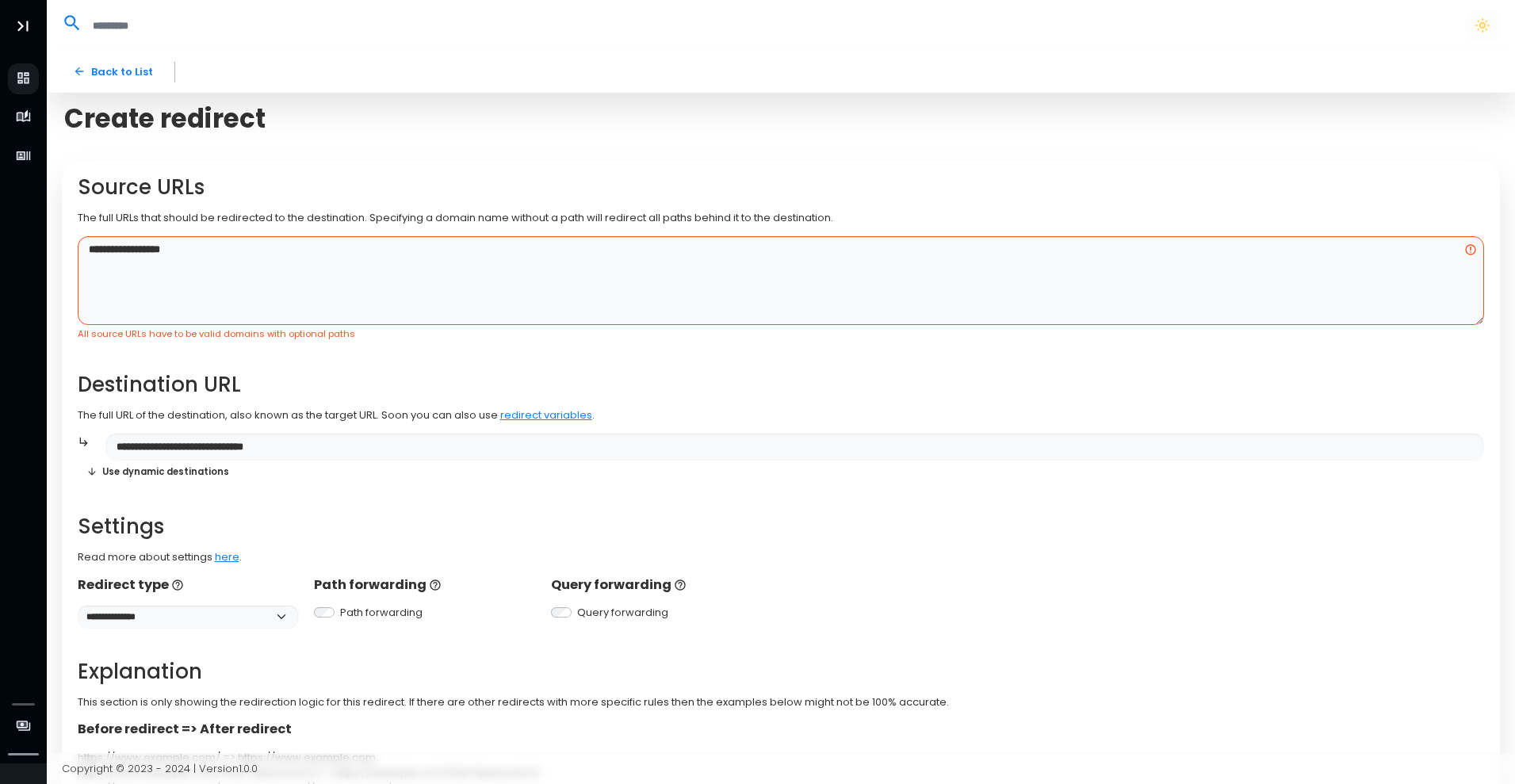 scroll, scrollTop: 147, scrollLeft: 0, axis: vertical 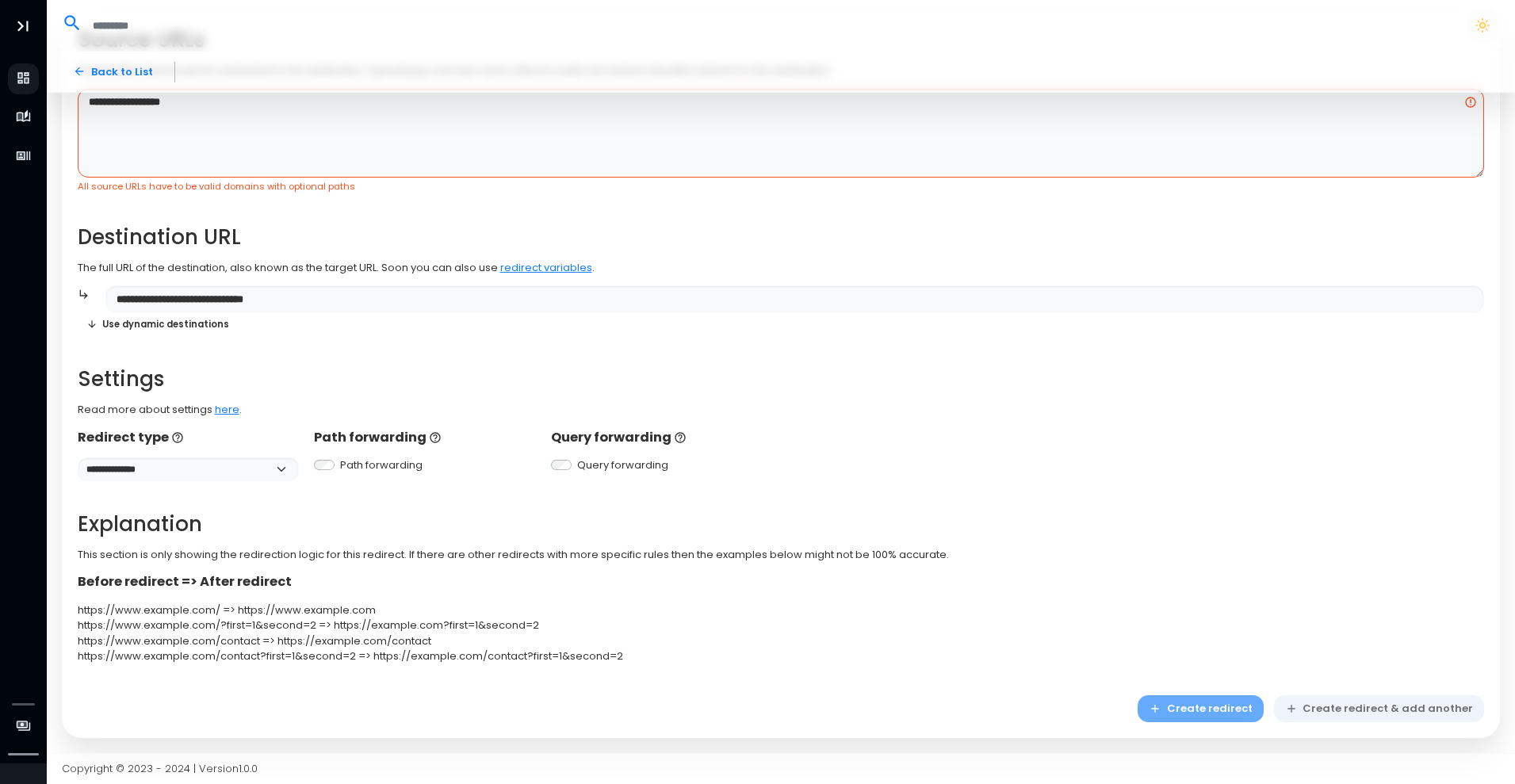 click on "Create redirect Create redirect & add another" at bounding box center (1310, 709) 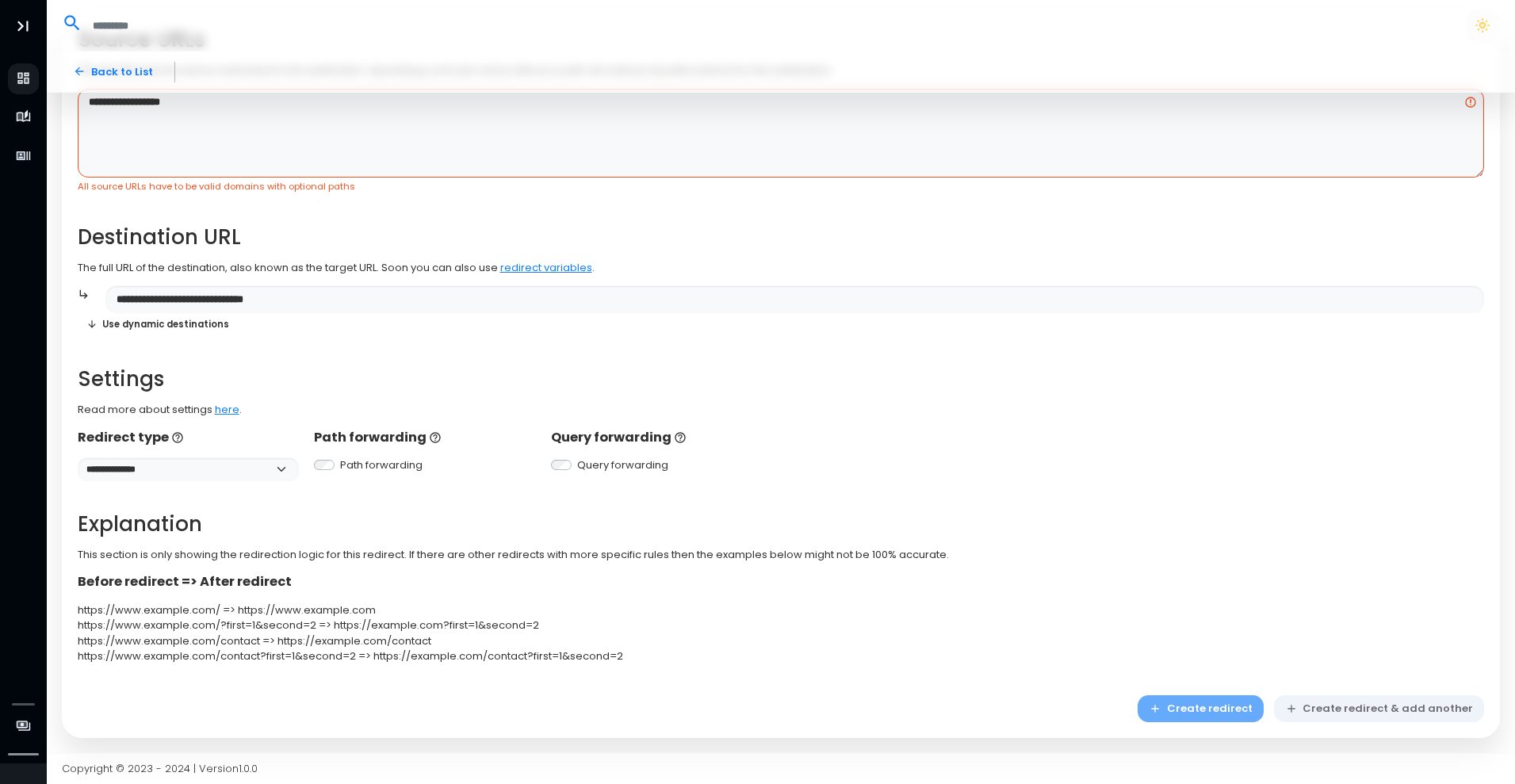 scroll, scrollTop: 0, scrollLeft: 0, axis: both 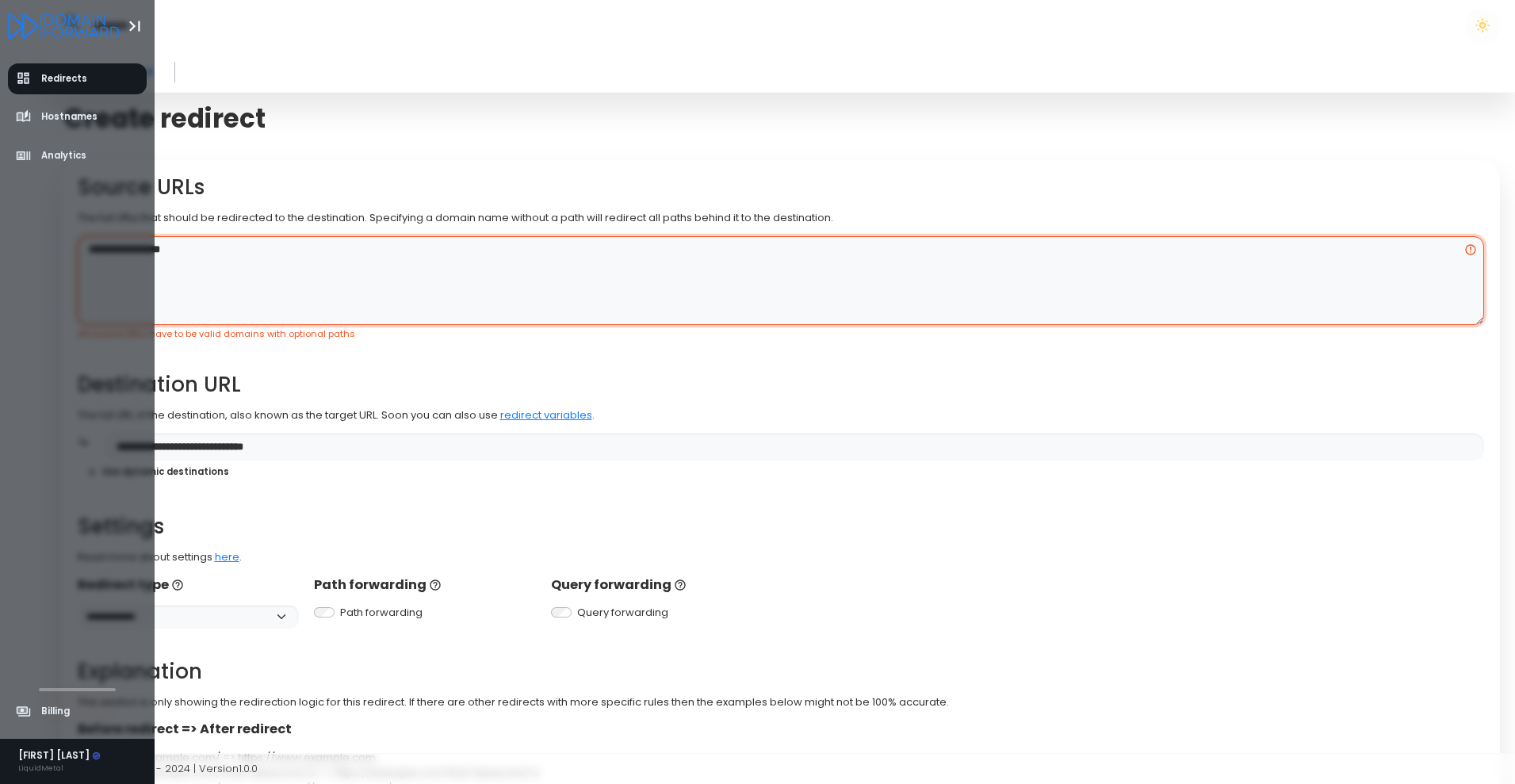 drag, startPoint x: 263, startPoint y: 256, endPoint x: 0, endPoint y: 231, distance: 264.18554 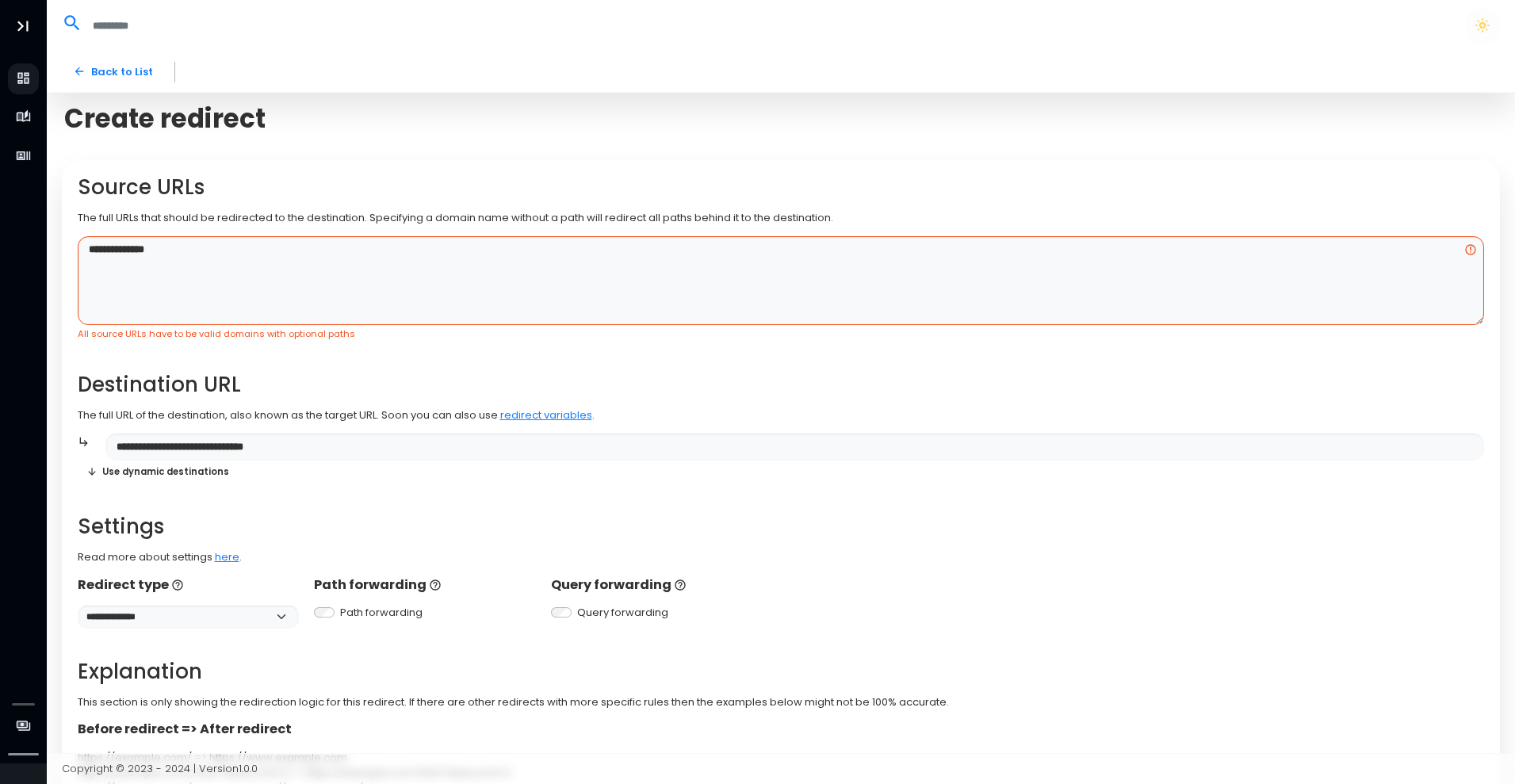 click on "Back to List" at bounding box center (780, 71) 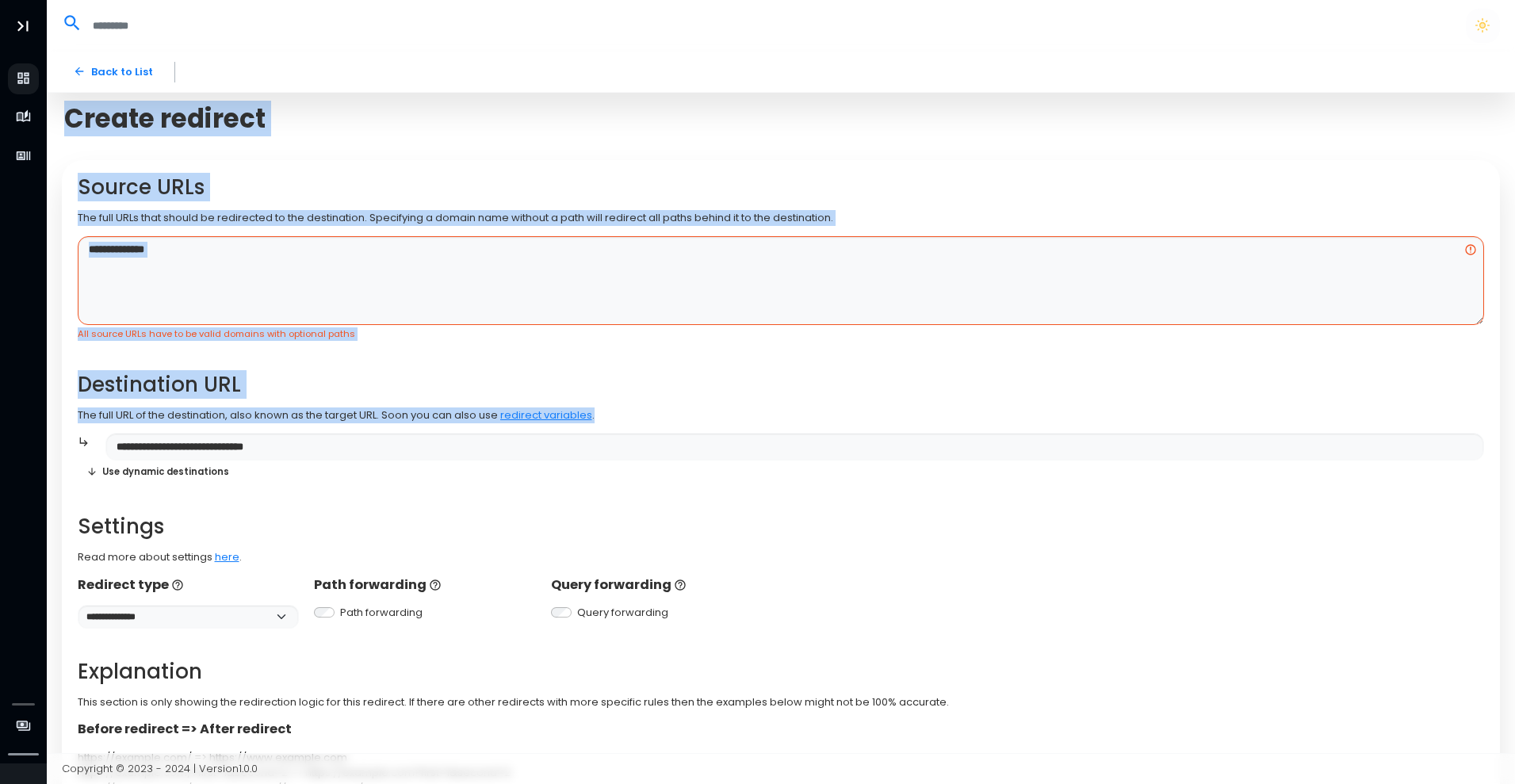 drag, startPoint x: 1513, startPoint y: 77, endPoint x: 1521, endPoint y: 433, distance: 356.08988 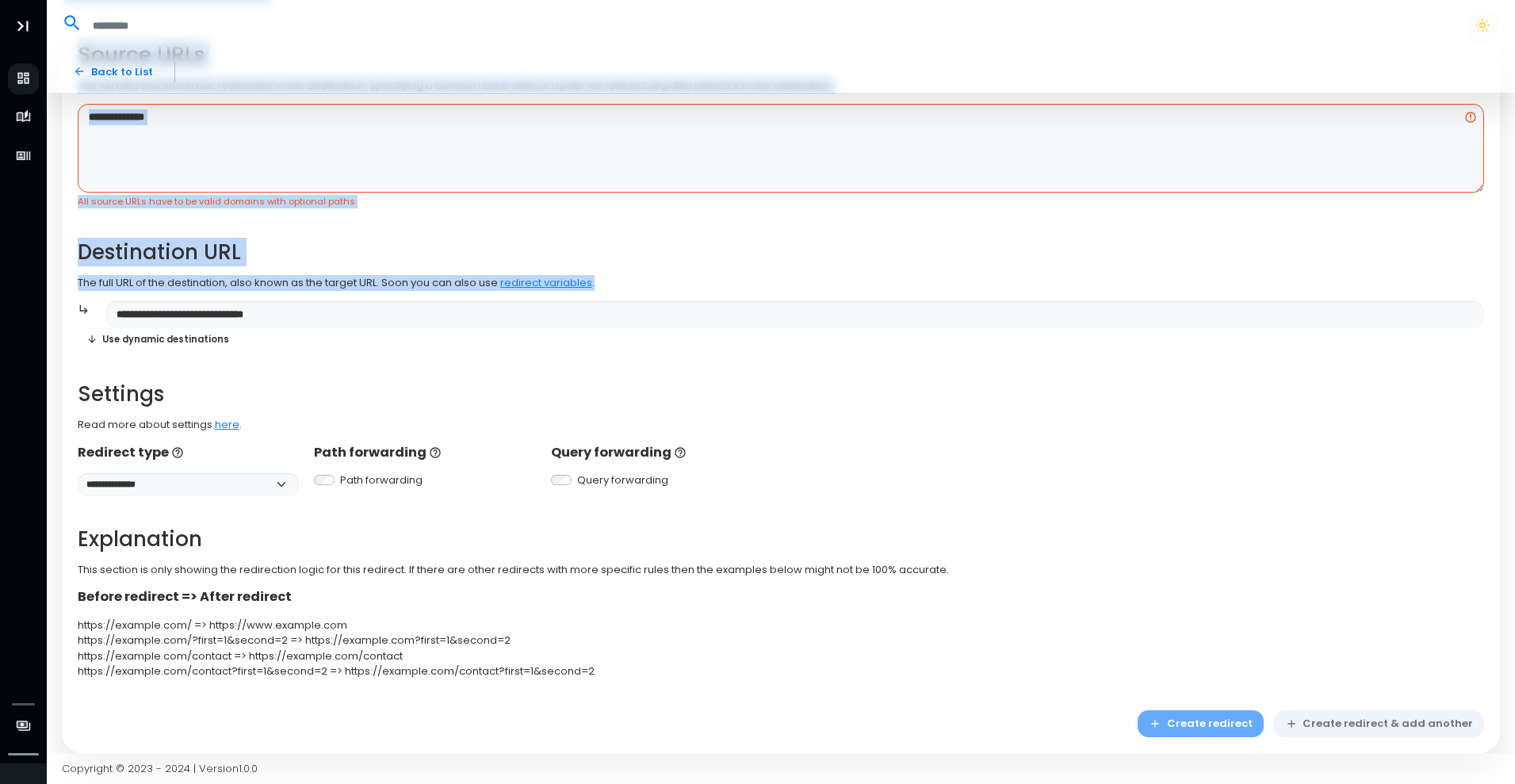 scroll, scrollTop: 147, scrollLeft: 0, axis: vertical 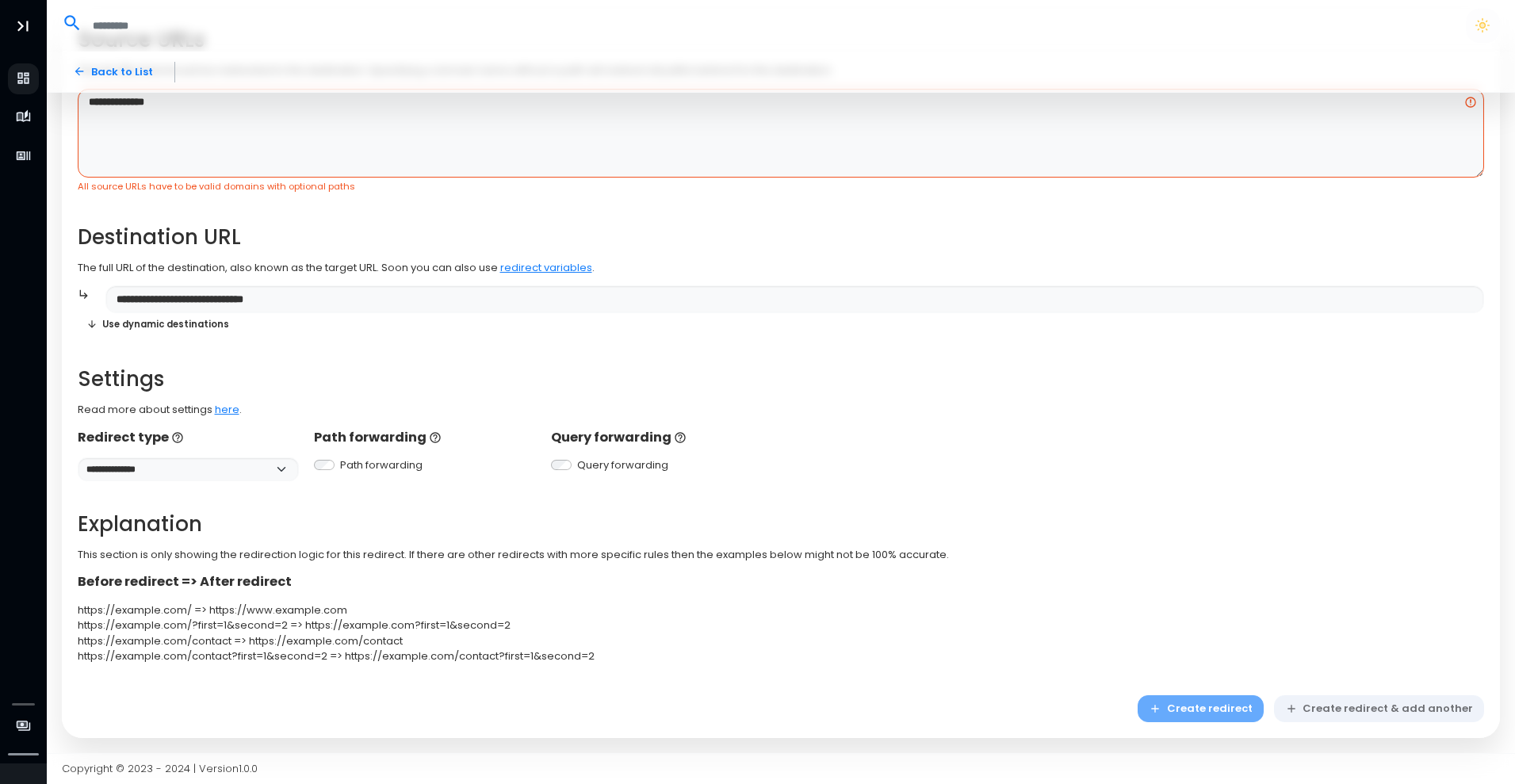 click on "Create redirect Create redirect & add another" at bounding box center [1310, 709] 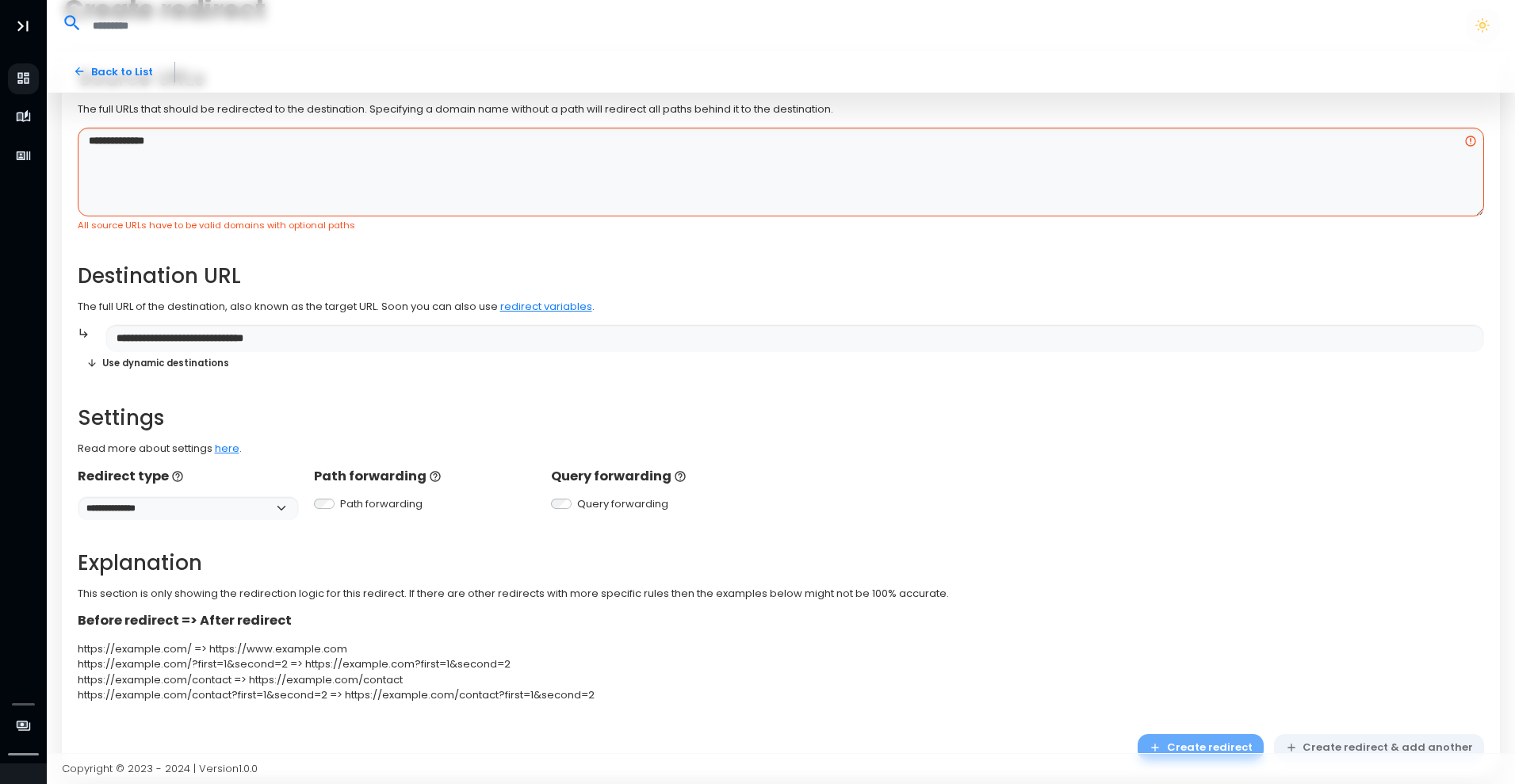 scroll, scrollTop: 147, scrollLeft: 0, axis: vertical 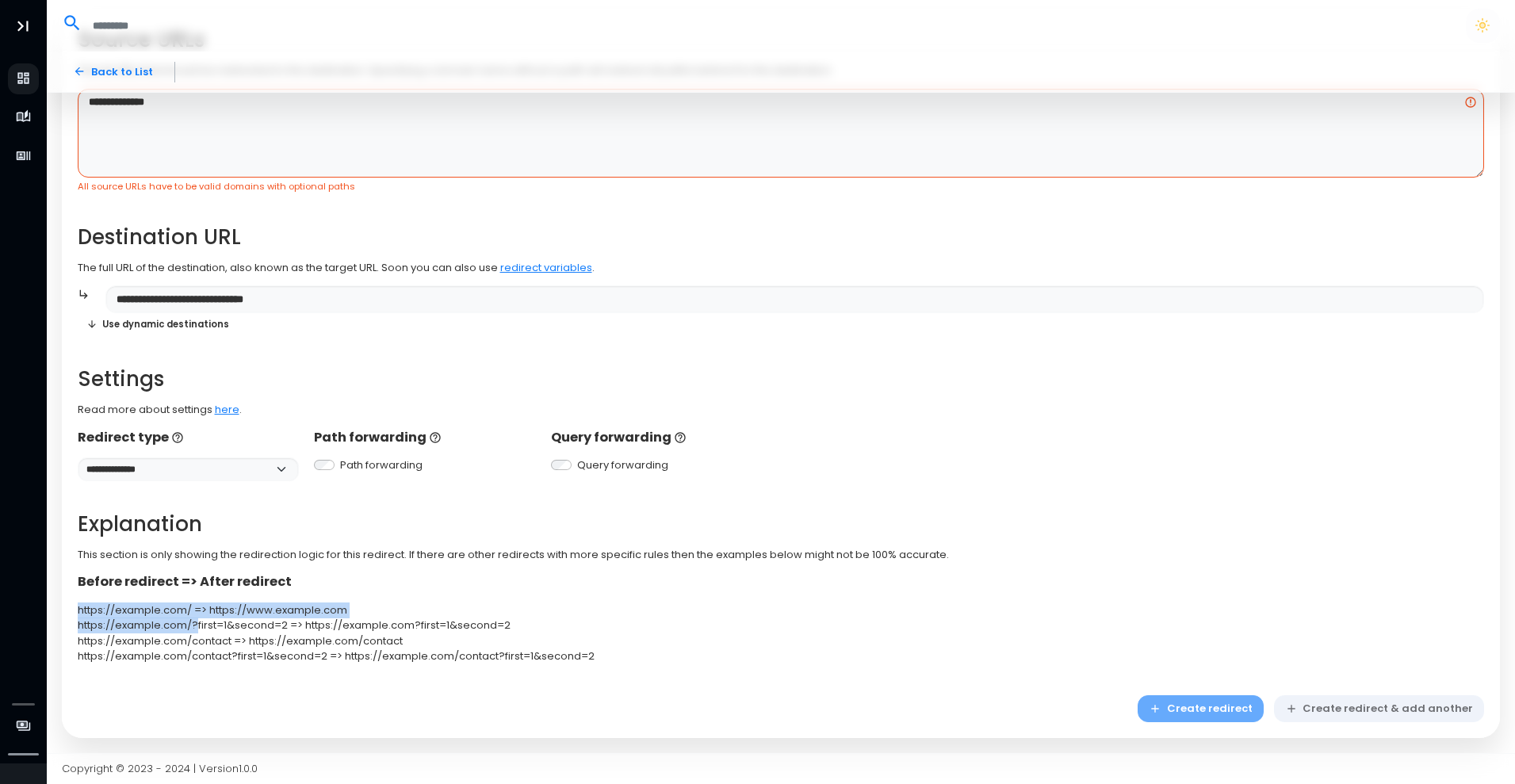 drag, startPoint x: 75, startPoint y: 608, endPoint x: 187, endPoint y: 619, distance: 112.53888 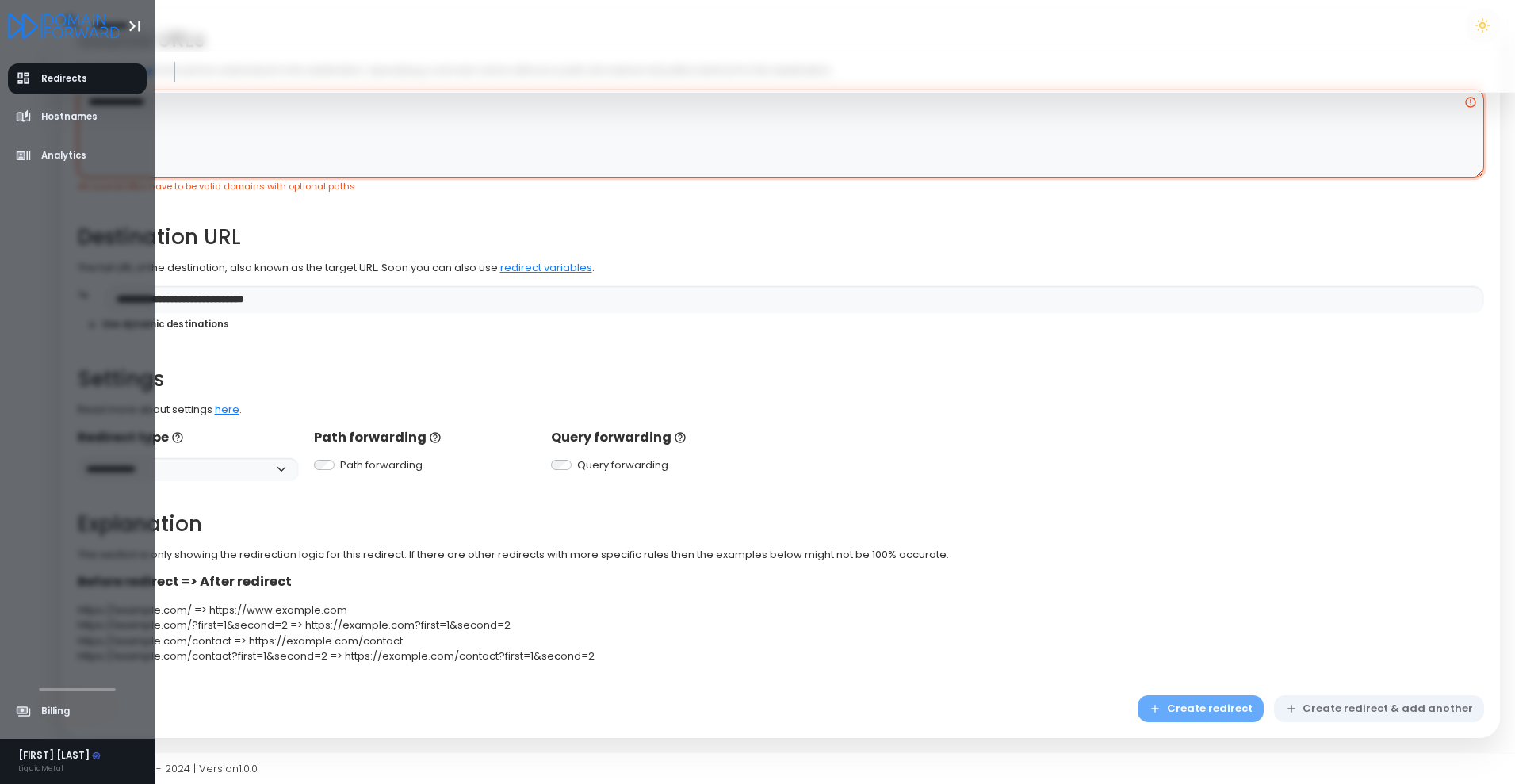 drag, startPoint x: 214, startPoint y: 108, endPoint x: 0, endPoint y: 105, distance: 214.02103 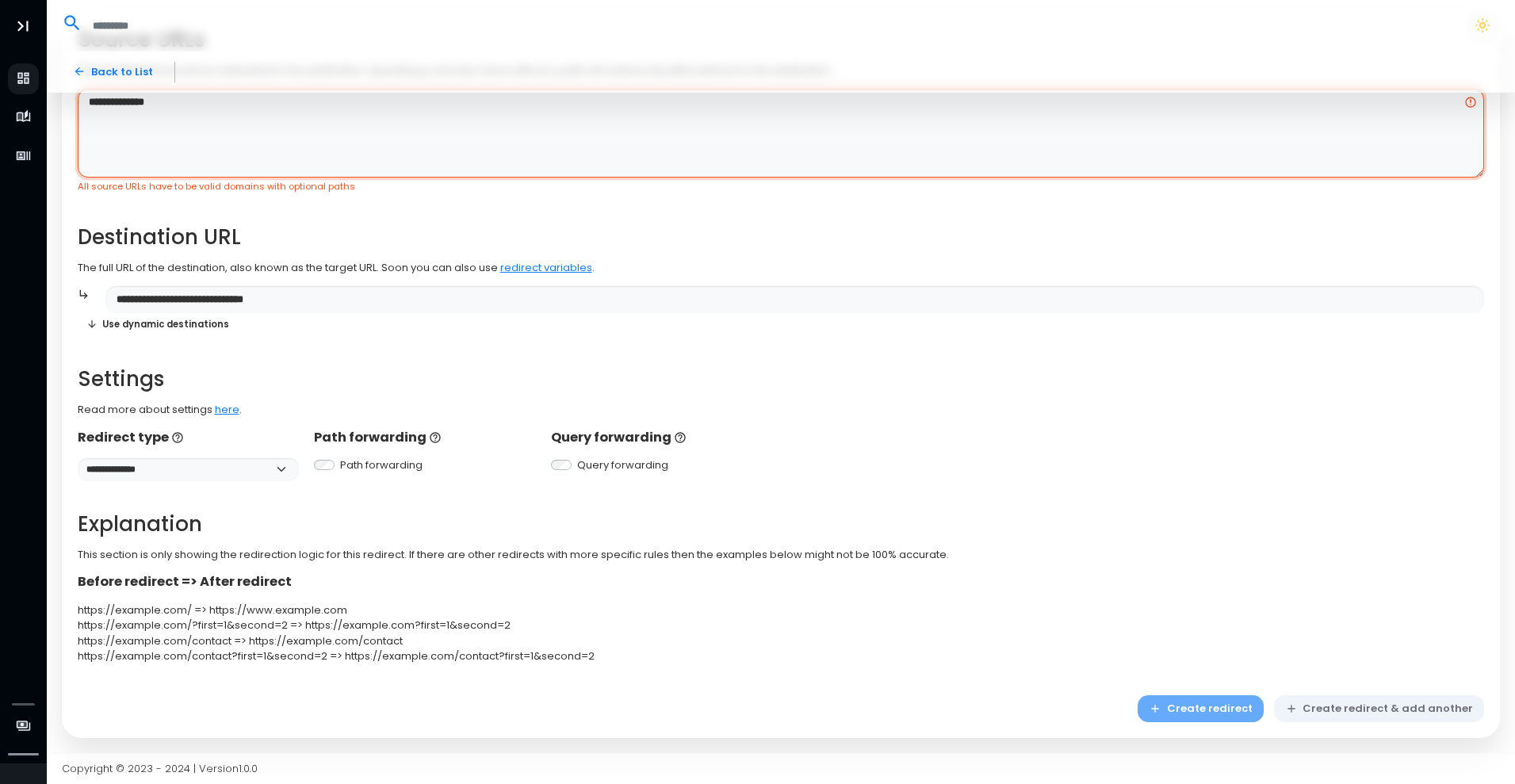 paste on "*********" 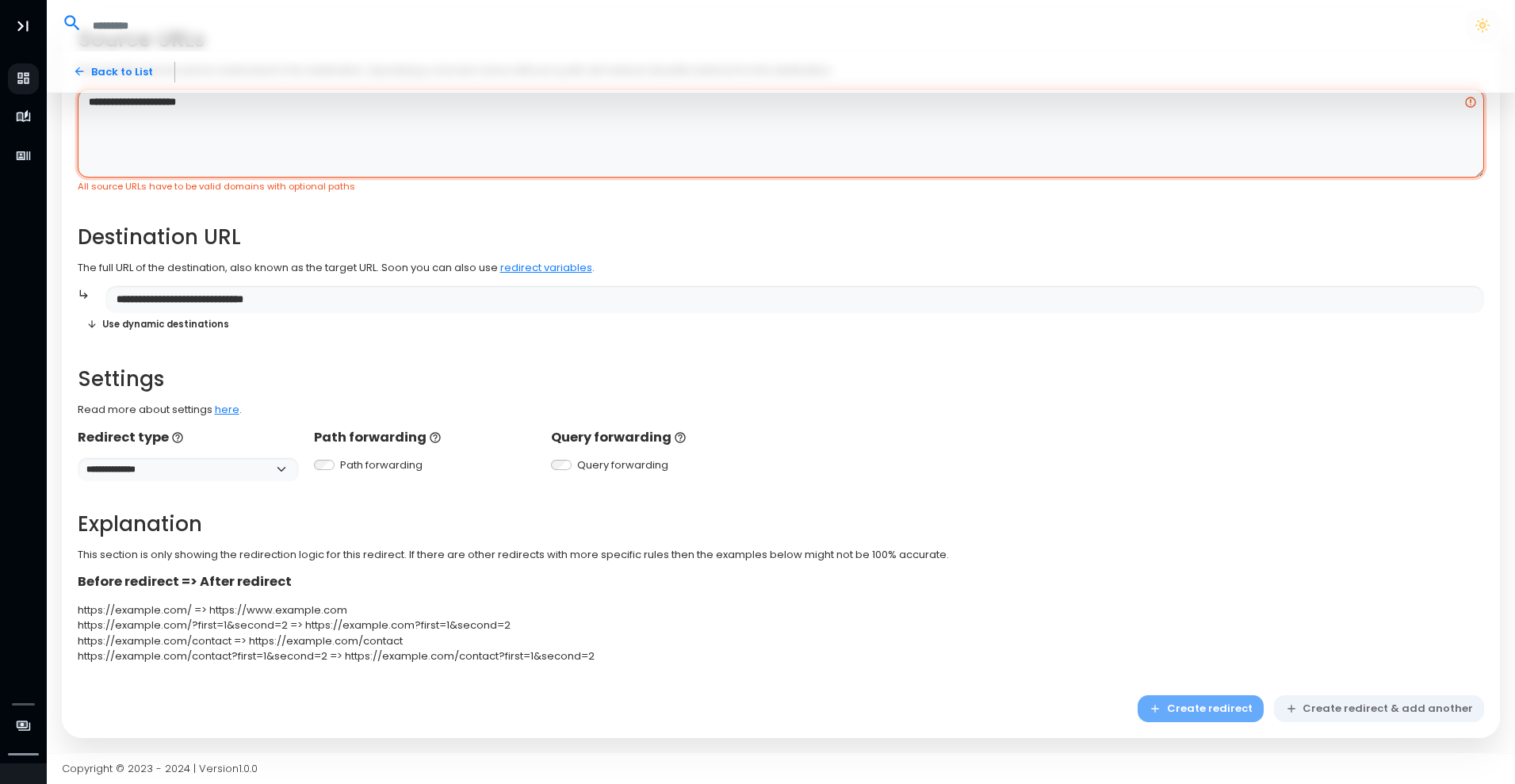 type on "**********" 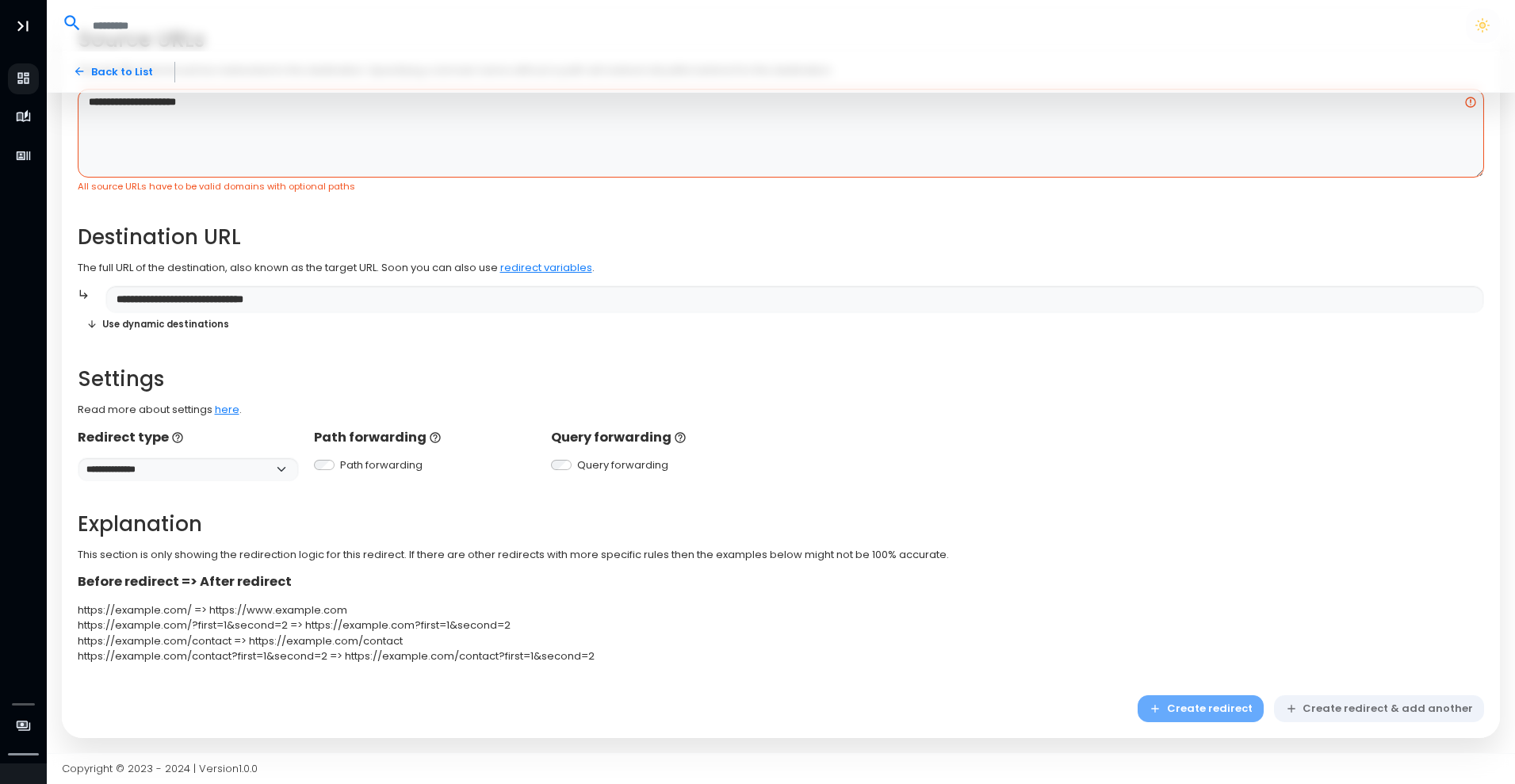 click on "Create redirect Create redirect & add another" at bounding box center [1310, 709] 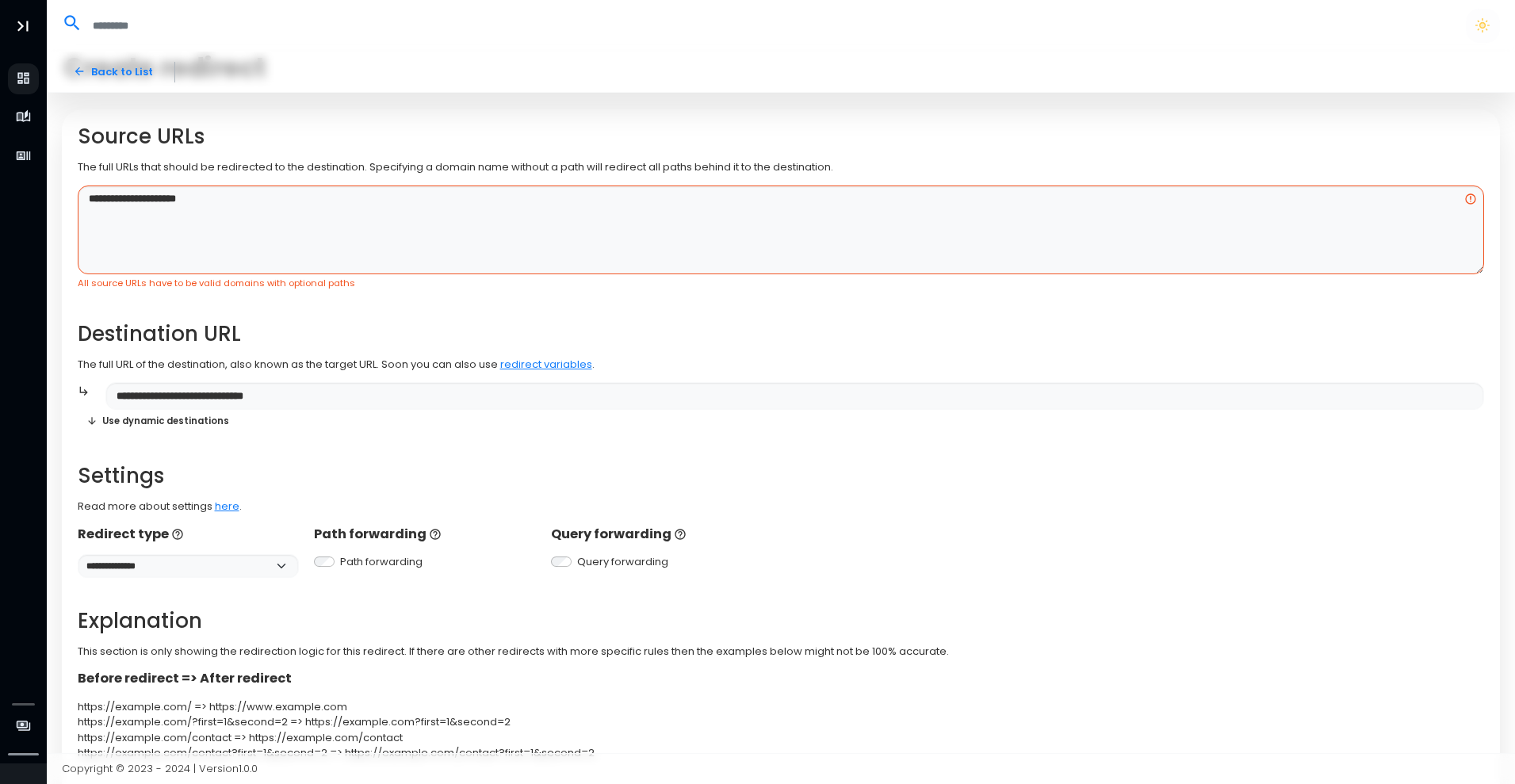 scroll, scrollTop: 0, scrollLeft: 0, axis: both 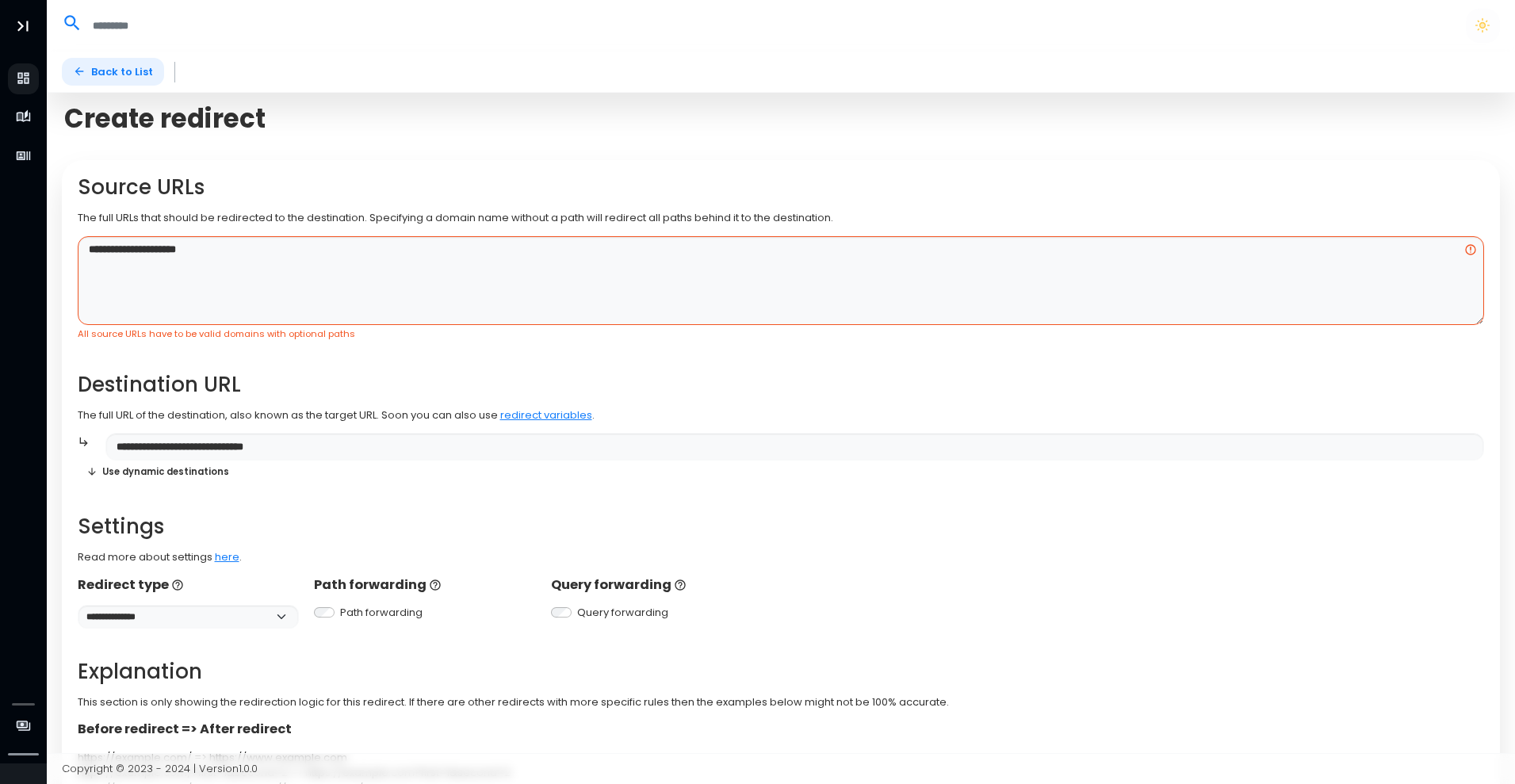 click on "Back to List" at bounding box center (113, 71) 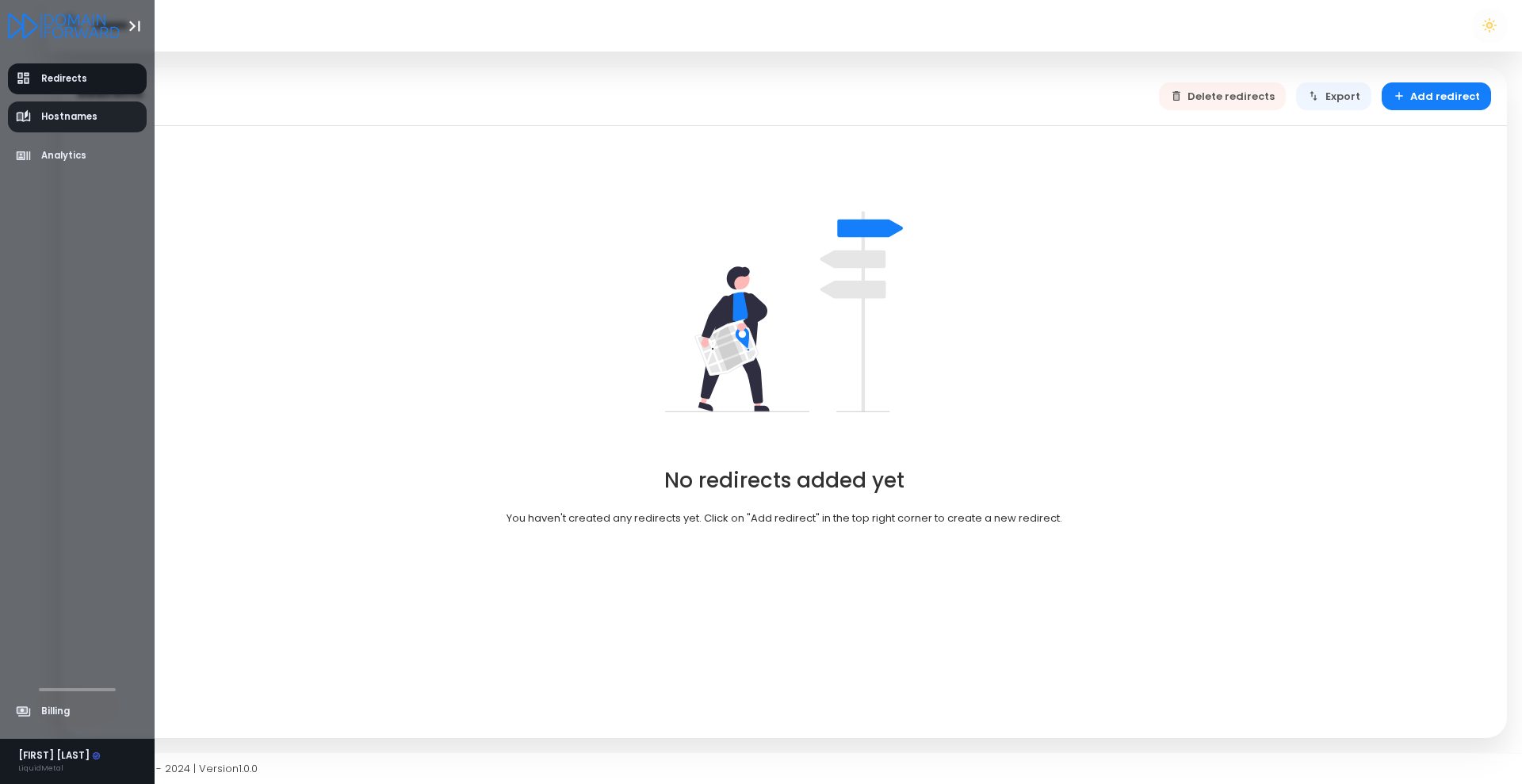 click on "Hostnames" at bounding box center [78, 117] 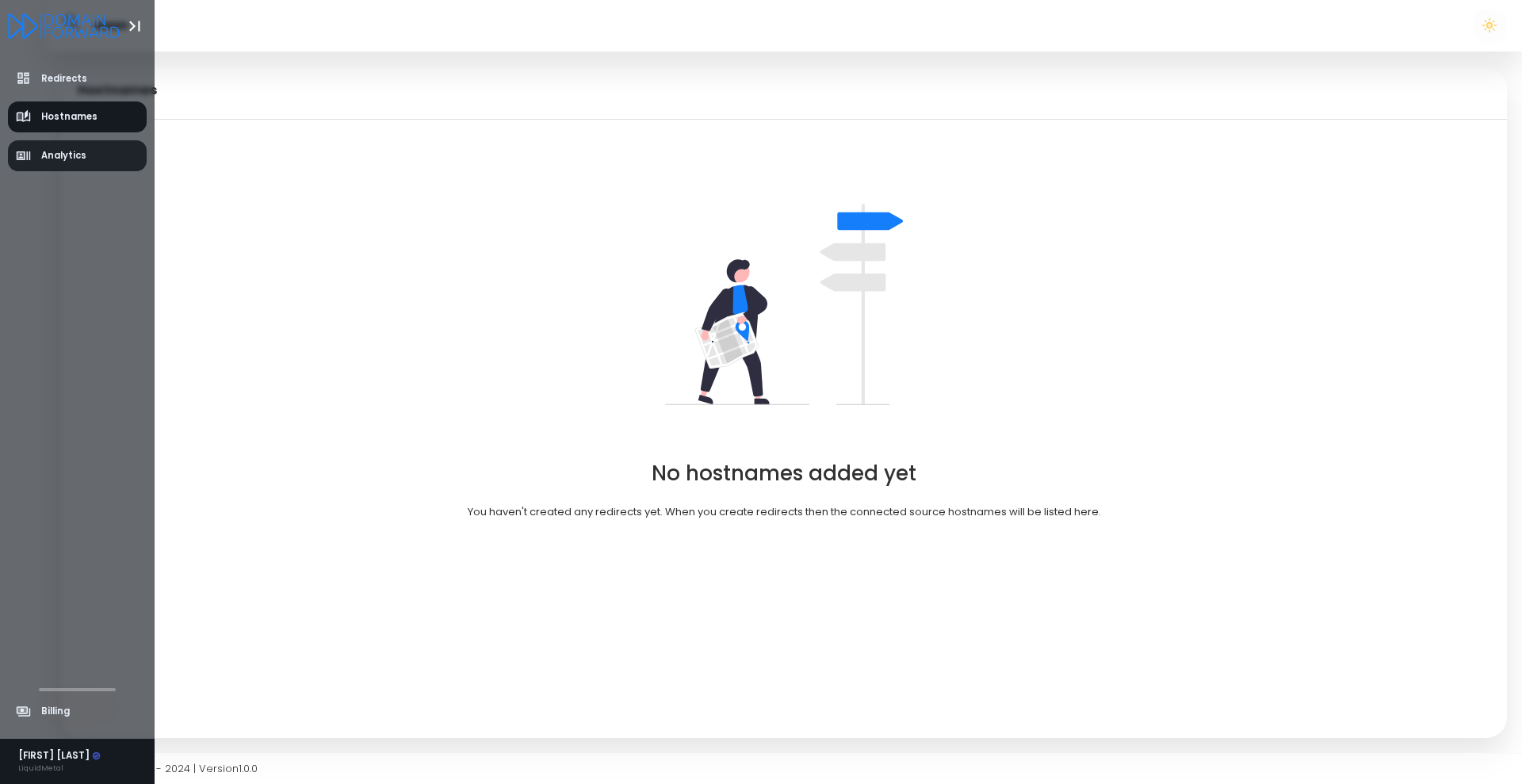click on "Analytics" at bounding box center (63, 155) 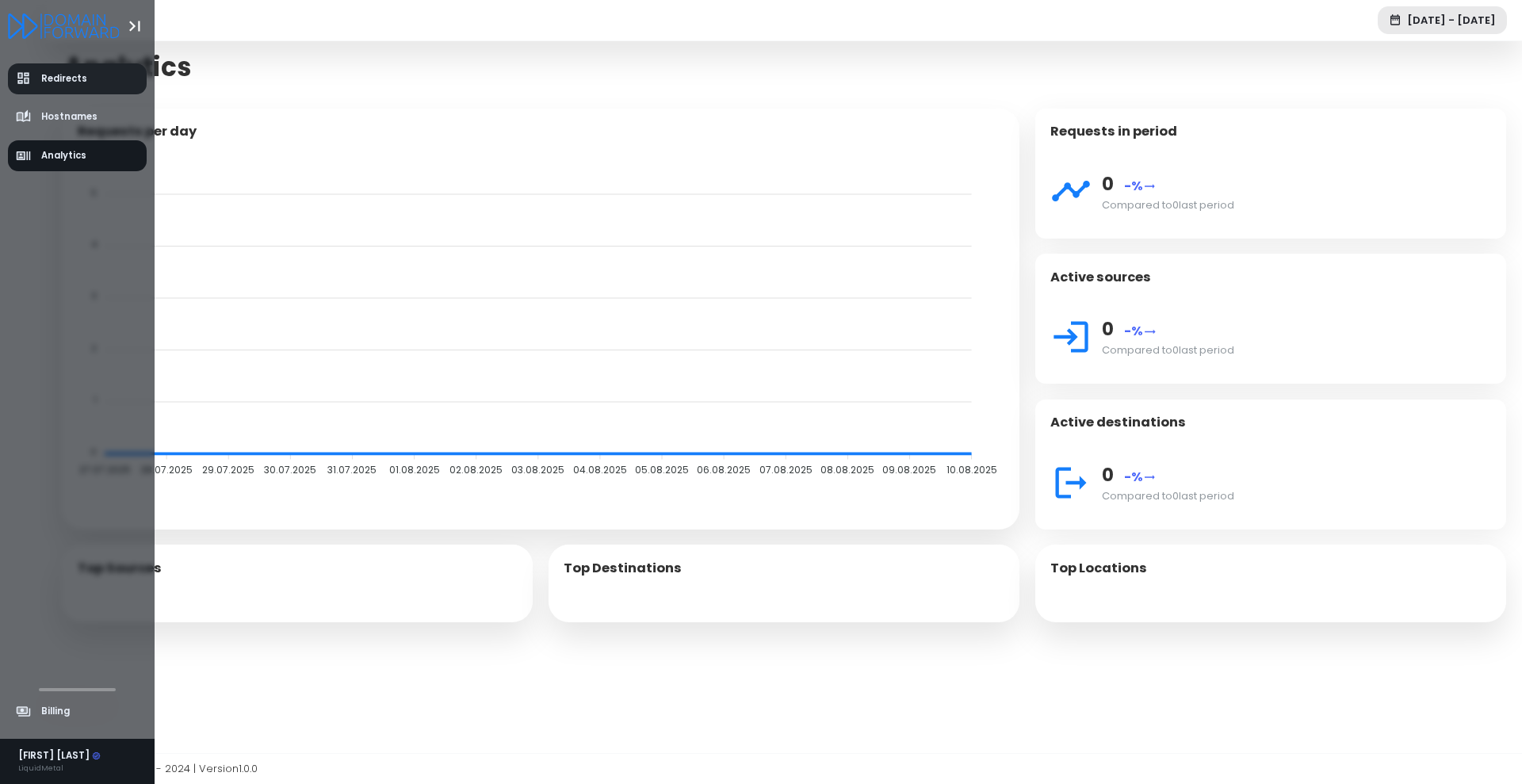 click on "Redirects" at bounding box center (78, 78) 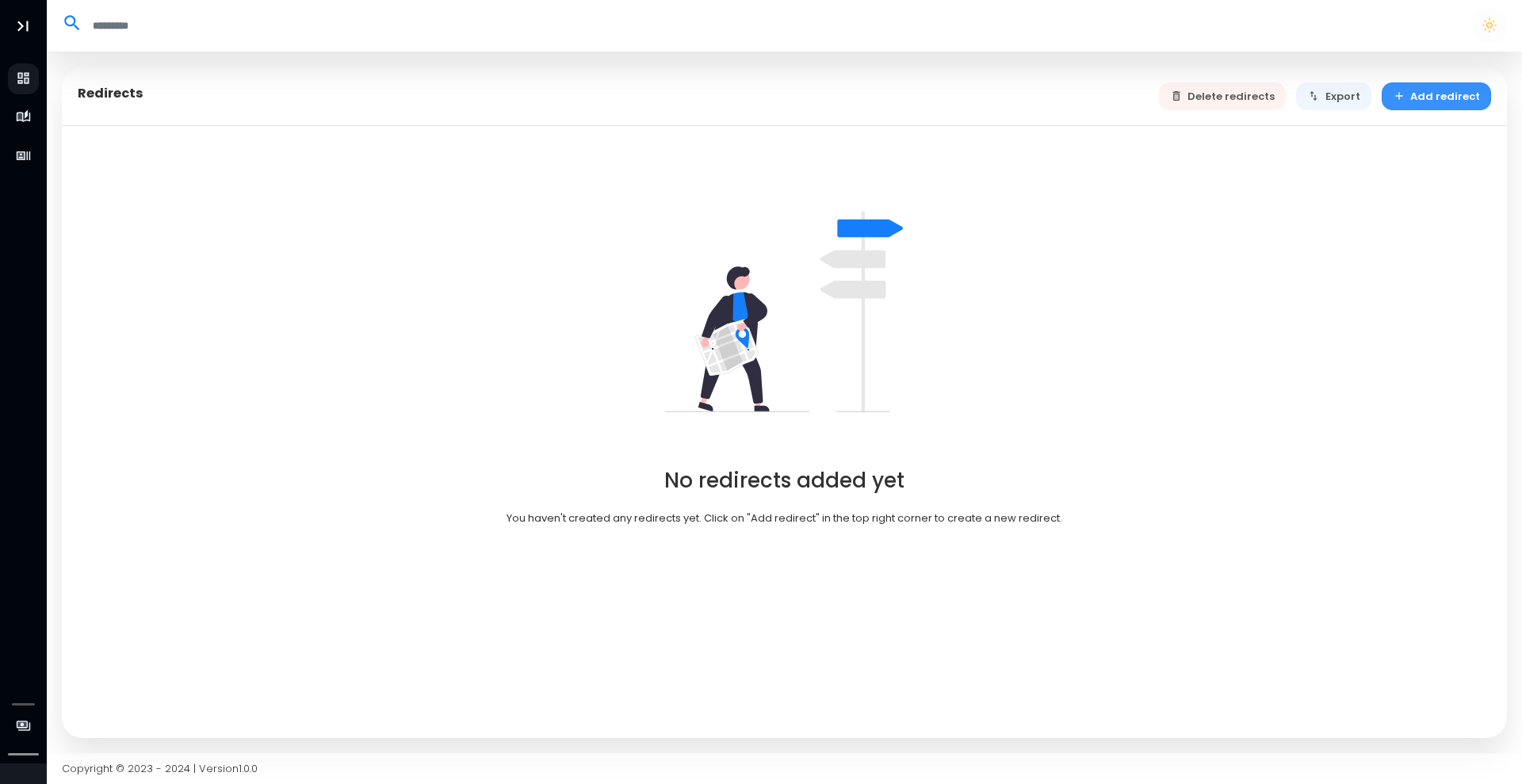 click on "Add redirect" at bounding box center (1436, 96) 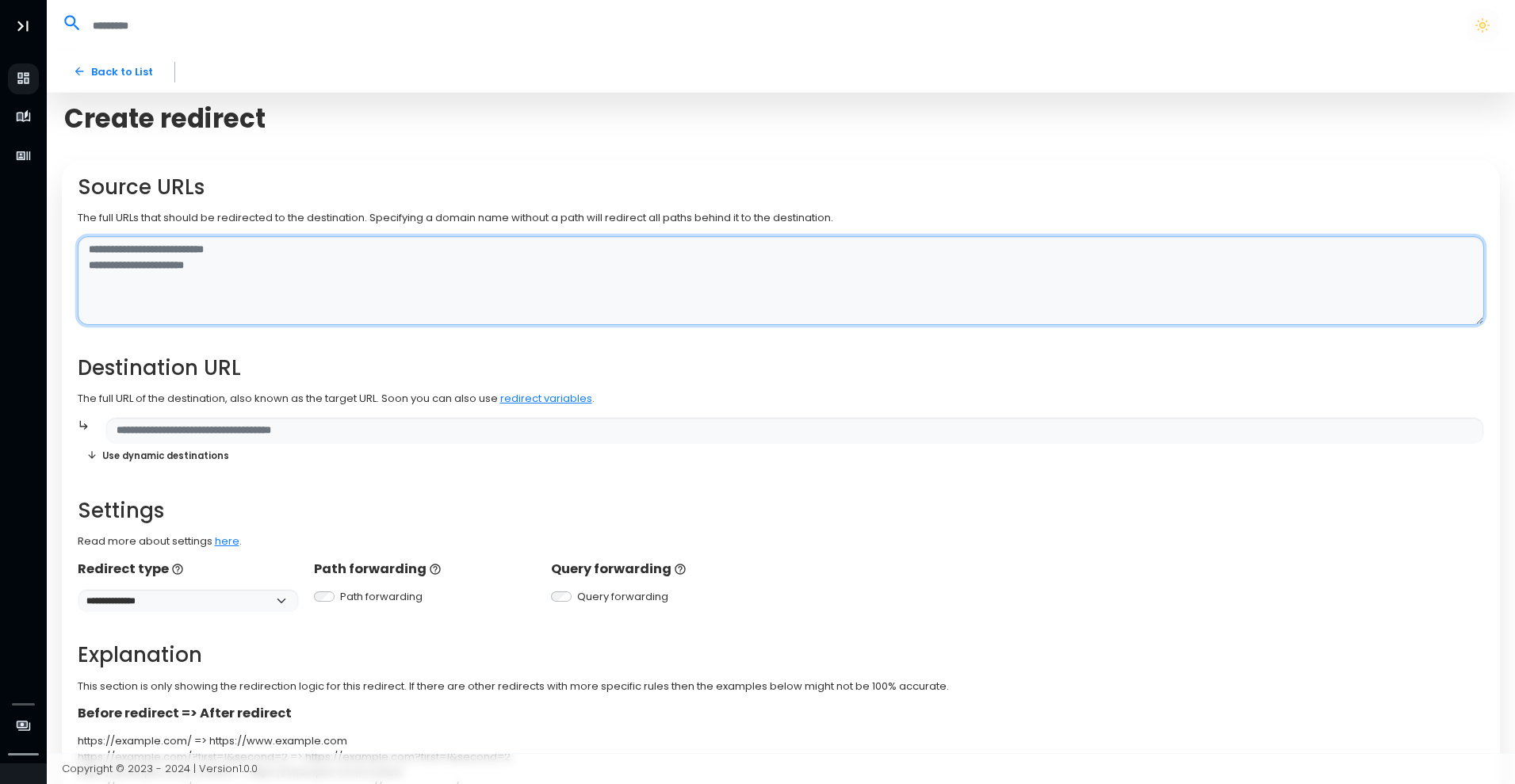 click at bounding box center [781, 281] 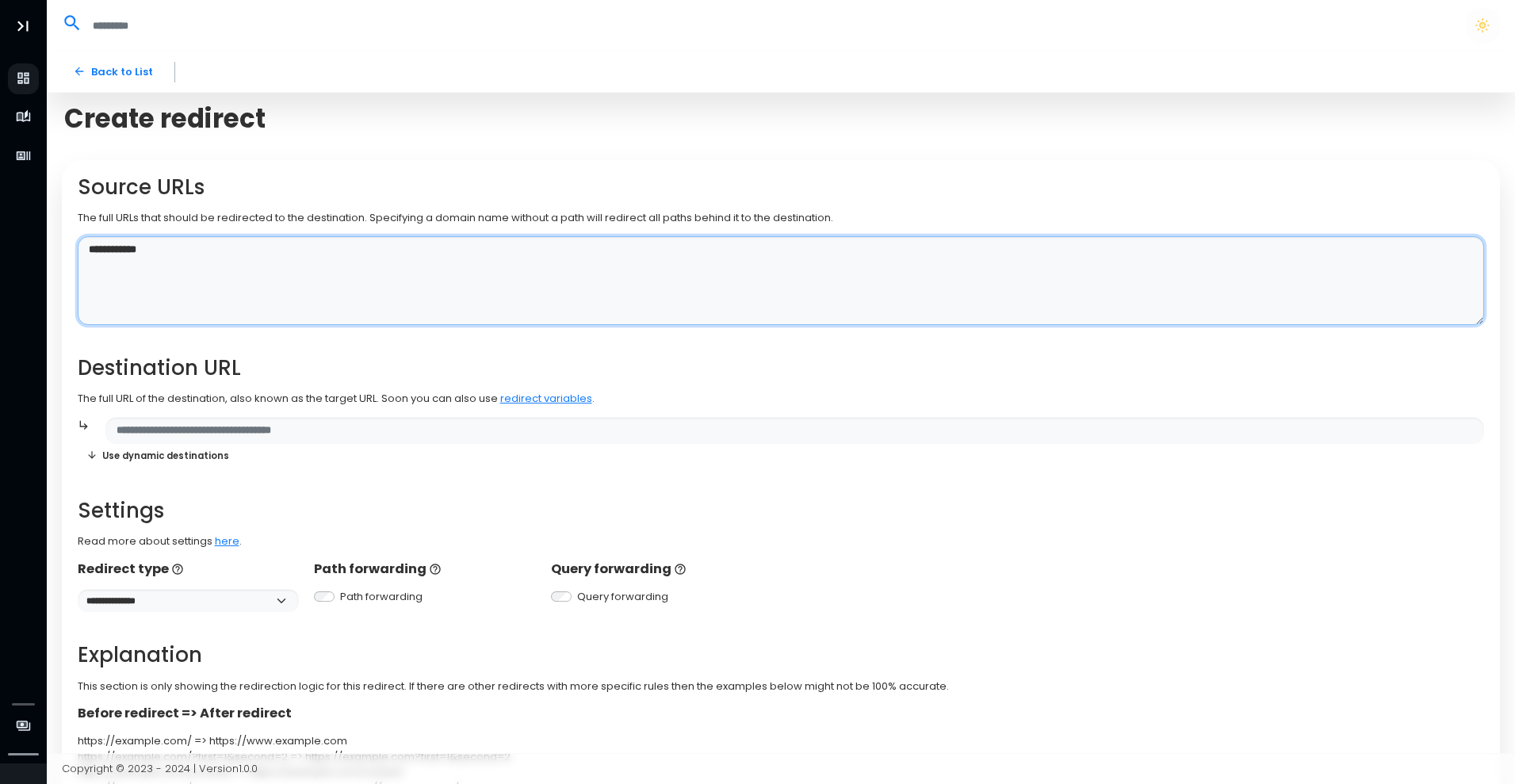 type on "**********" 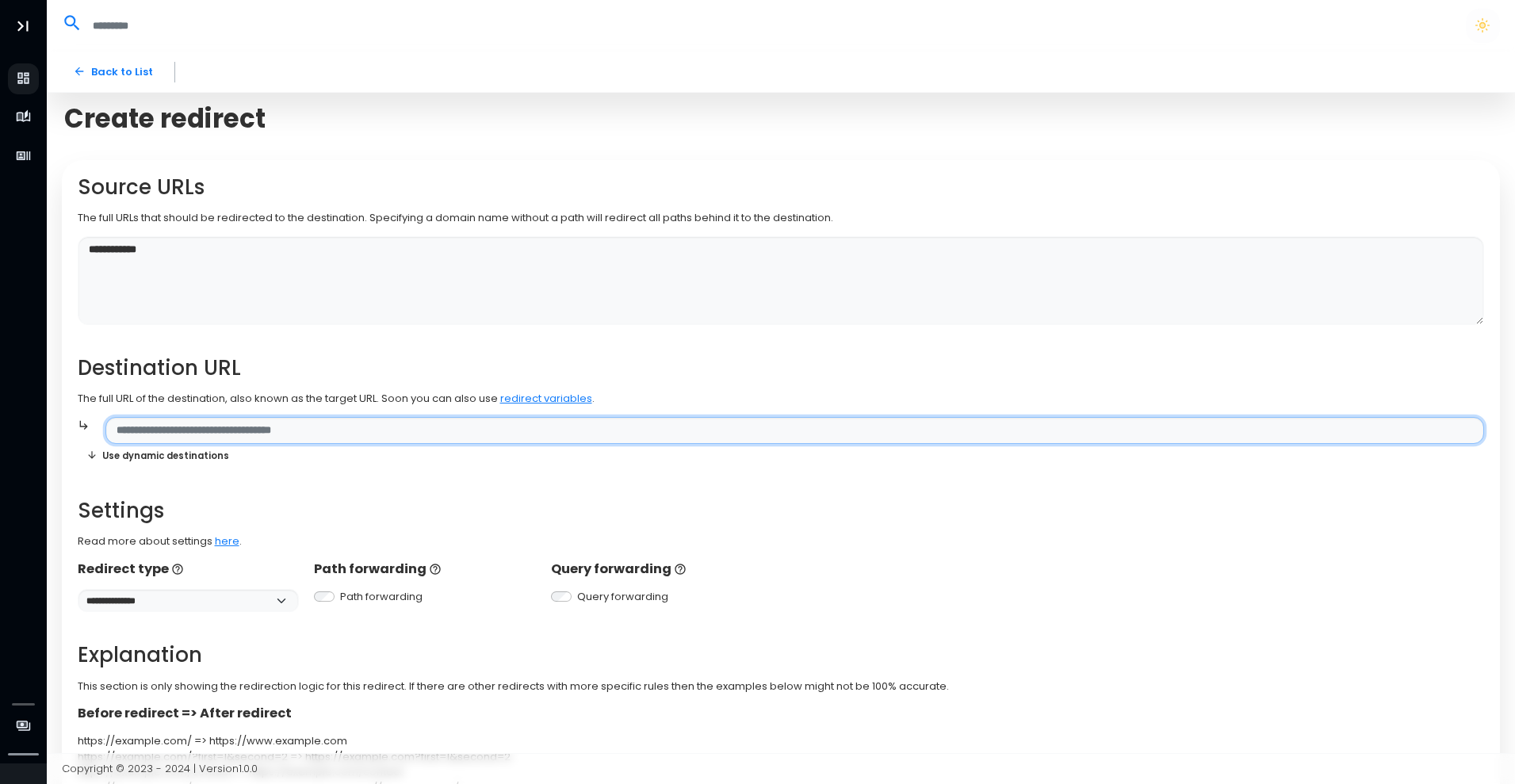 click at bounding box center (794, 430) 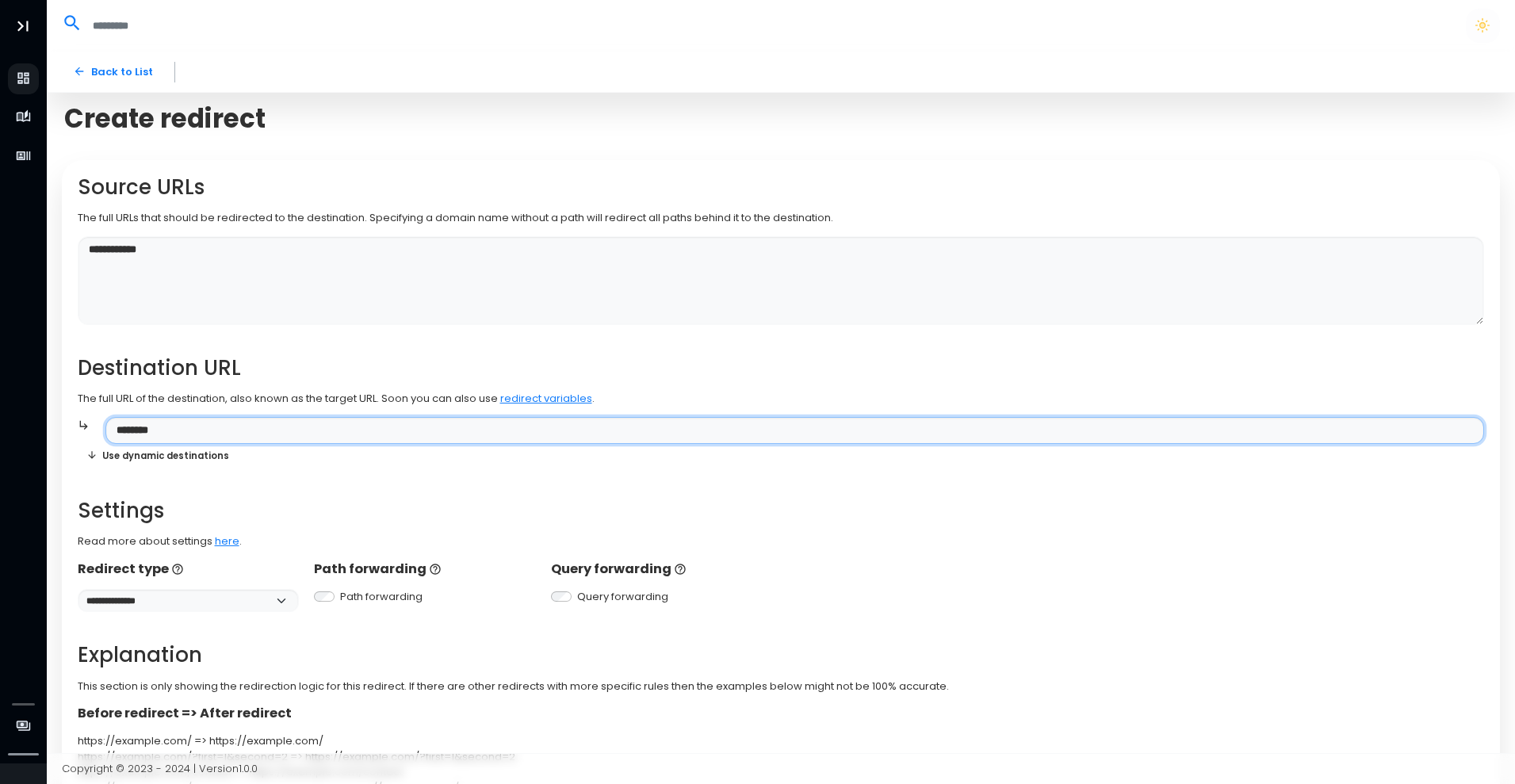 paste on "**********" 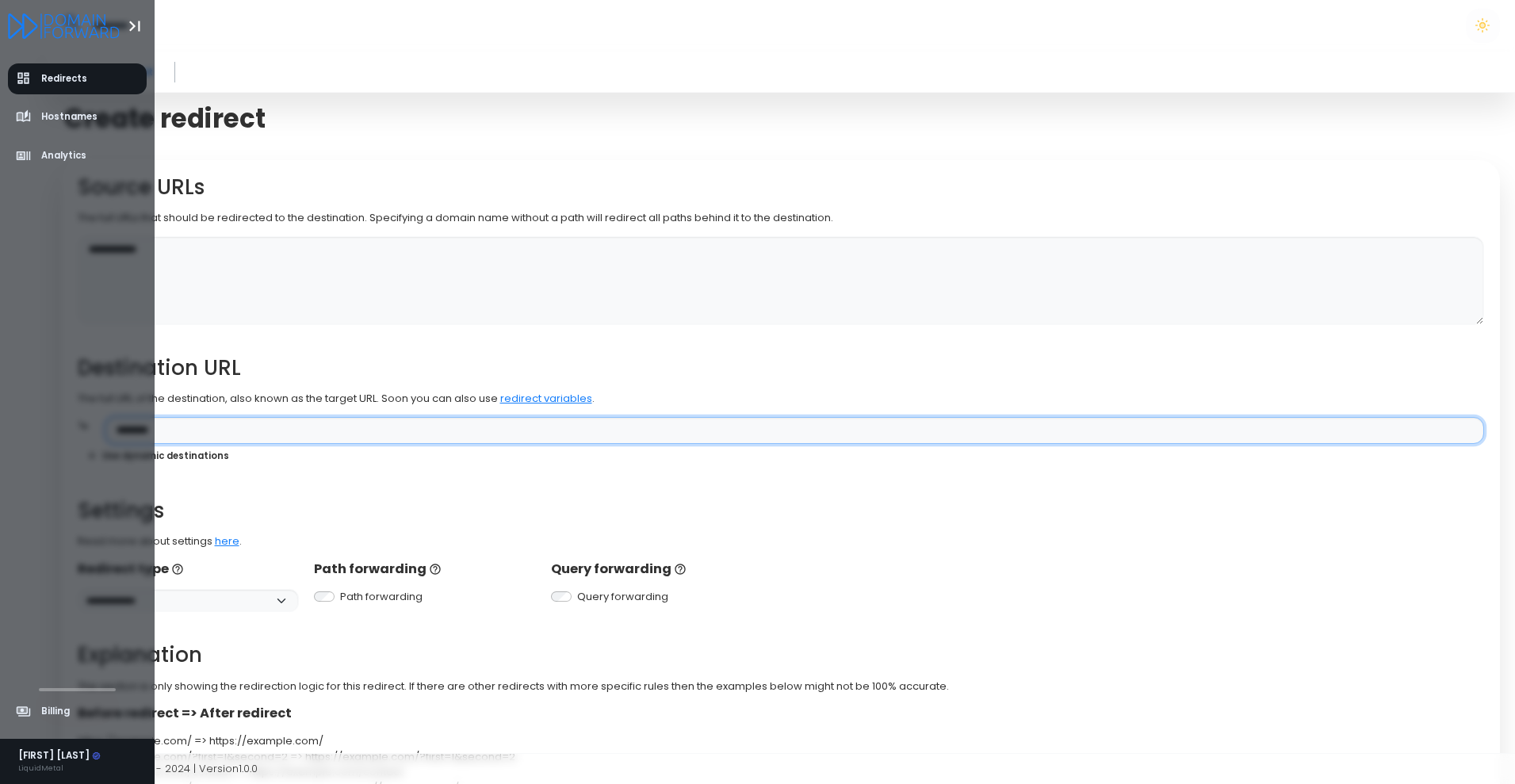 paste on "**********" 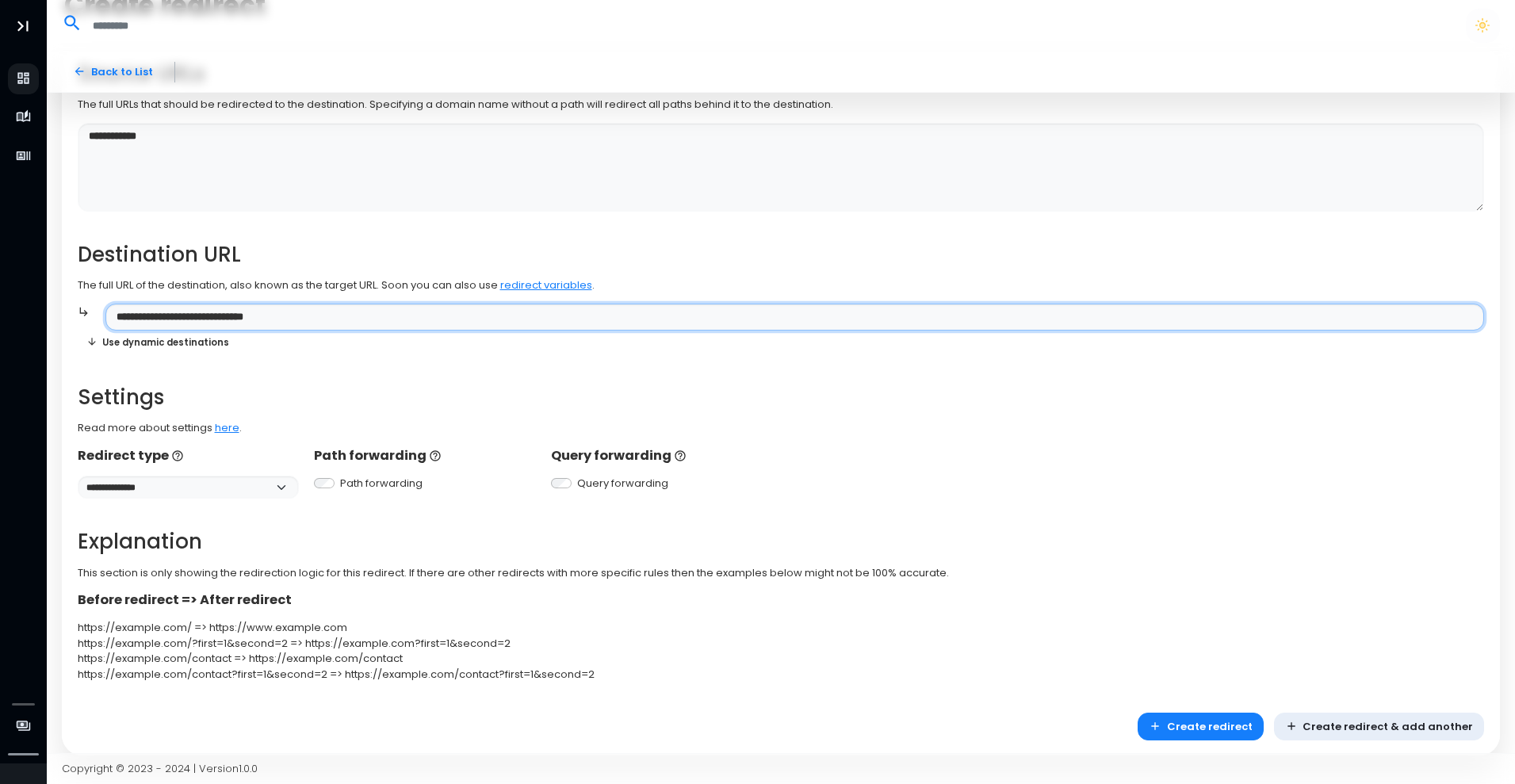 scroll, scrollTop: 132, scrollLeft: 0, axis: vertical 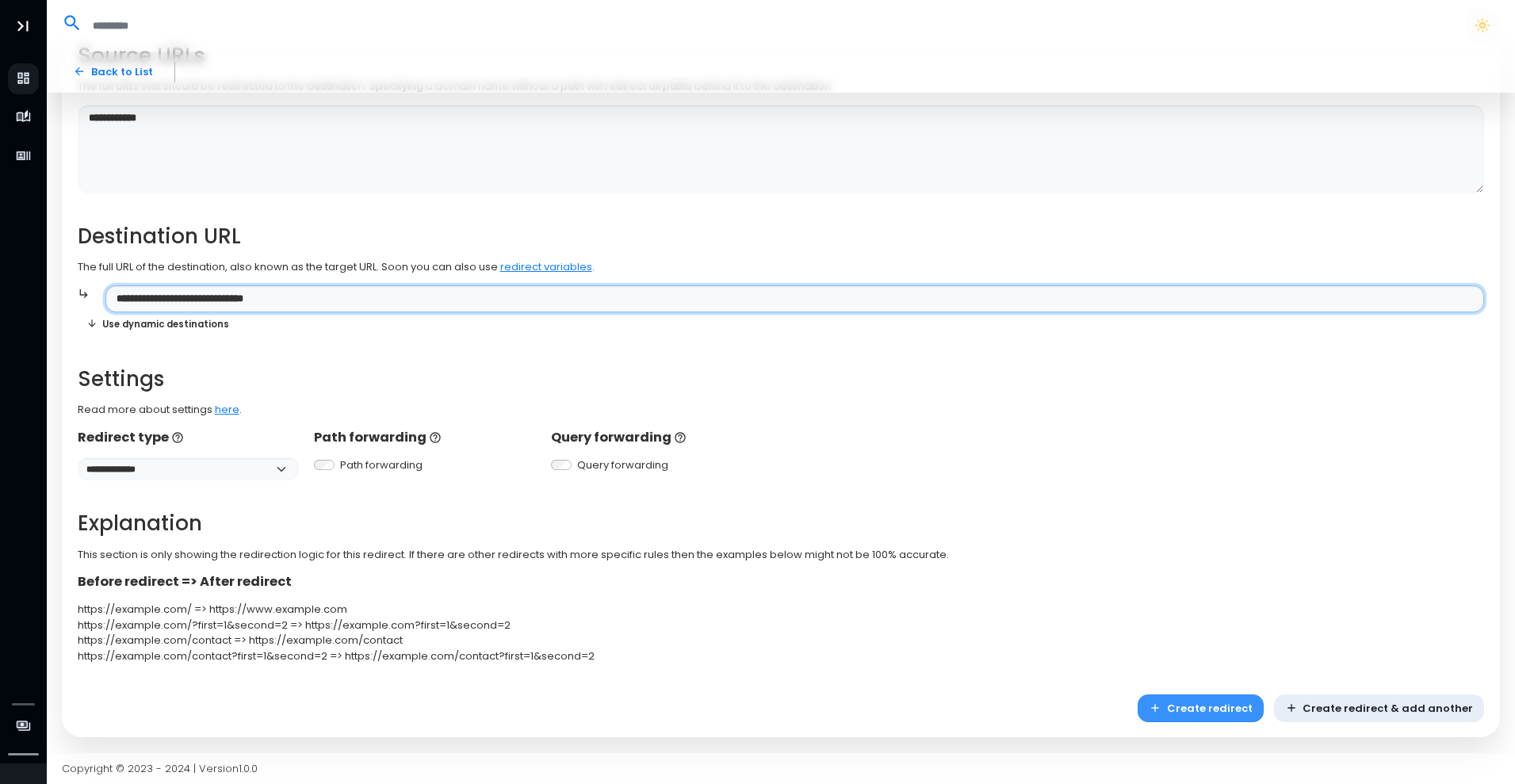 type on "**********" 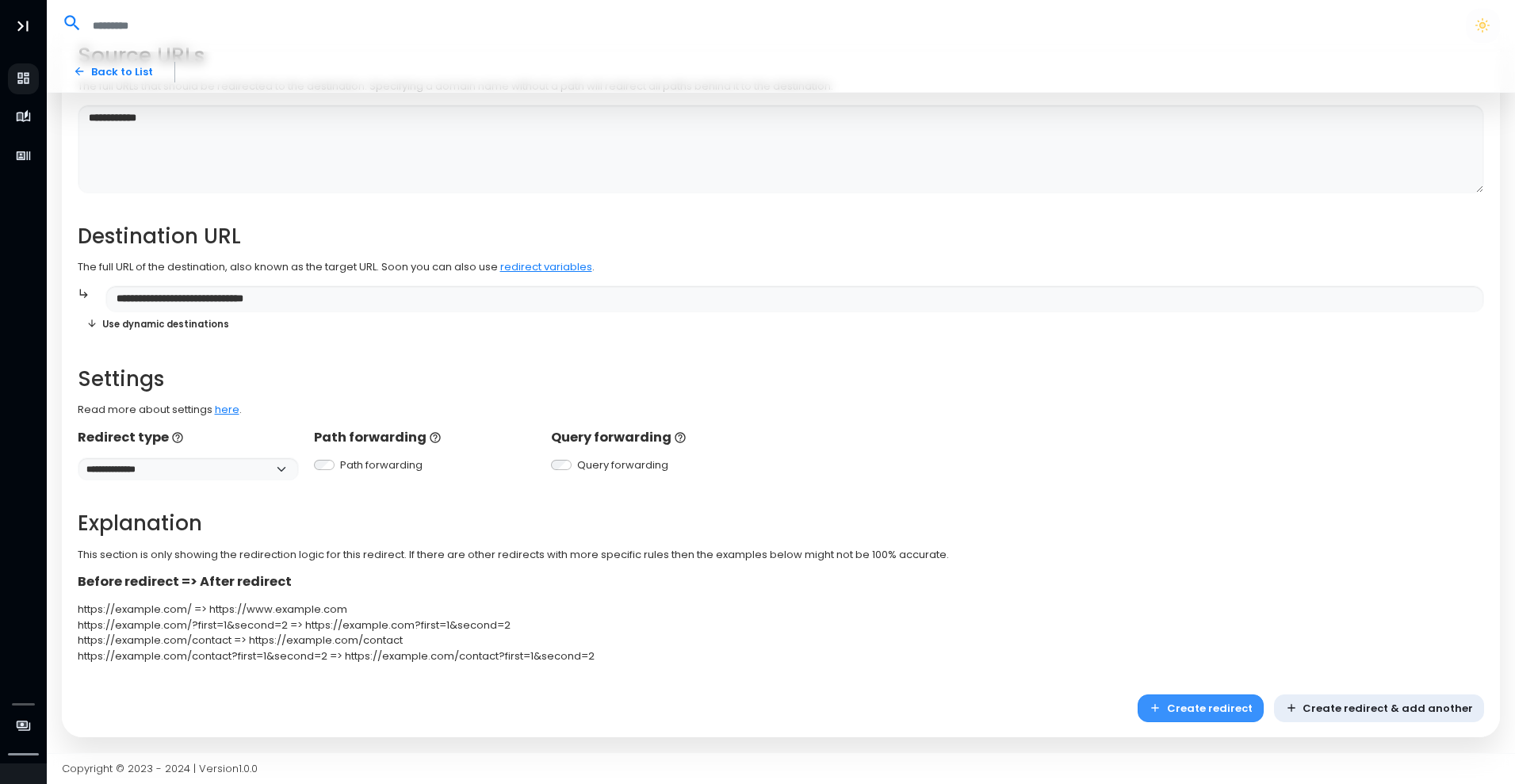click on "Create redirect" at bounding box center (1200, 708) 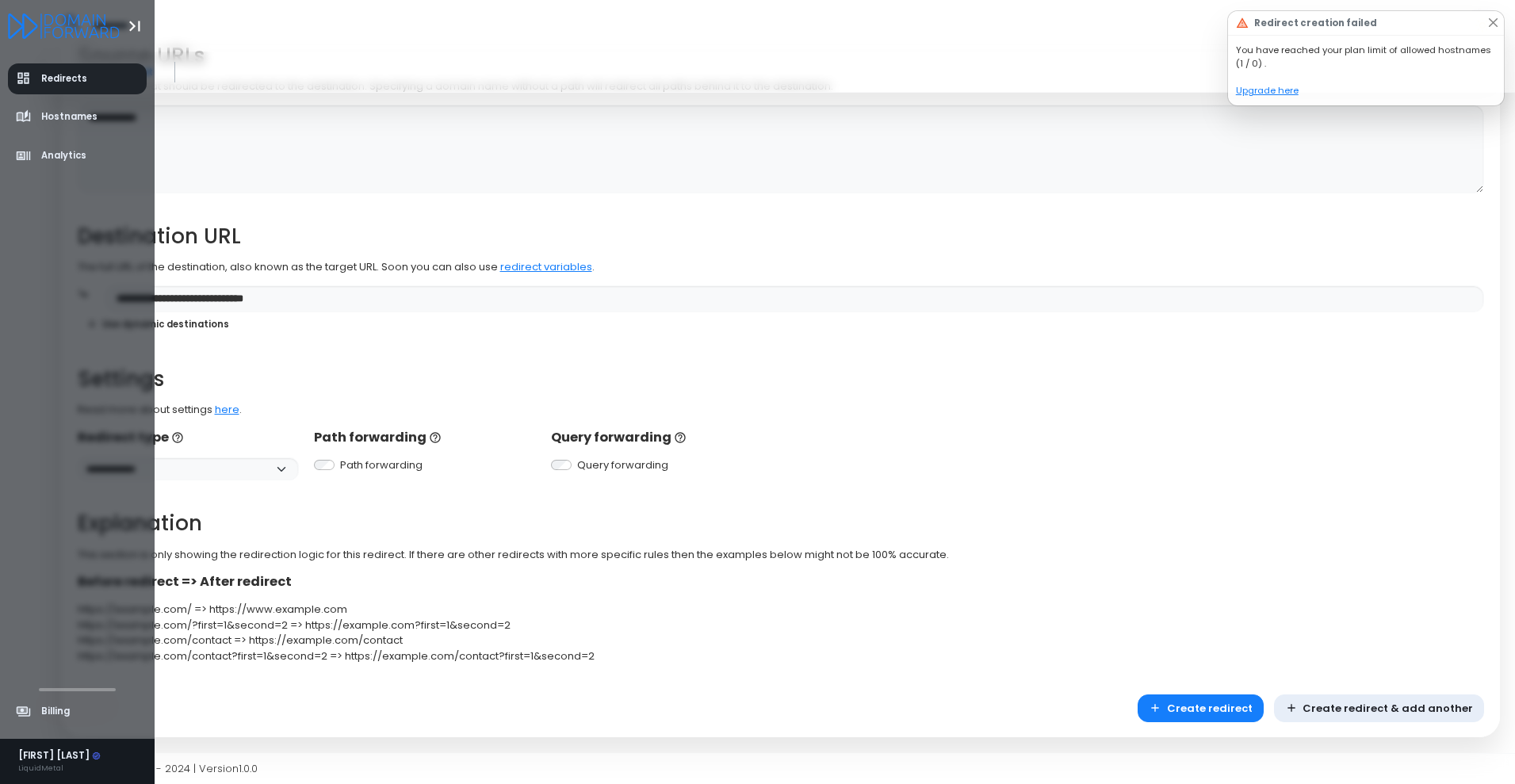 click on "Redirects" at bounding box center (78, 78) 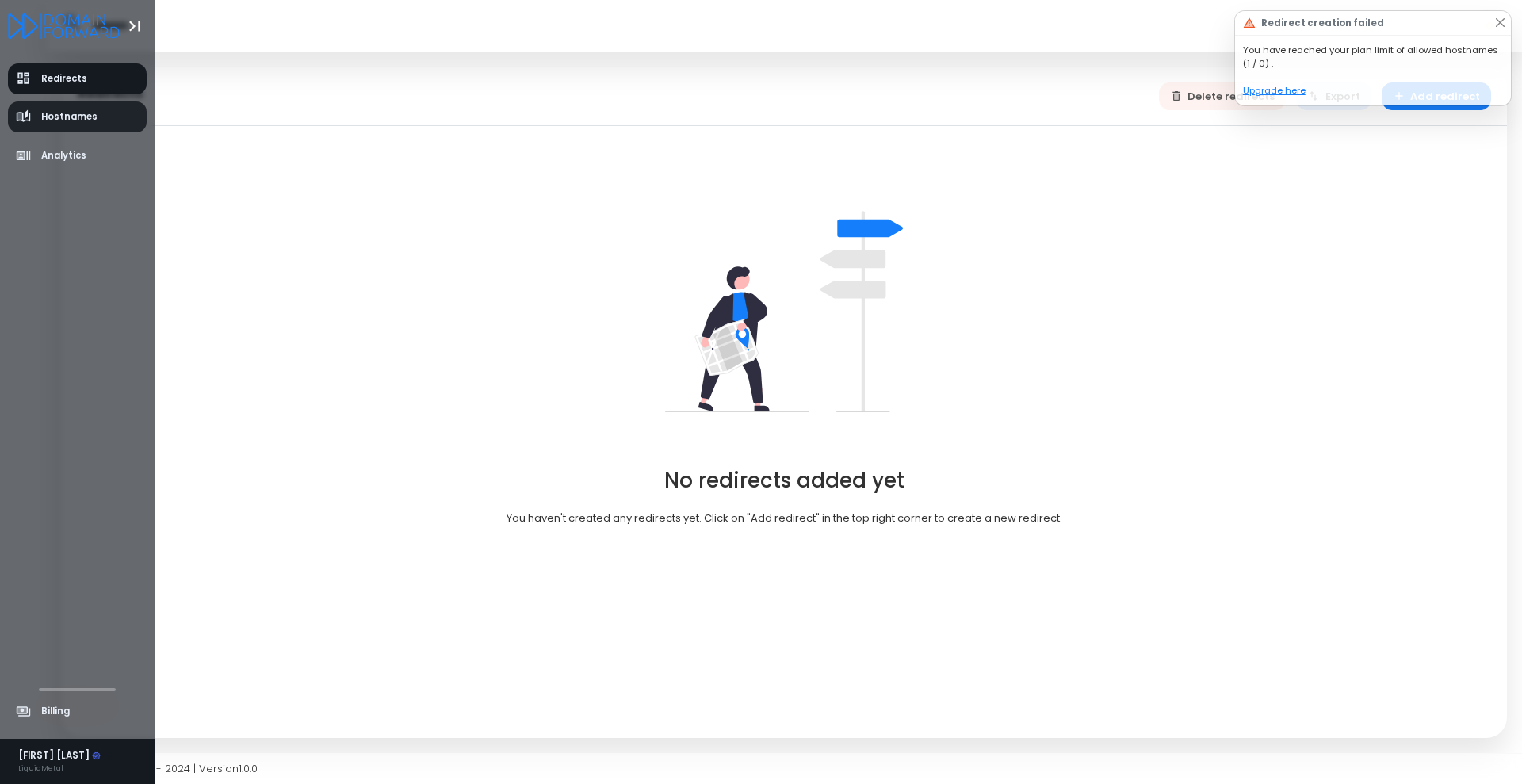 click on "Hostnames" at bounding box center (69, 117) 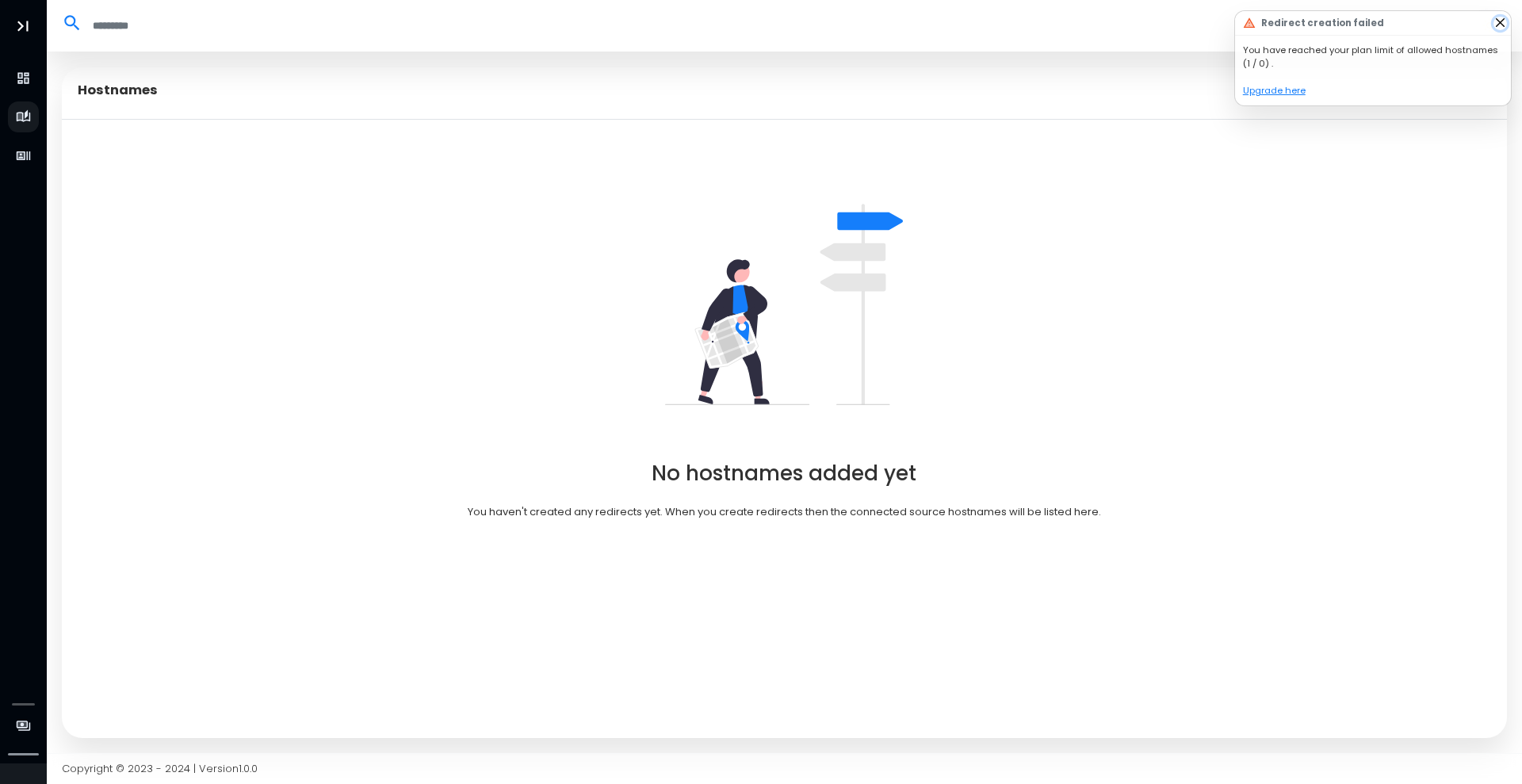 click at bounding box center [1500, 23] 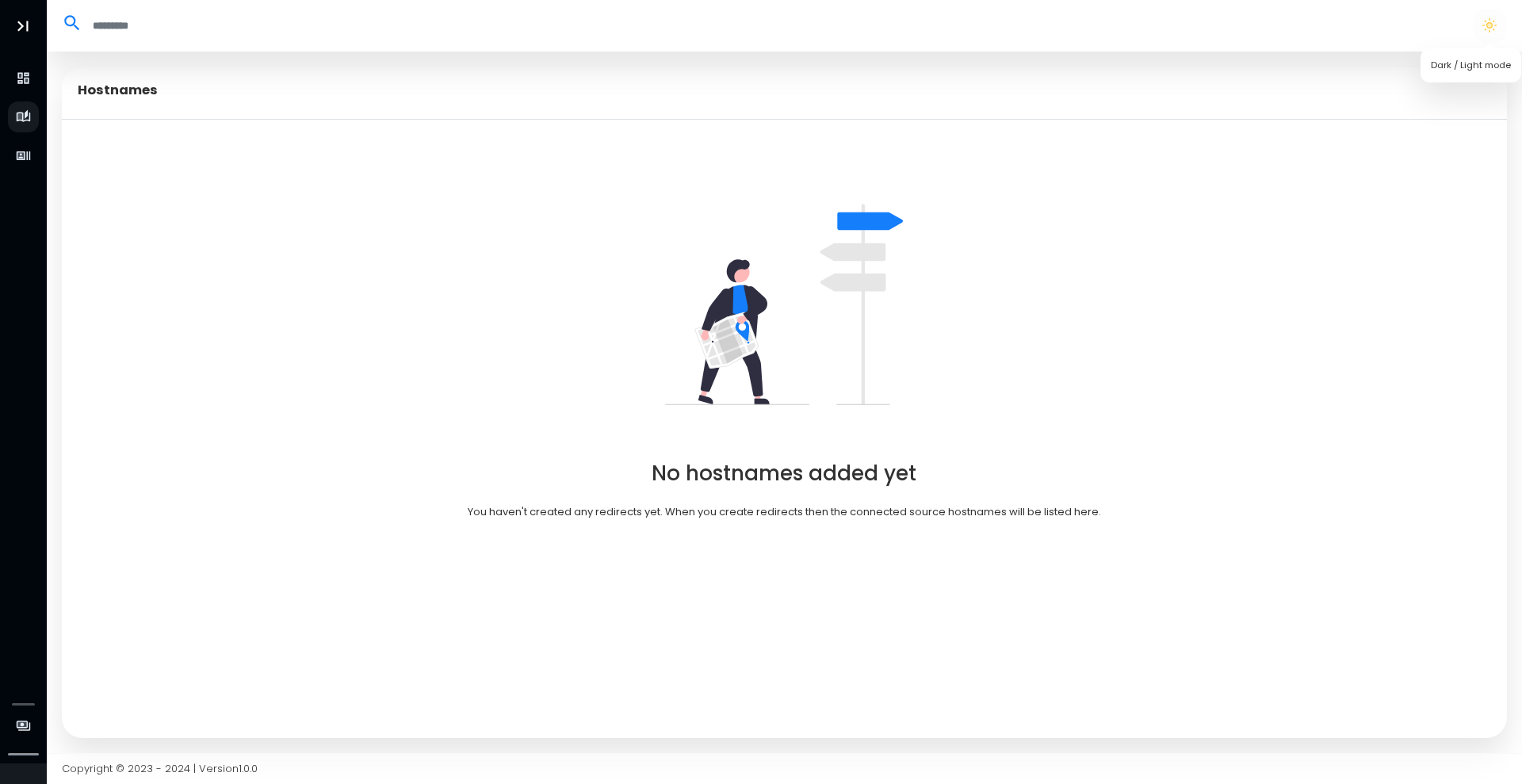 click at bounding box center (1489, 25) 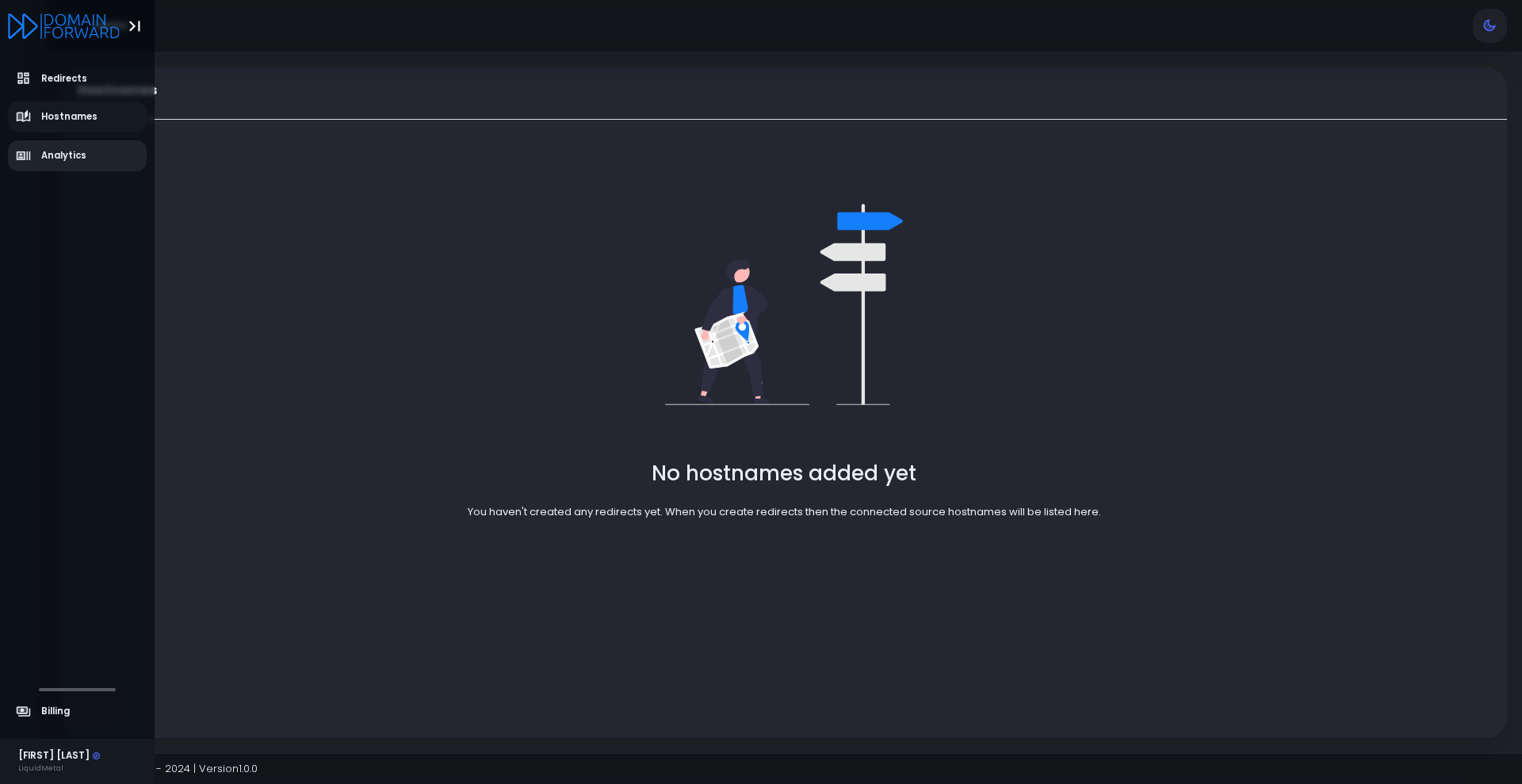 click 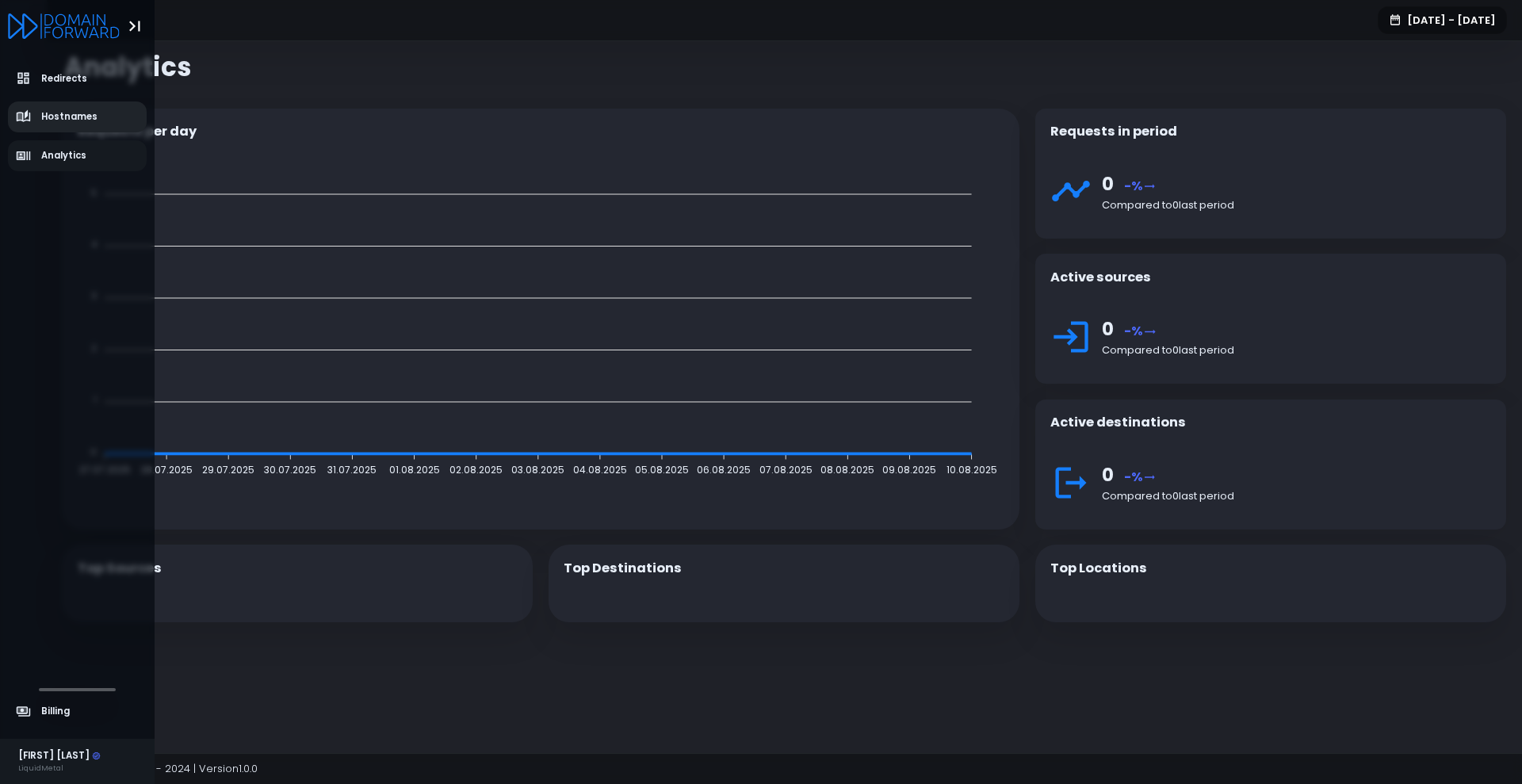 click 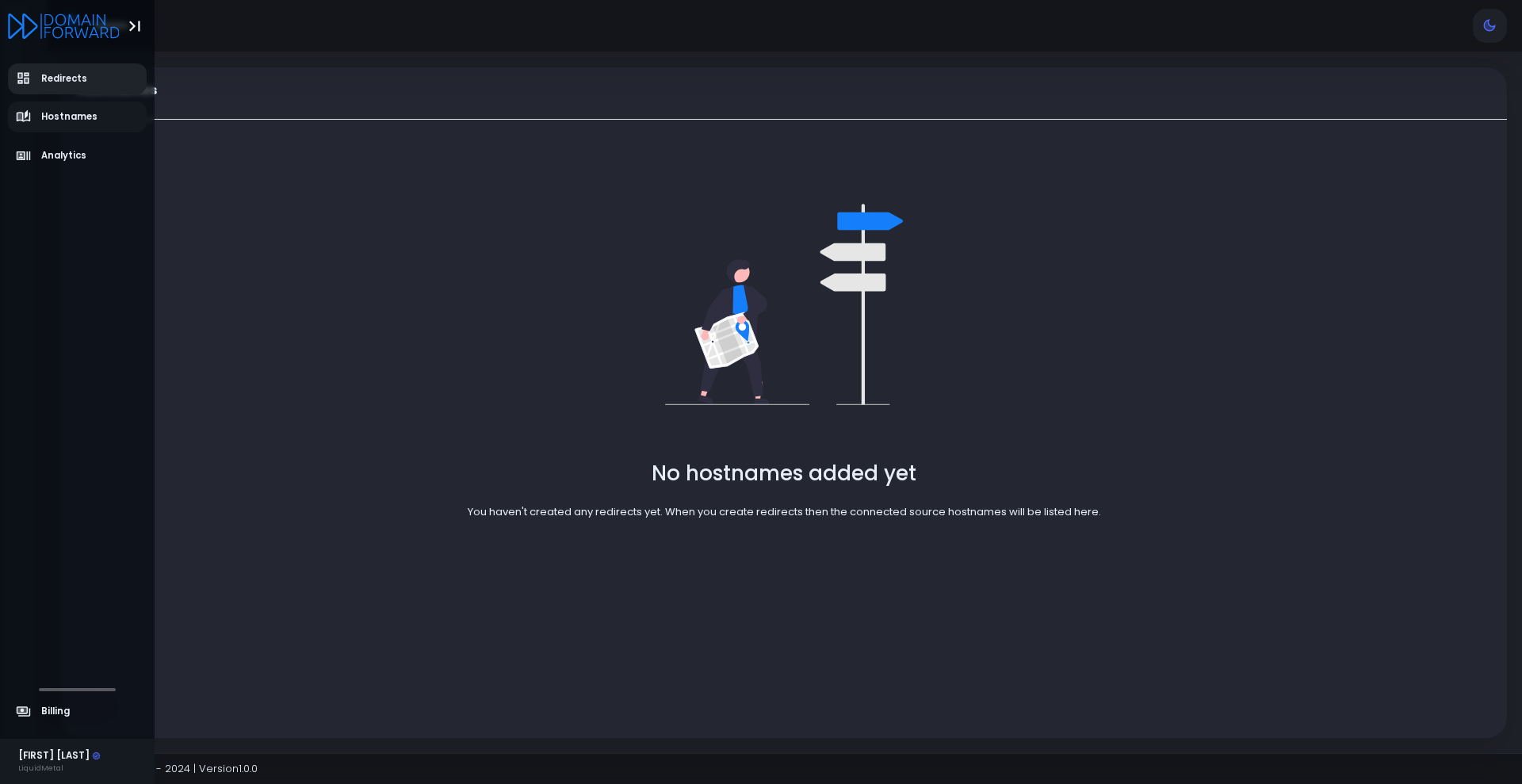 click on "Redirects" at bounding box center (78, 78) 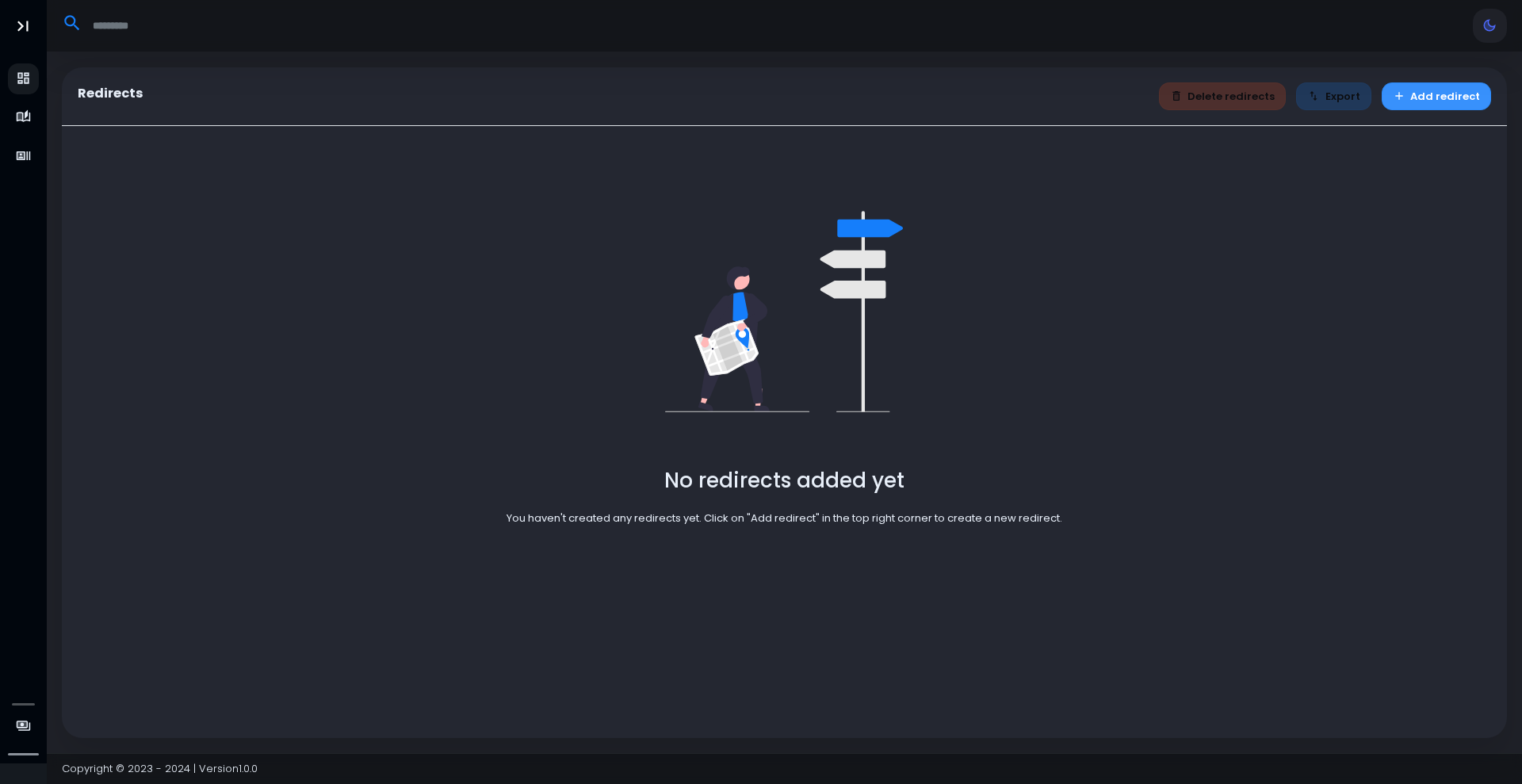 click on "Add redirect" at bounding box center (1436, 96) 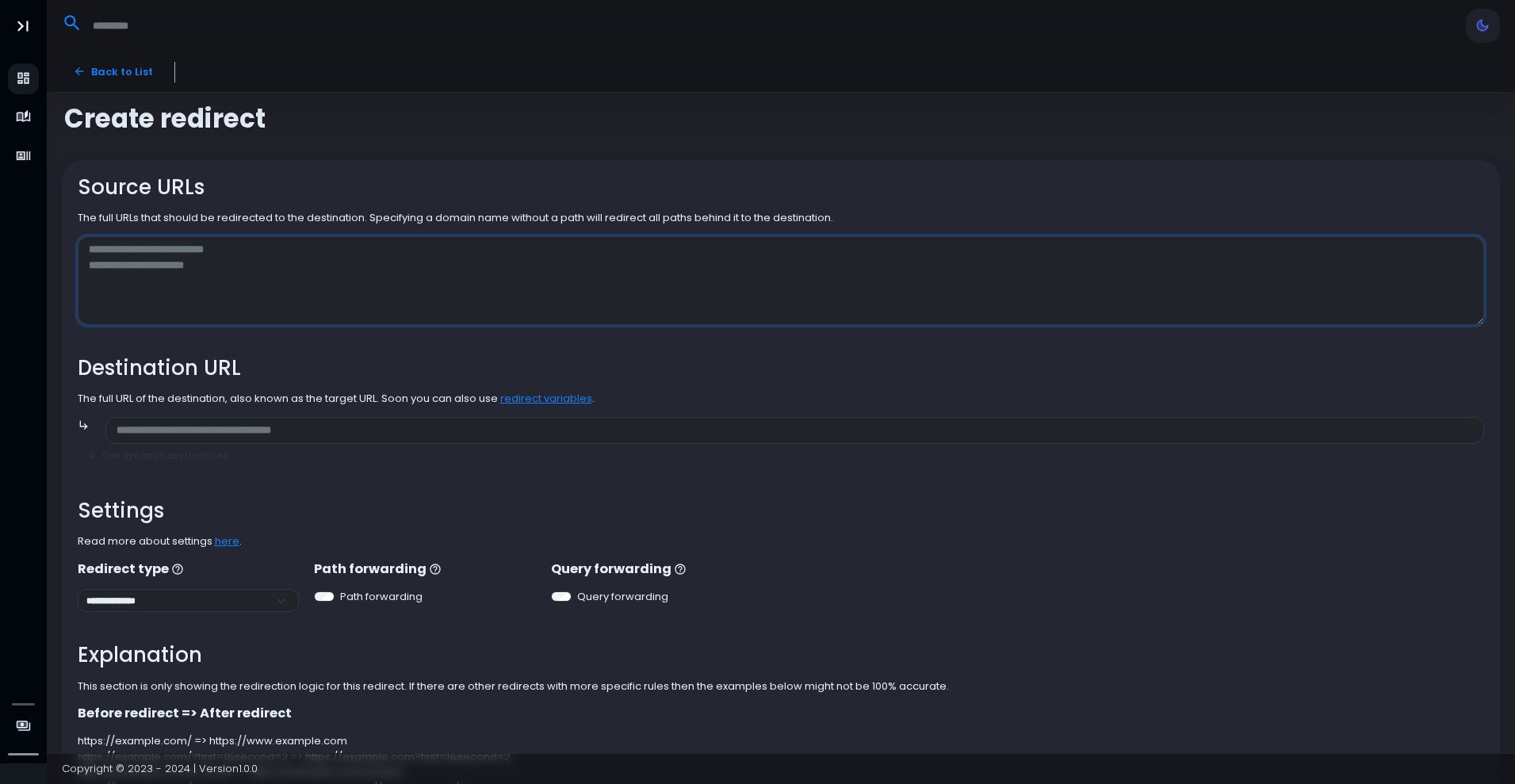 click at bounding box center [781, 281] 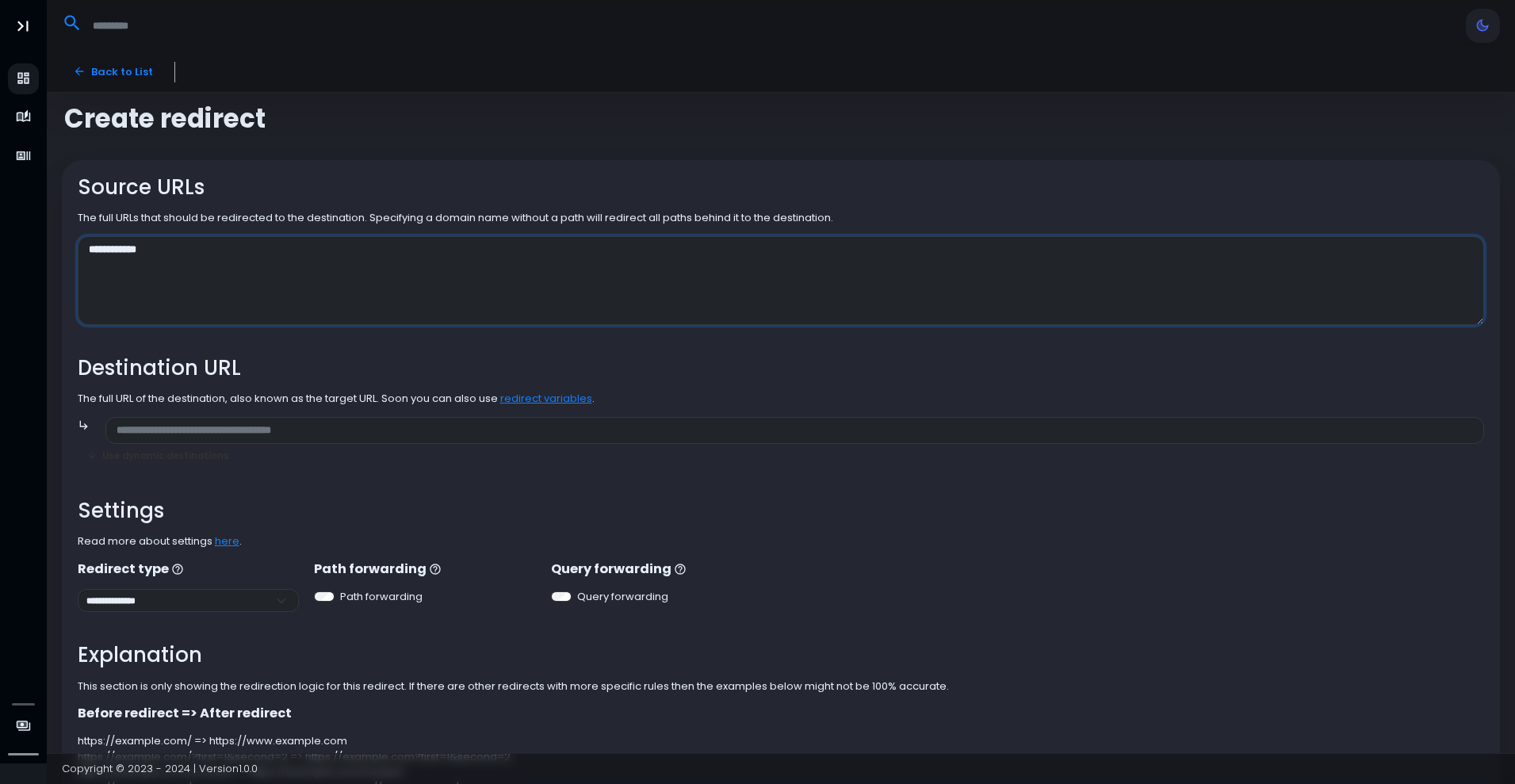 type on "**********" 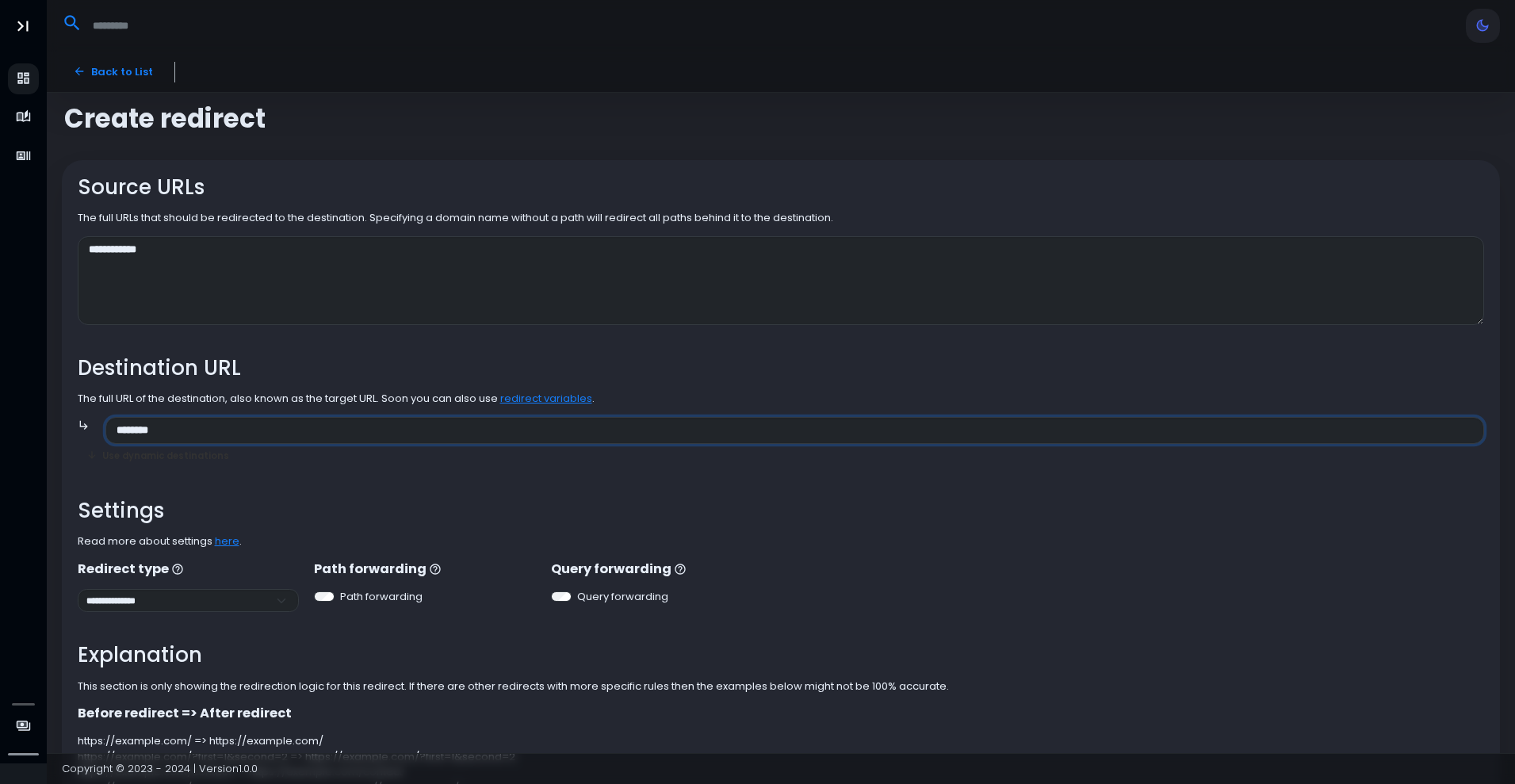 paste on "**********" 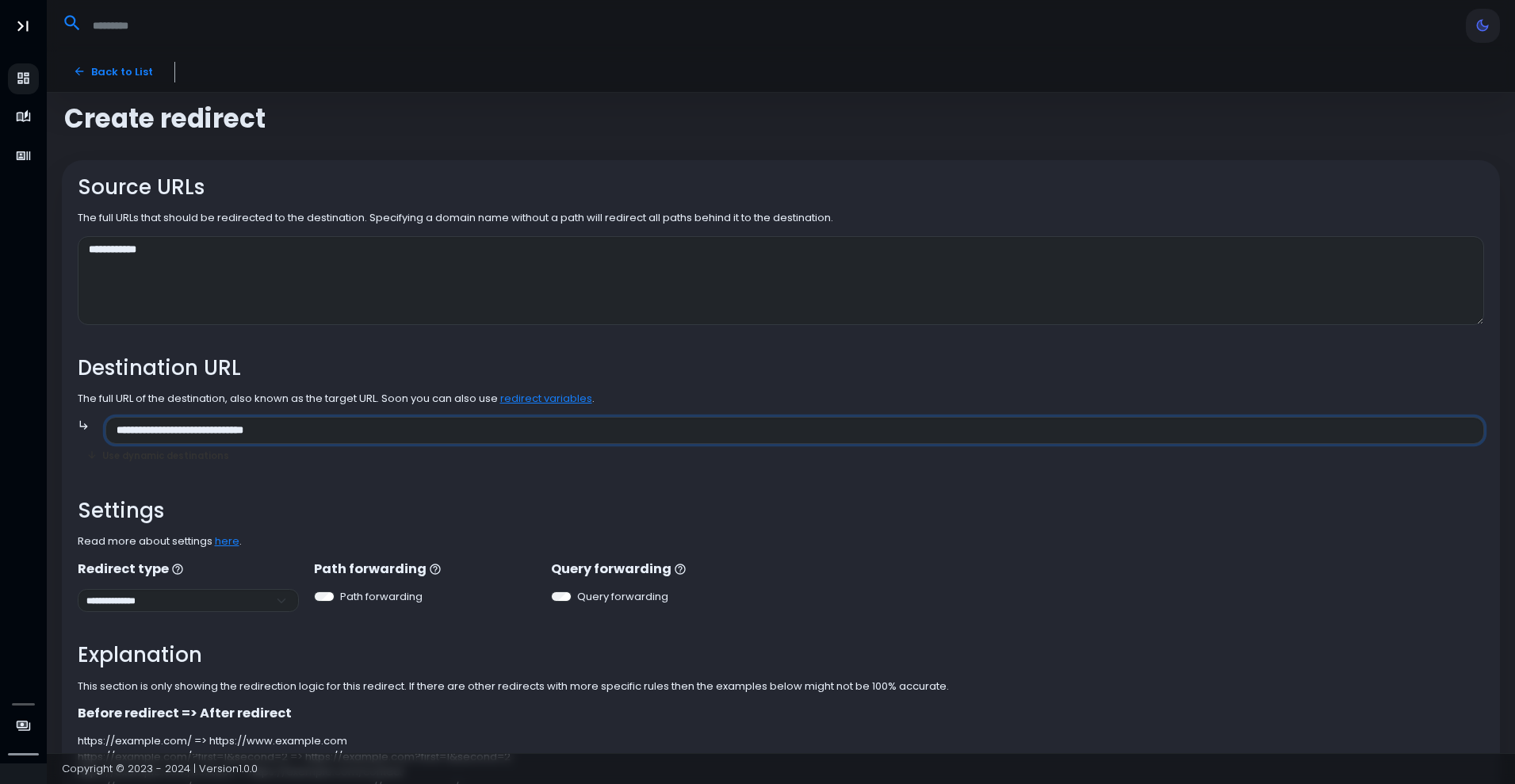 type on "**********" 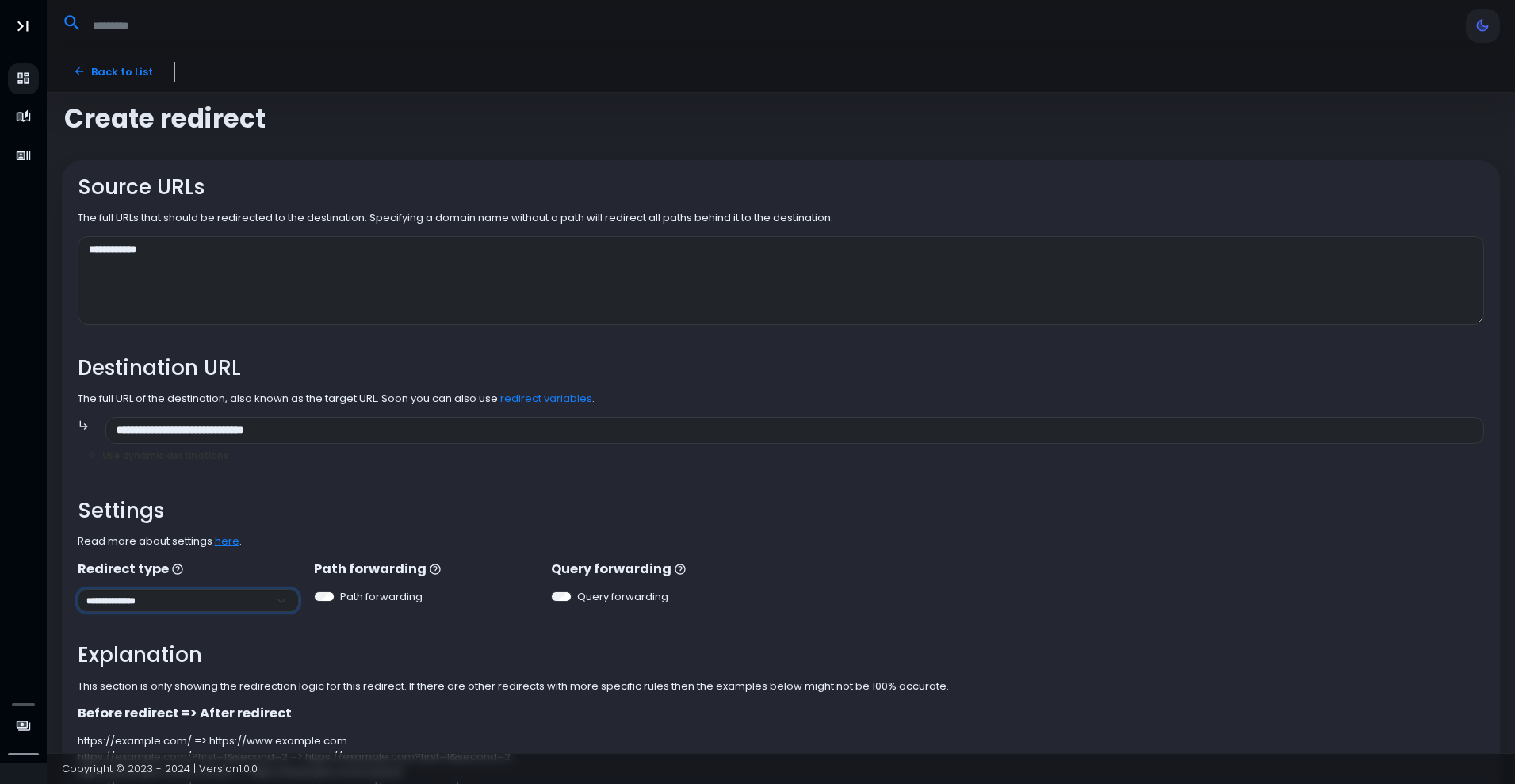 click on "**********" at bounding box center [188, 600] 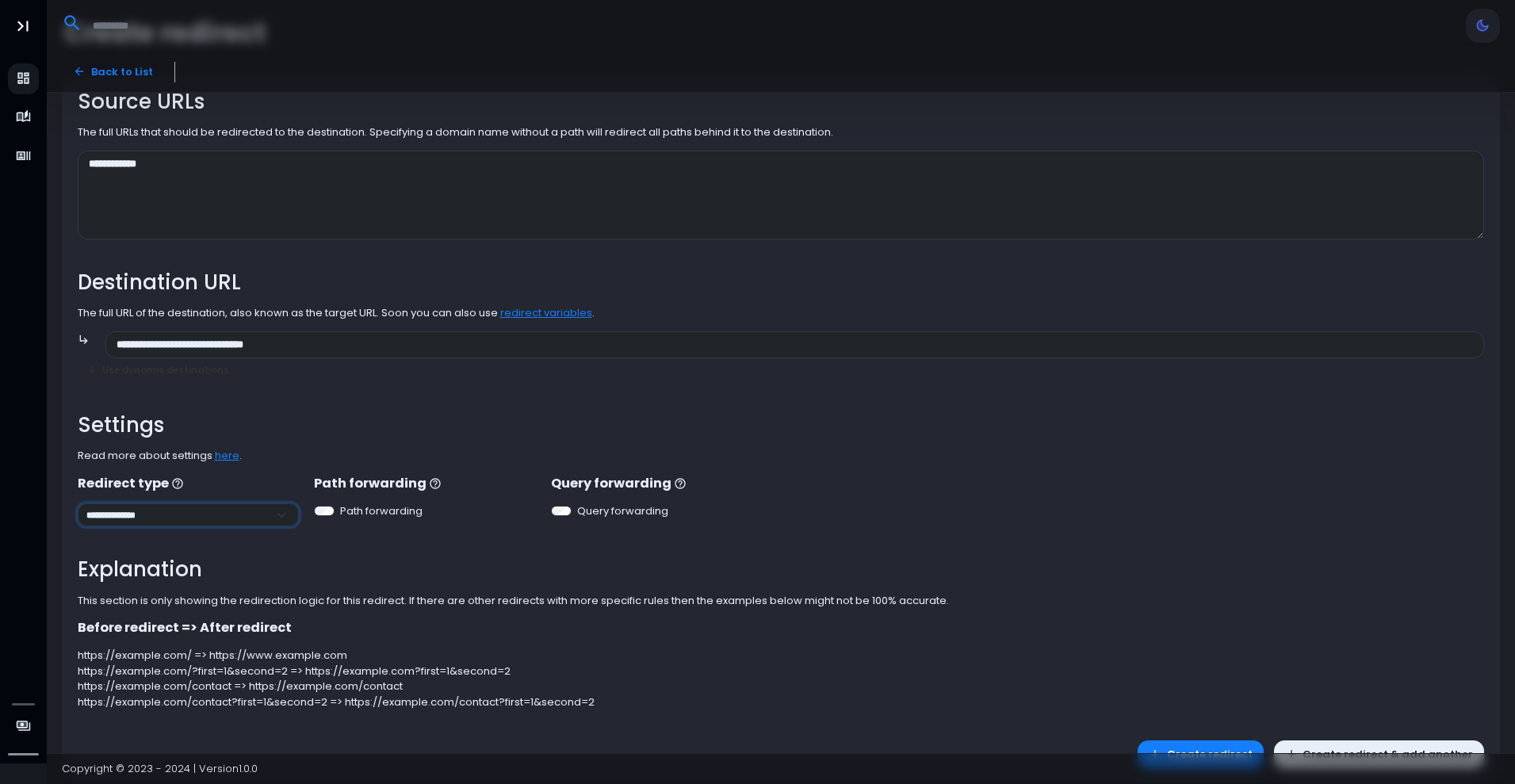 scroll, scrollTop: 132, scrollLeft: 0, axis: vertical 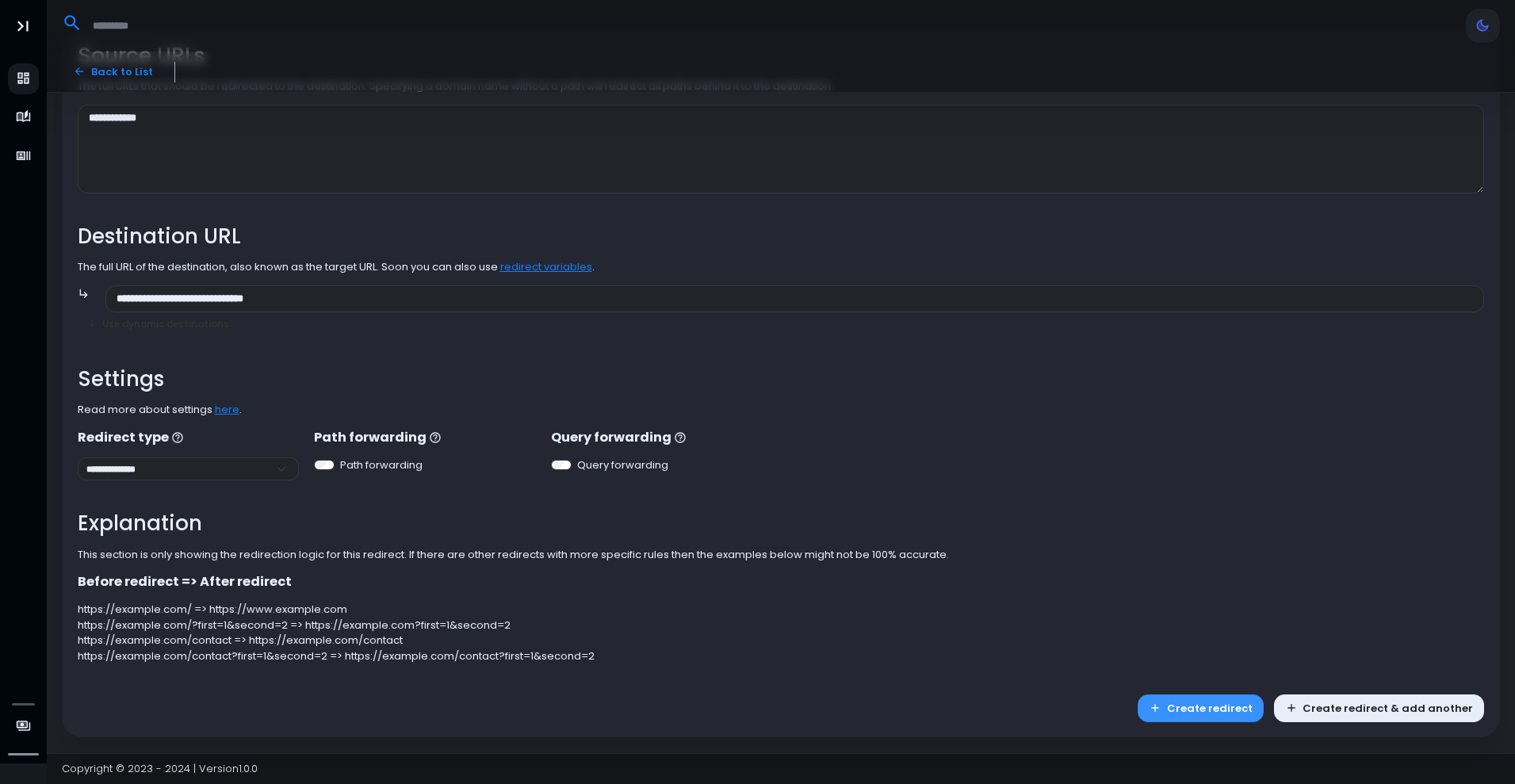 click on "Create redirect" at bounding box center (1200, 708) 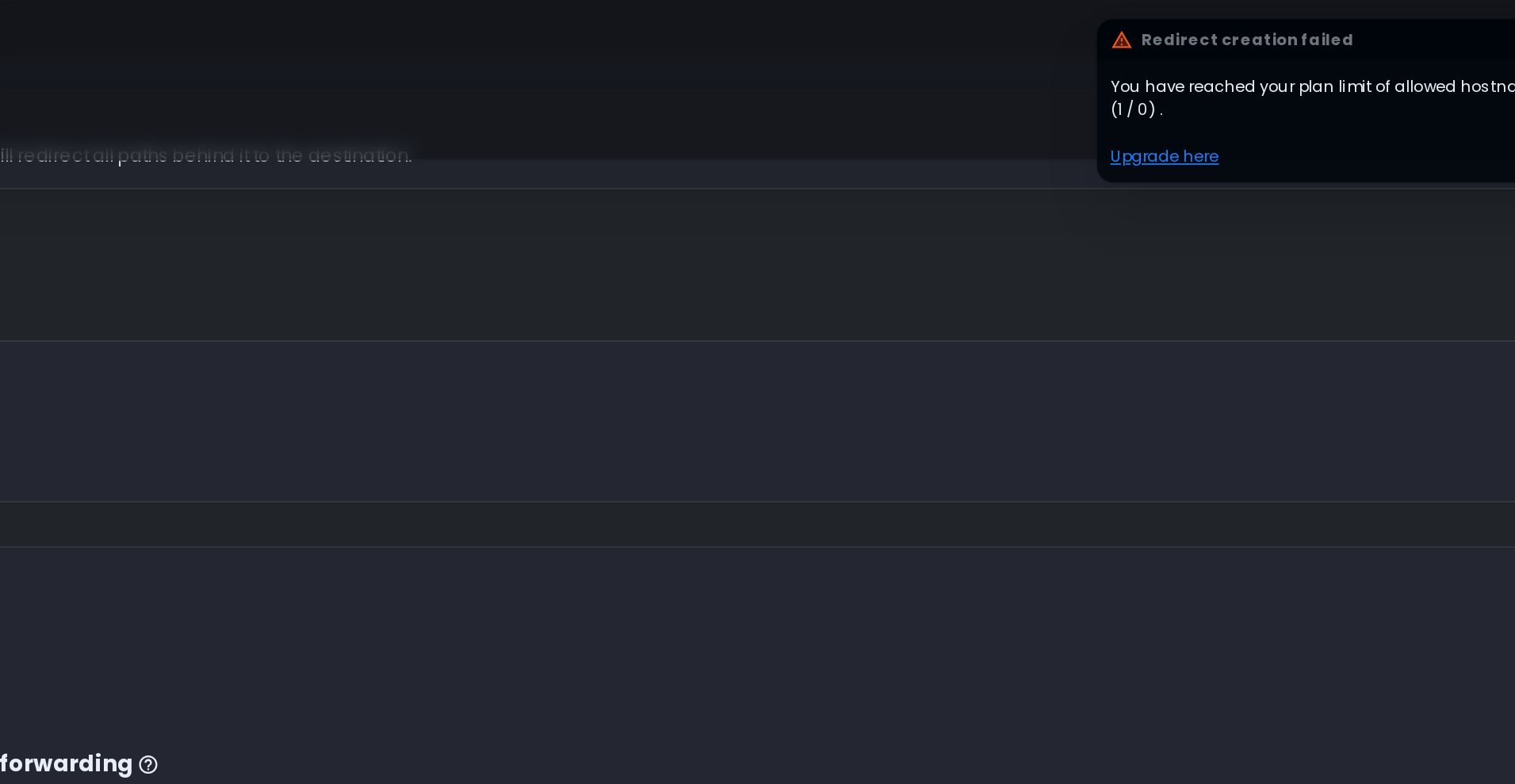 scroll, scrollTop: 127, scrollLeft: 0, axis: vertical 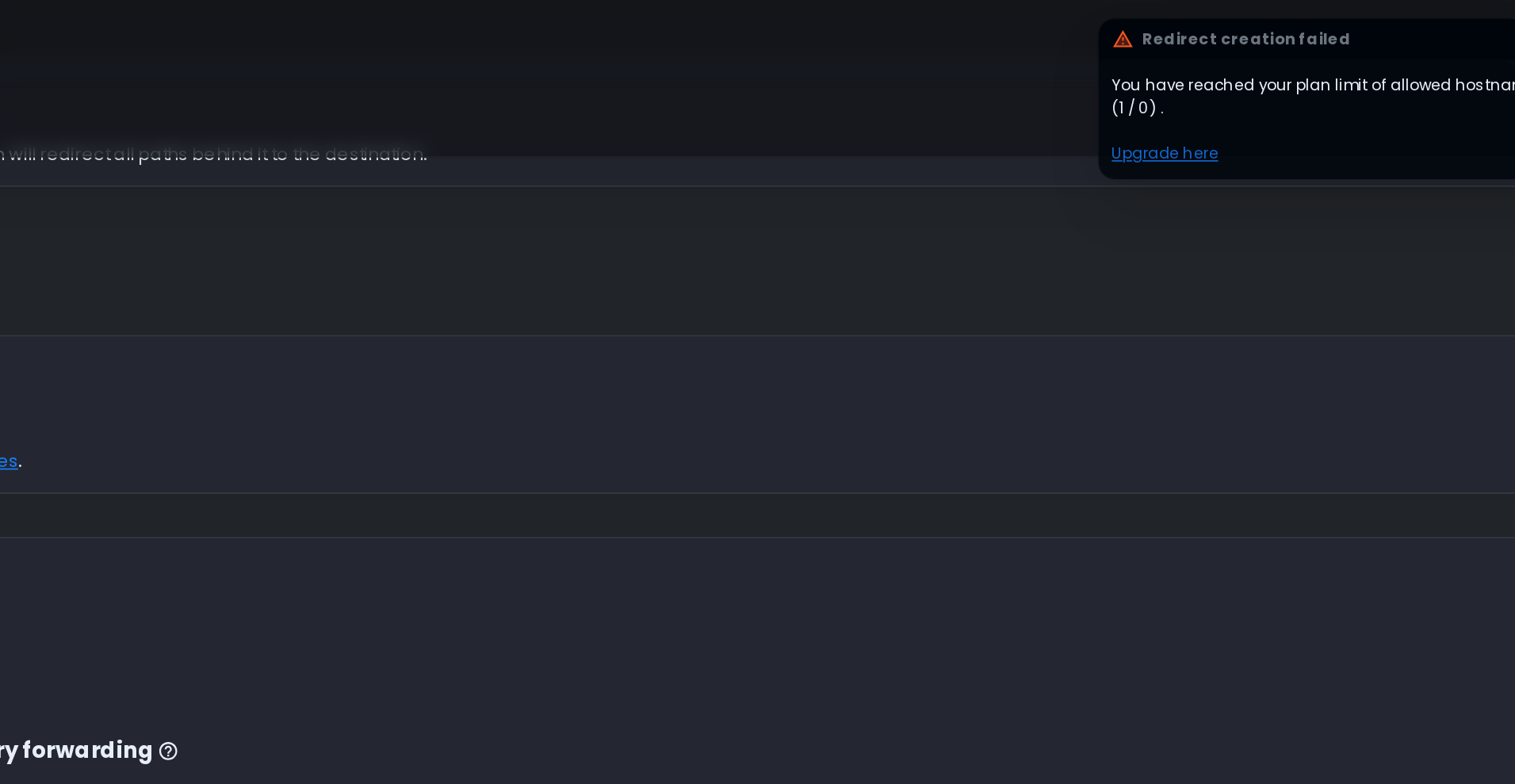 click on "Upgrade here" at bounding box center (1267, 90) 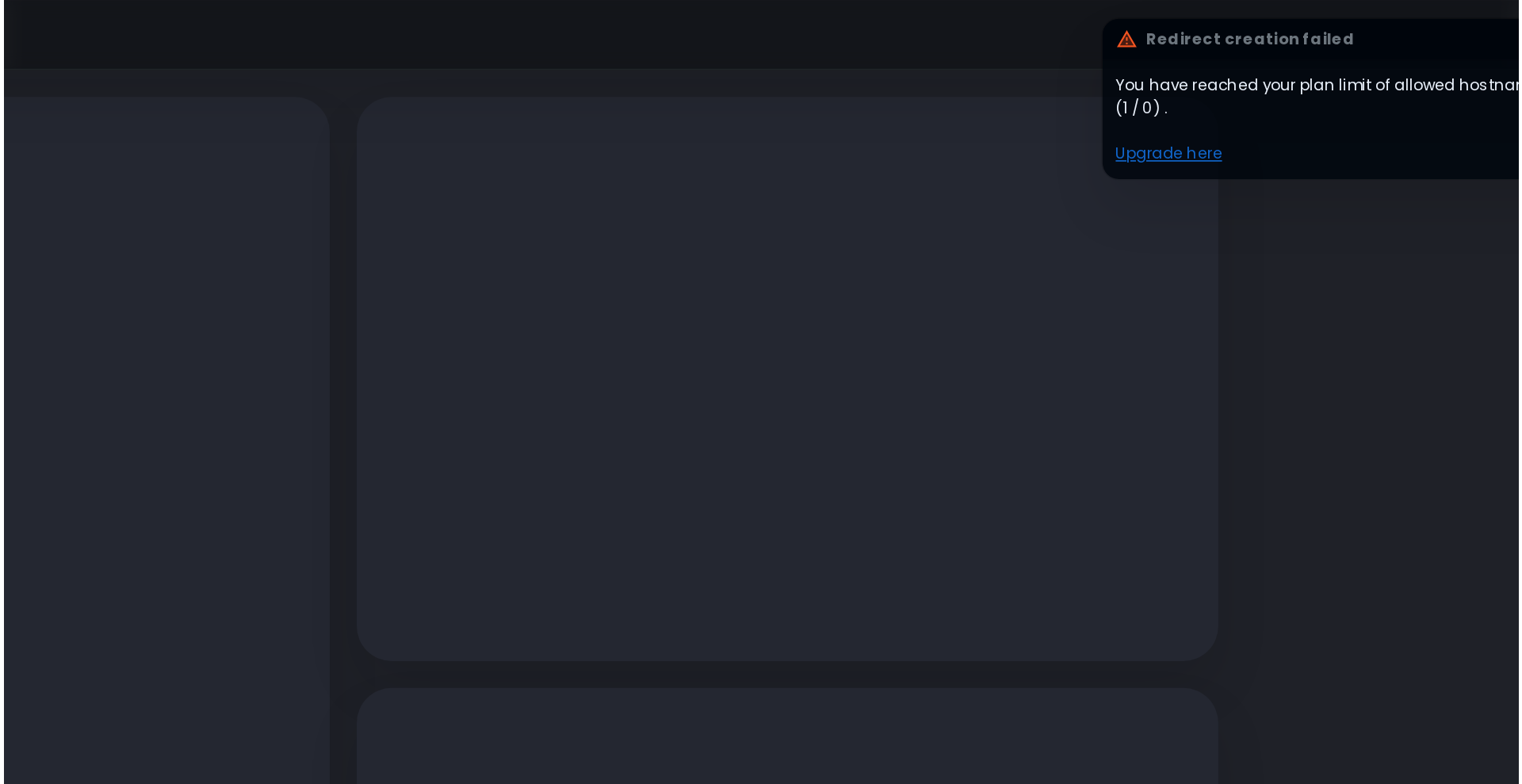scroll, scrollTop: 0, scrollLeft: 0, axis: both 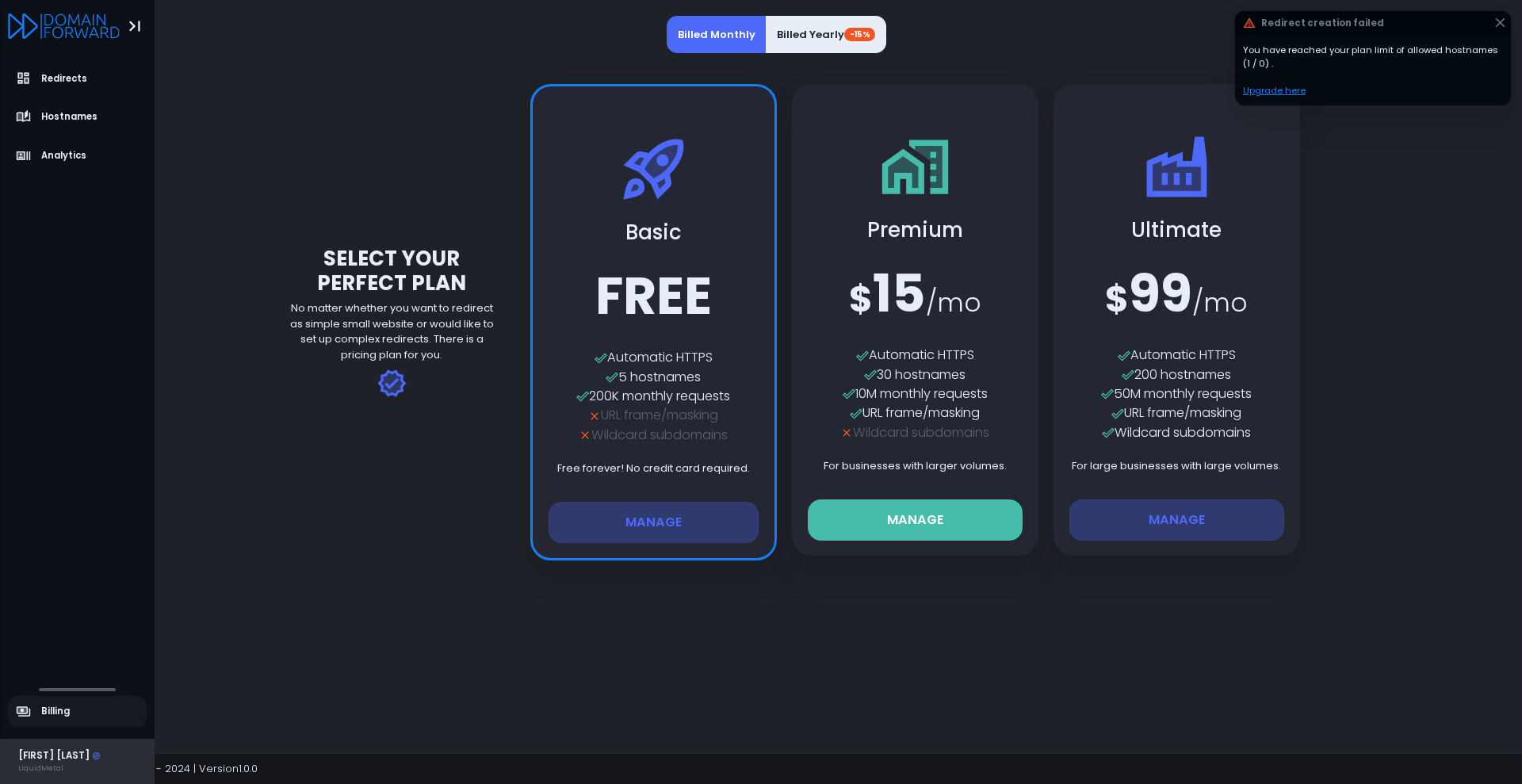 click on "Ron Bunch" at bounding box center (59, 756) 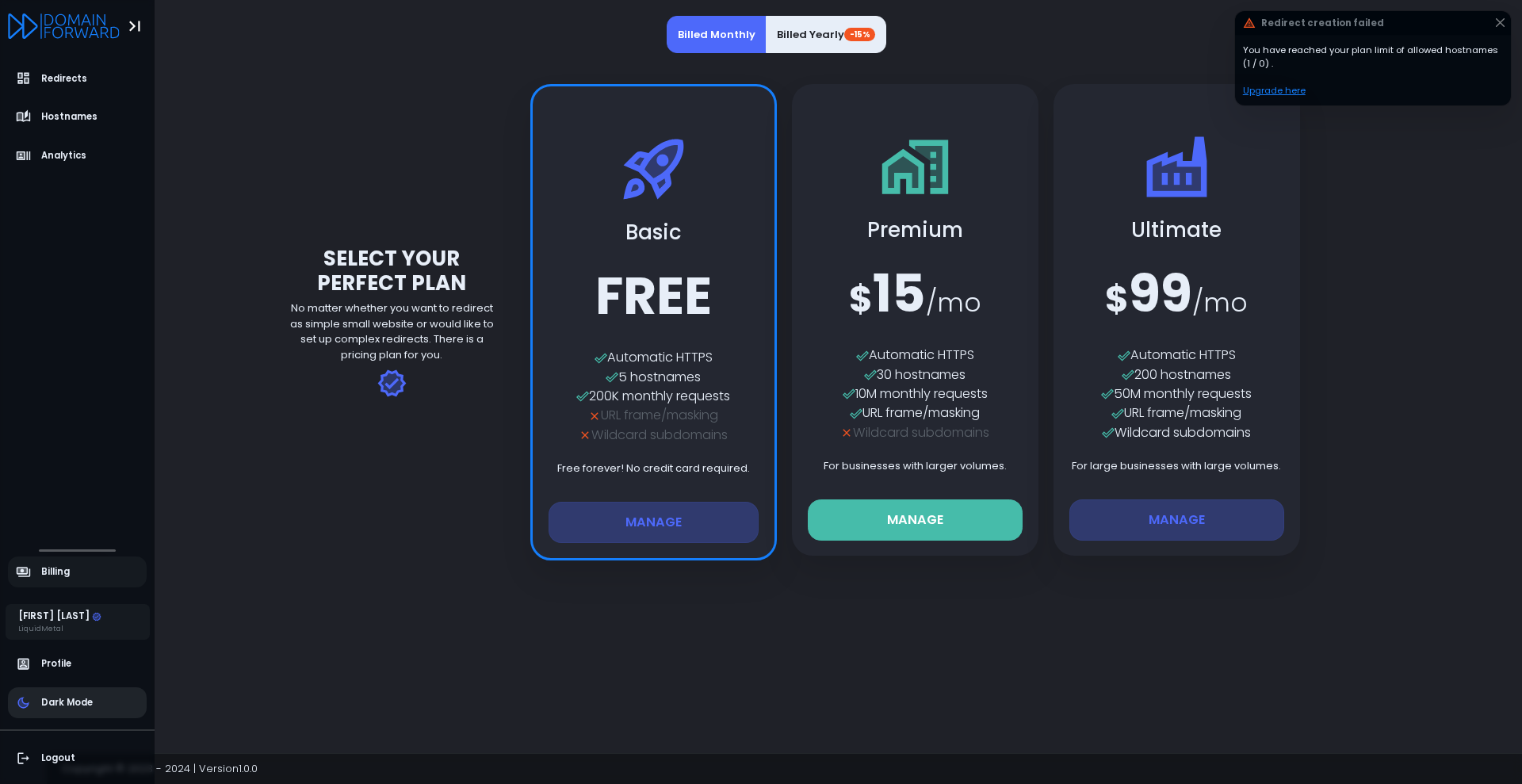 click on "Dark Mode" at bounding box center (78, 702) 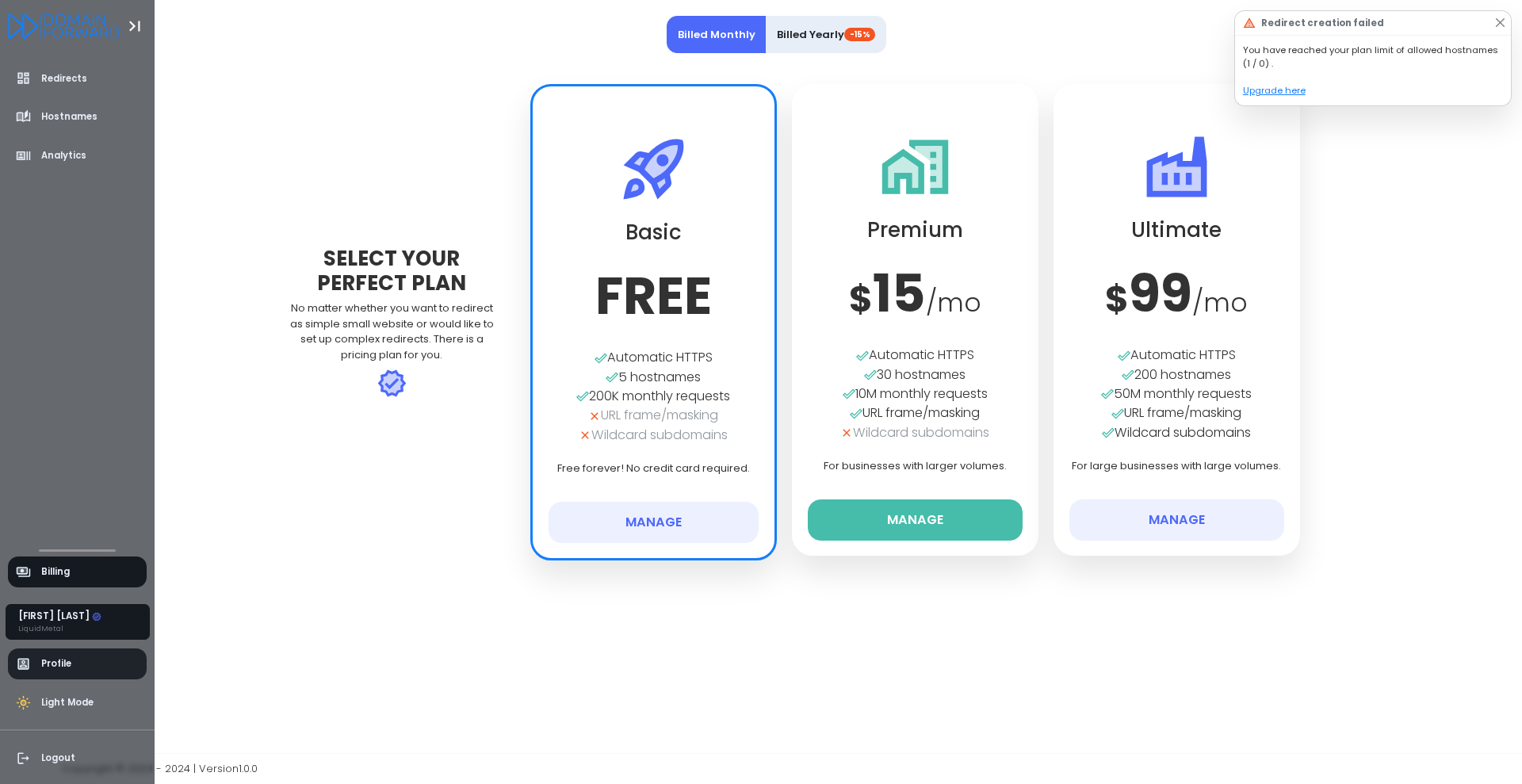 click on "Profile" at bounding box center (78, 664) 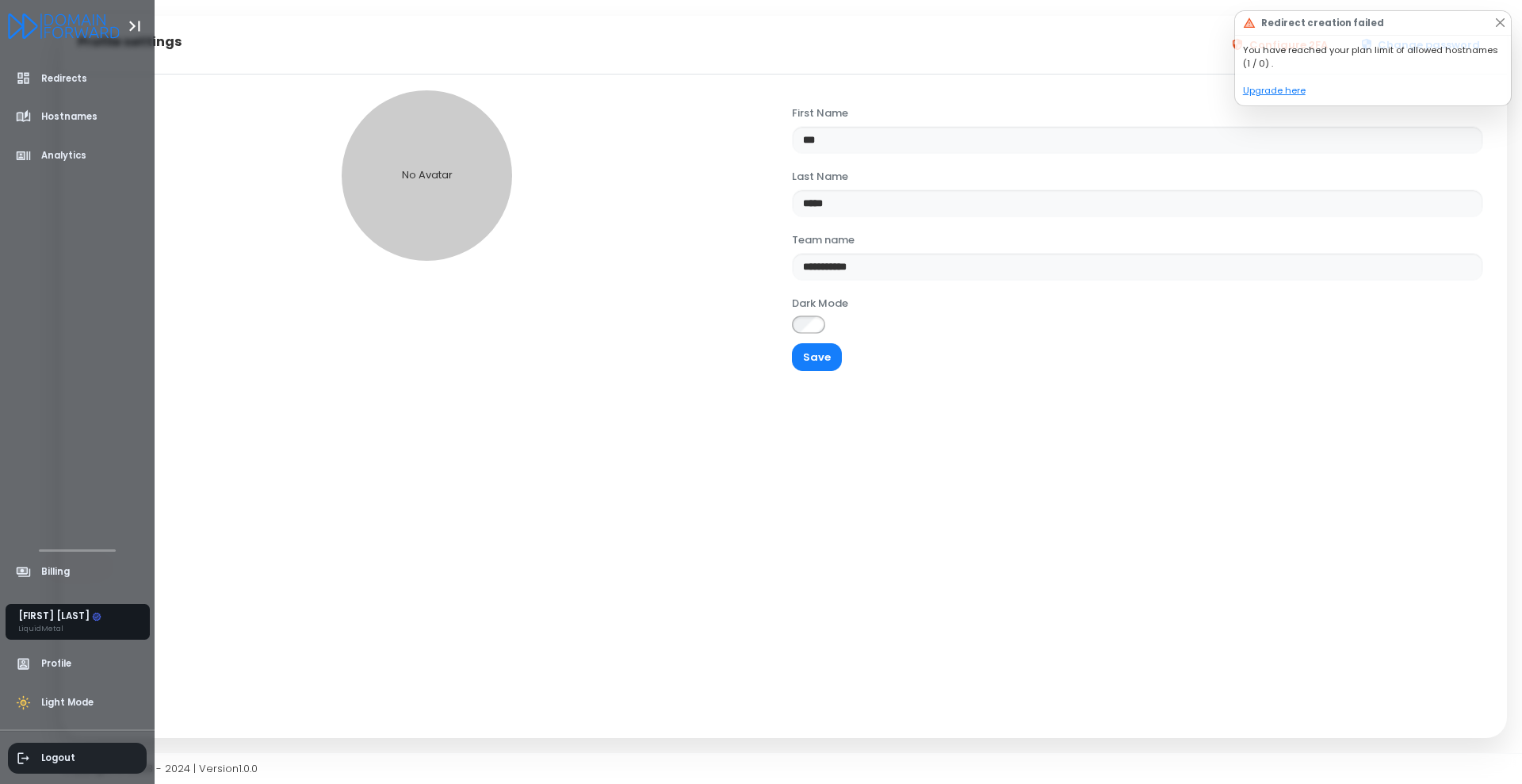 click on "Logout" at bounding box center (78, 758) 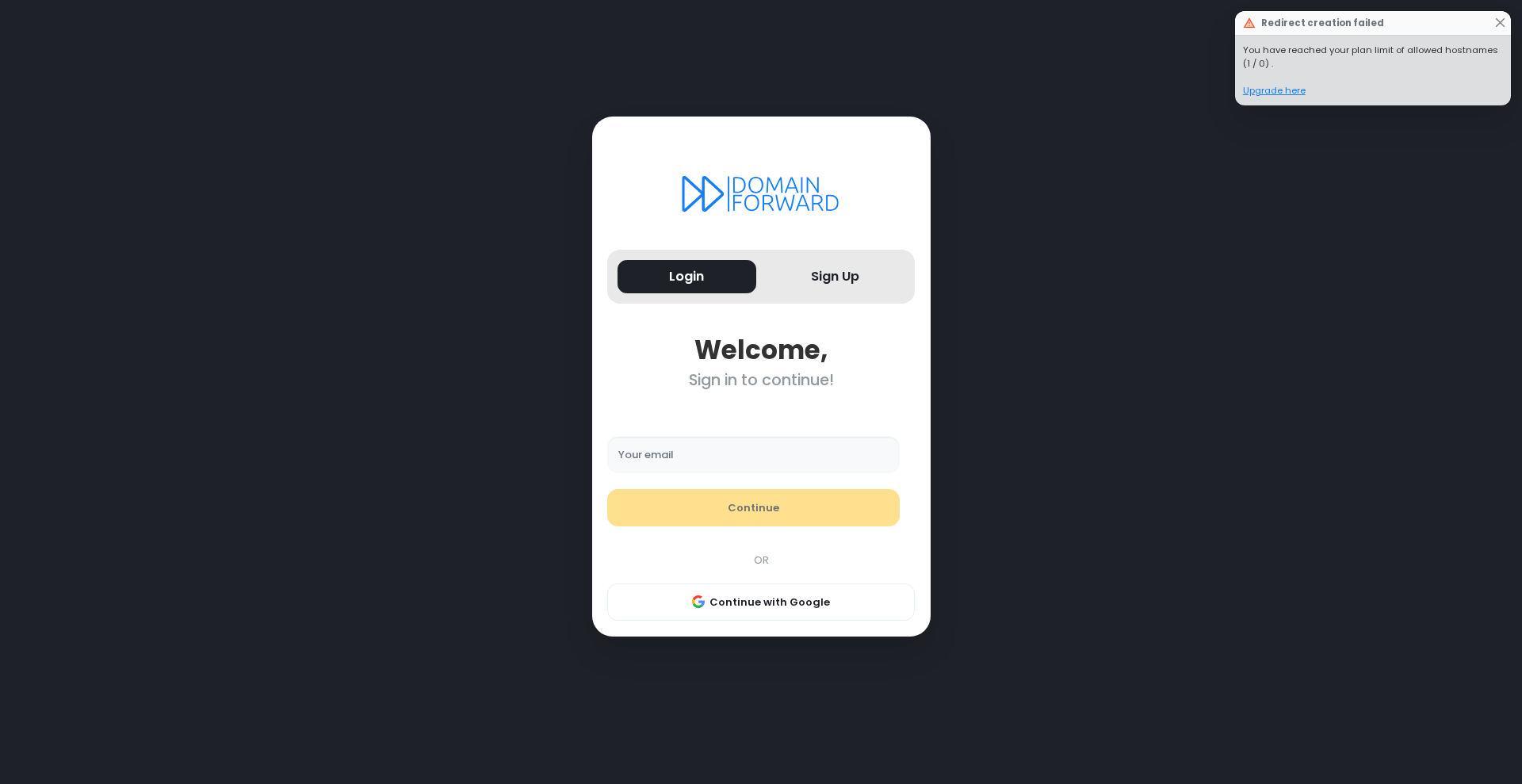 click on "Your email" at bounding box center [753, 455] 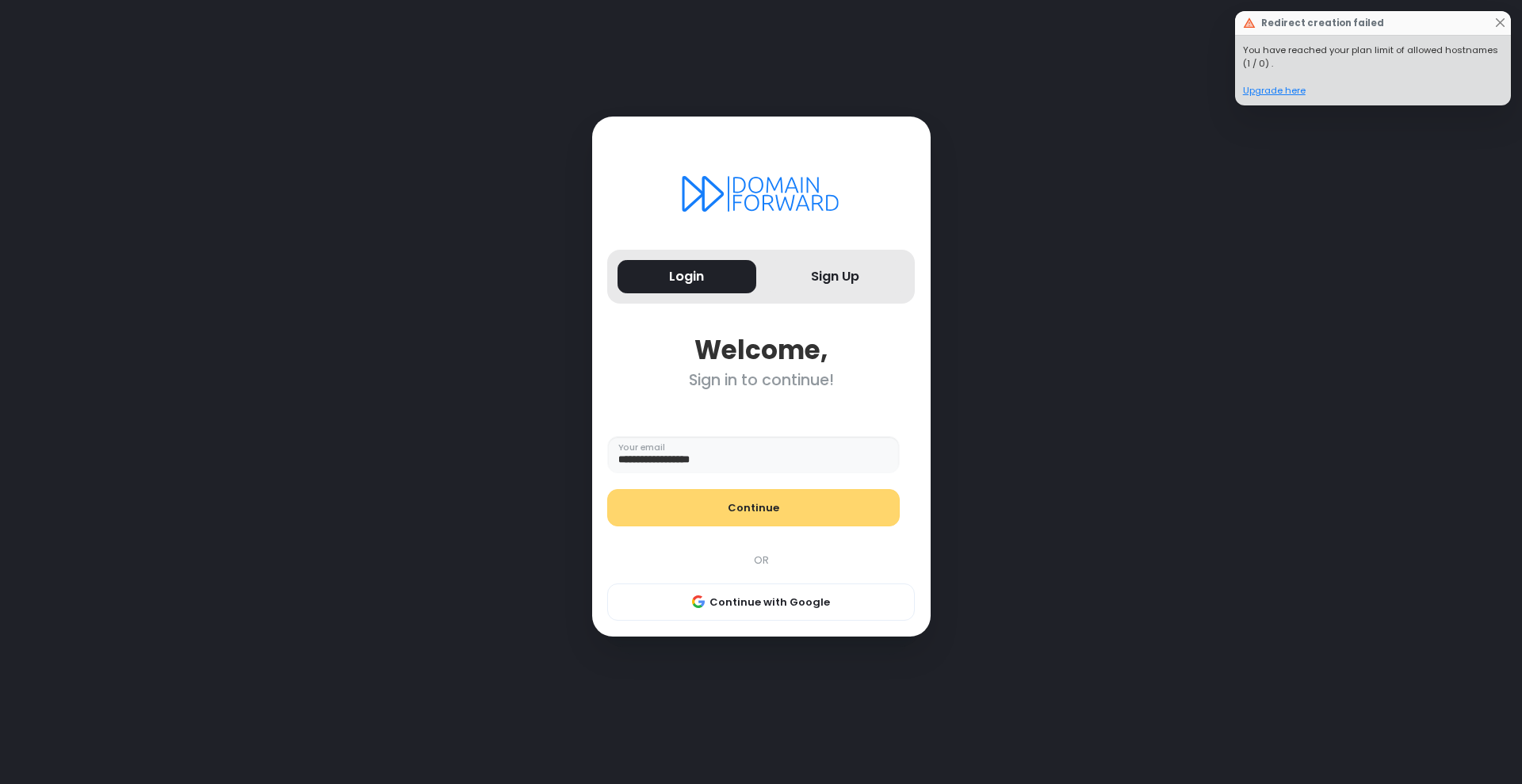 click on "Continue" at bounding box center (753, 508) 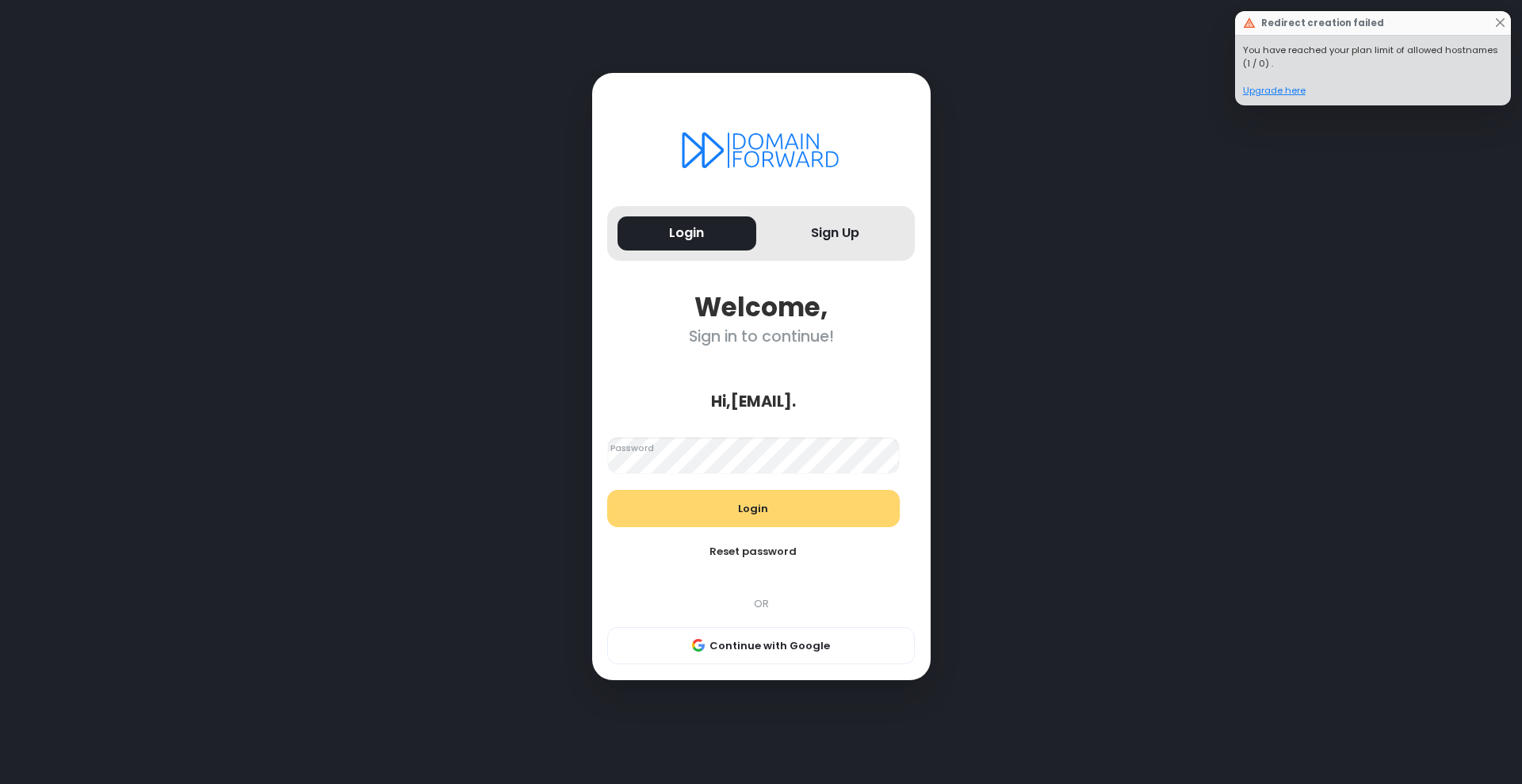 click on "Login" at bounding box center (753, 509) 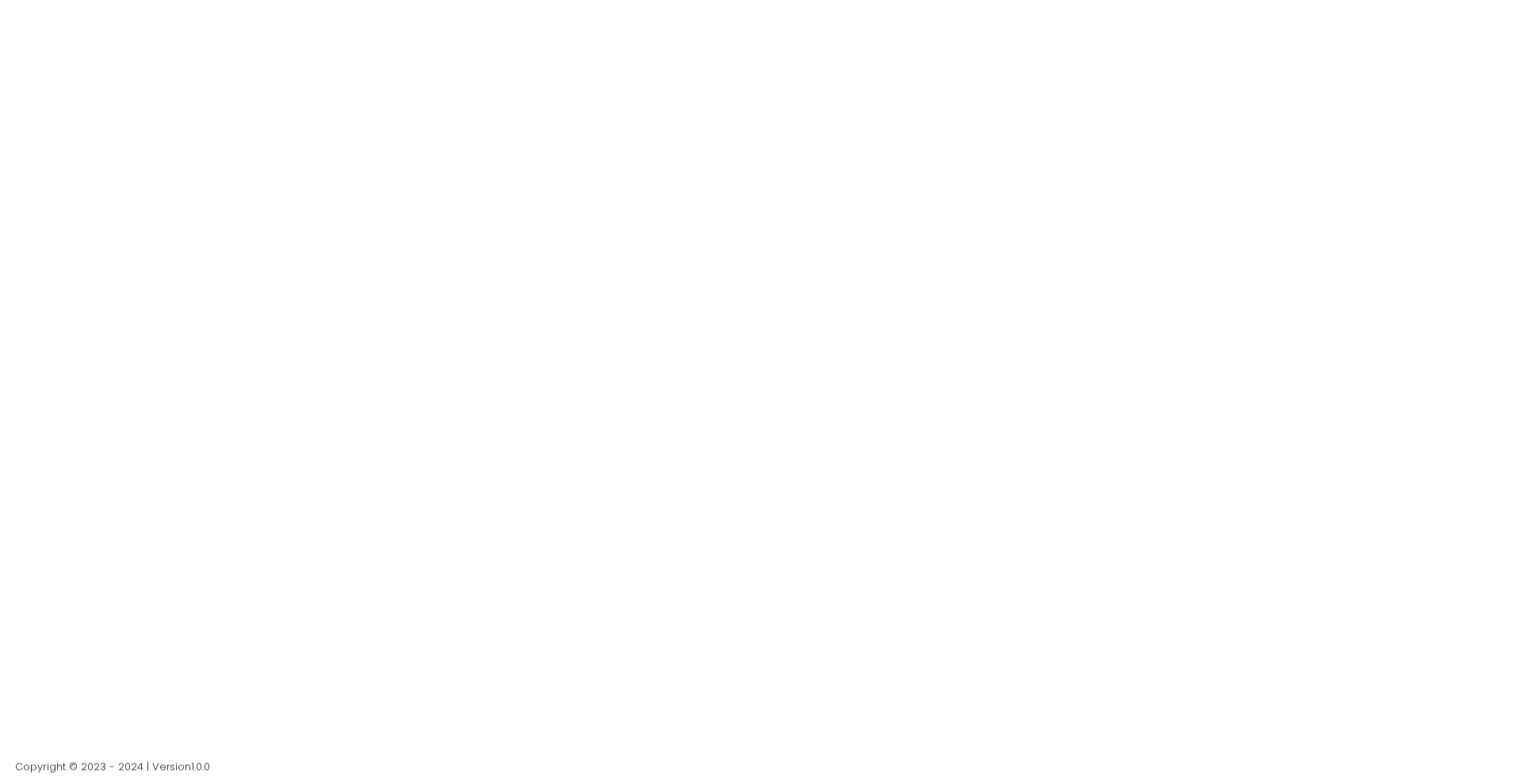 scroll, scrollTop: 0, scrollLeft: 0, axis: both 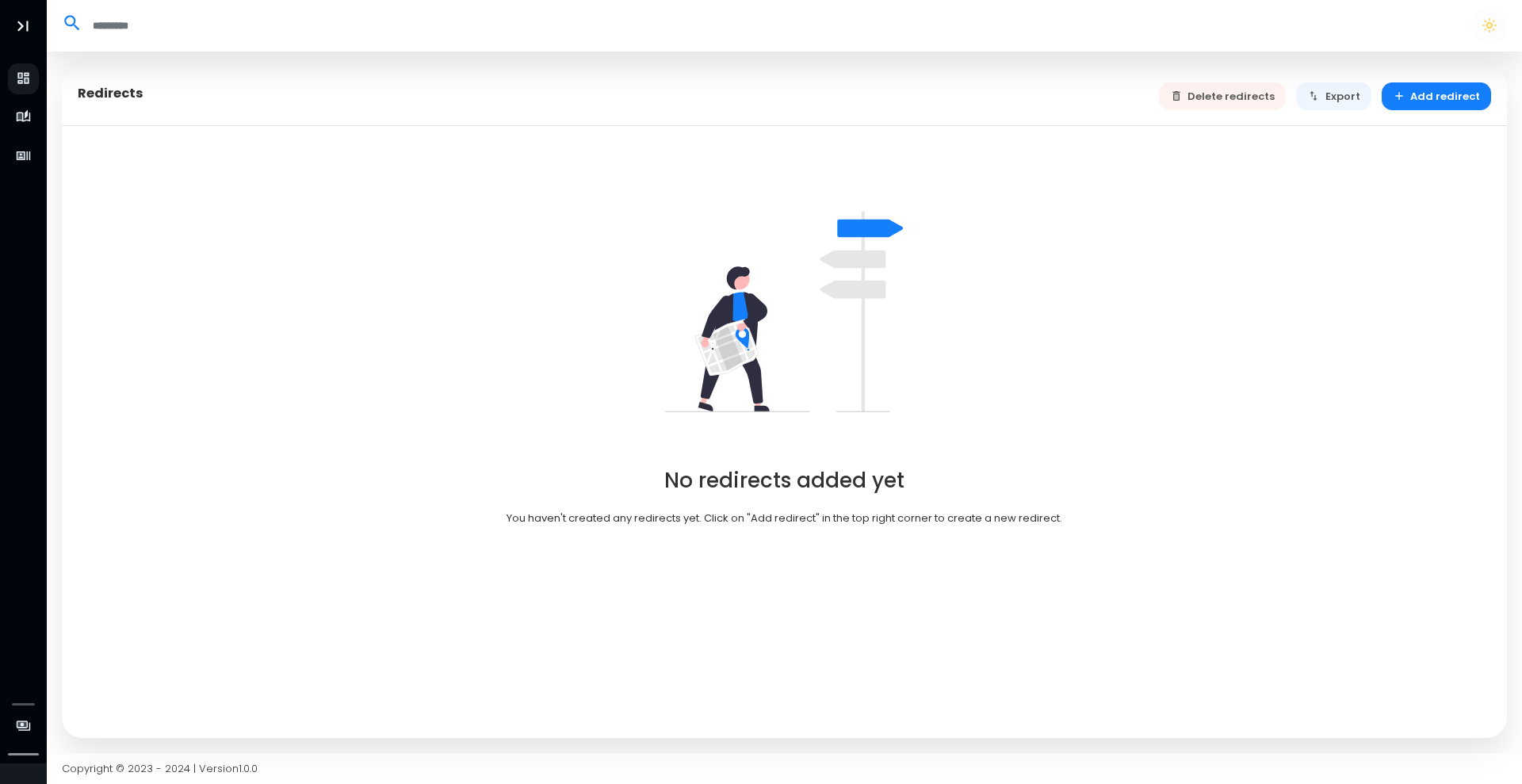 click on "Delete redirects Export Add redirect" at bounding box center (1325, 96) 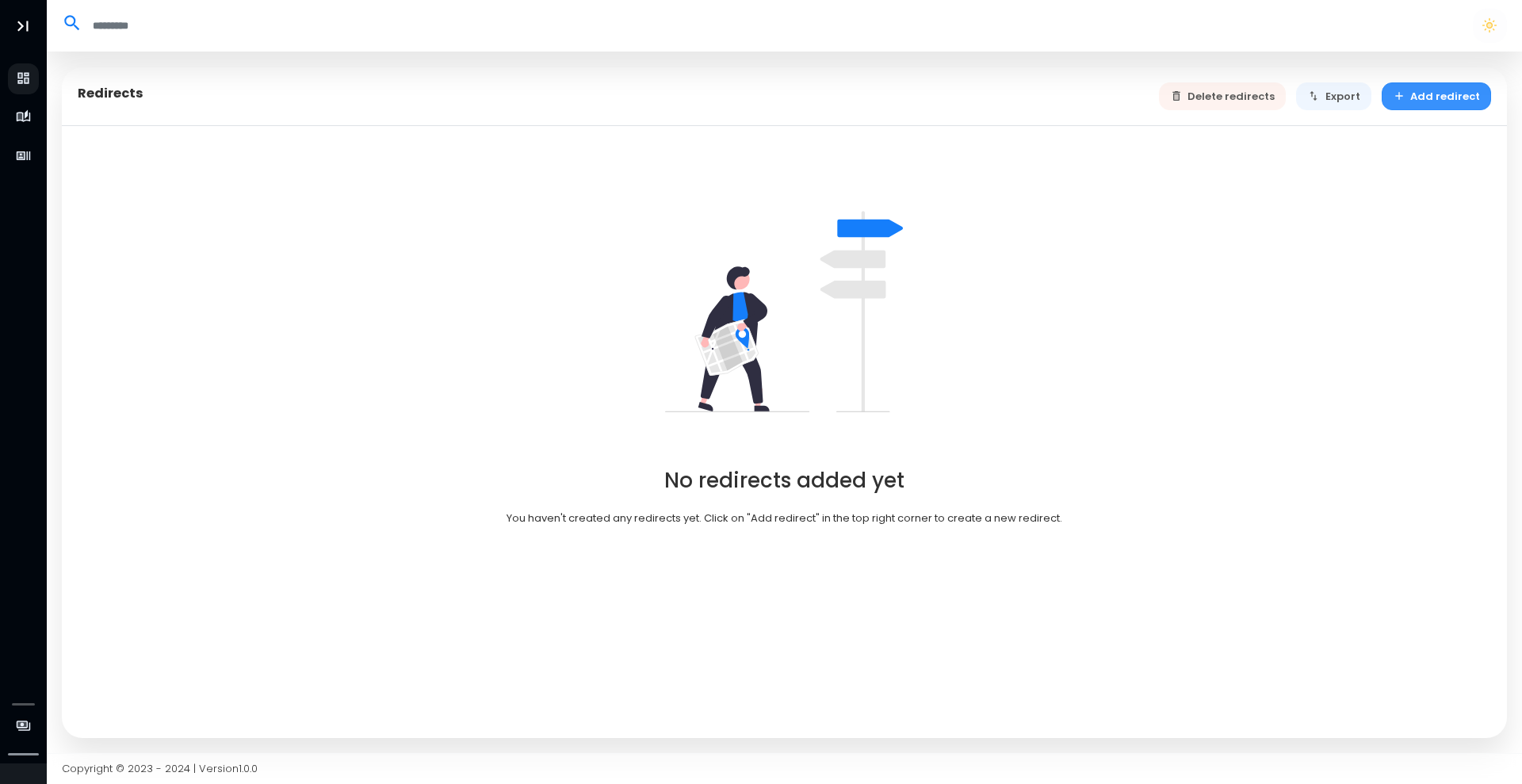 click on "Add redirect" at bounding box center (1436, 96) 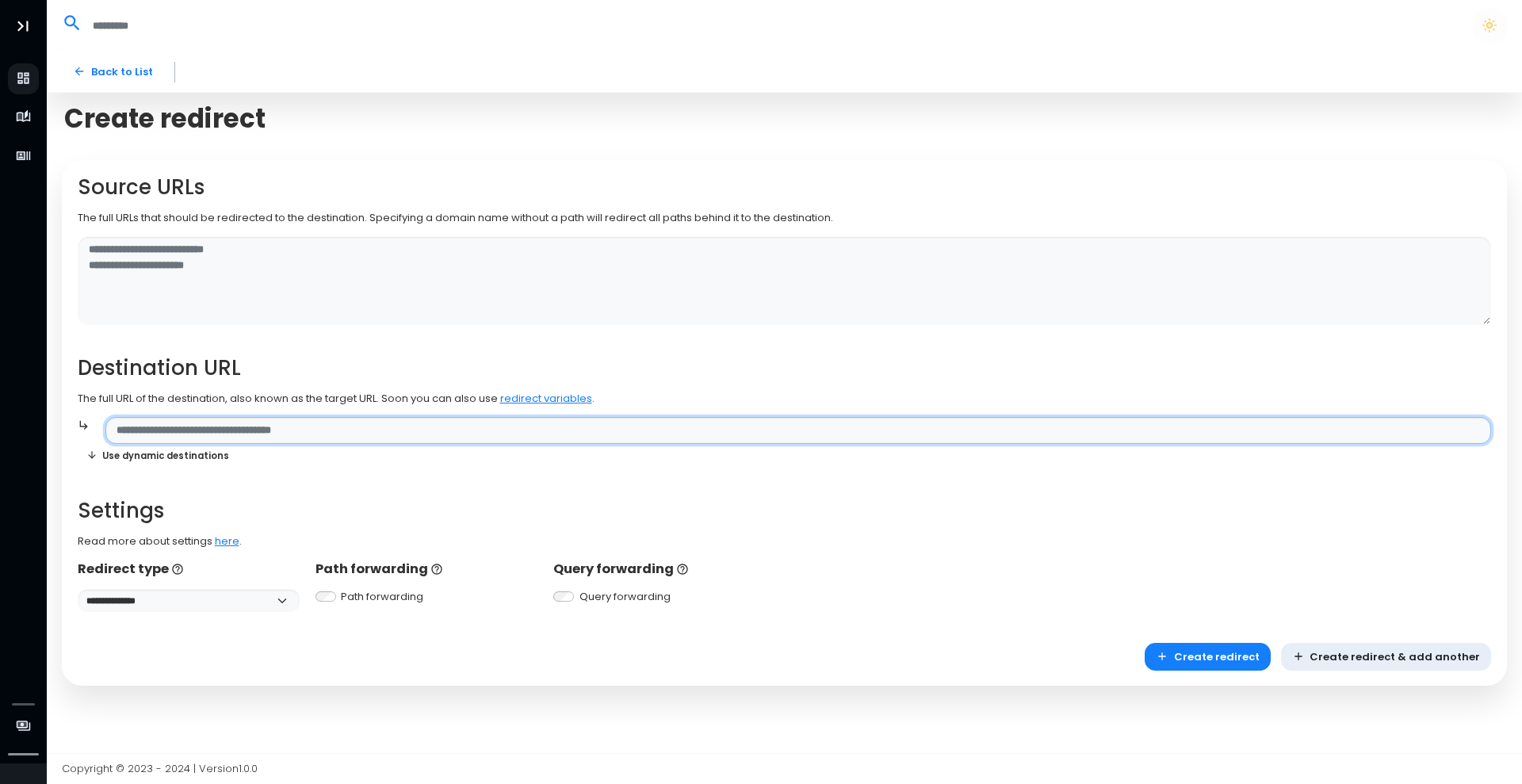 click at bounding box center [798, 430] 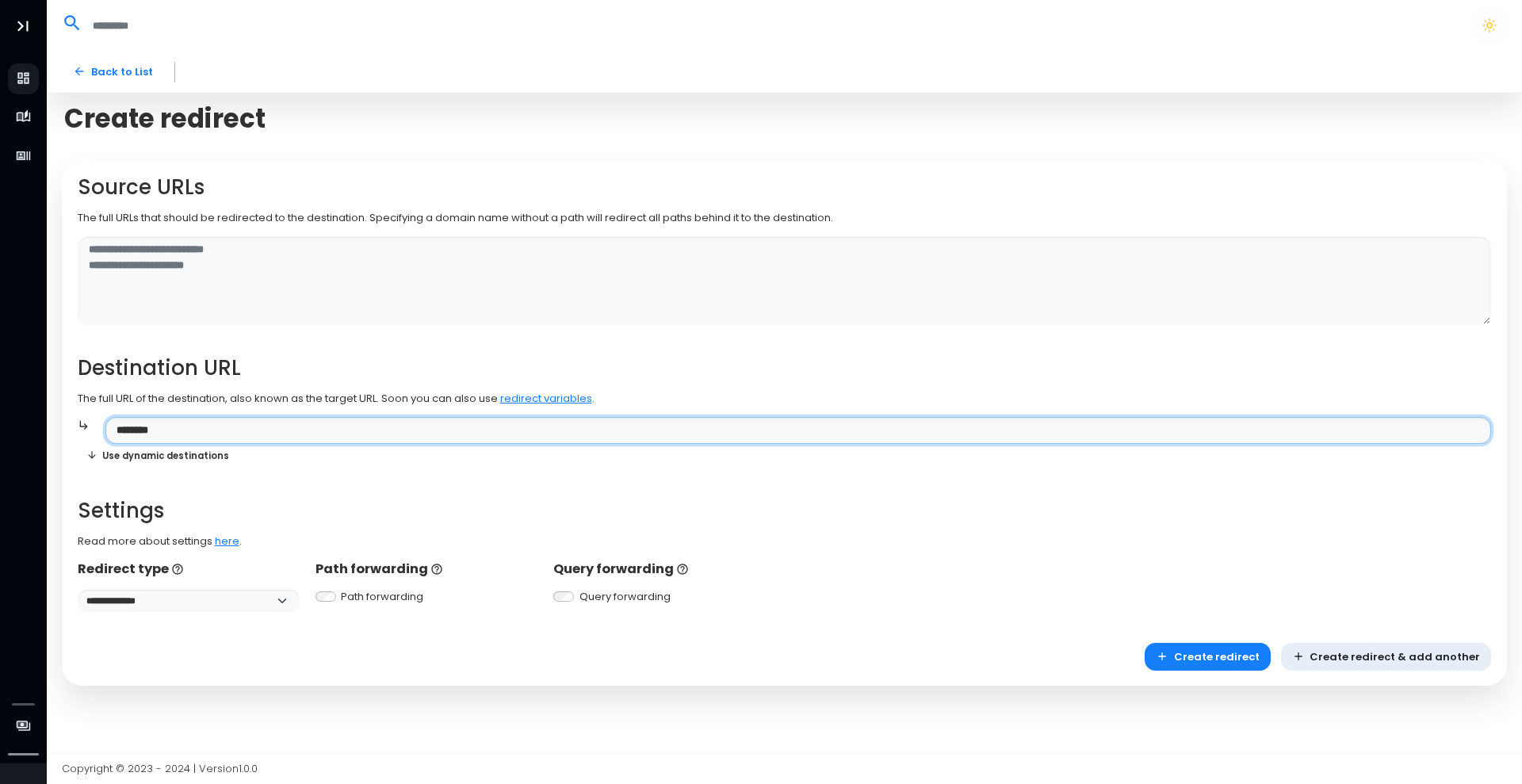 paste on "**********" 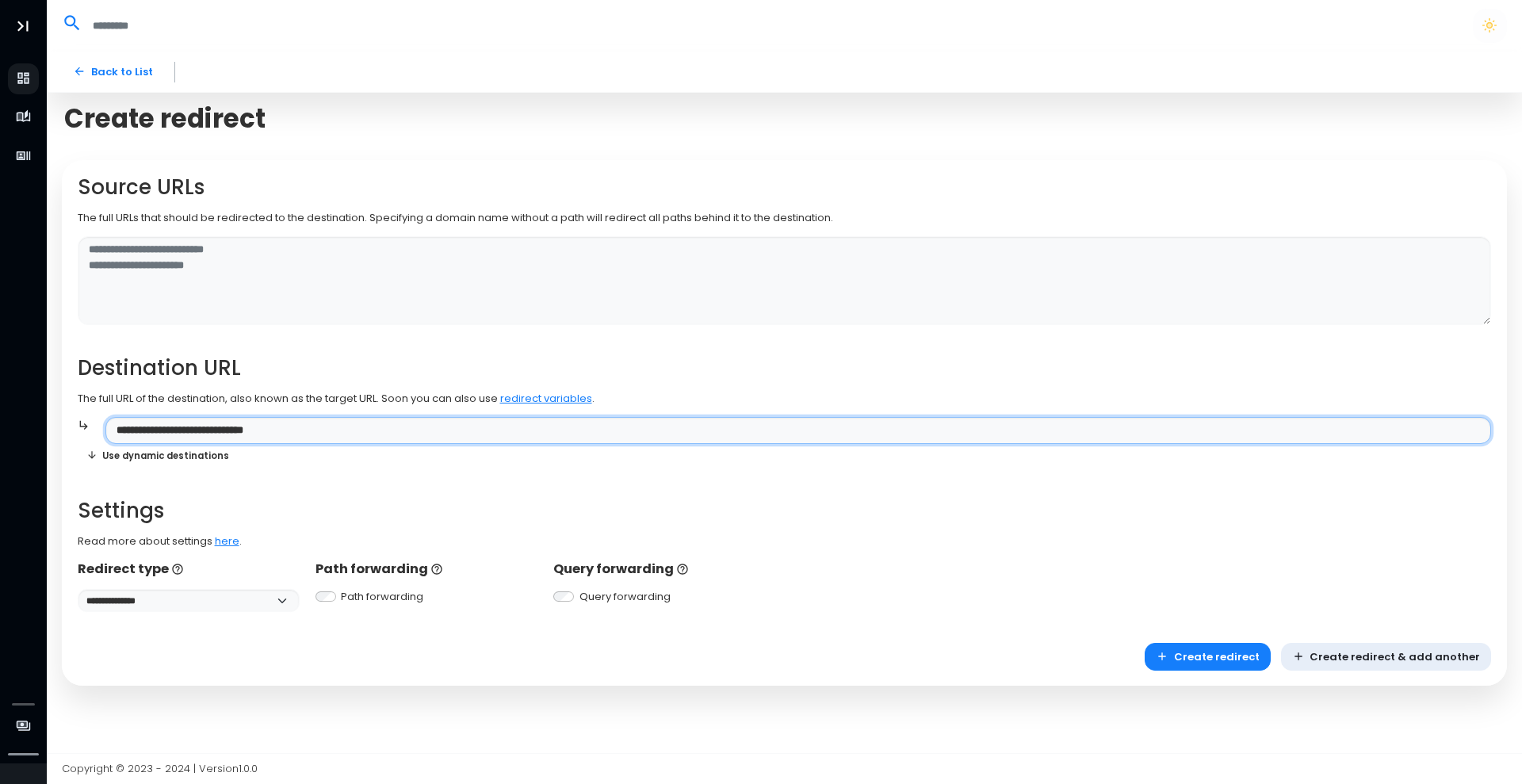 type on "**********" 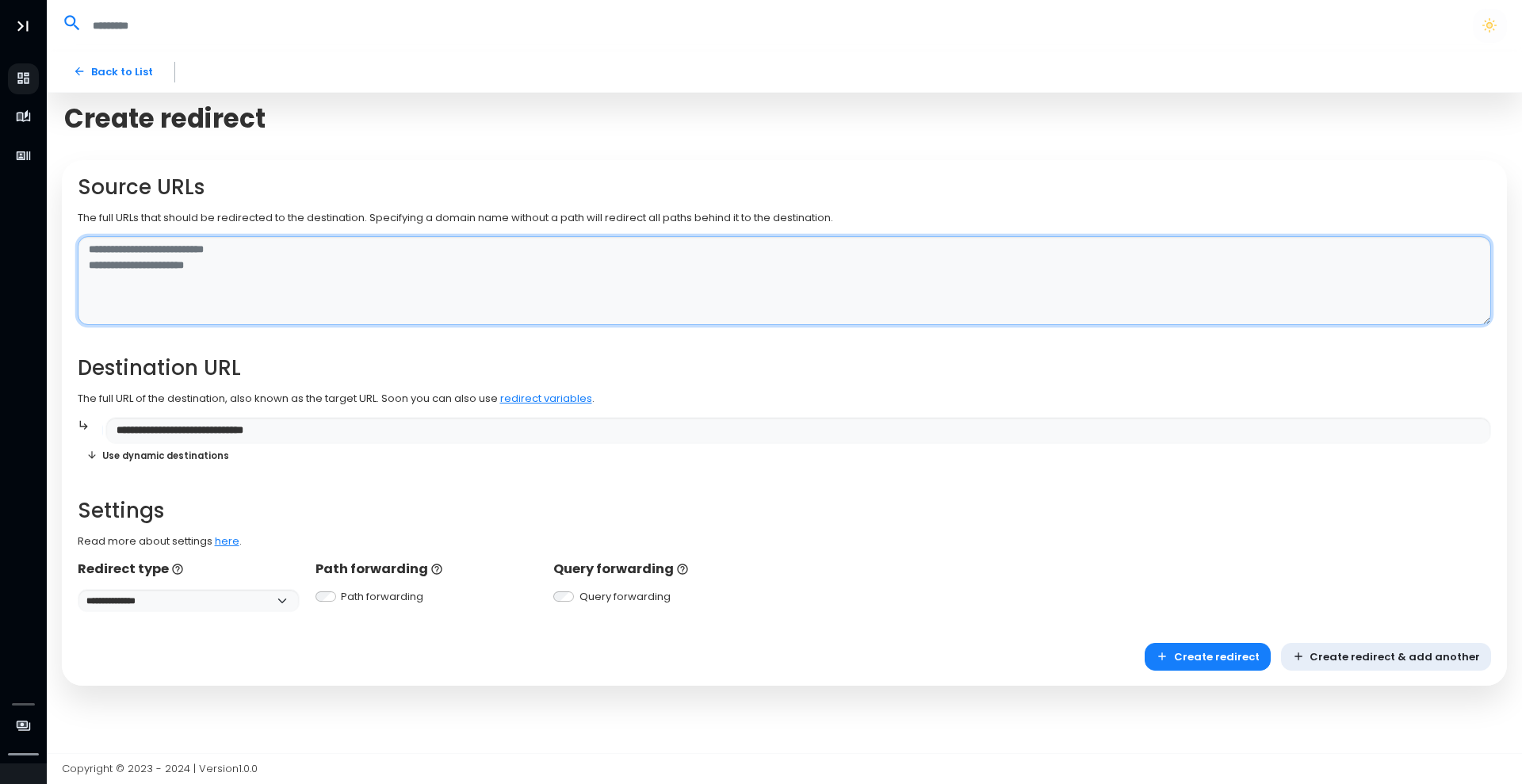 click at bounding box center [785, 281] 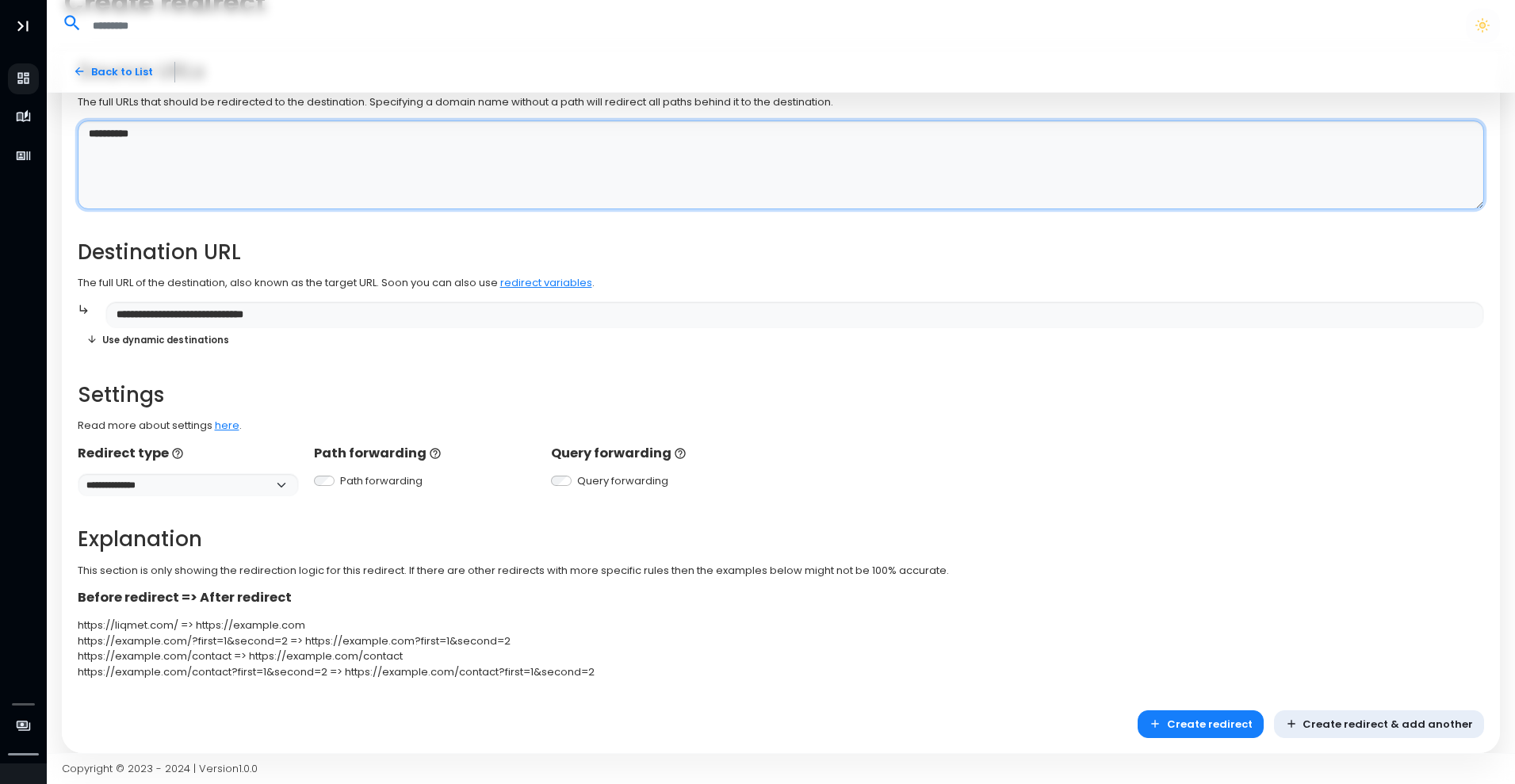 scroll, scrollTop: 132, scrollLeft: 0, axis: vertical 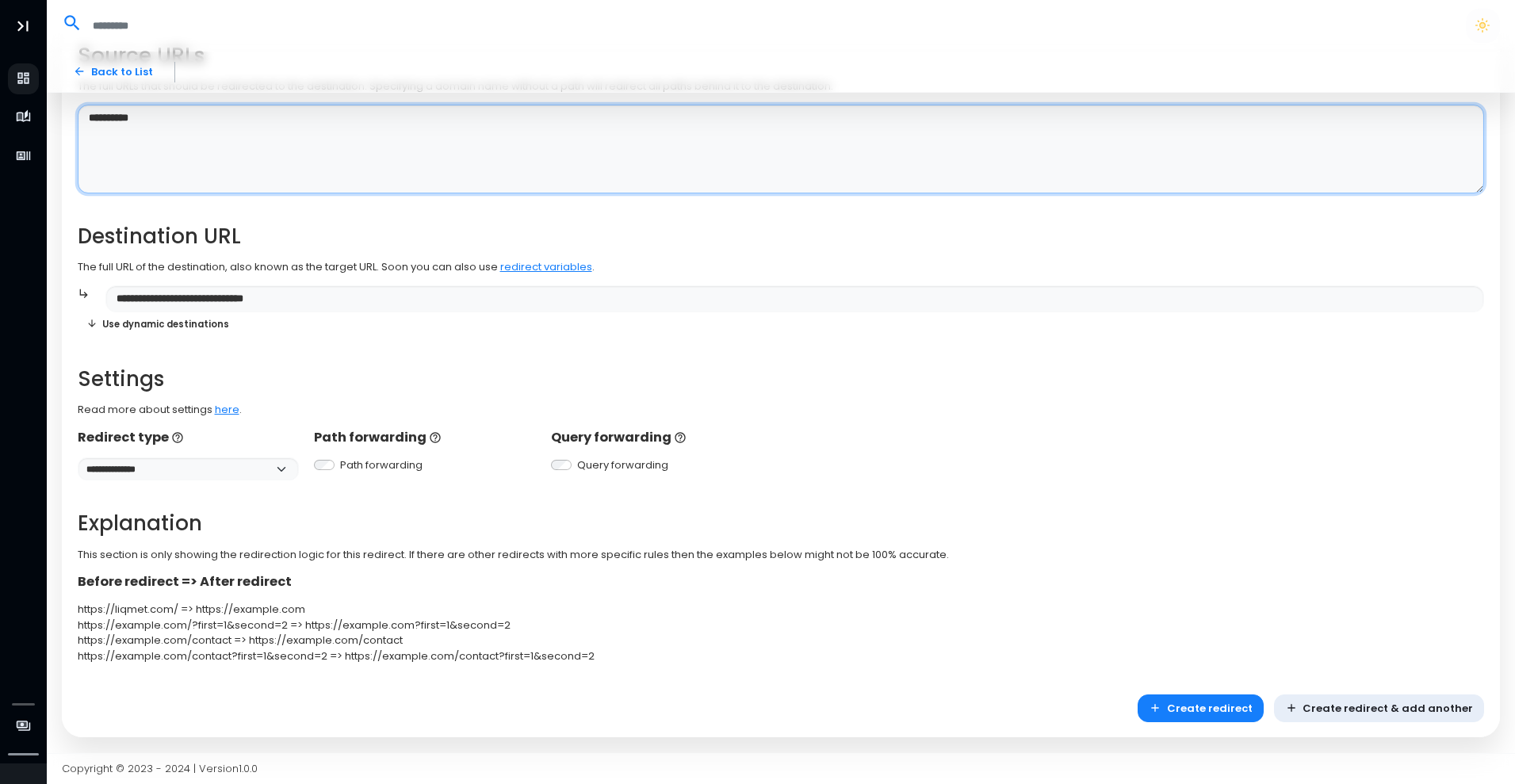 type on "**********" 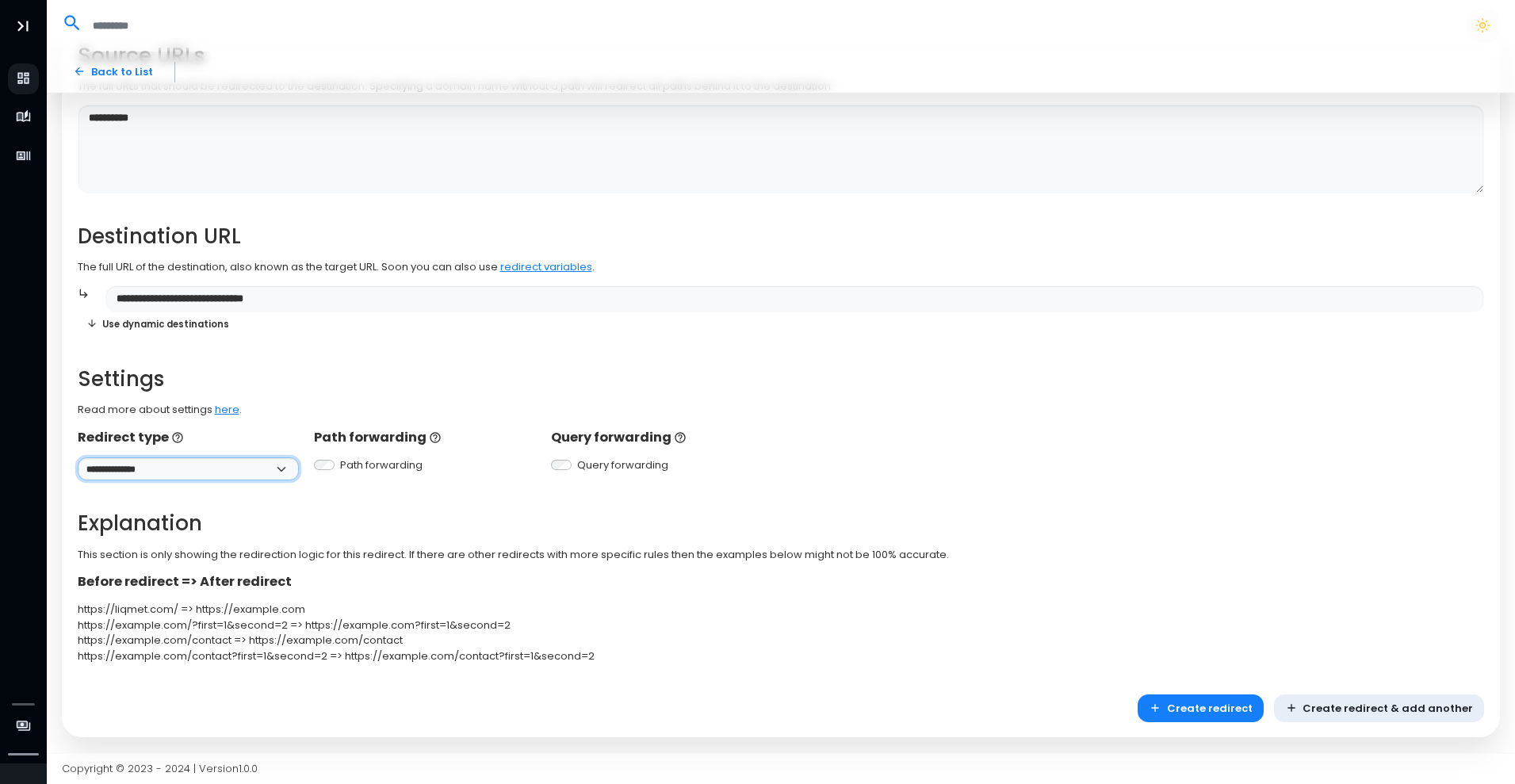 click on "**********" at bounding box center (188, 468) 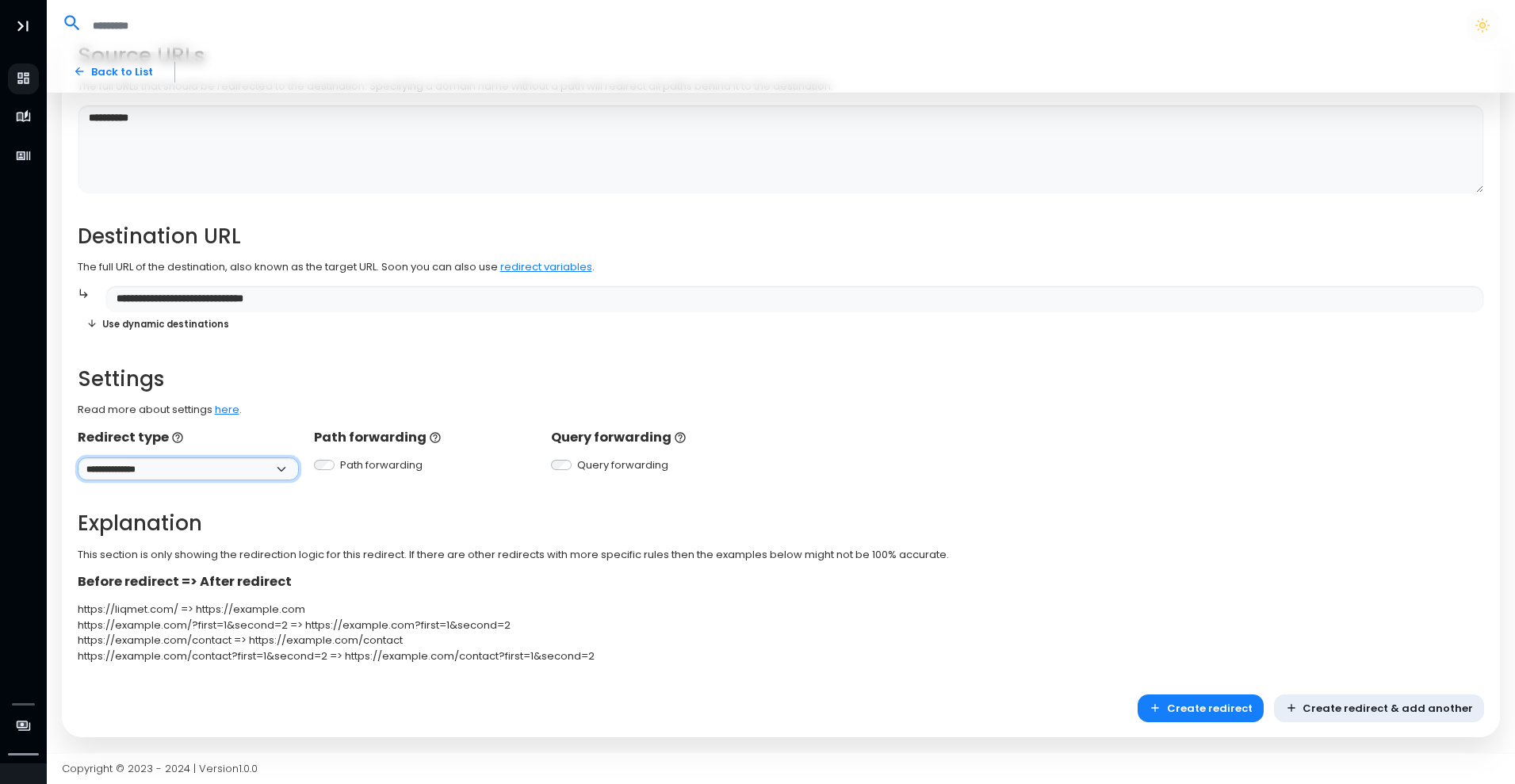 select on "***" 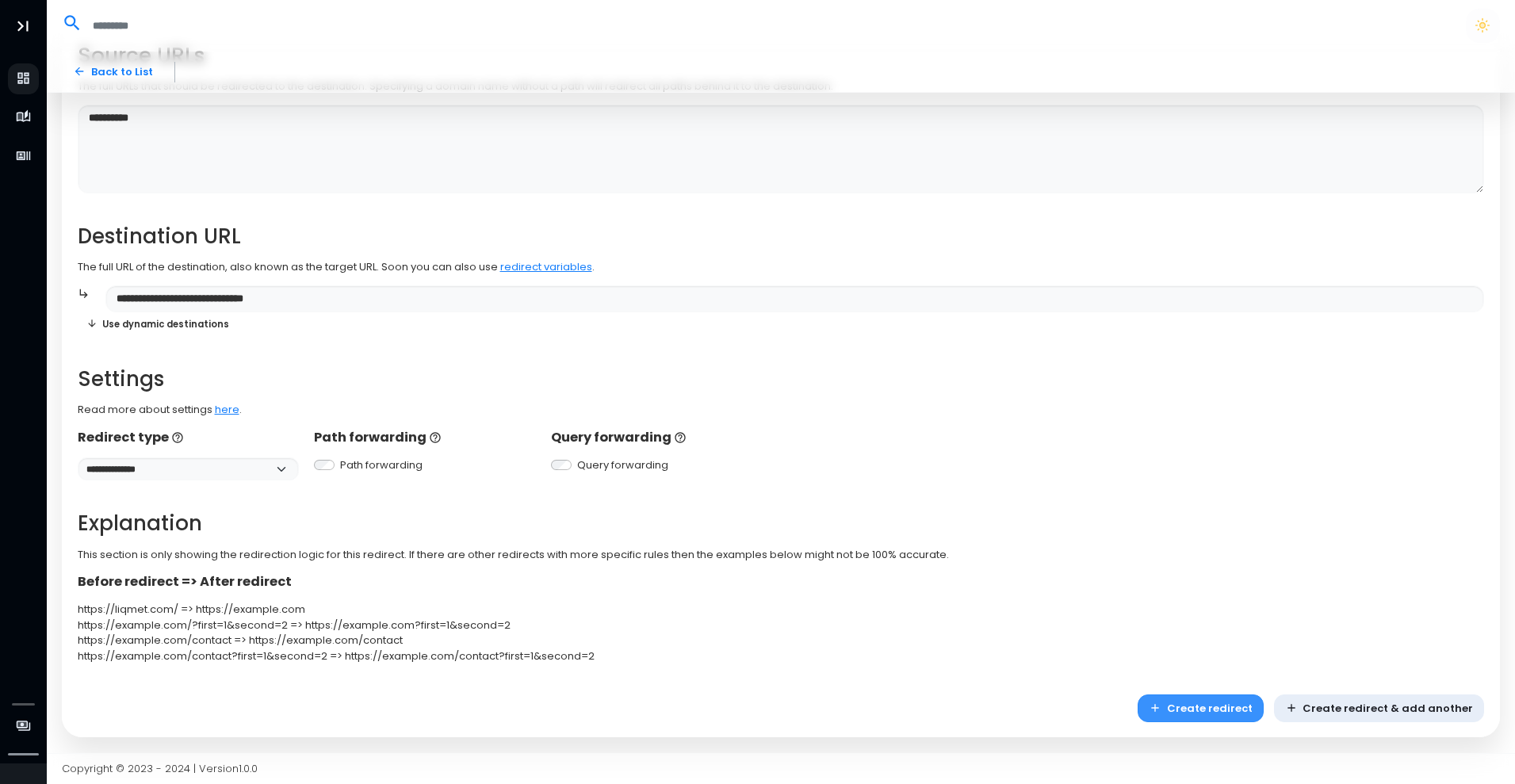 click on "Create redirect" at bounding box center [1200, 708] 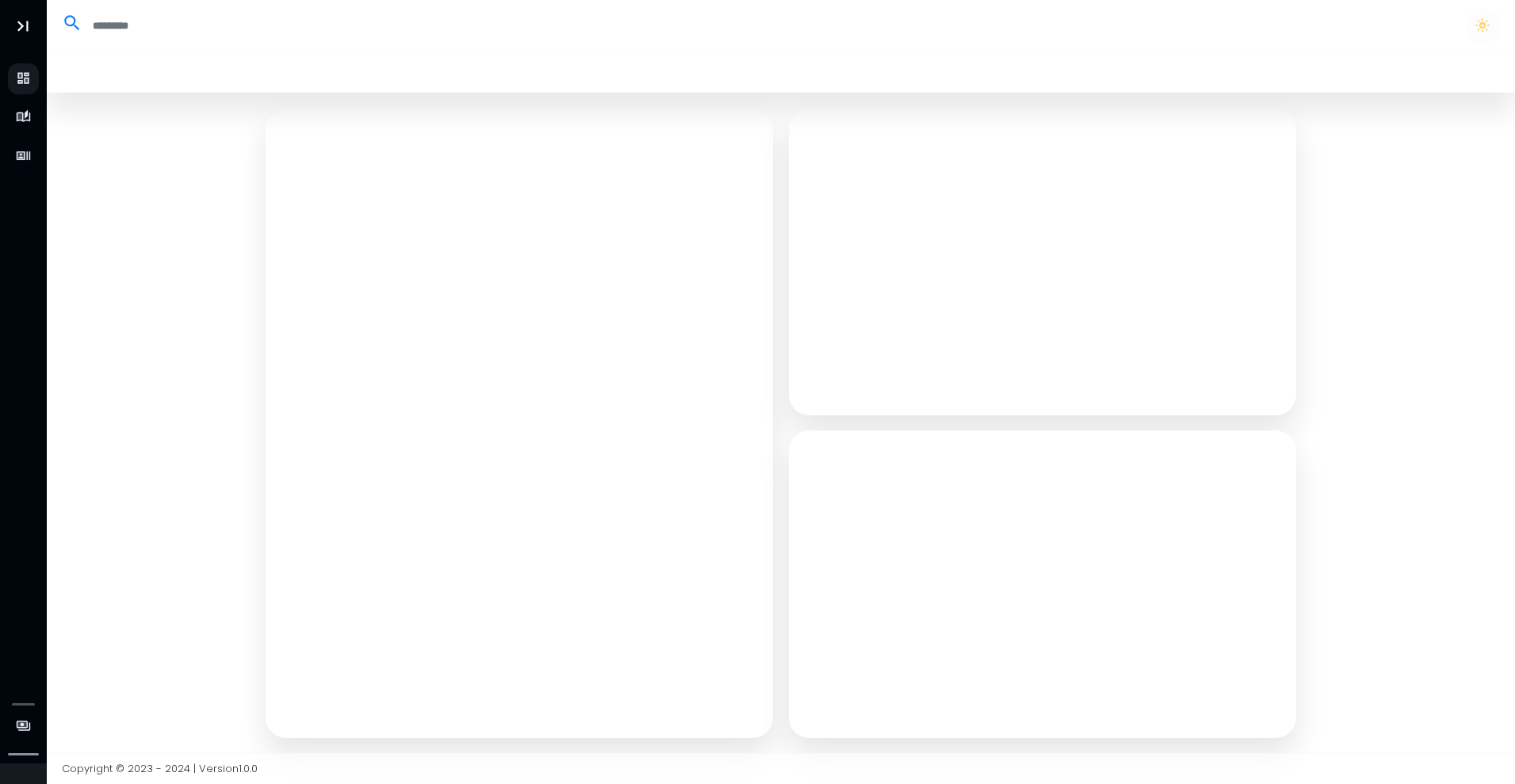 scroll, scrollTop: 0, scrollLeft: 0, axis: both 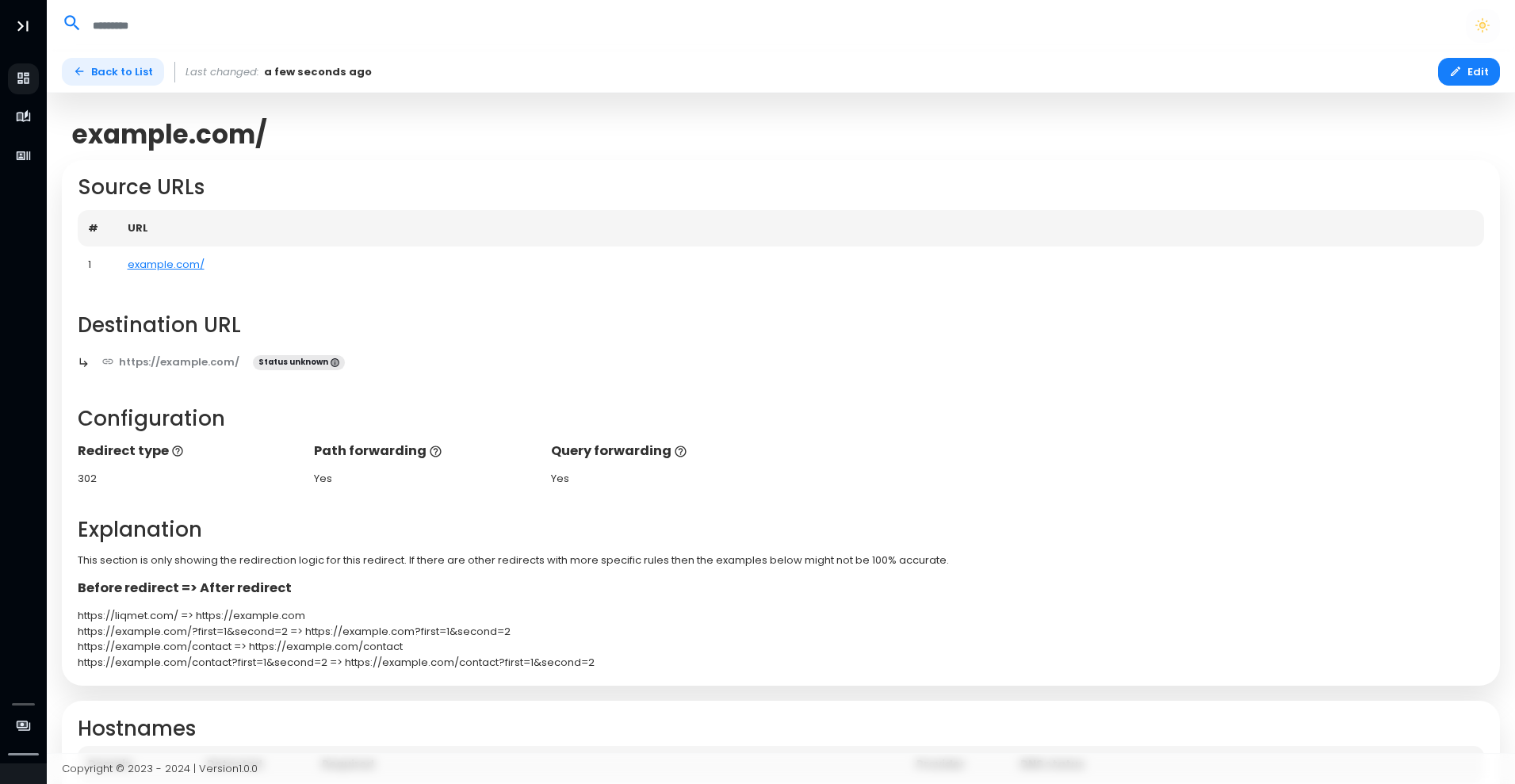 click on "Back to List" at bounding box center (113, 71) 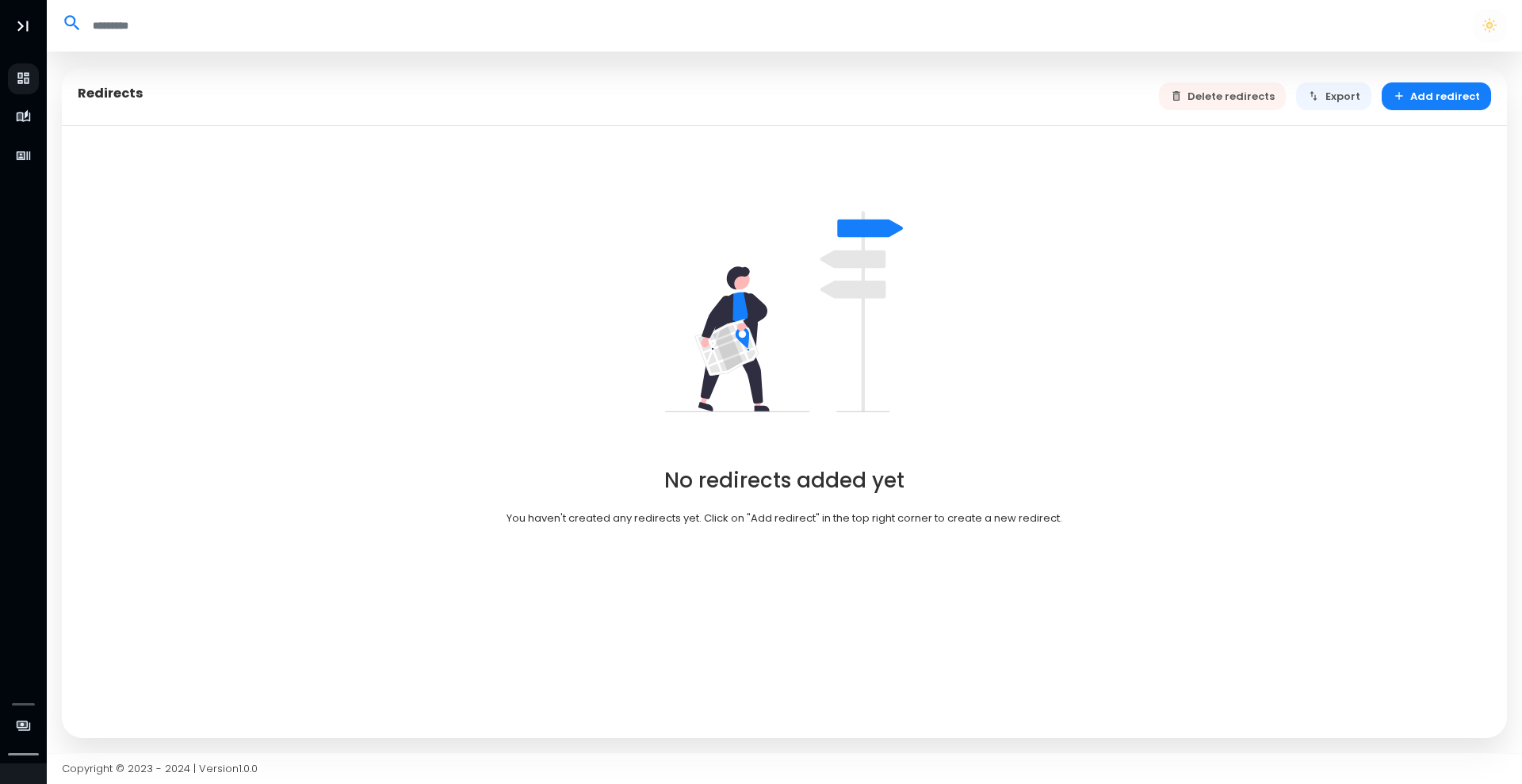 select on "**" 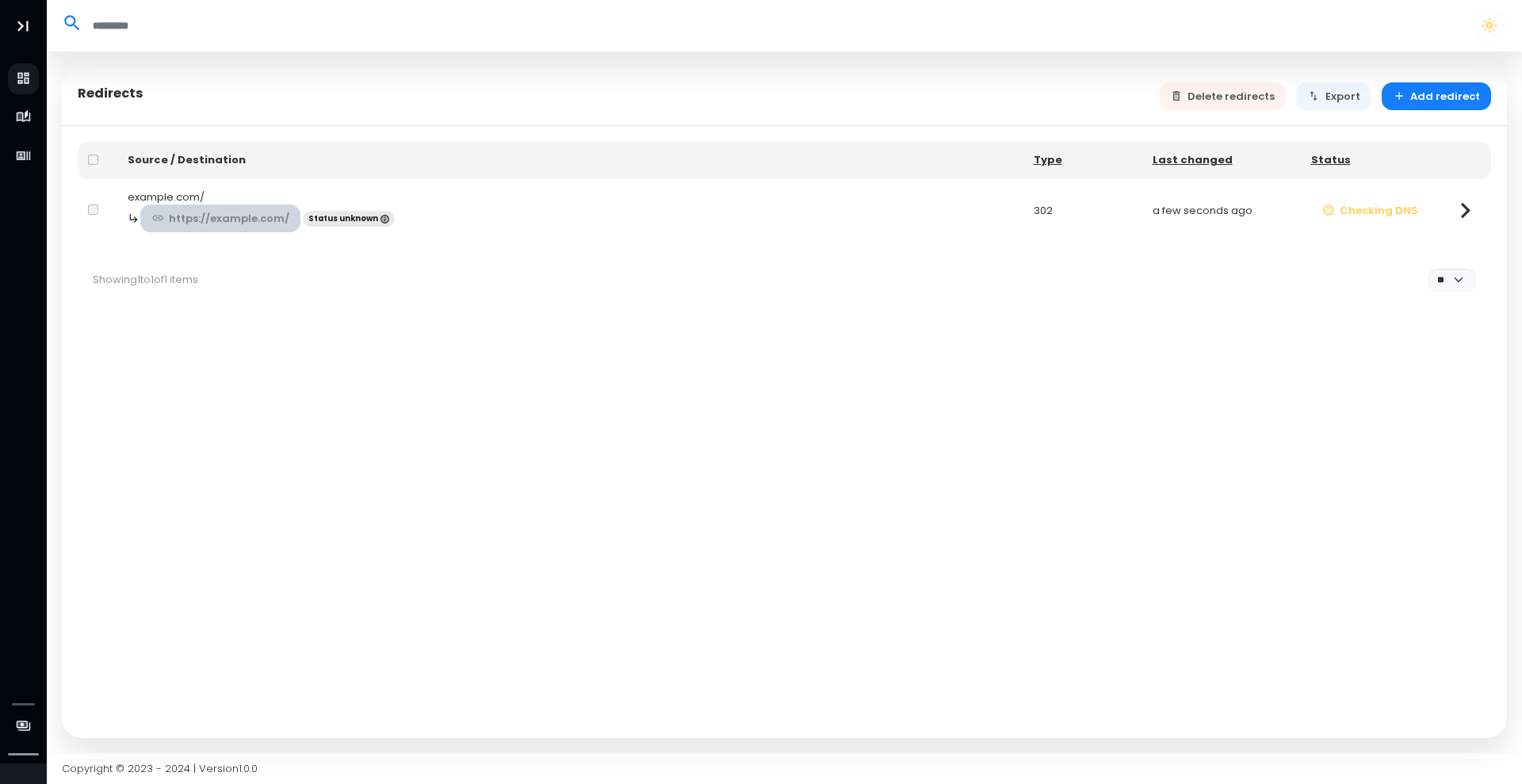 click on "https://liquidmetal-coatings.com/" at bounding box center (220, 218) 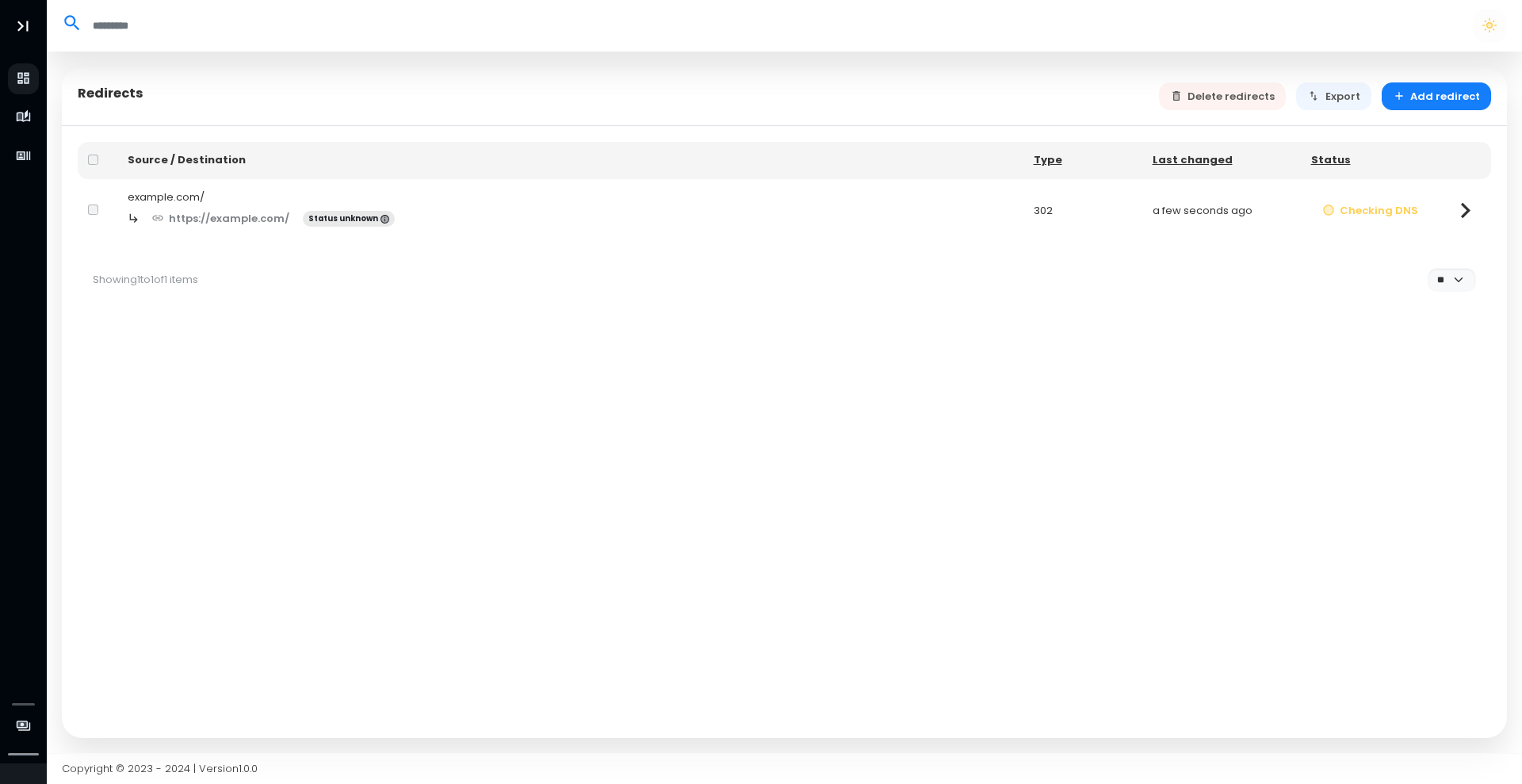 click 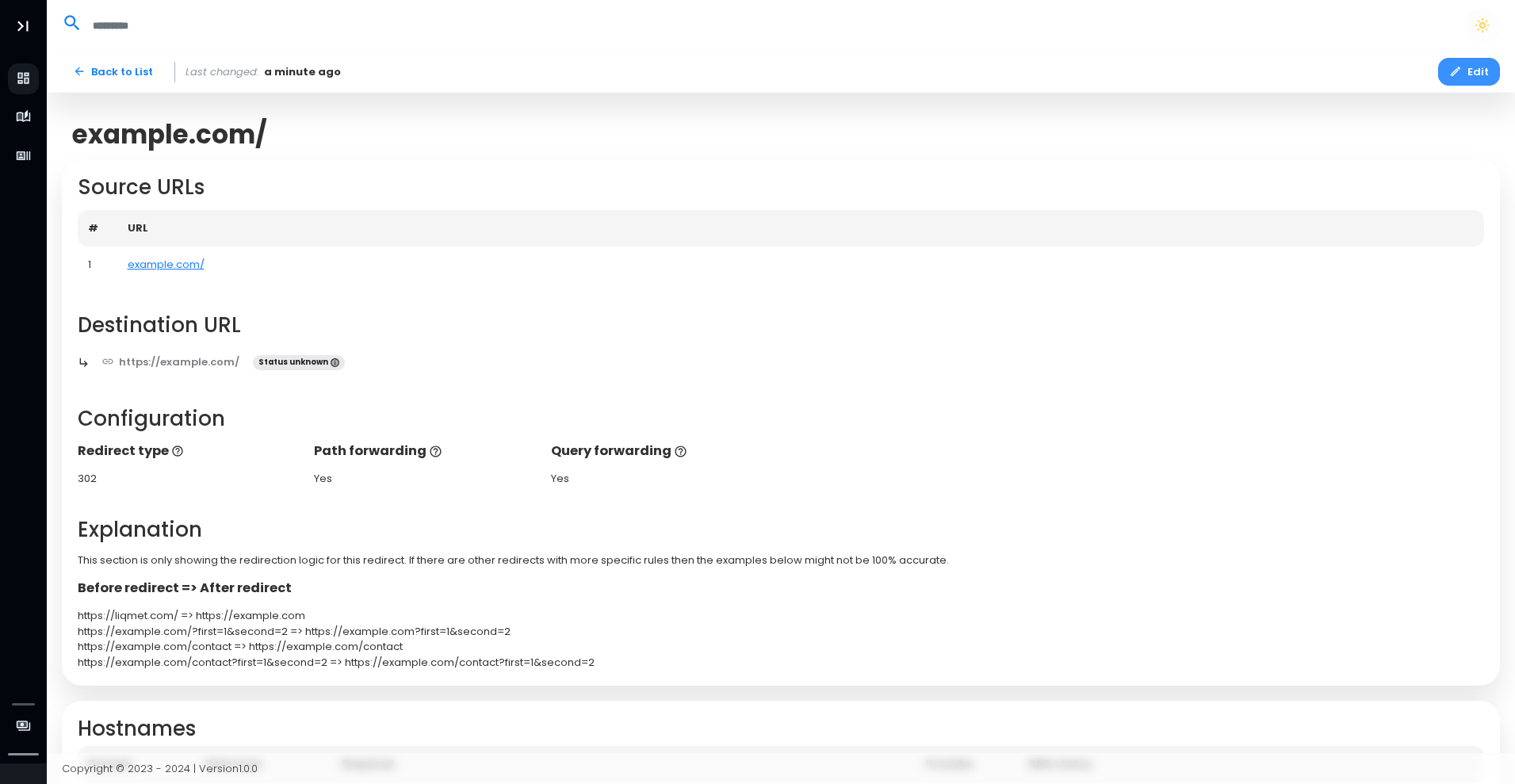 click on "Edit" at bounding box center (1469, 71) 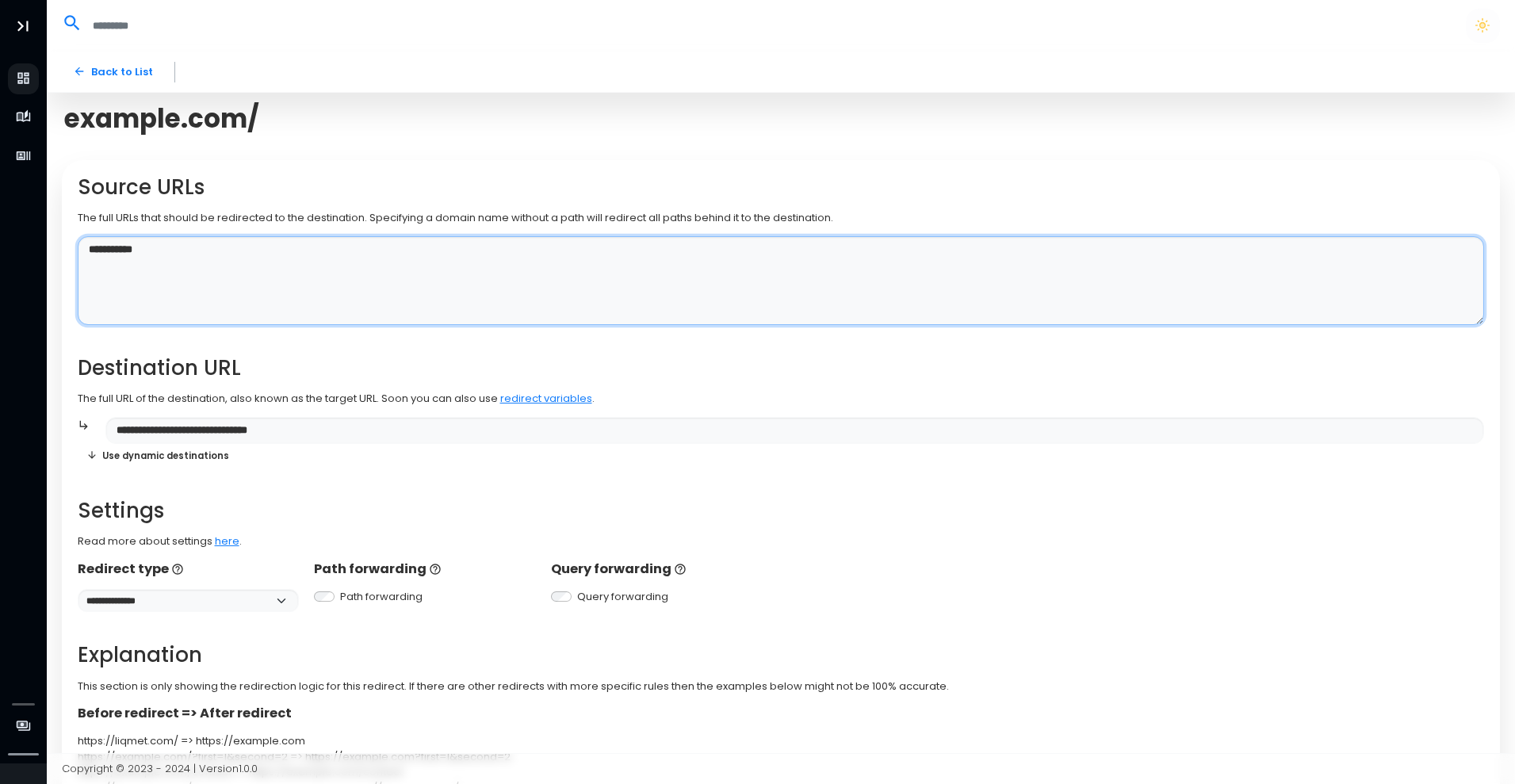 click on "**********" at bounding box center (781, 281) 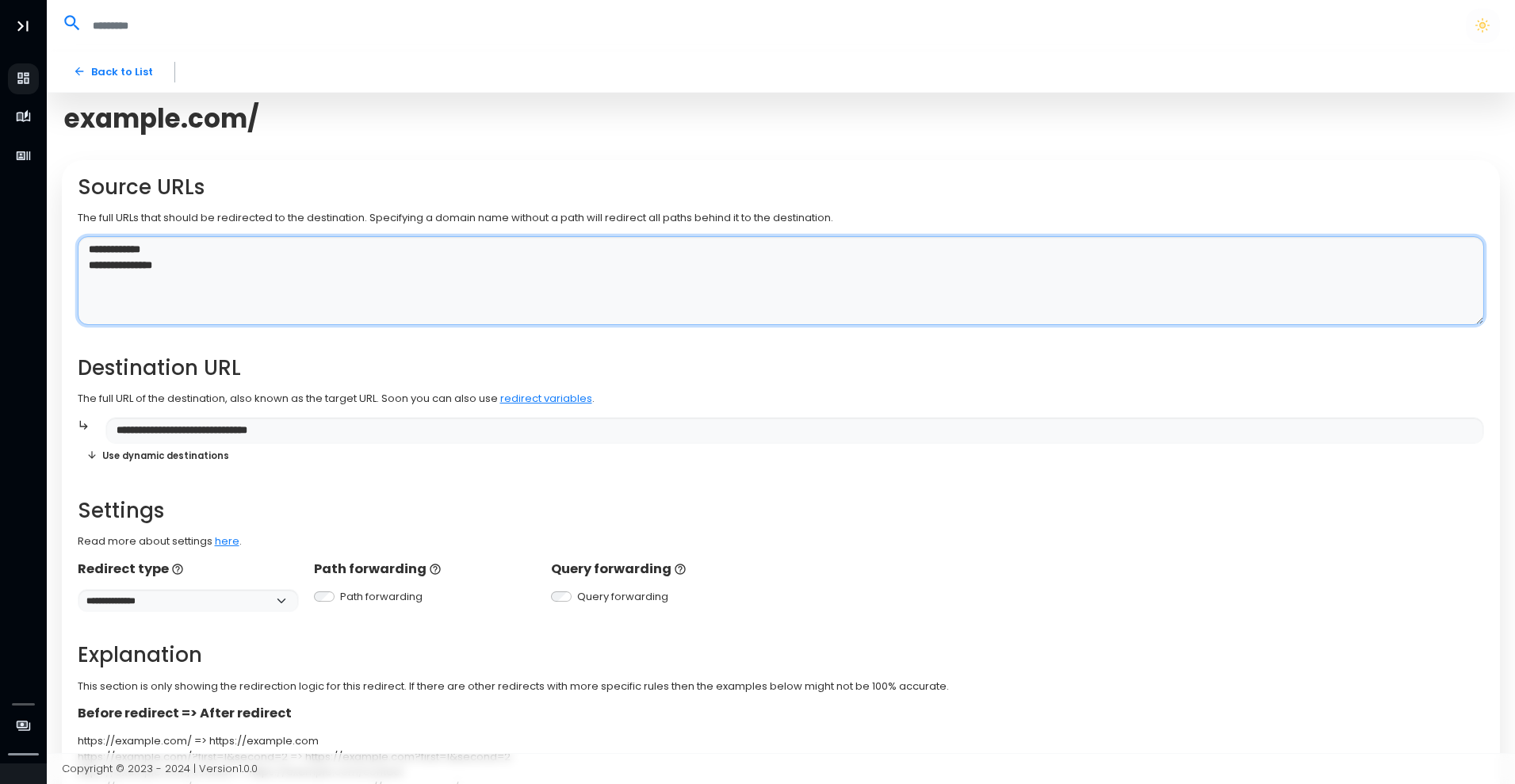 scroll, scrollTop: 132, scrollLeft: 0, axis: vertical 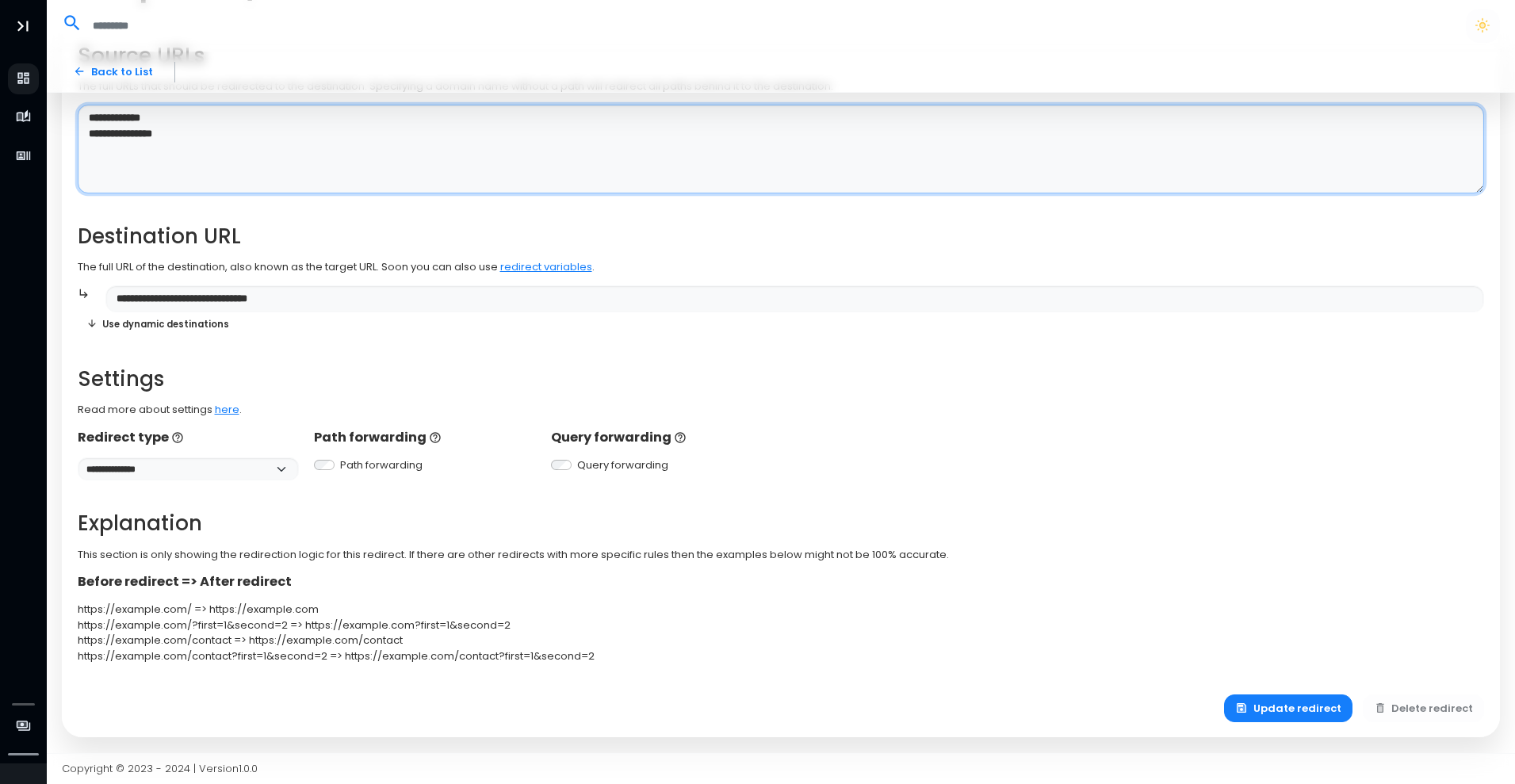 type on "**********" 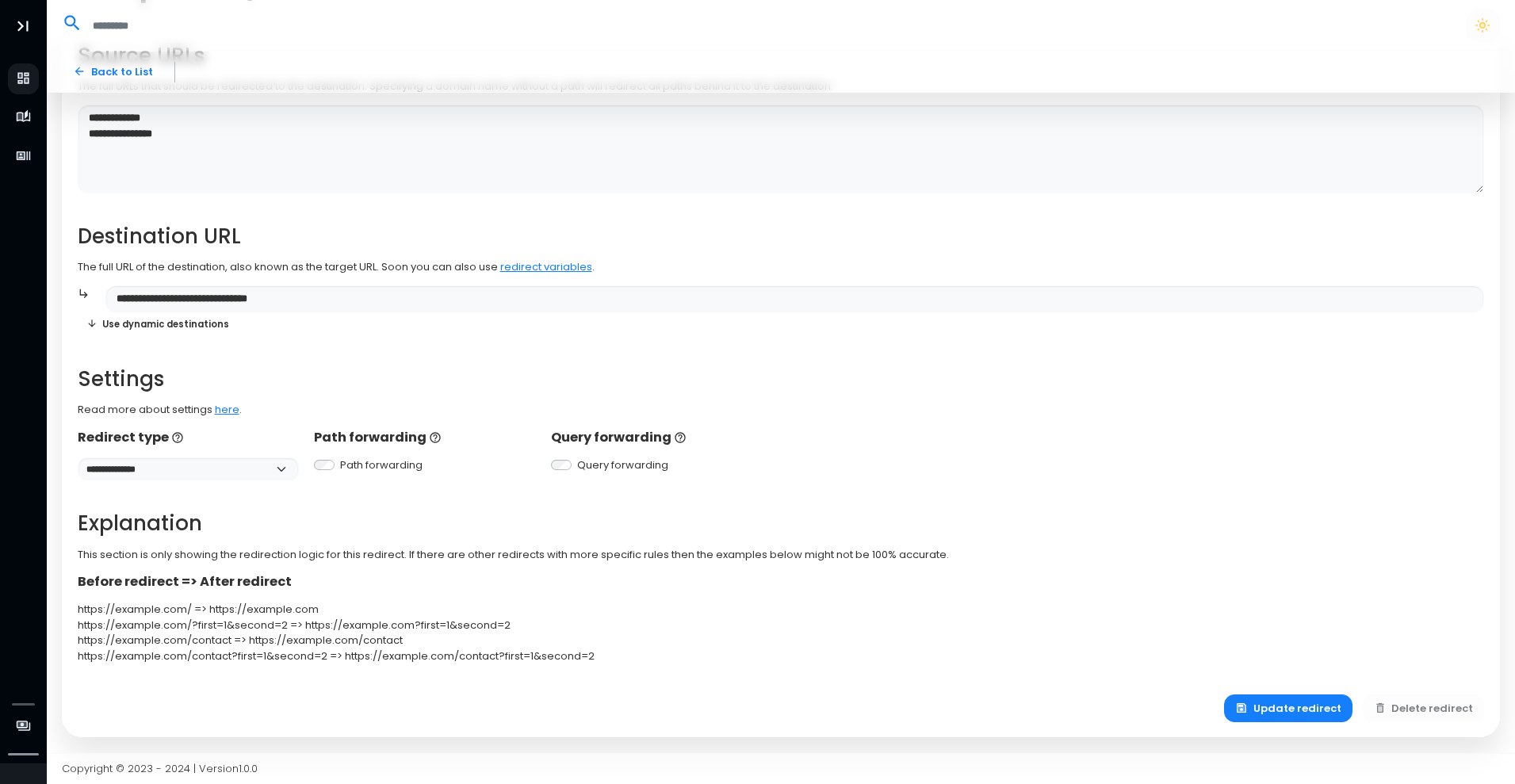 click on "Update redirect Delete redirect" at bounding box center (781, 709) 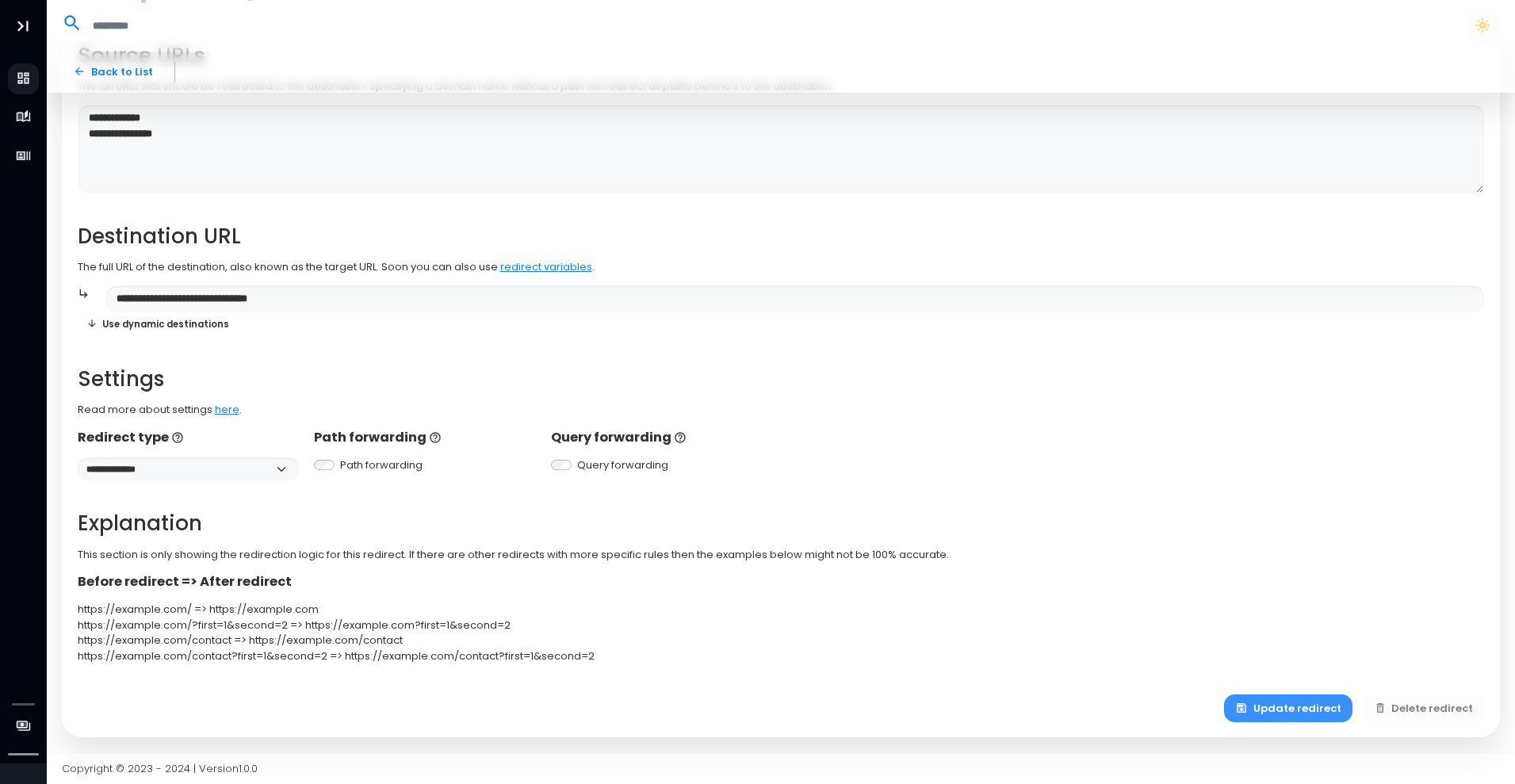 click on "Update redirect" at bounding box center [1288, 708] 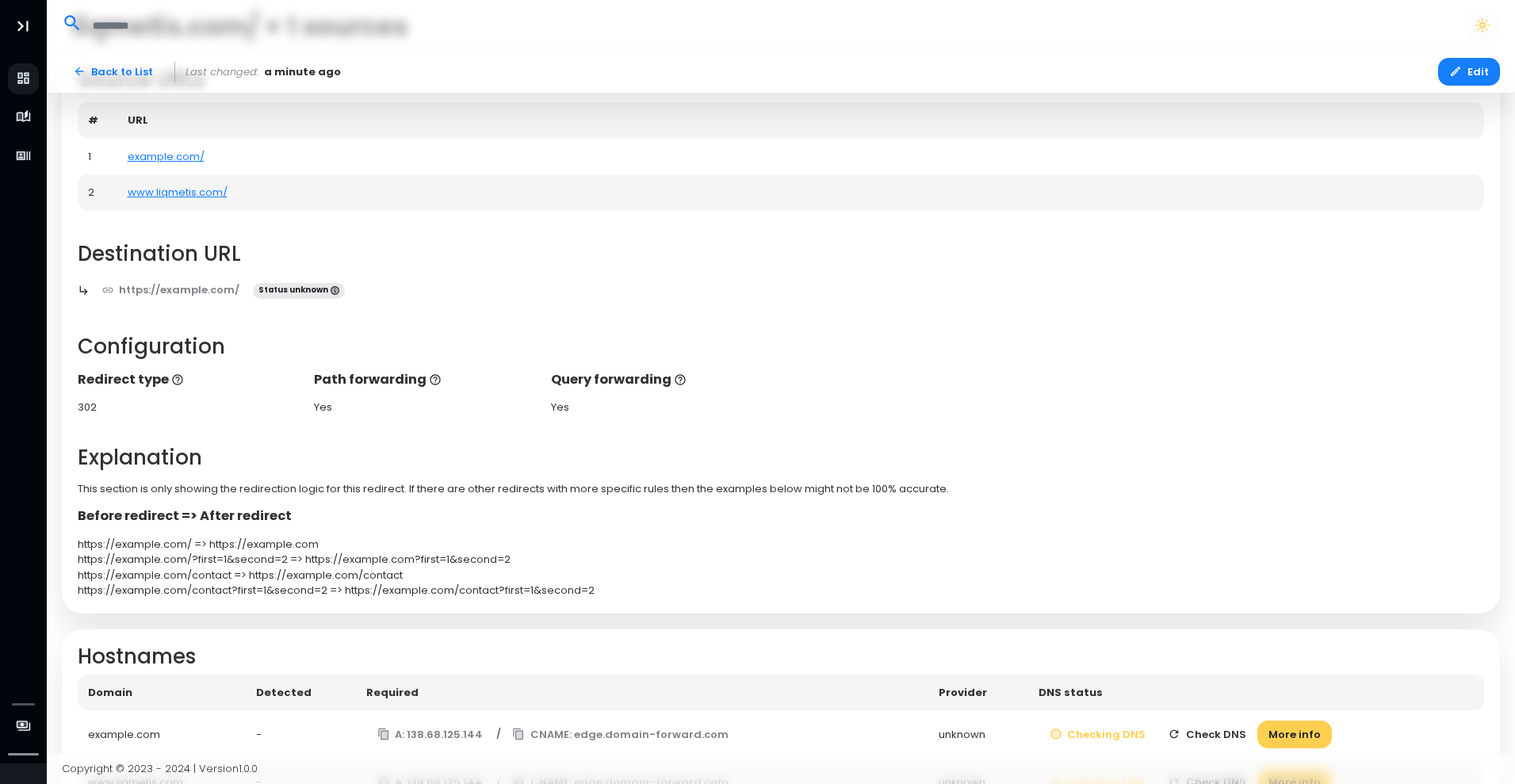 scroll, scrollTop: 132, scrollLeft: 0, axis: vertical 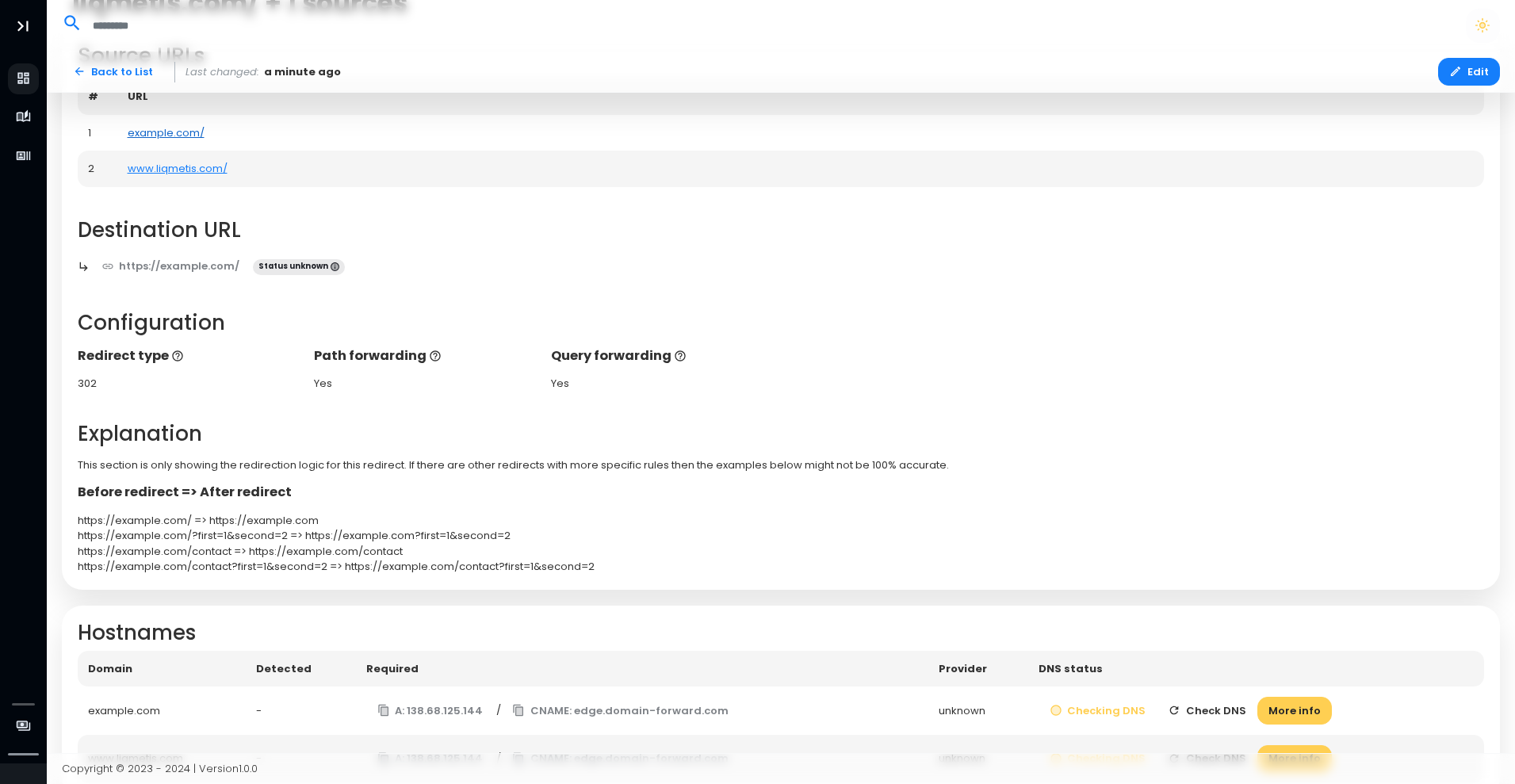click on "liqmetis.com/" at bounding box center (166, 132) 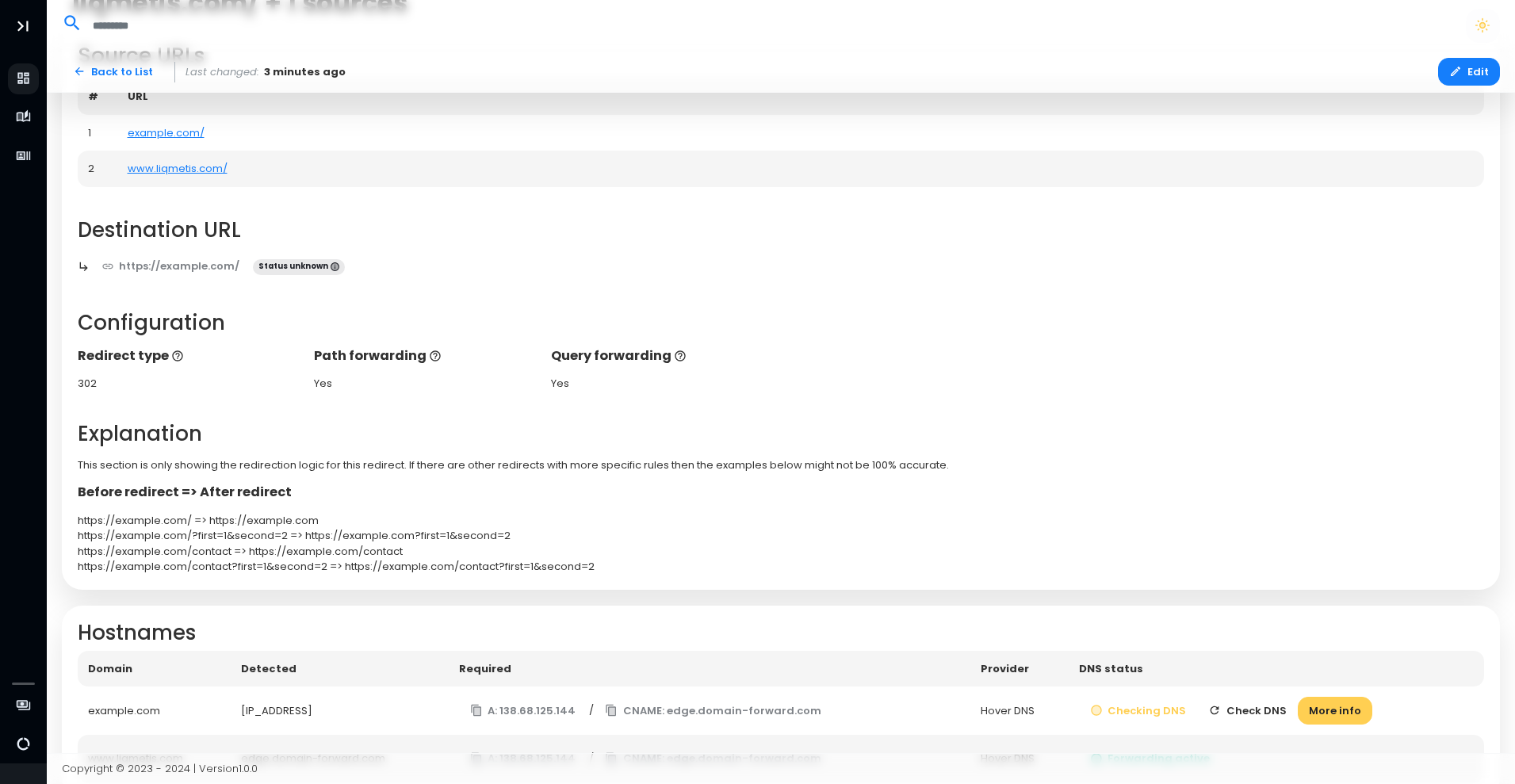 scroll, scrollTop: 121, scrollLeft: 0, axis: vertical 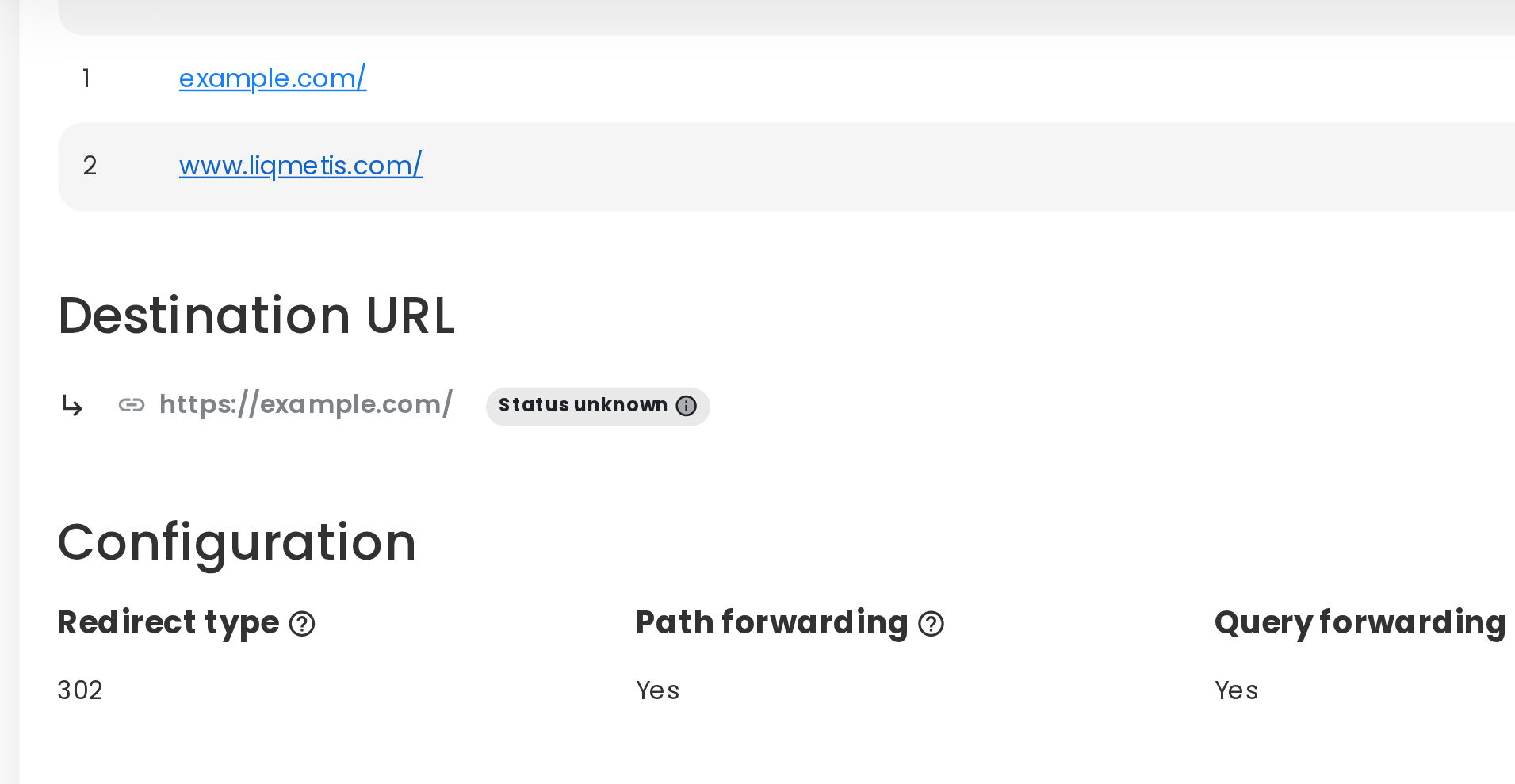 click on "www.liqmetis.com/" at bounding box center (178, 178) 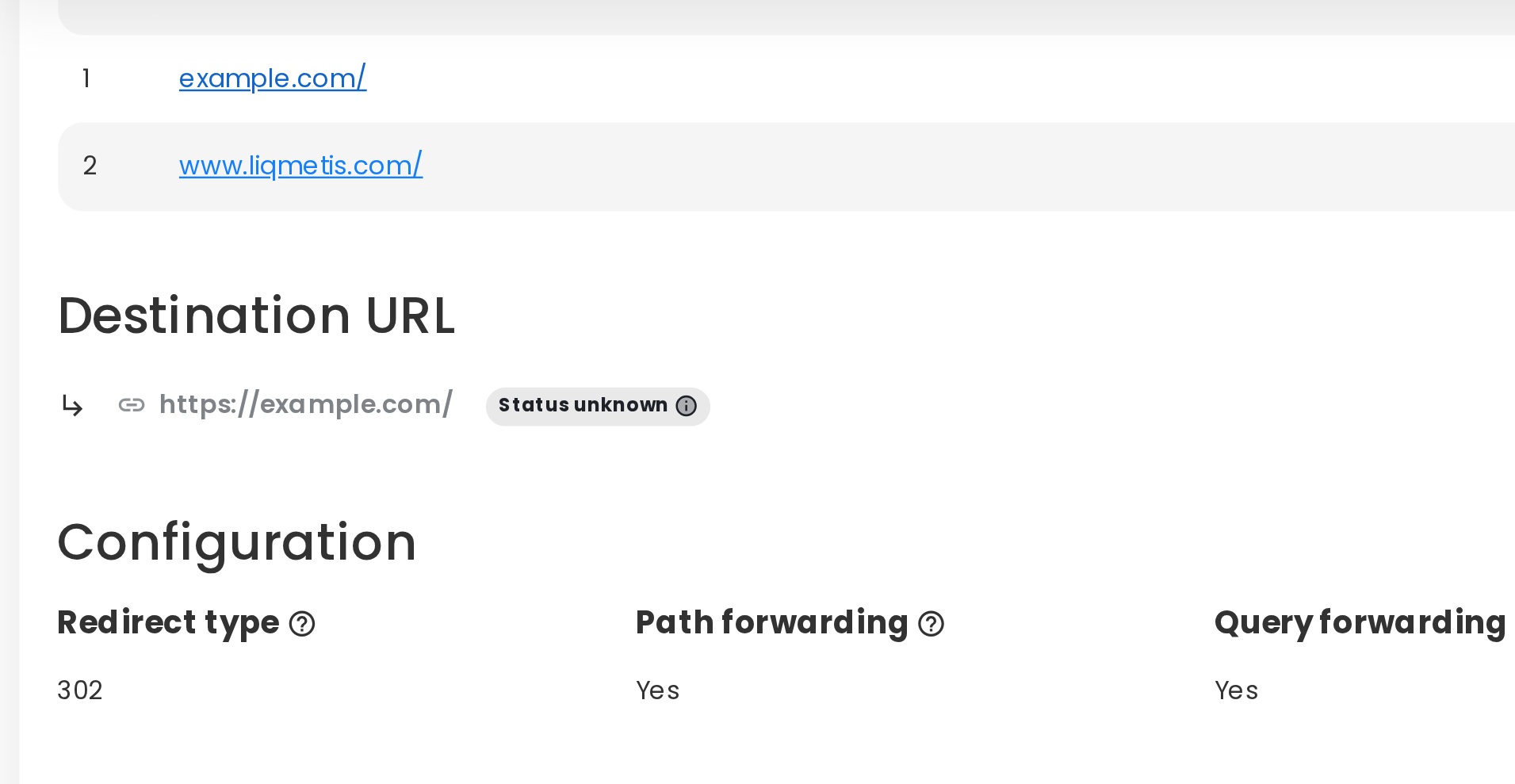 click on "liqmetis.com/" at bounding box center (166, 143) 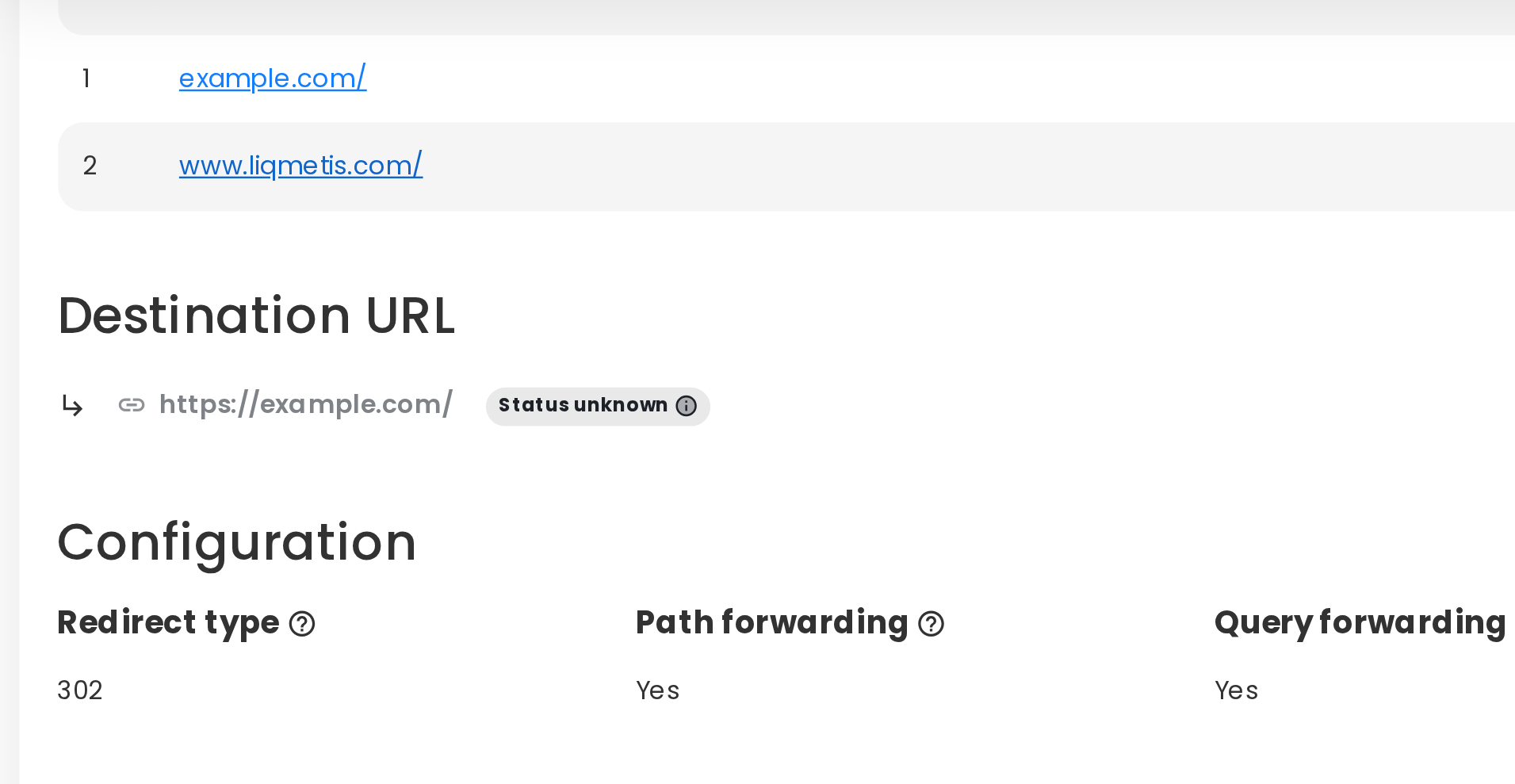 click on "www.liqmetis.com/" at bounding box center (178, 178) 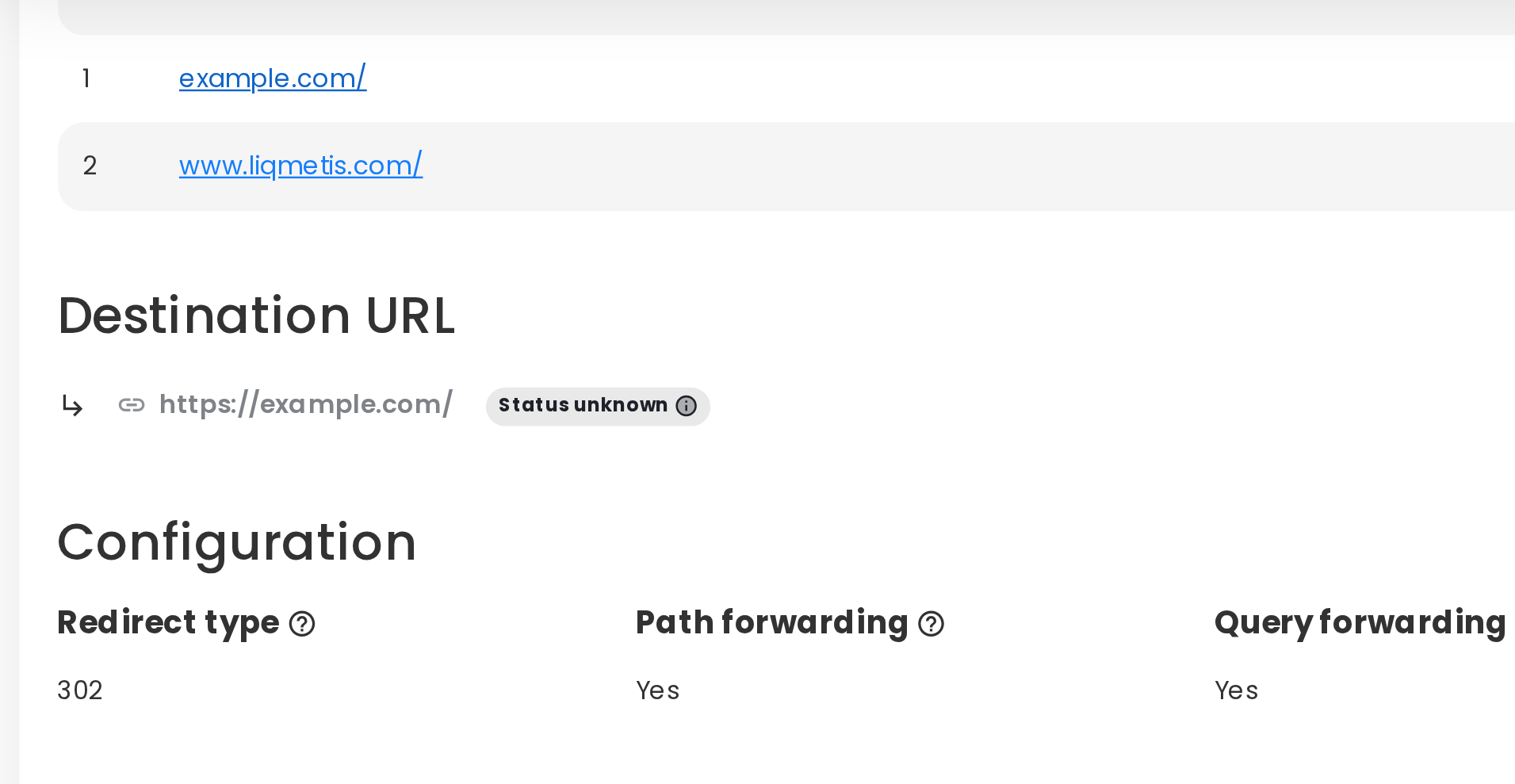 click on "liqmetis.com/" at bounding box center [166, 143] 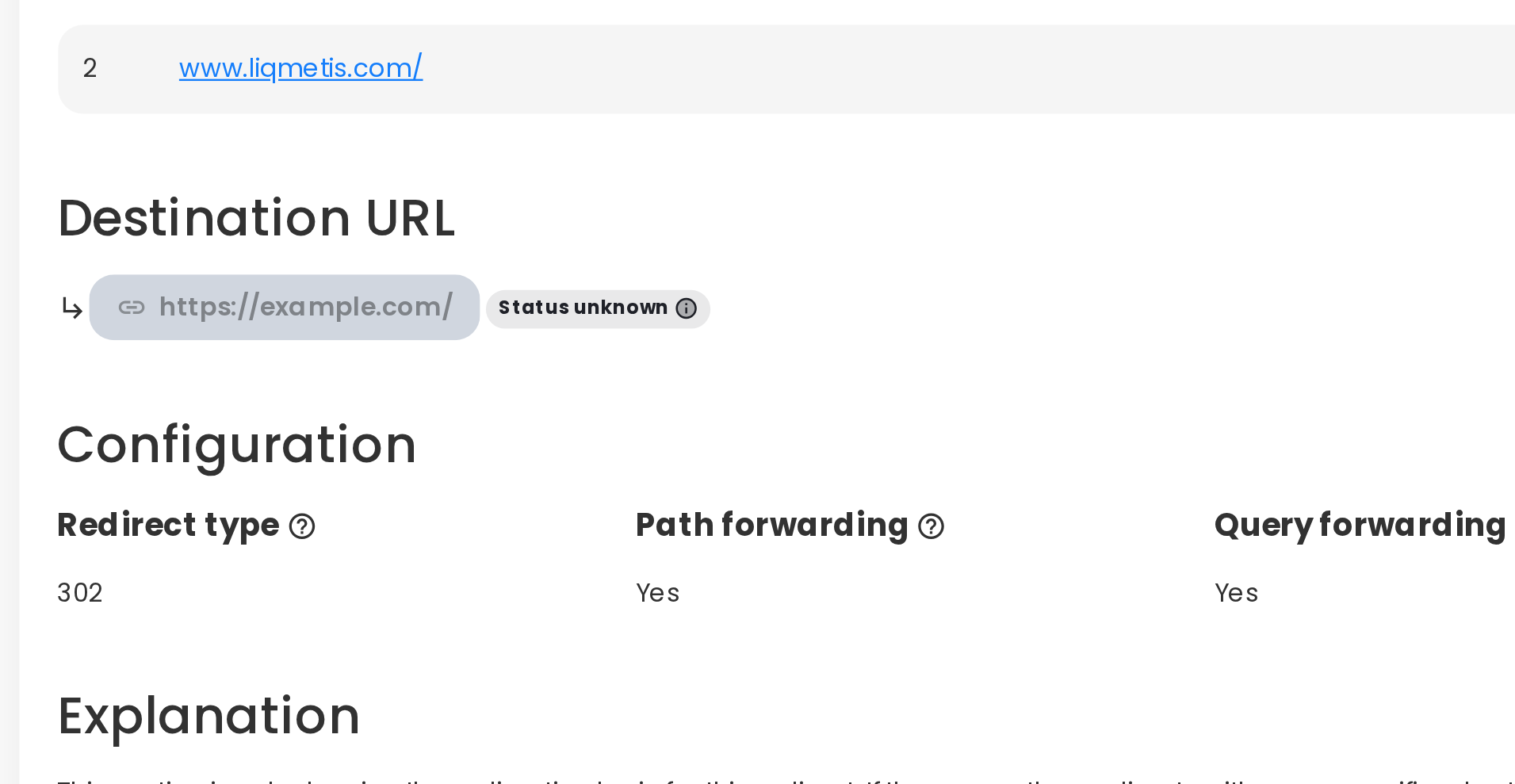 click on "https://liquidmetal-coatings.com/" at bounding box center (170, 277) 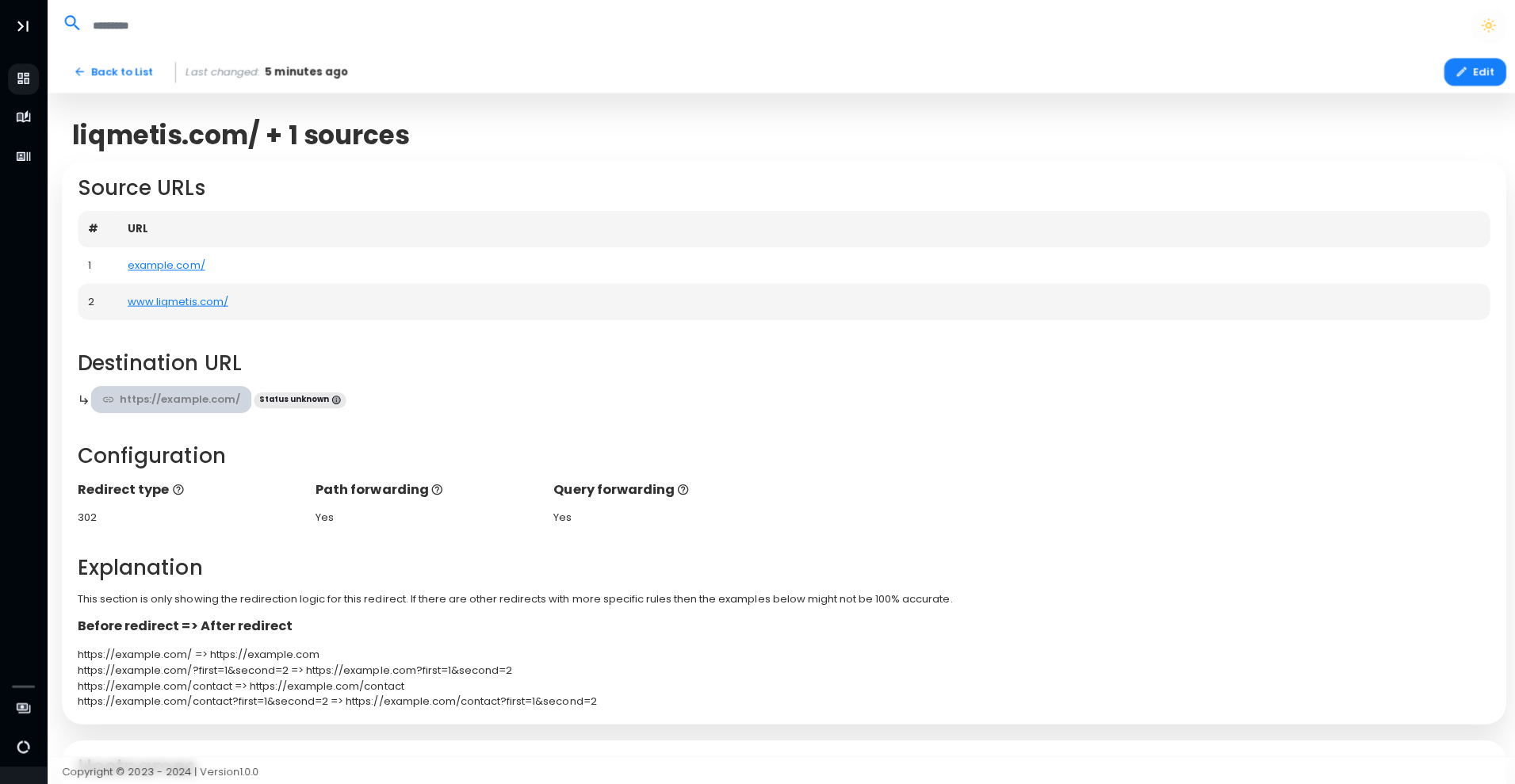 scroll, scrollTop: 1, scrollLeft: 0, axis: vertical 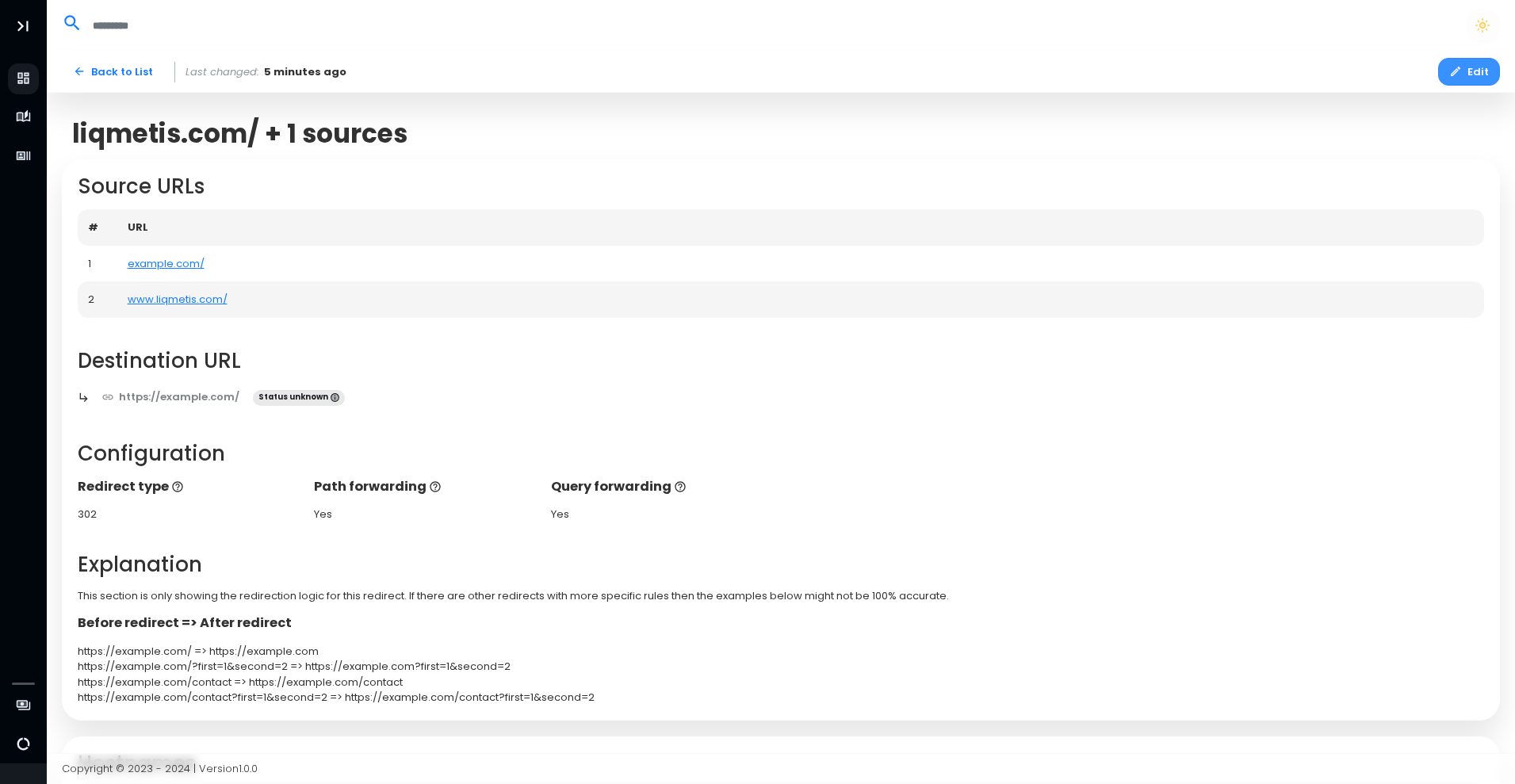 click on "Edit" at bounding box center (1469, 71) 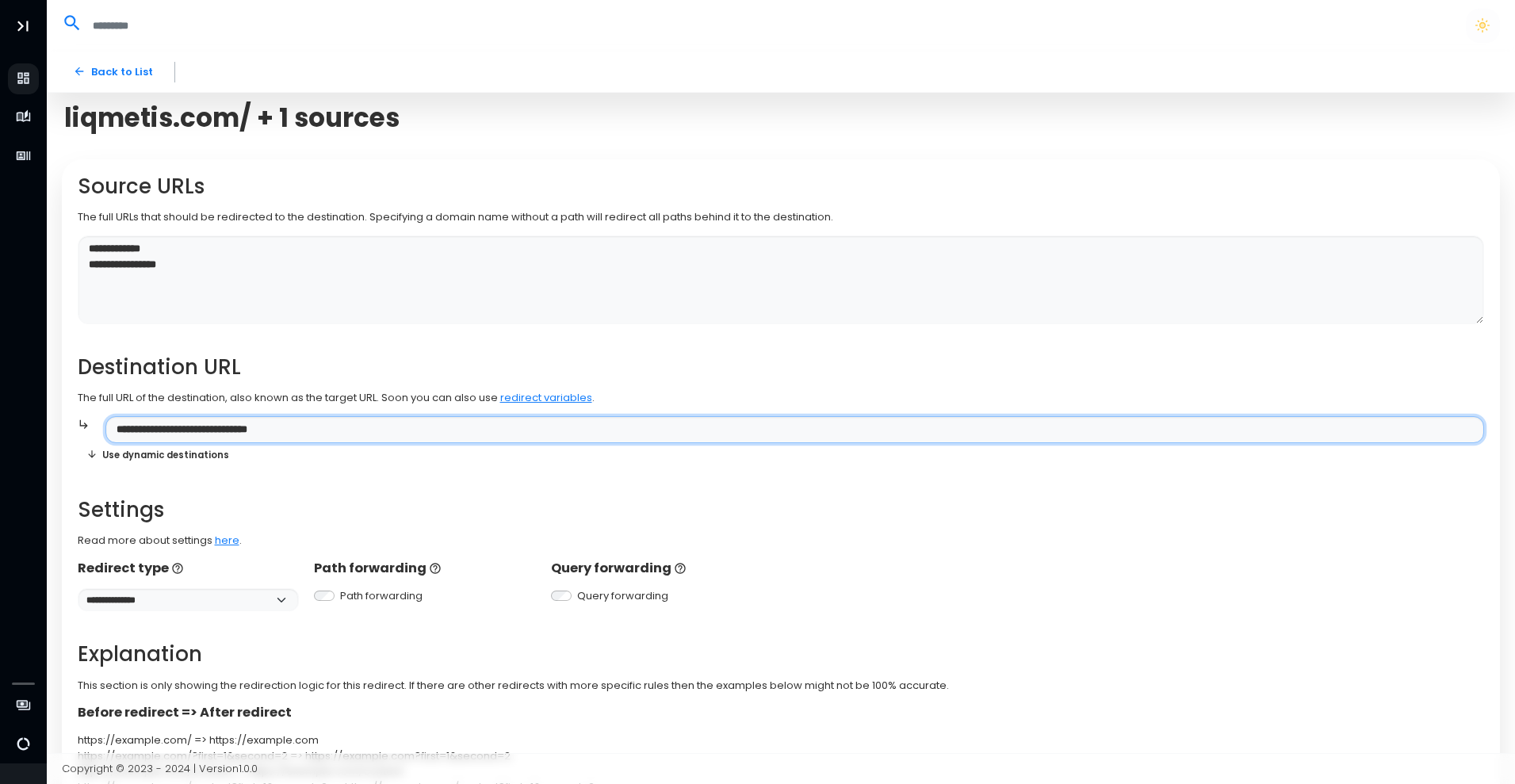 click on "**********" at bounding box center [794, 430] 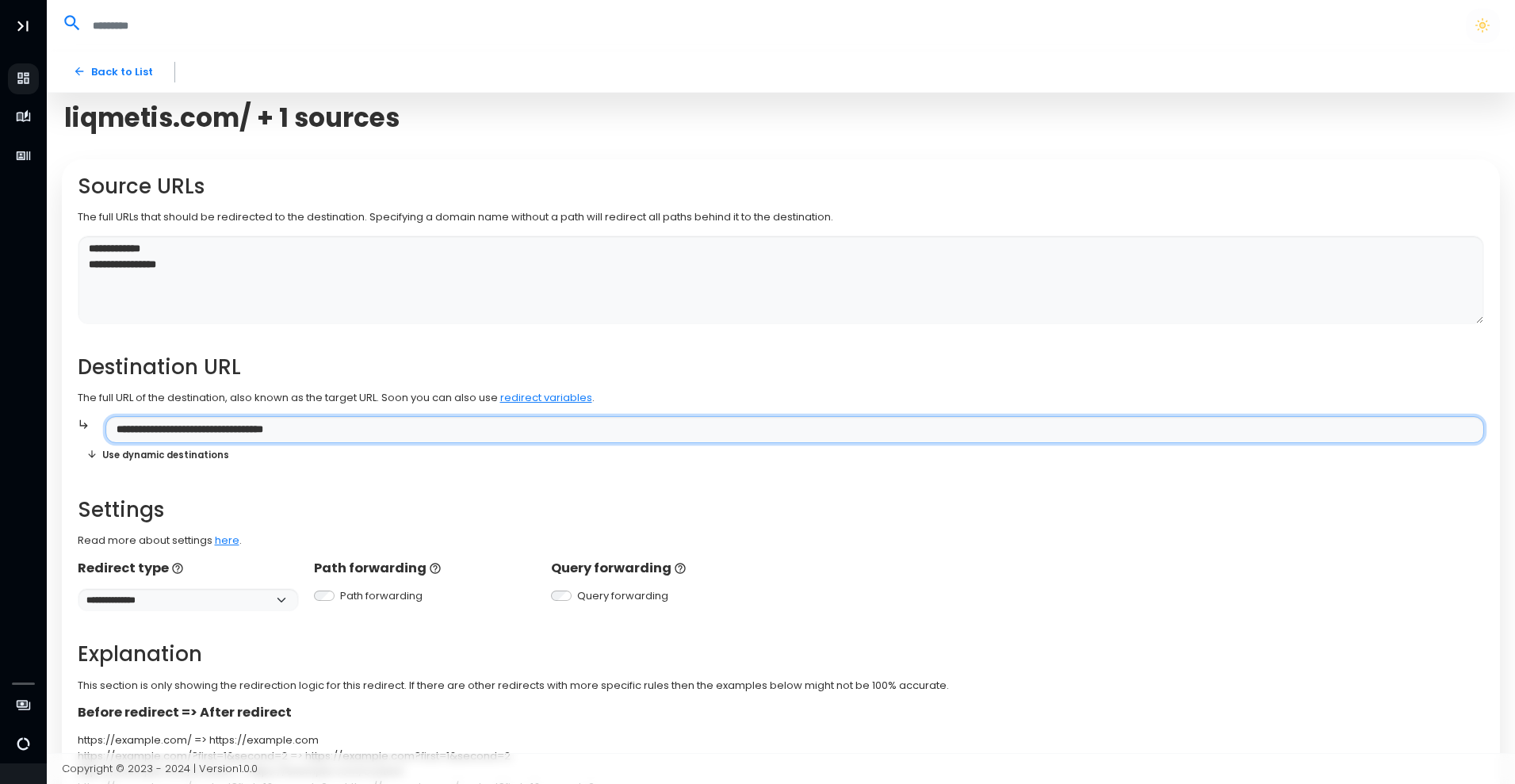 type on "**********" 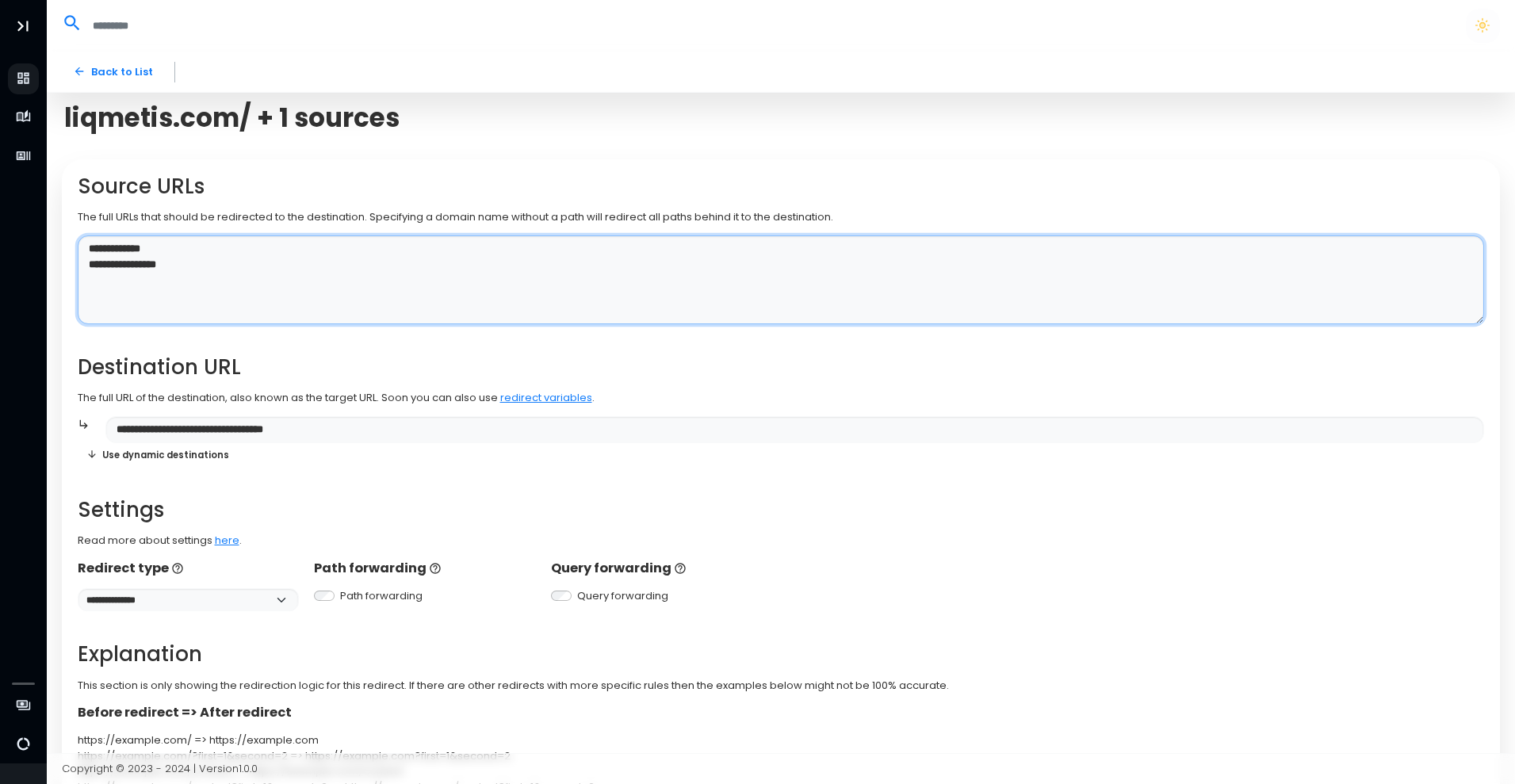 click on "**********" at bounding box center (781, 280) 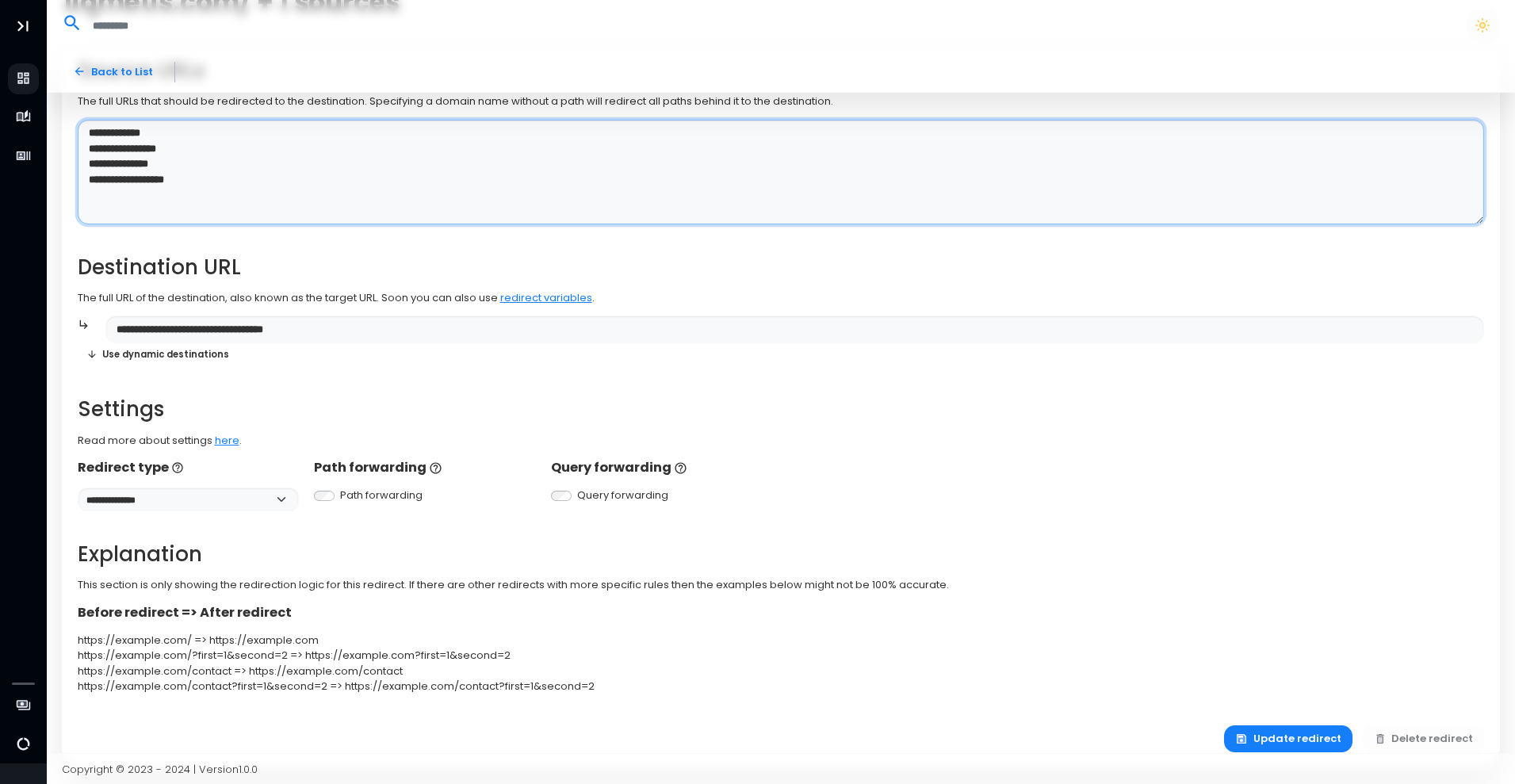 scroll, scrollTop: 147, scrollLeft: 0, axis: vertical 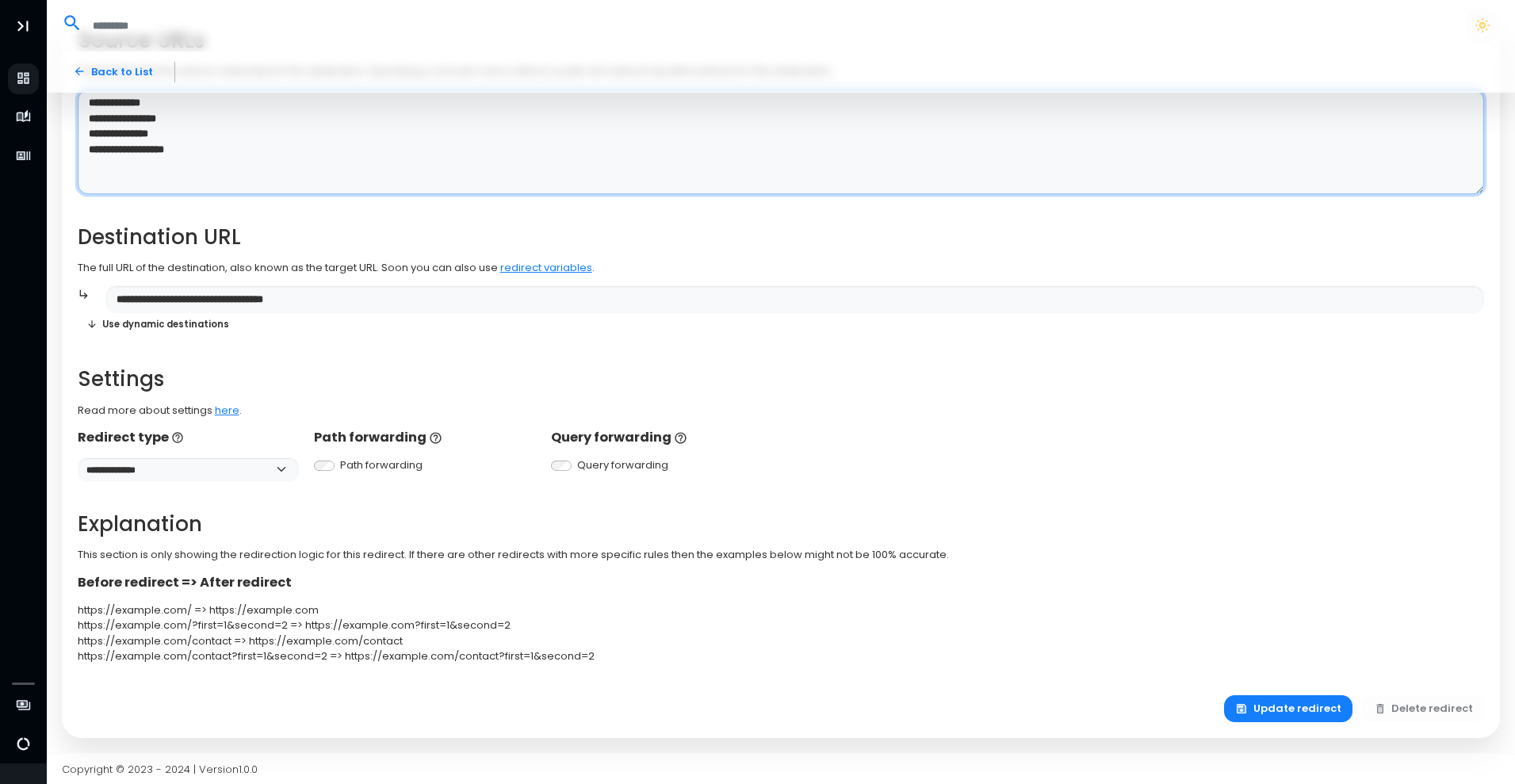type on "**********" 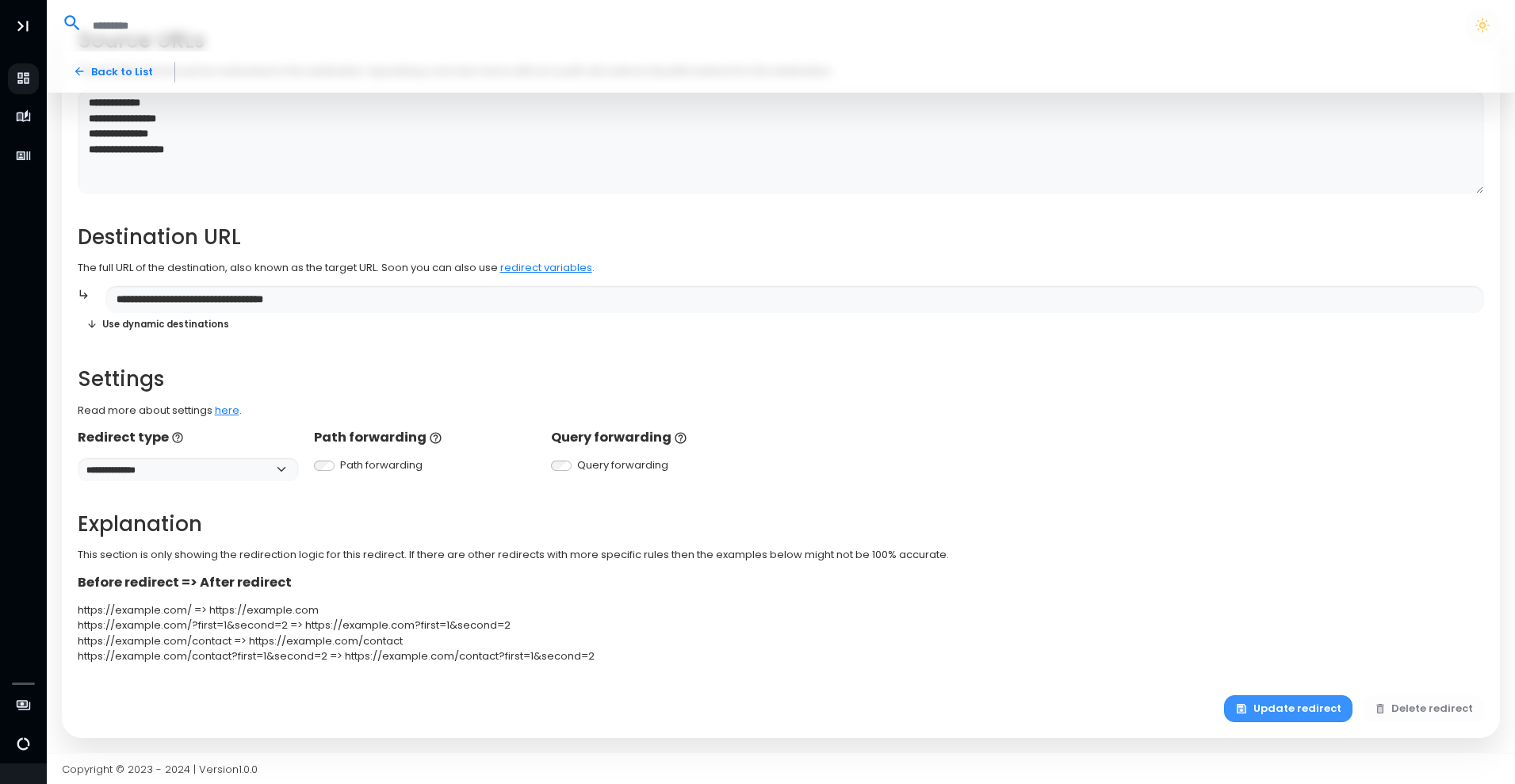 click on "Update redirect" at bounding box center (1288, 709) 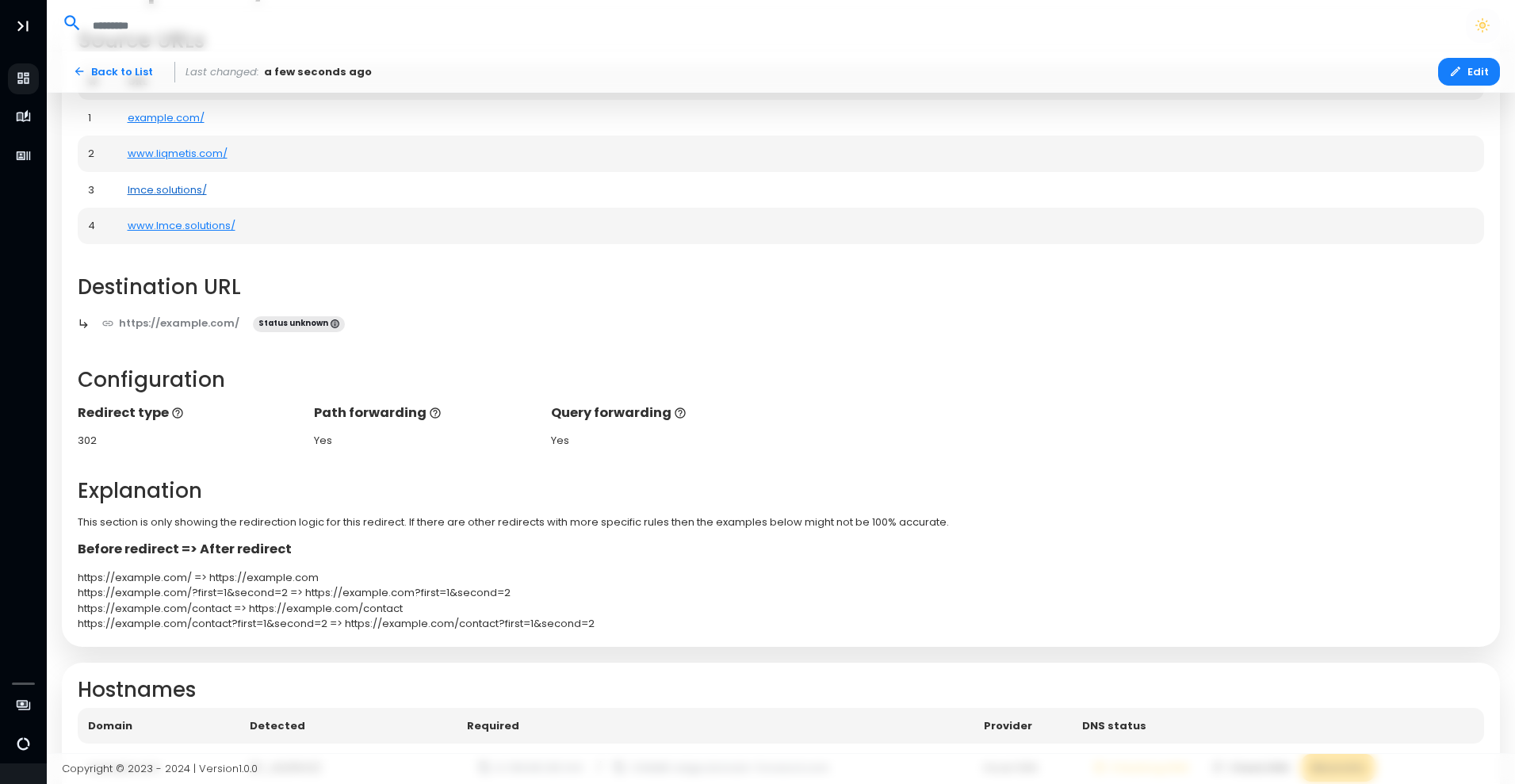 click on "lmce.solutions/" at bounding box center (167, 189) 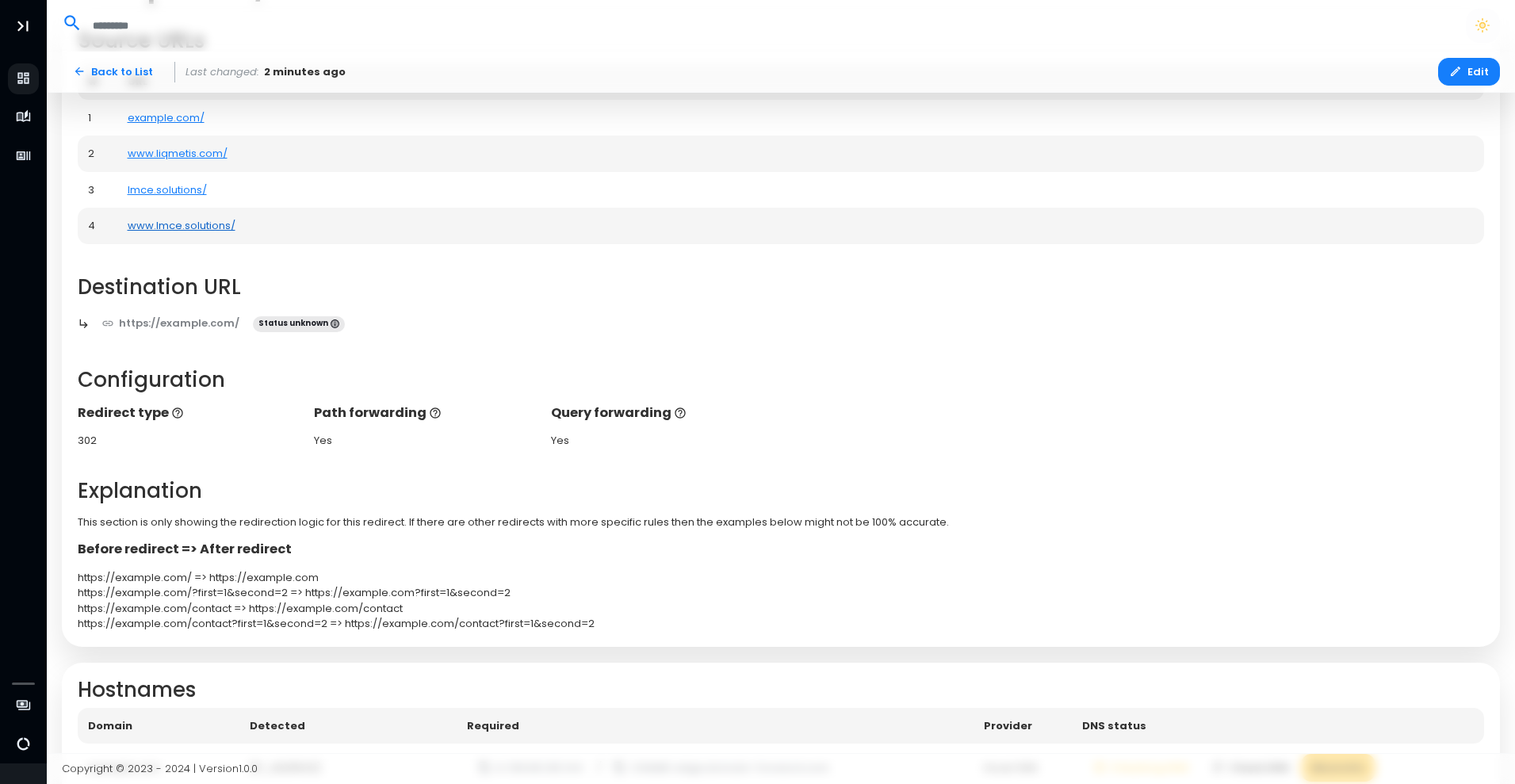 click on "www.lmce.solutions/" at bounding box center (182, 225) 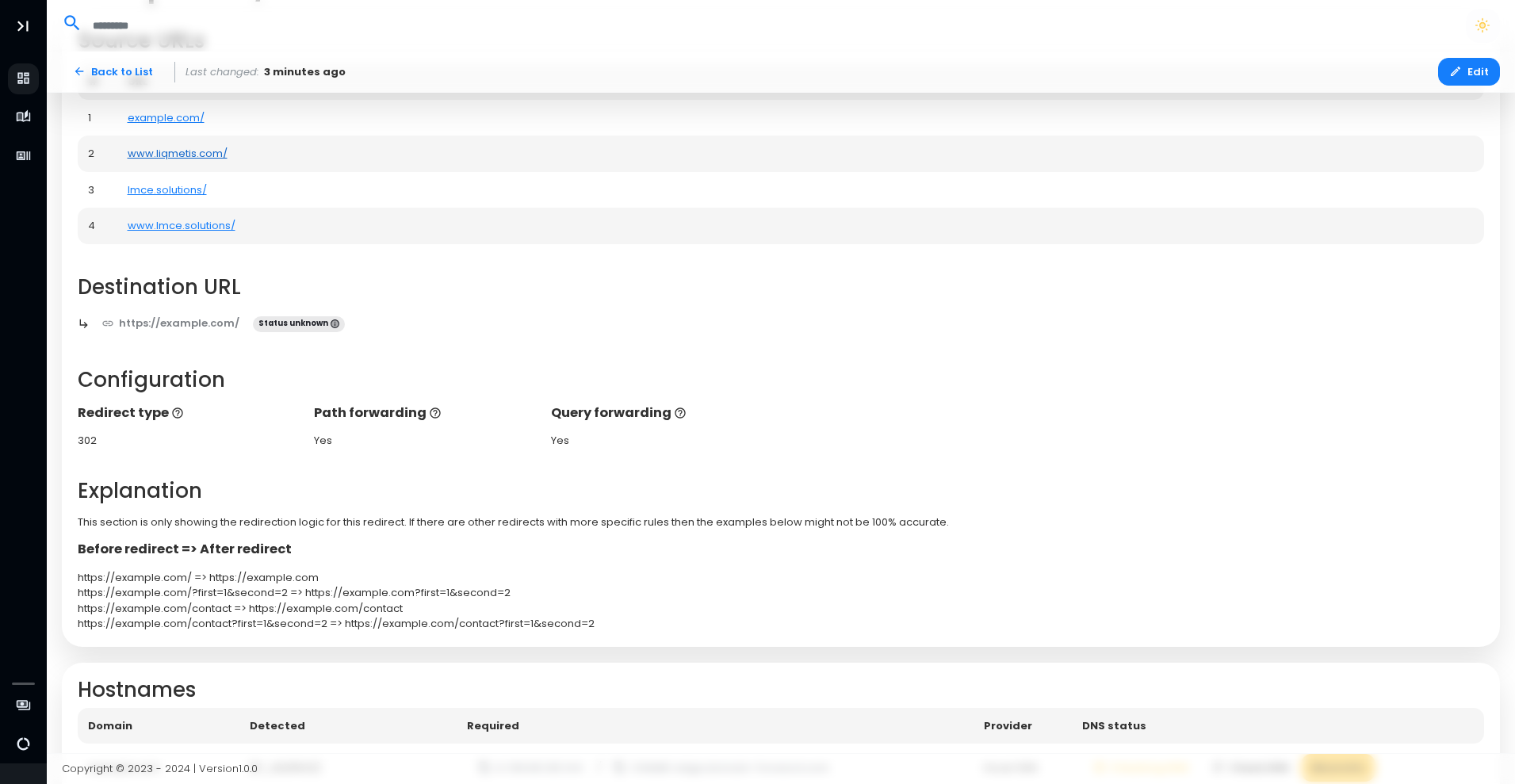 click on "www.liqmetis.com/" at bounding box center (178, 153) 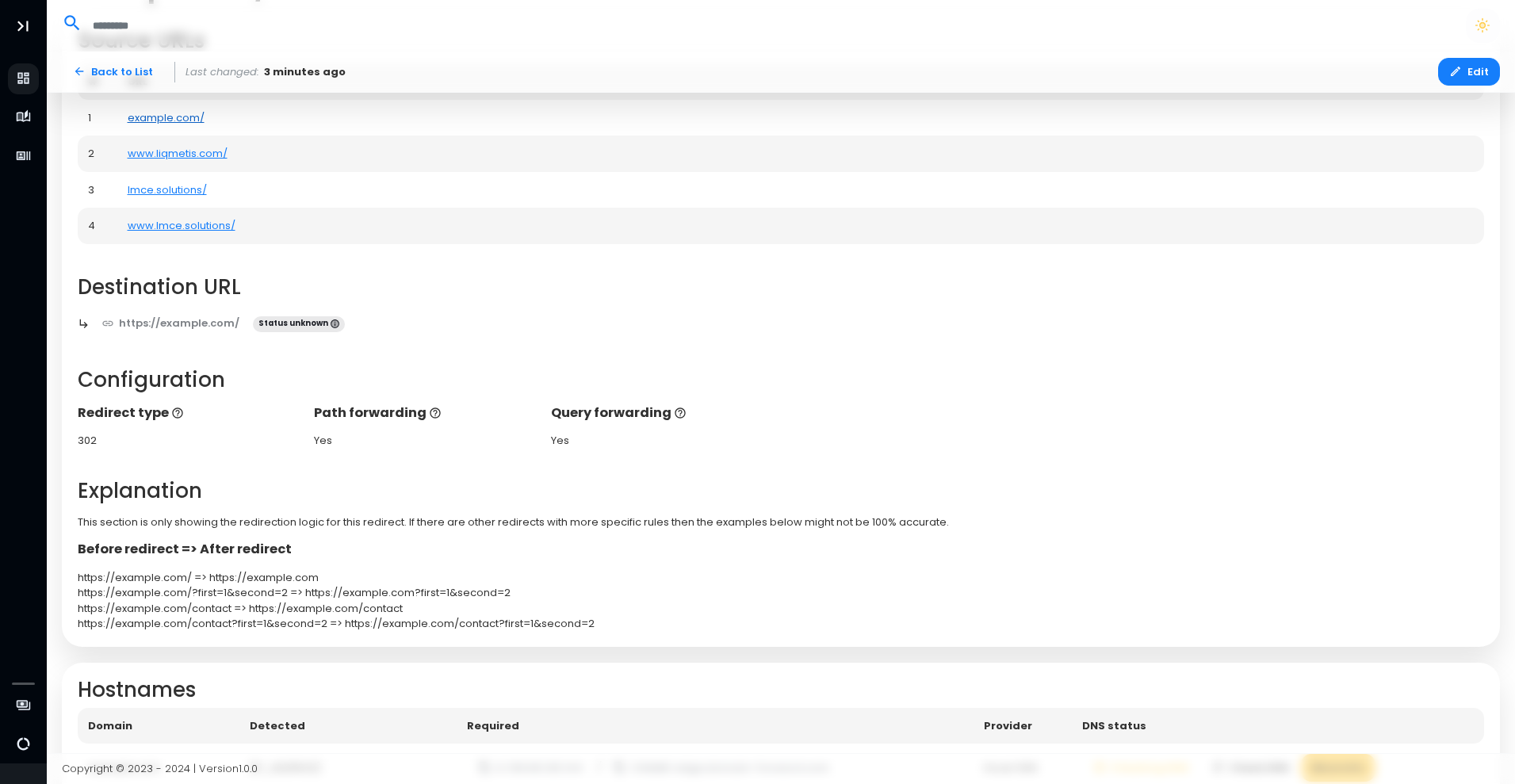 click on "liqmetis.com/" at bounding box center [166, 117] 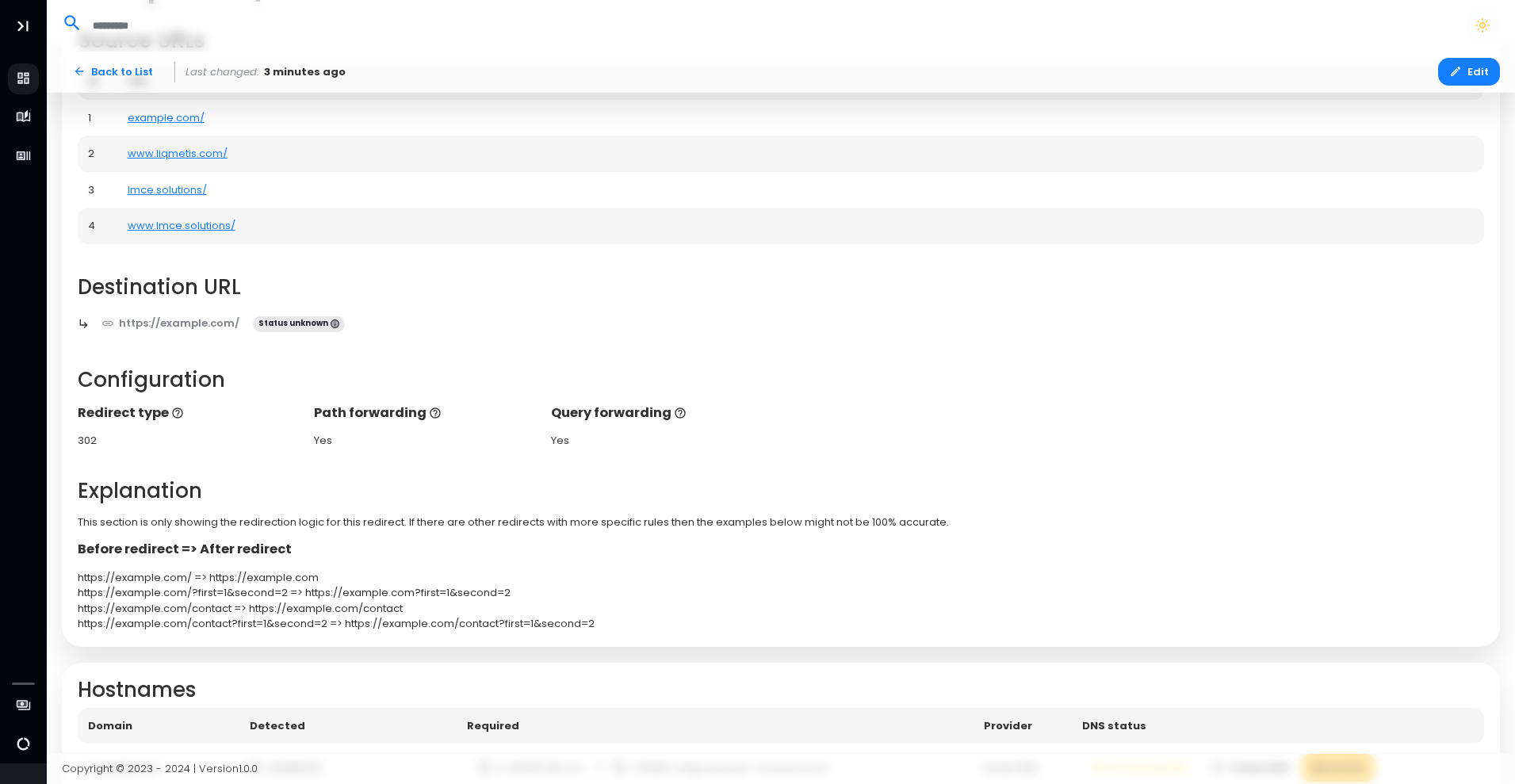 scroll, scrollTop: 0, scrollLeft: 0, axis: both 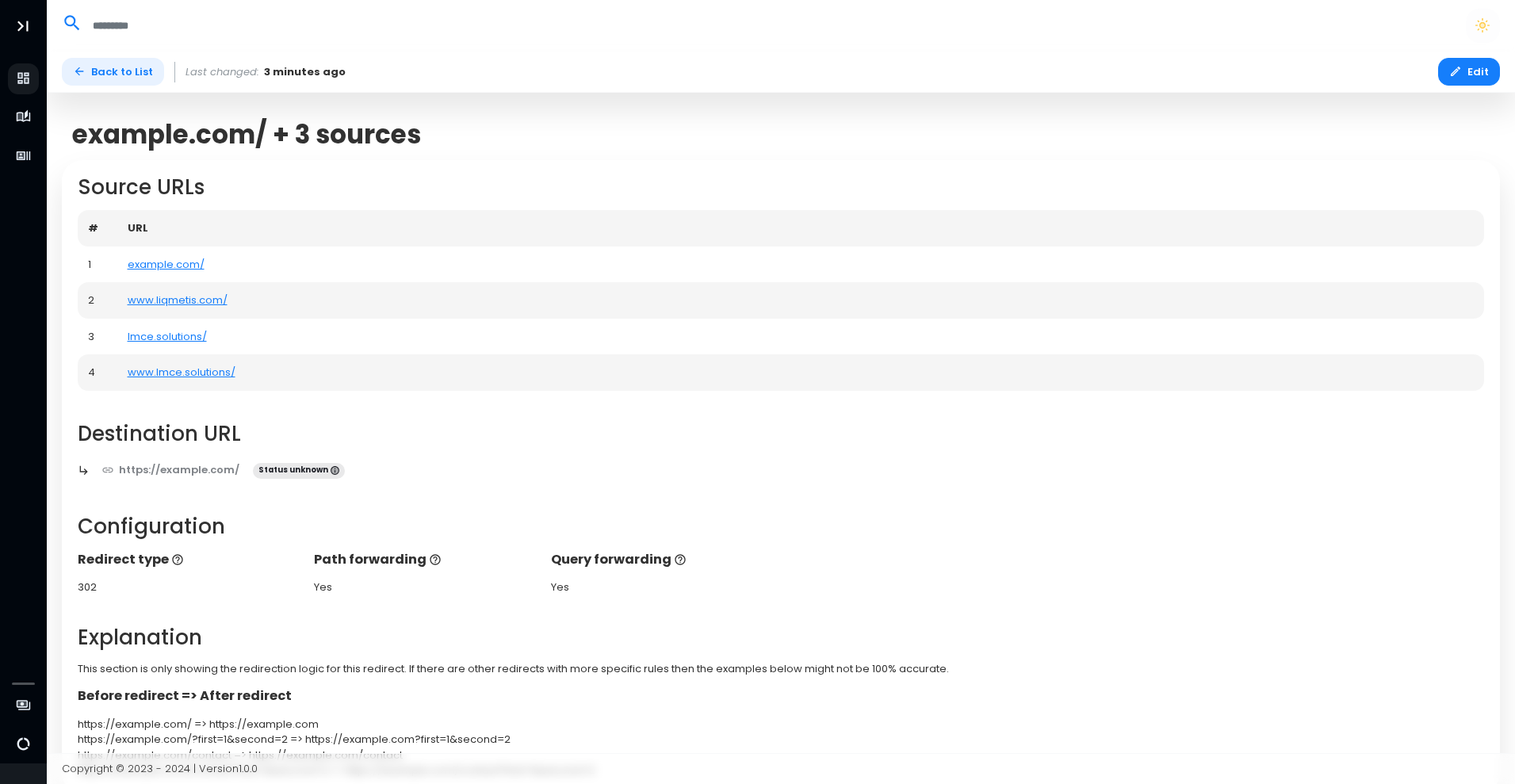 click on "Back to List" at bounding box center (113, 71) 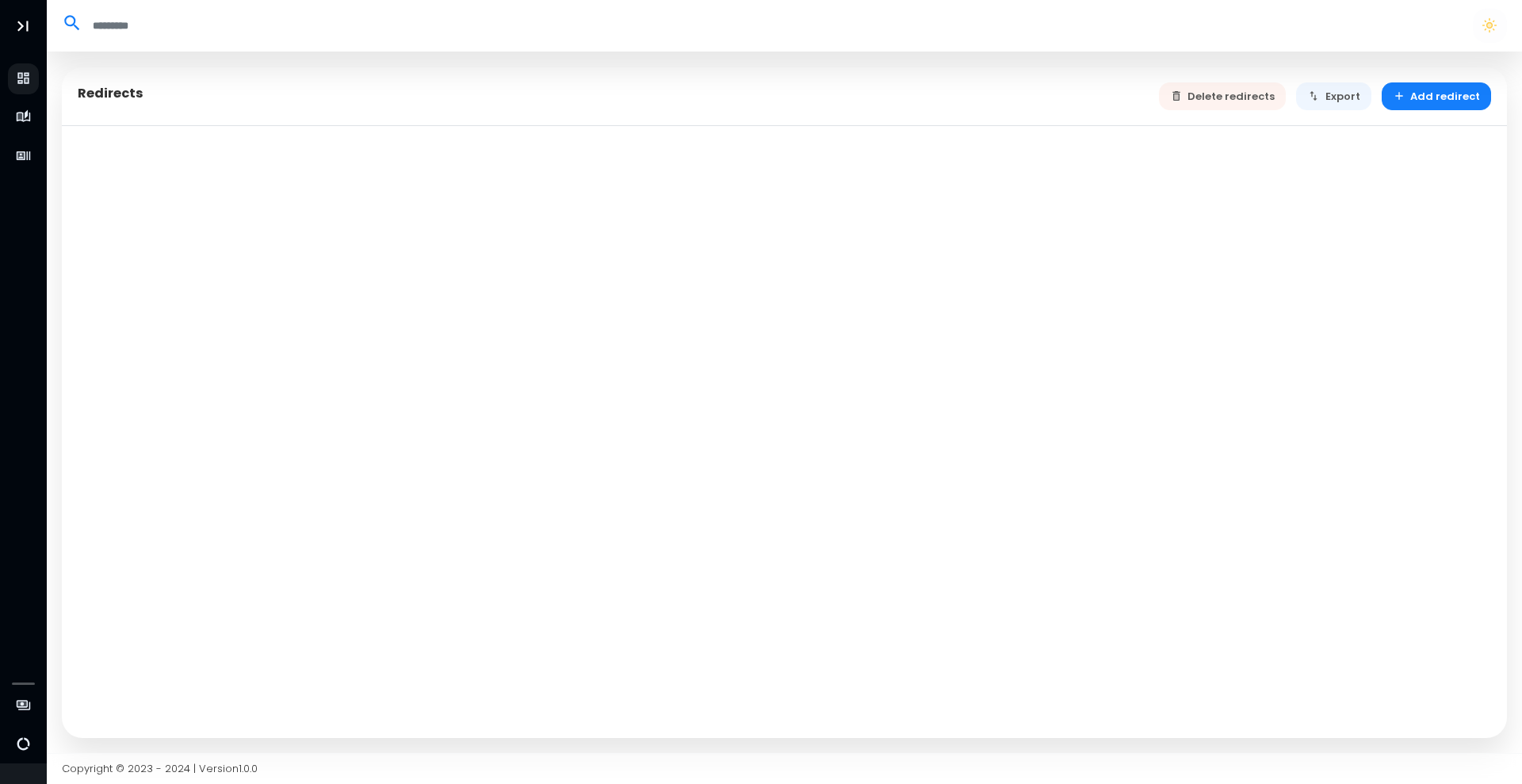 select on "**" 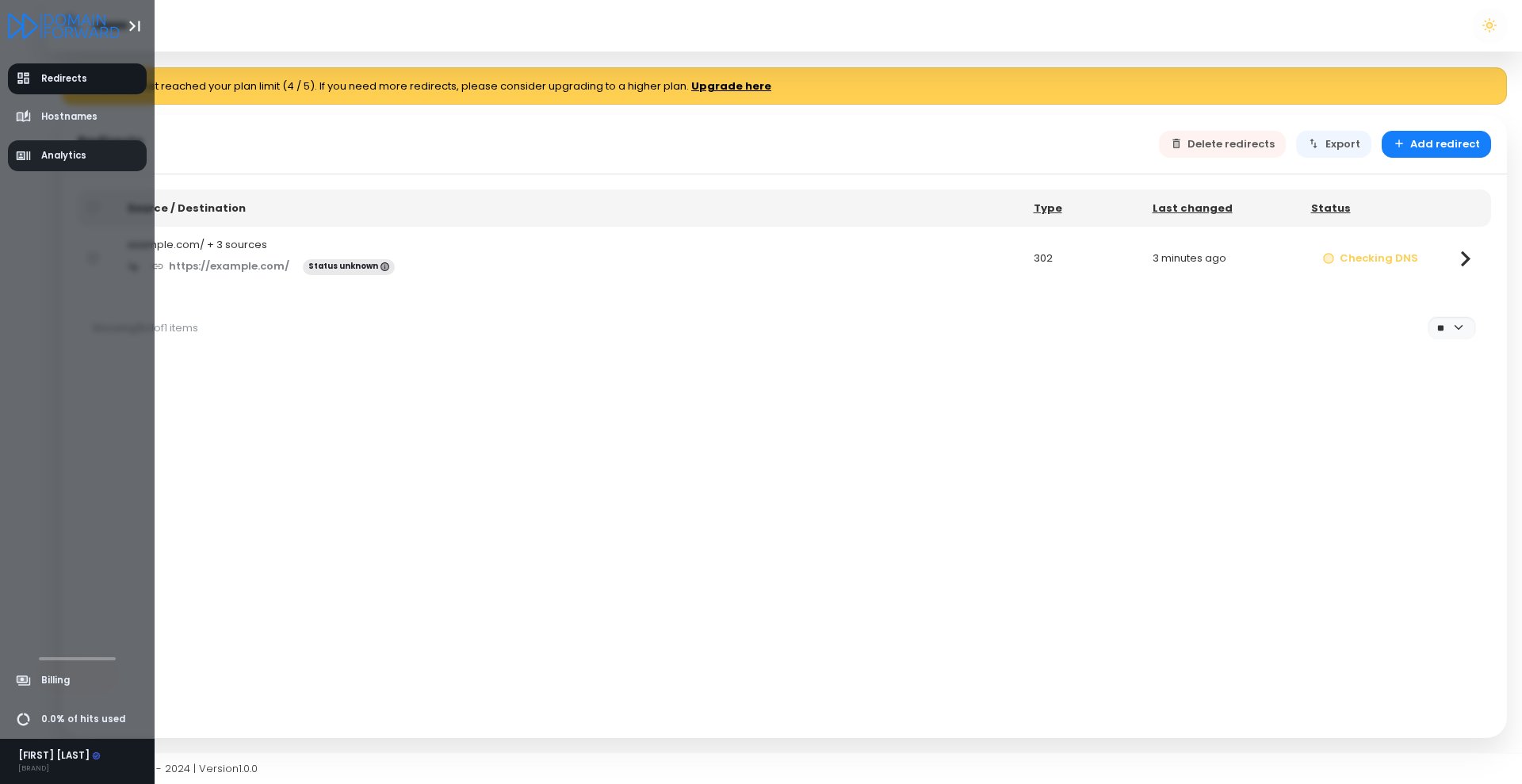 click on "Analytics" at bounding box center (63, 155) 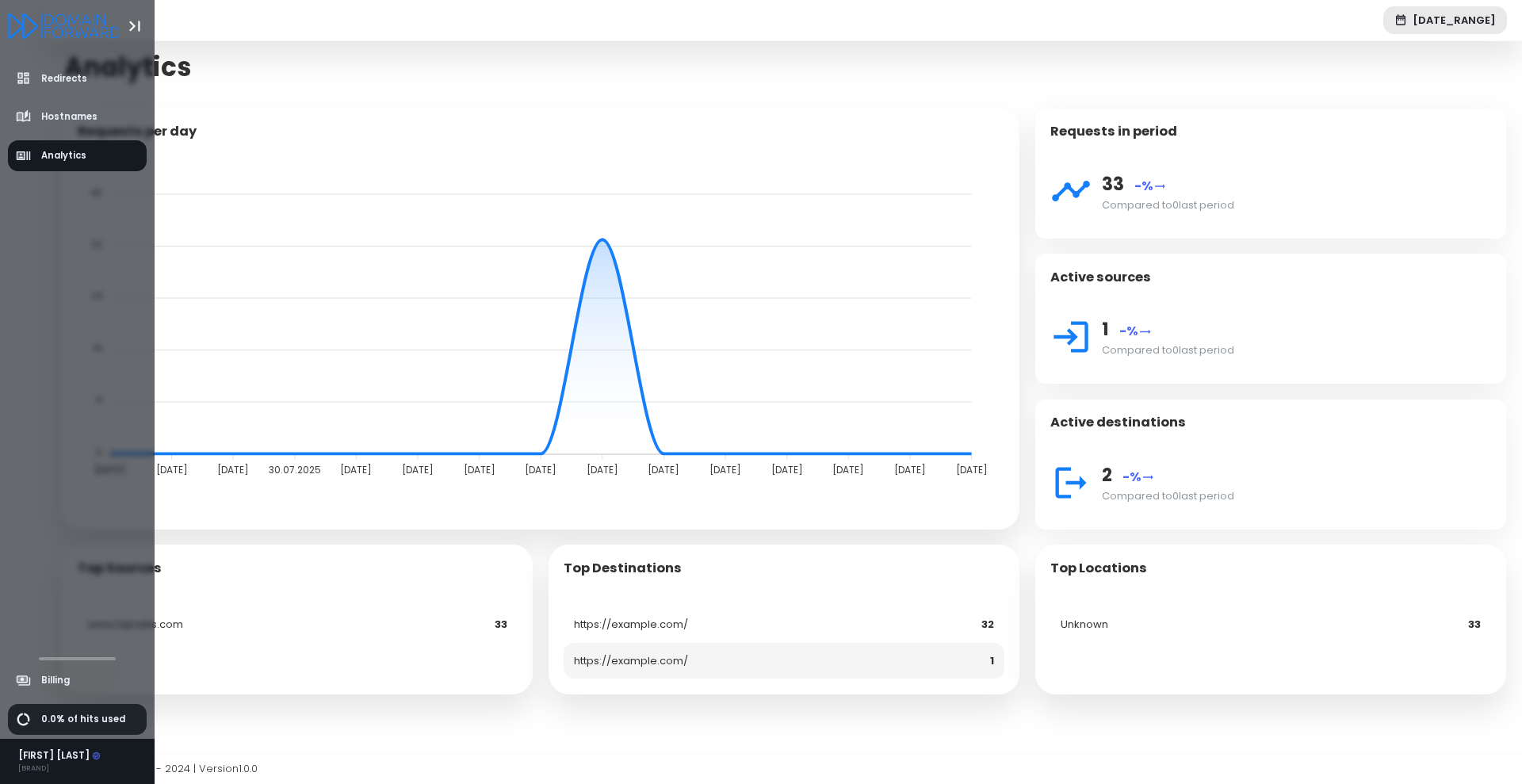 click on "0.0% of hits used" at bounding box center (83, 719) 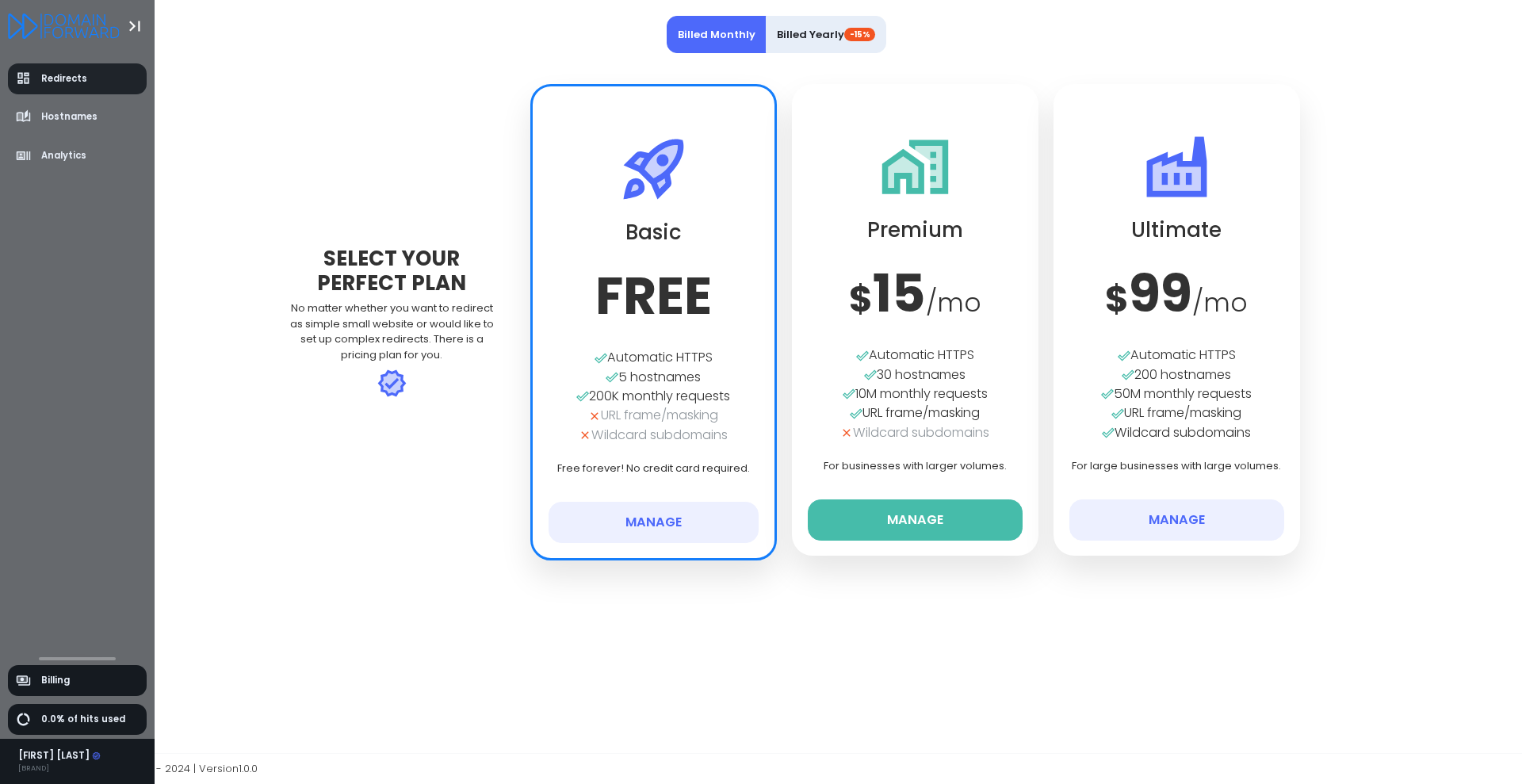 click on "Redirects" at bounding box center [78, 78] 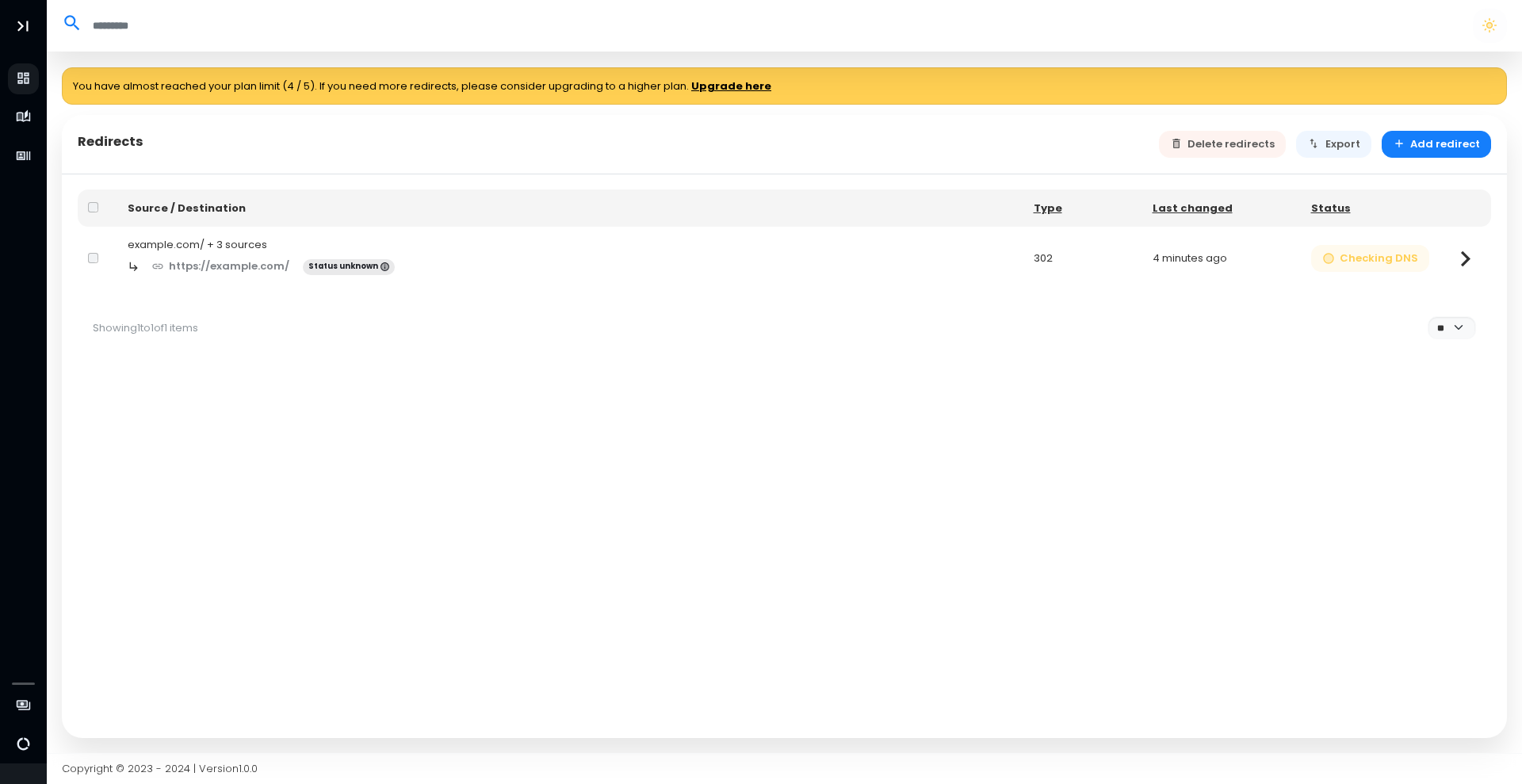 click on "Checking DNS" at bounding box center (1371, 258) 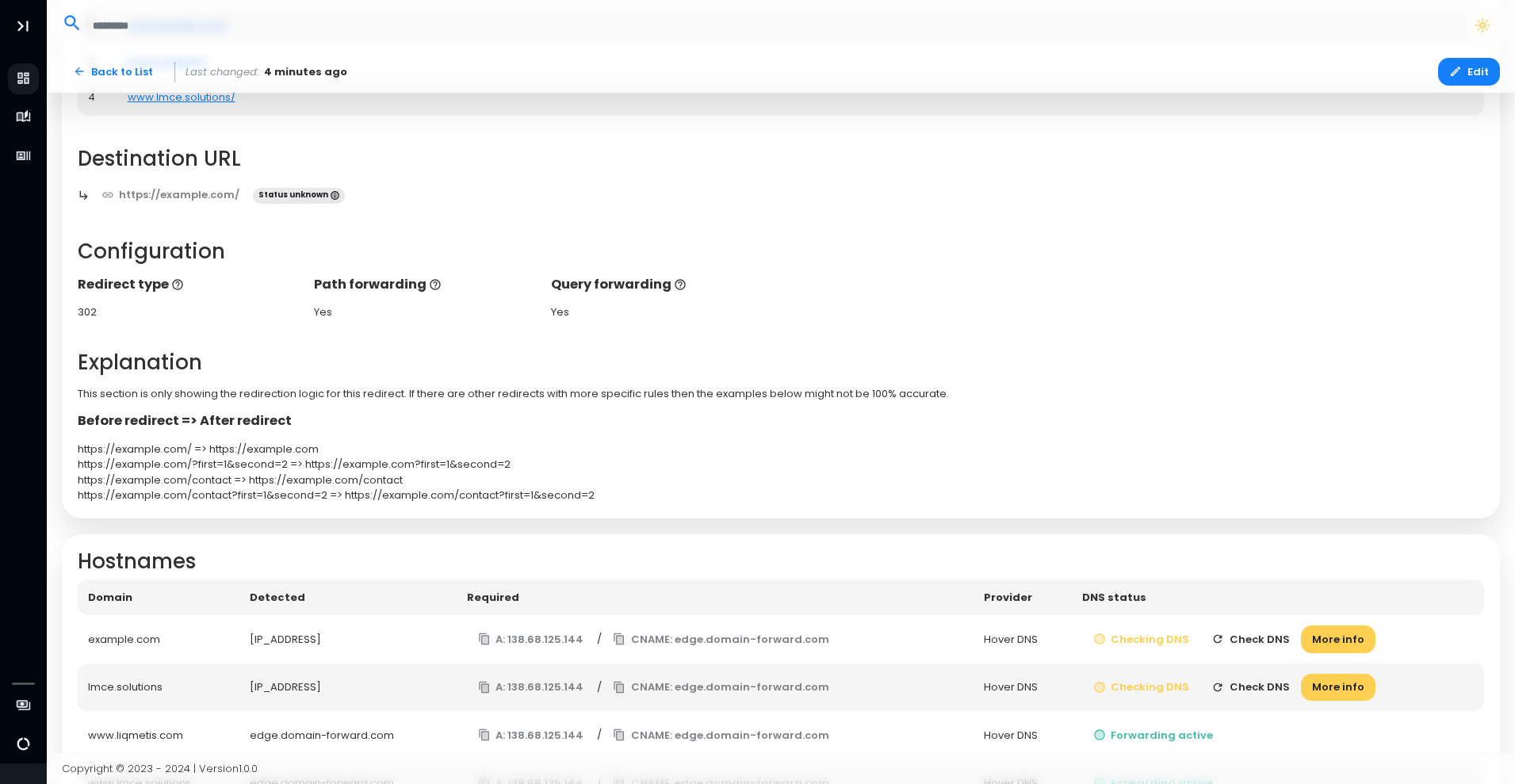 scroll, scrollTop: 360, scrollLeft: 0, axis: vertical 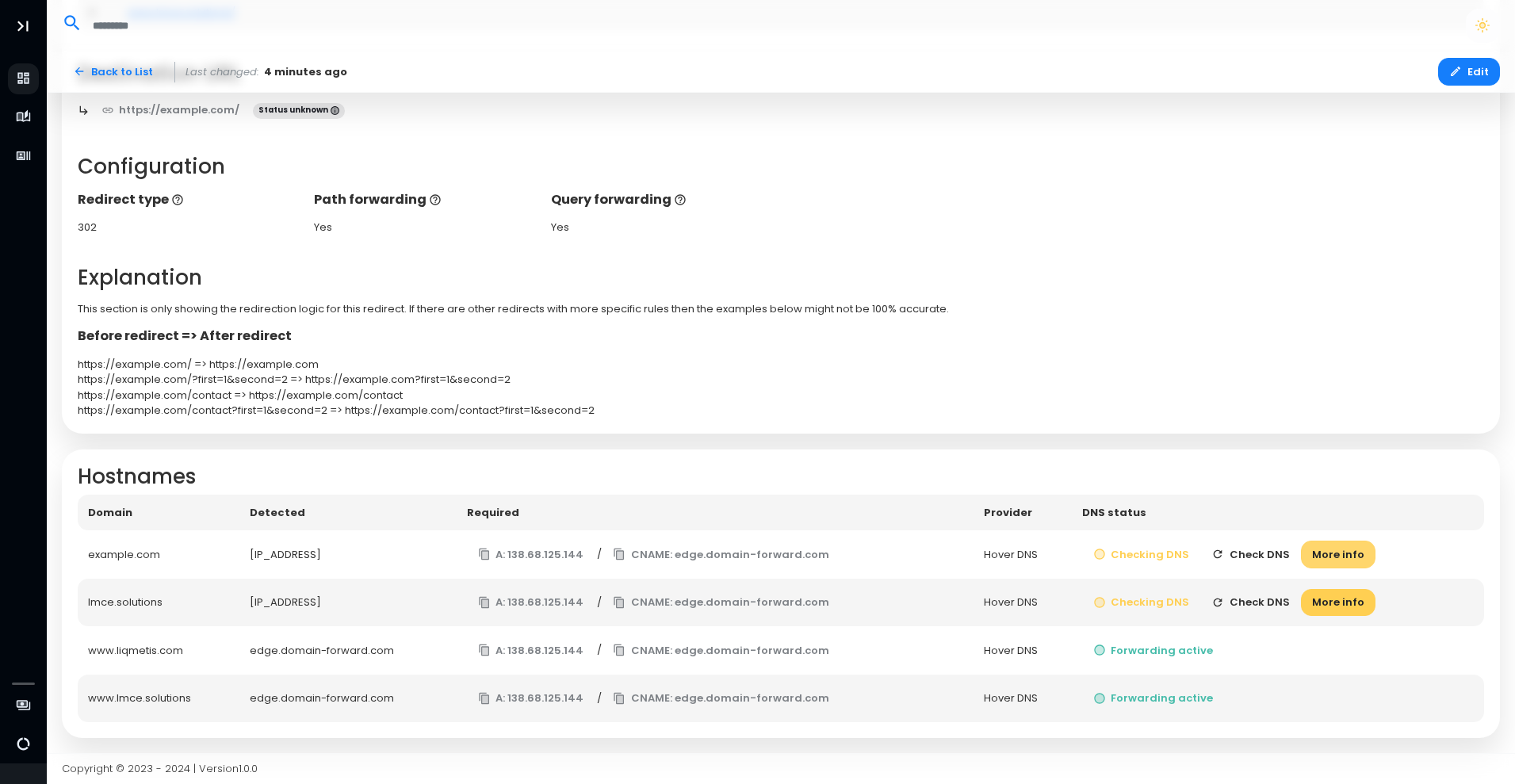 click on "More info" at bounding box center (1338, 554) 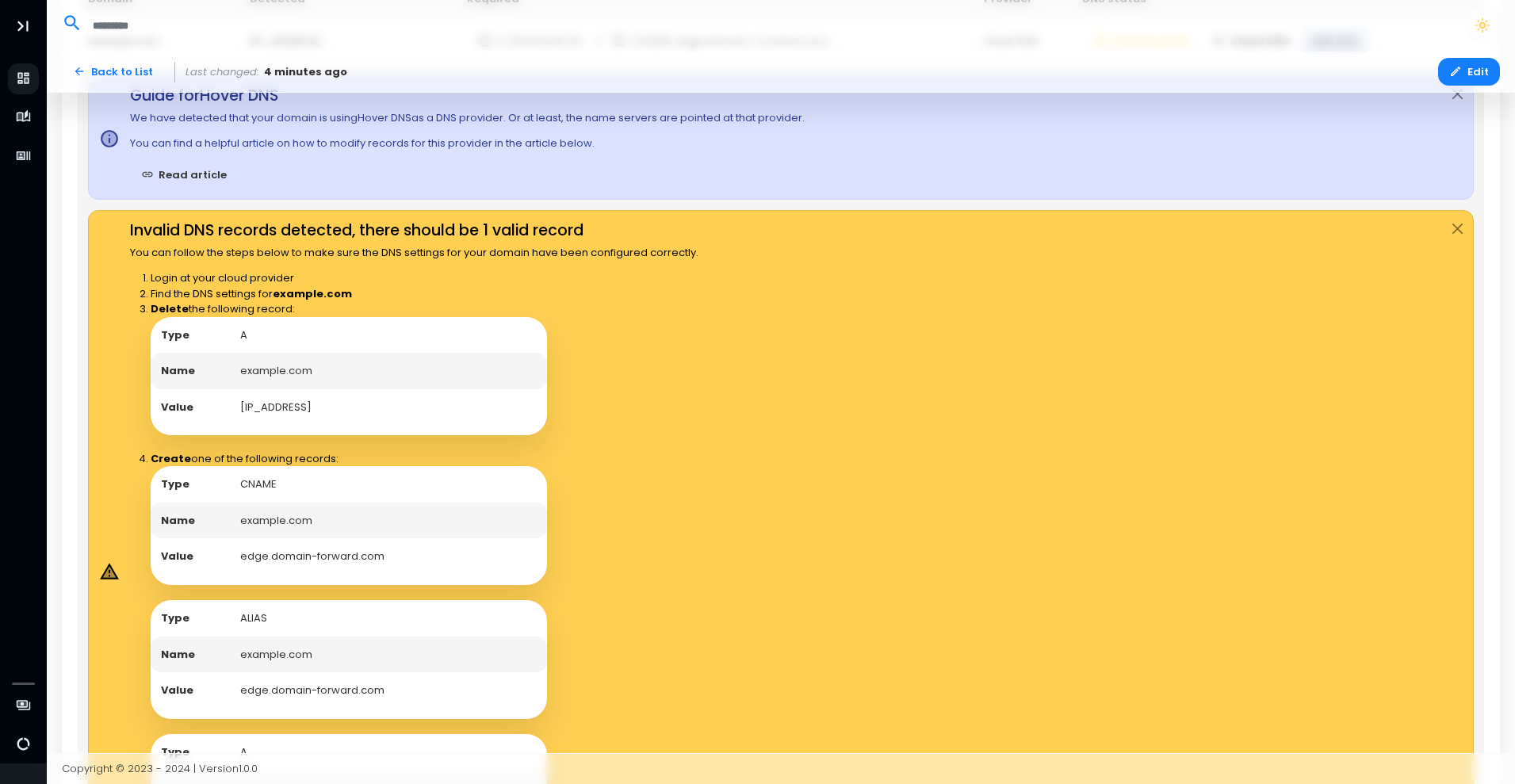 scroll, scrollTop: 875, scrollLeft: 0, axis: vertical 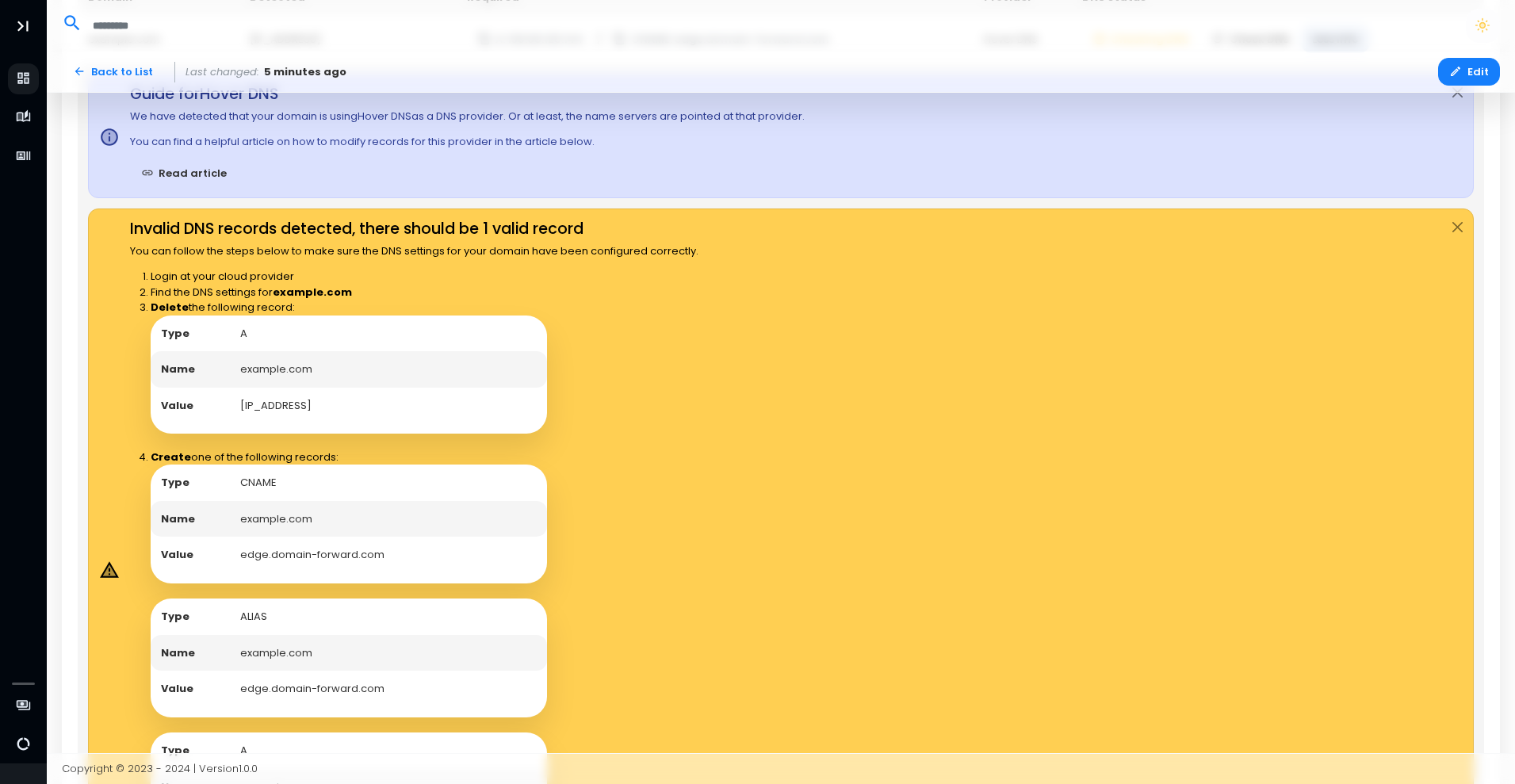 click at bounding box center (767, 25) 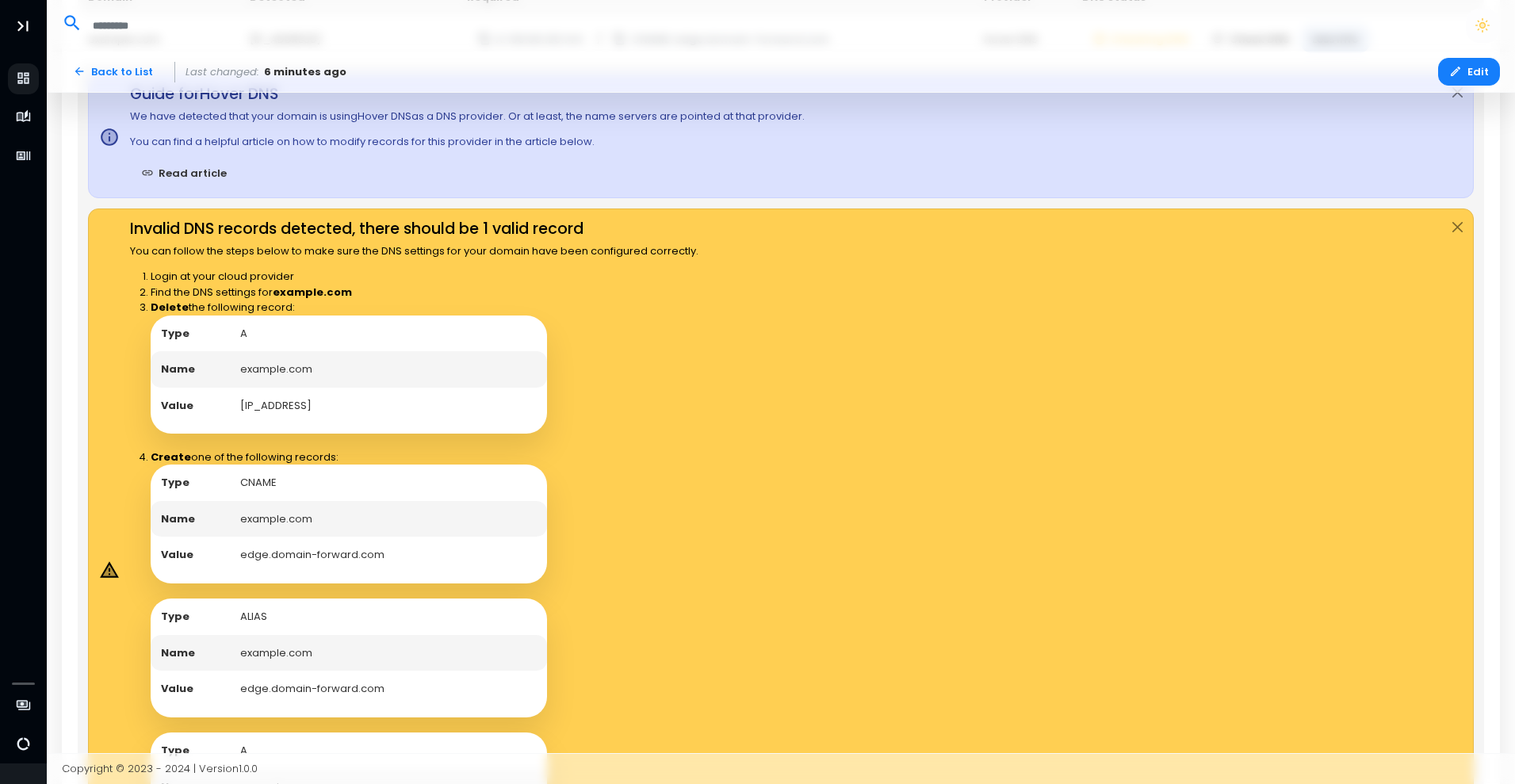 click on "Login at your cloud provider Find the DNS settings for  liqmetis.com Delete  the following record: Type A Name liqmetis.com Value 34.159.171.73 Create  one of the following records: Type CNAME Name liqmetis.com Value edge.domain-forward.com Type ALIAS Name liqmetis.com Value edge.domain-forward.com Type A Name liqmetis.com Value 138.68.125.144 Save your changes and wait until the changes are applied." at bounding box center (414, 576) 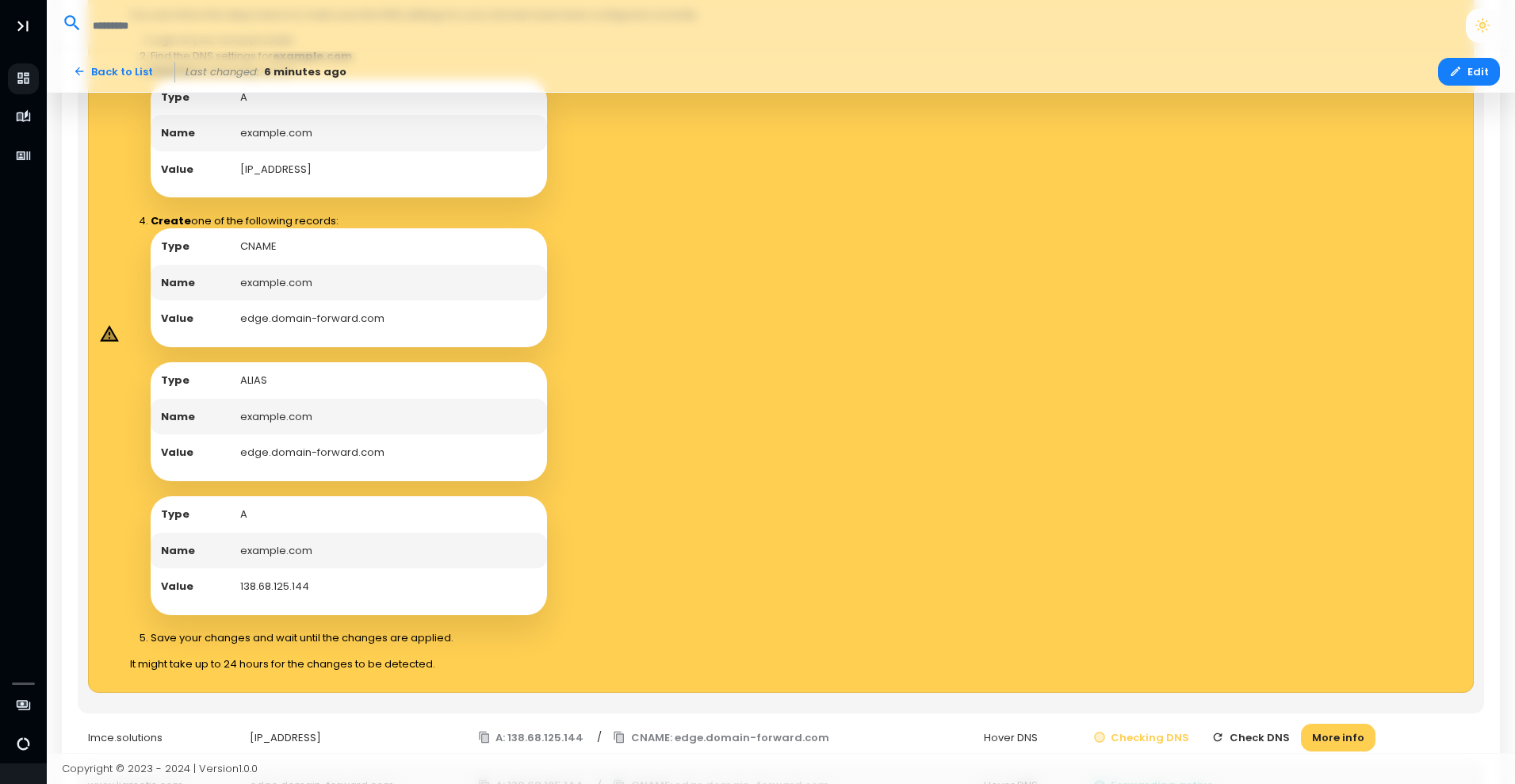 scroll, scrollTop: 1192, scrollLeft: 0, axis: vertical 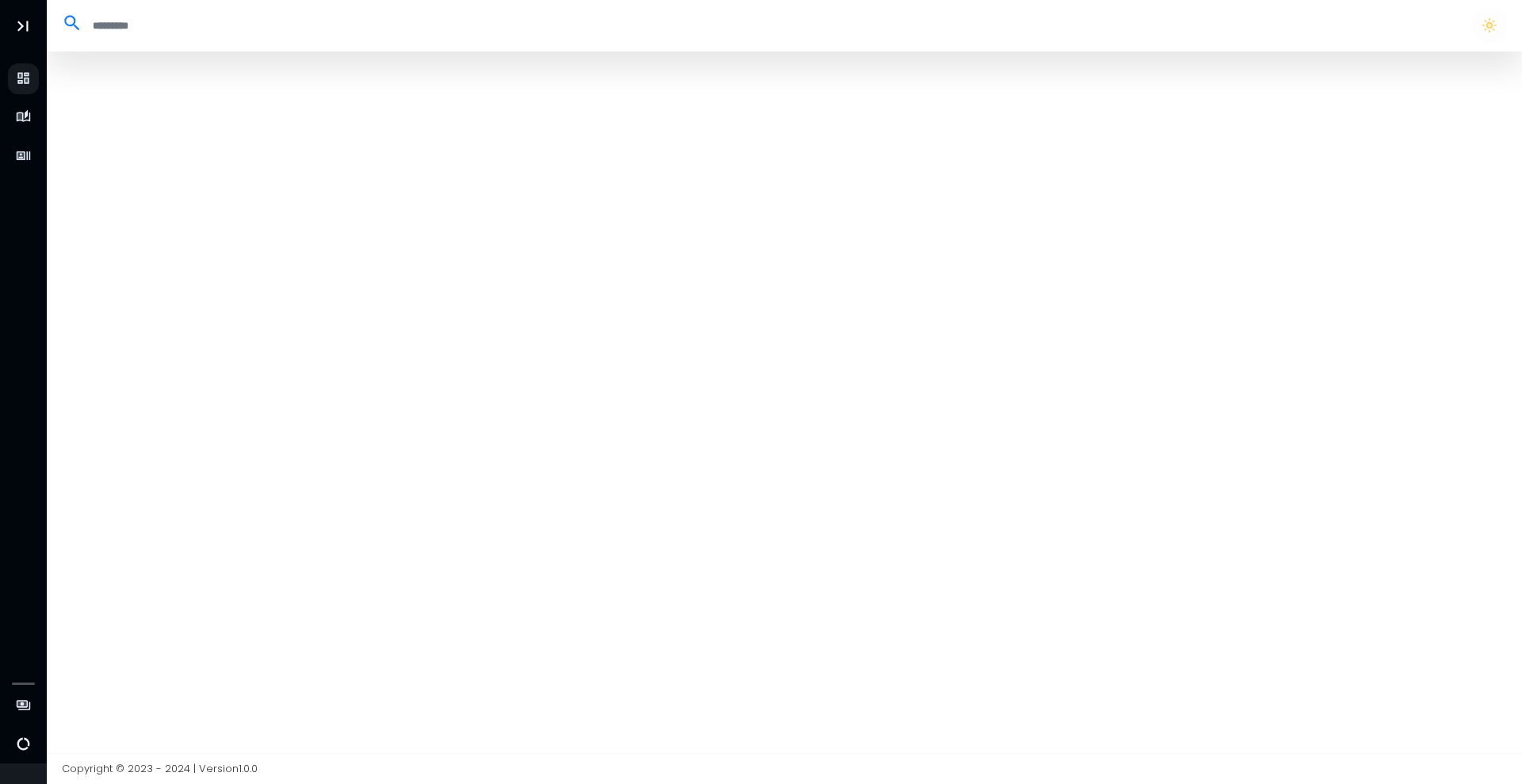 click at bounding box center (785, 402) 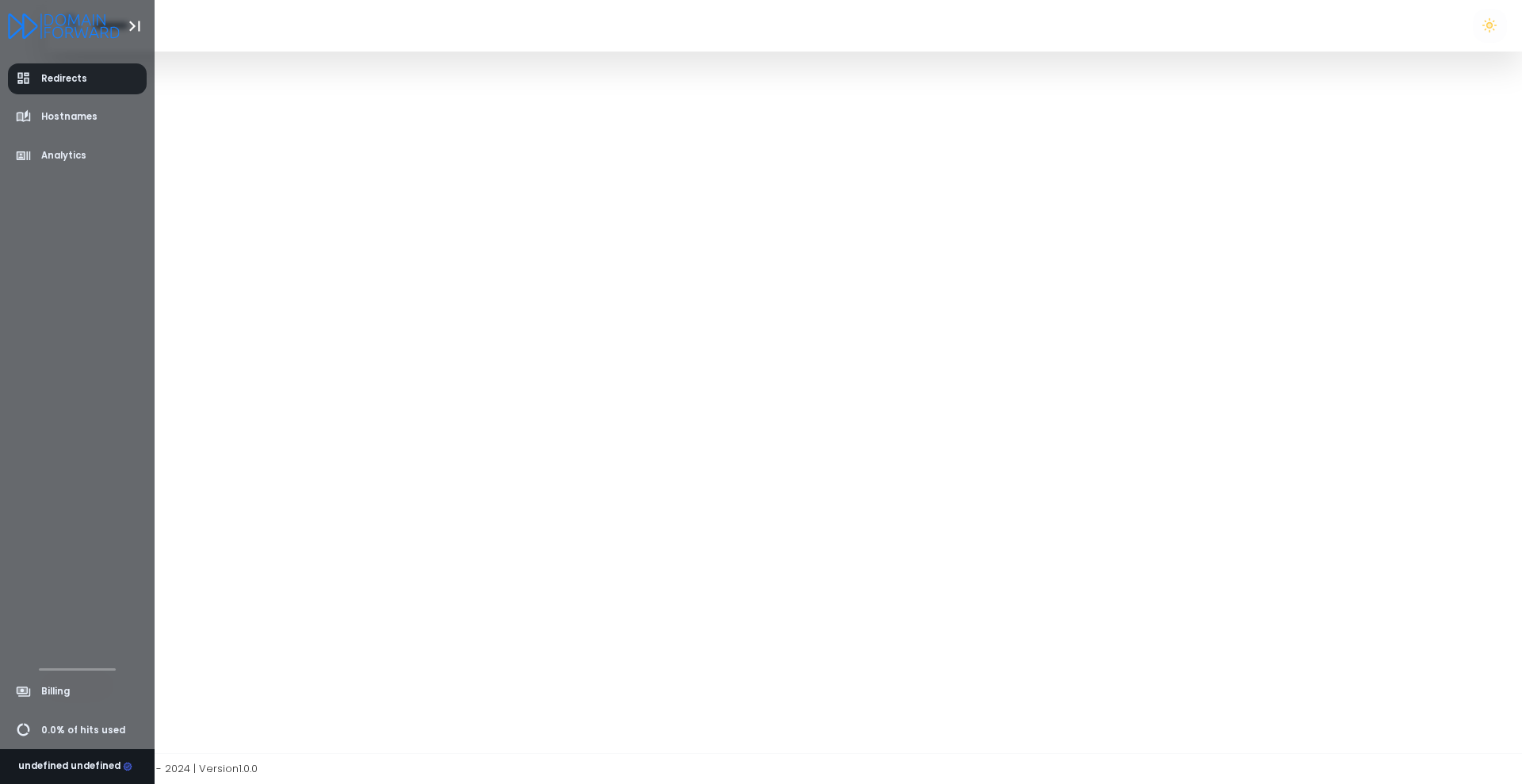 click on "Redirects" at bounding box center (64, 78) 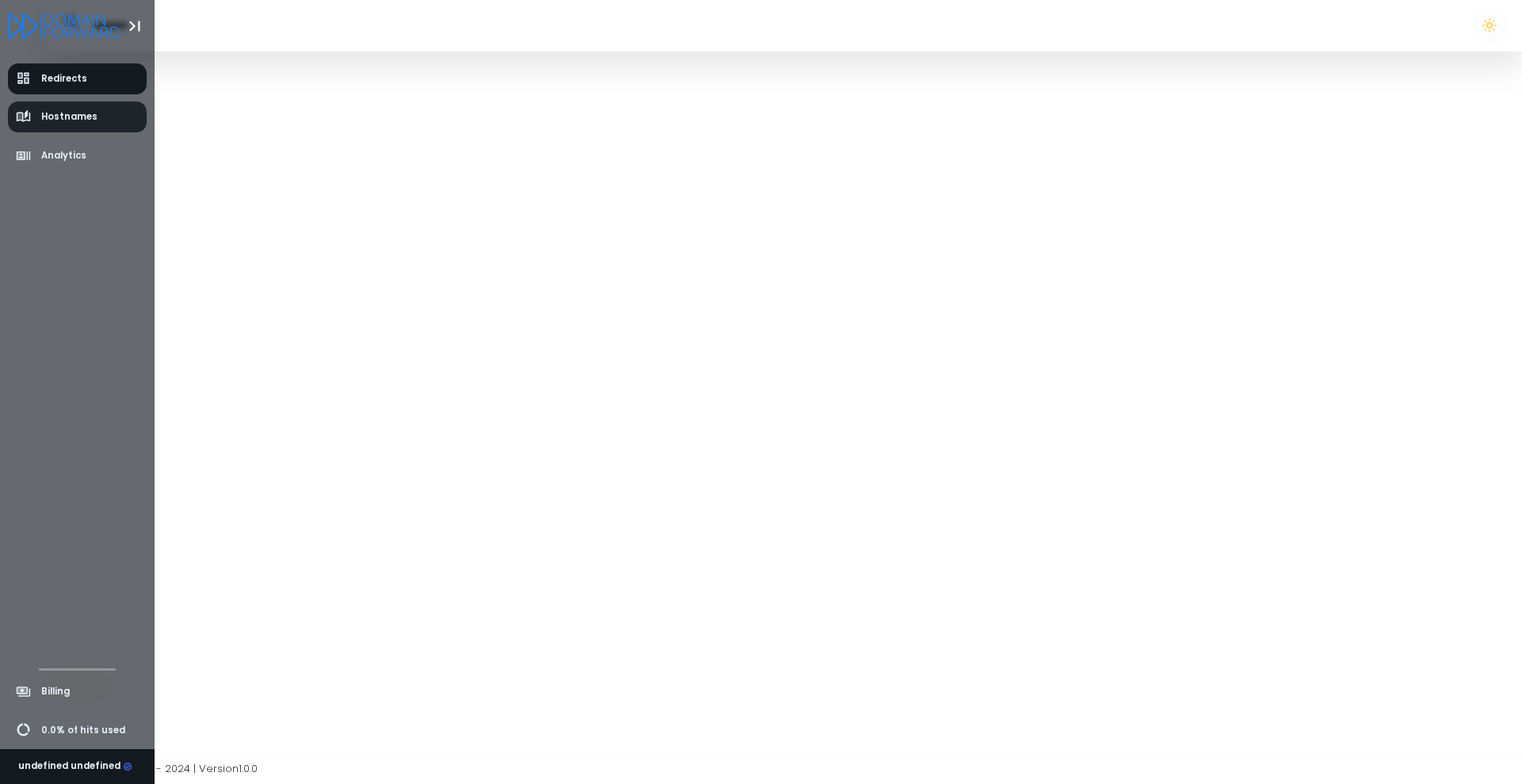 click 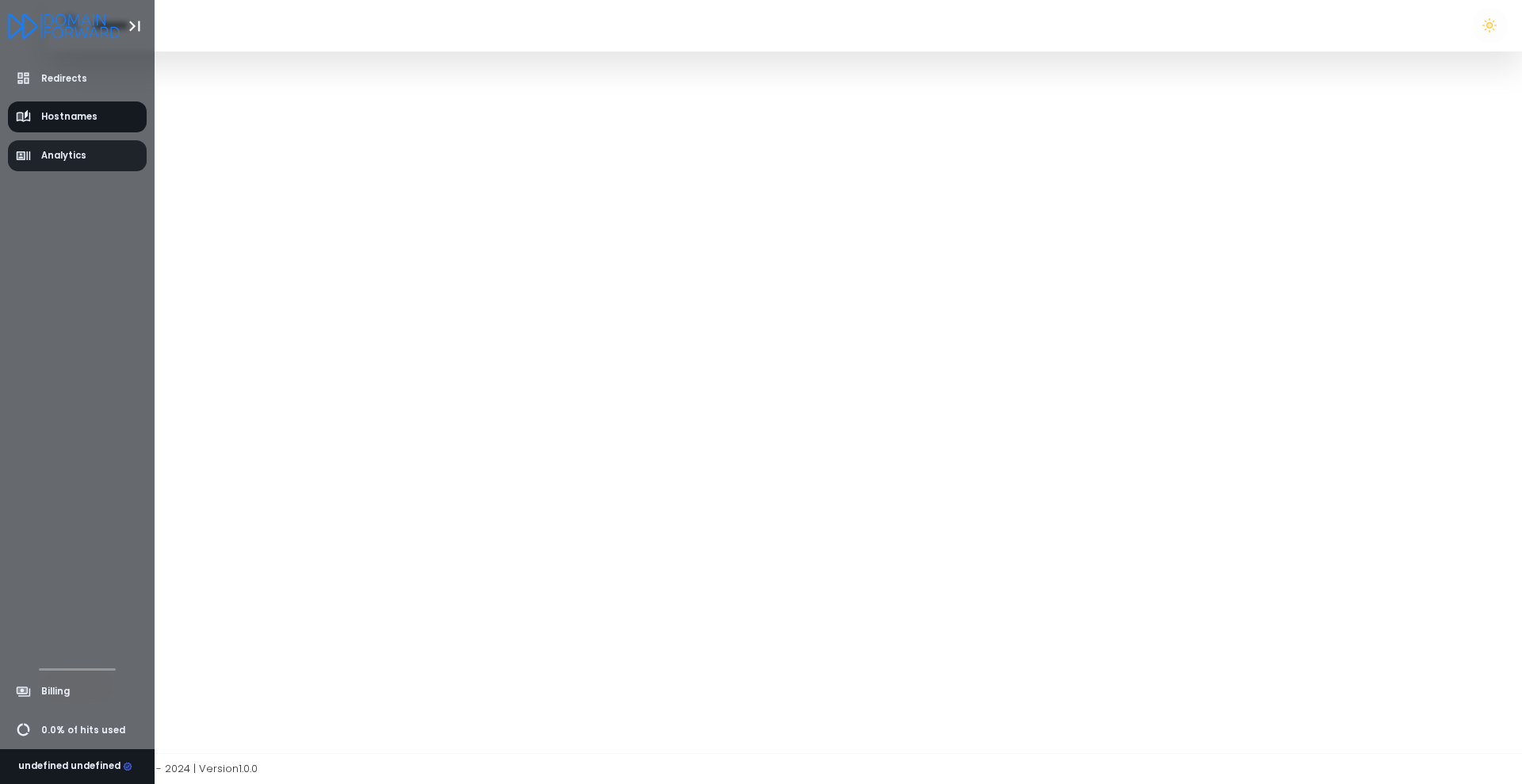click on "Analytics" at bounding box center (63, 155) 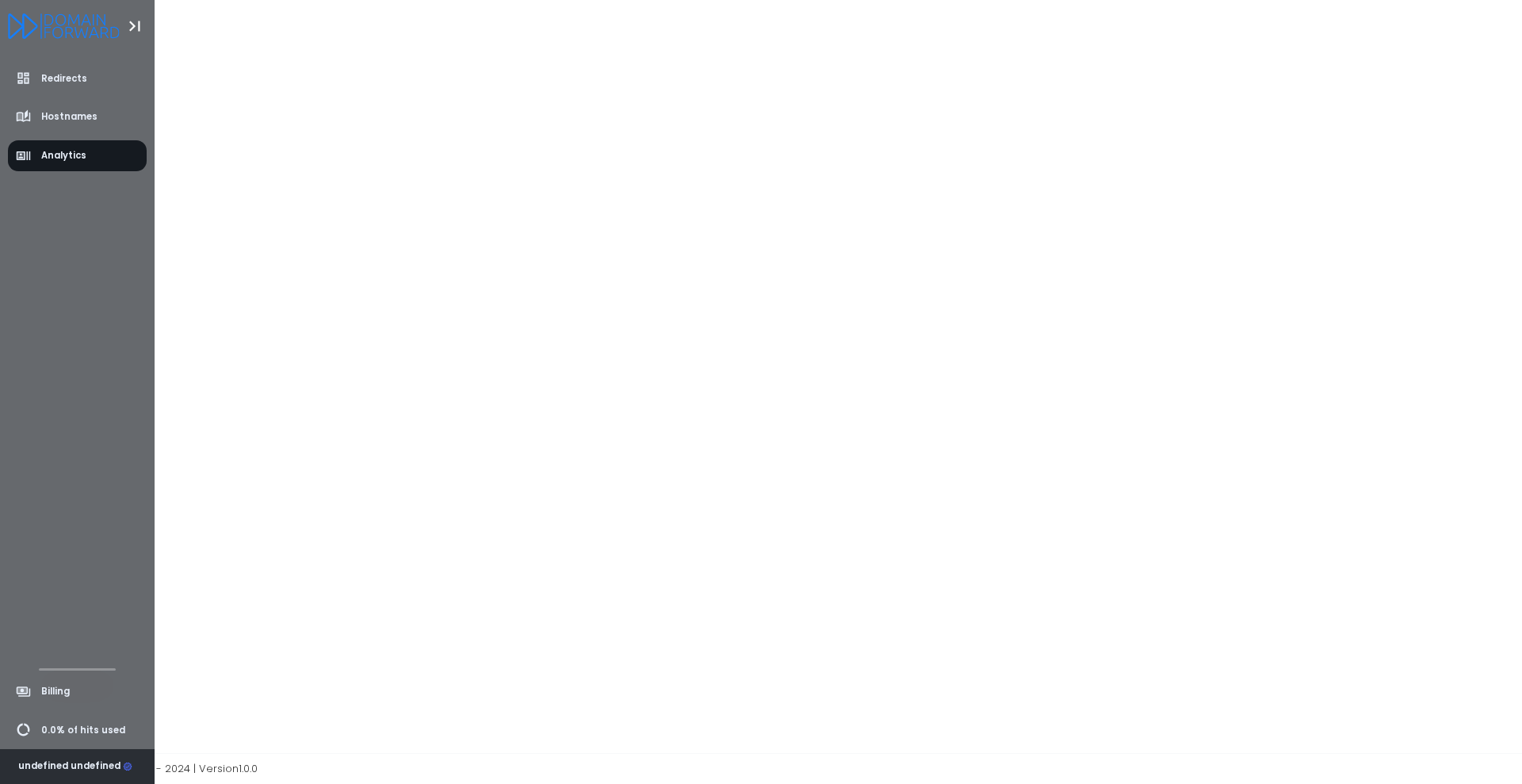 click on "undefined undefined" at bounding box center [77, 767] 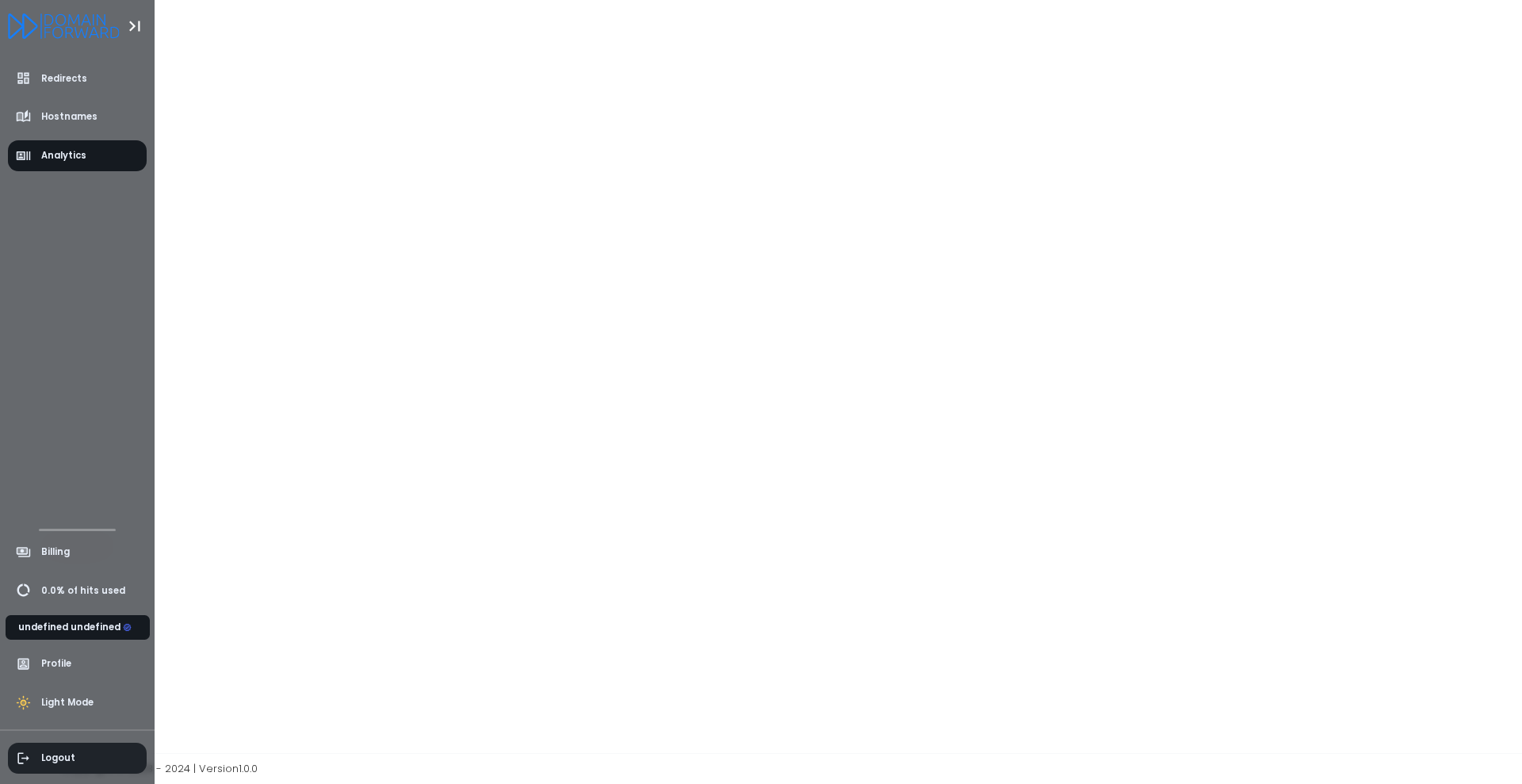 click on "Logout" at bounding box center (58, 758) 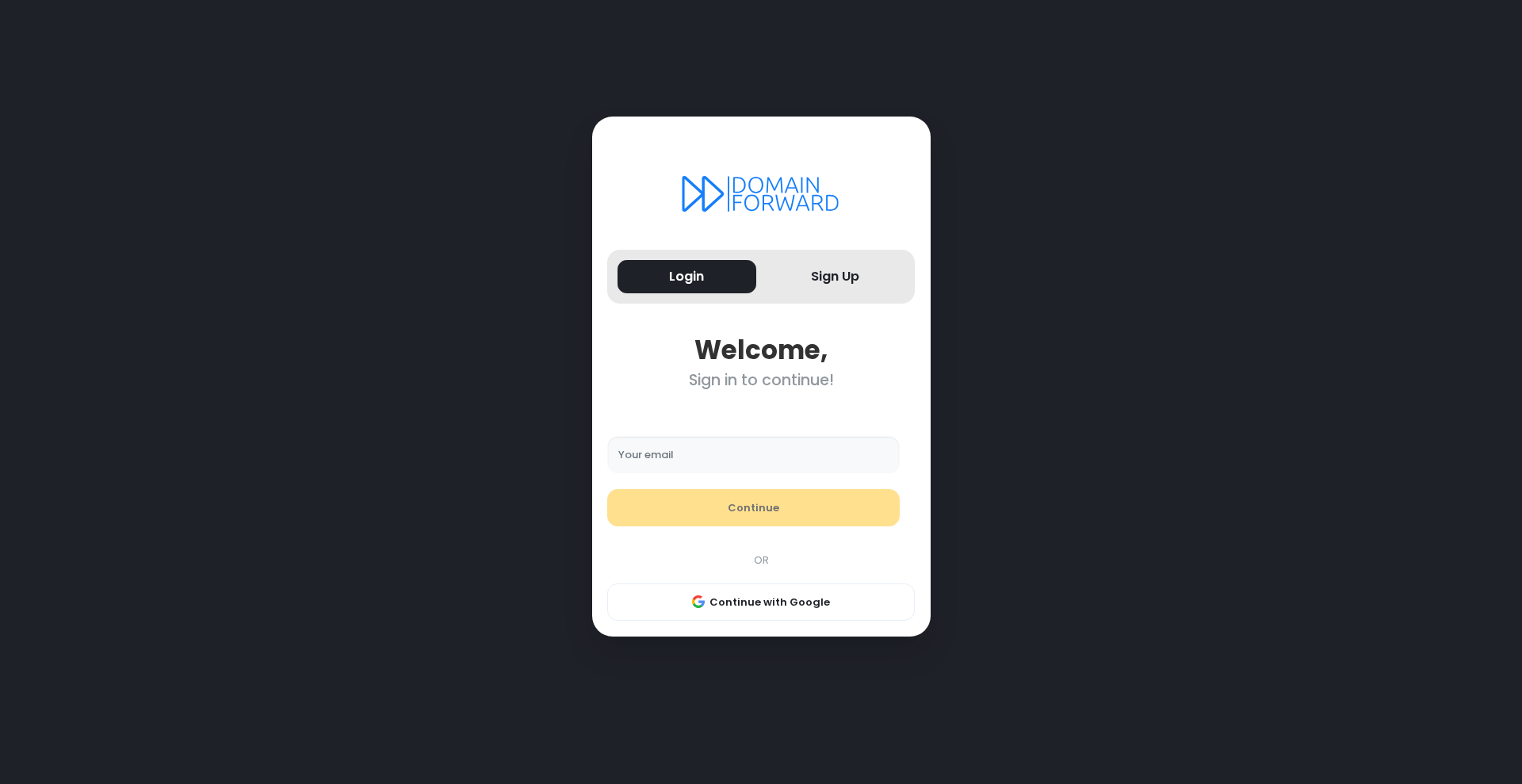 click on "Your email" at bounding box center [753, 455] 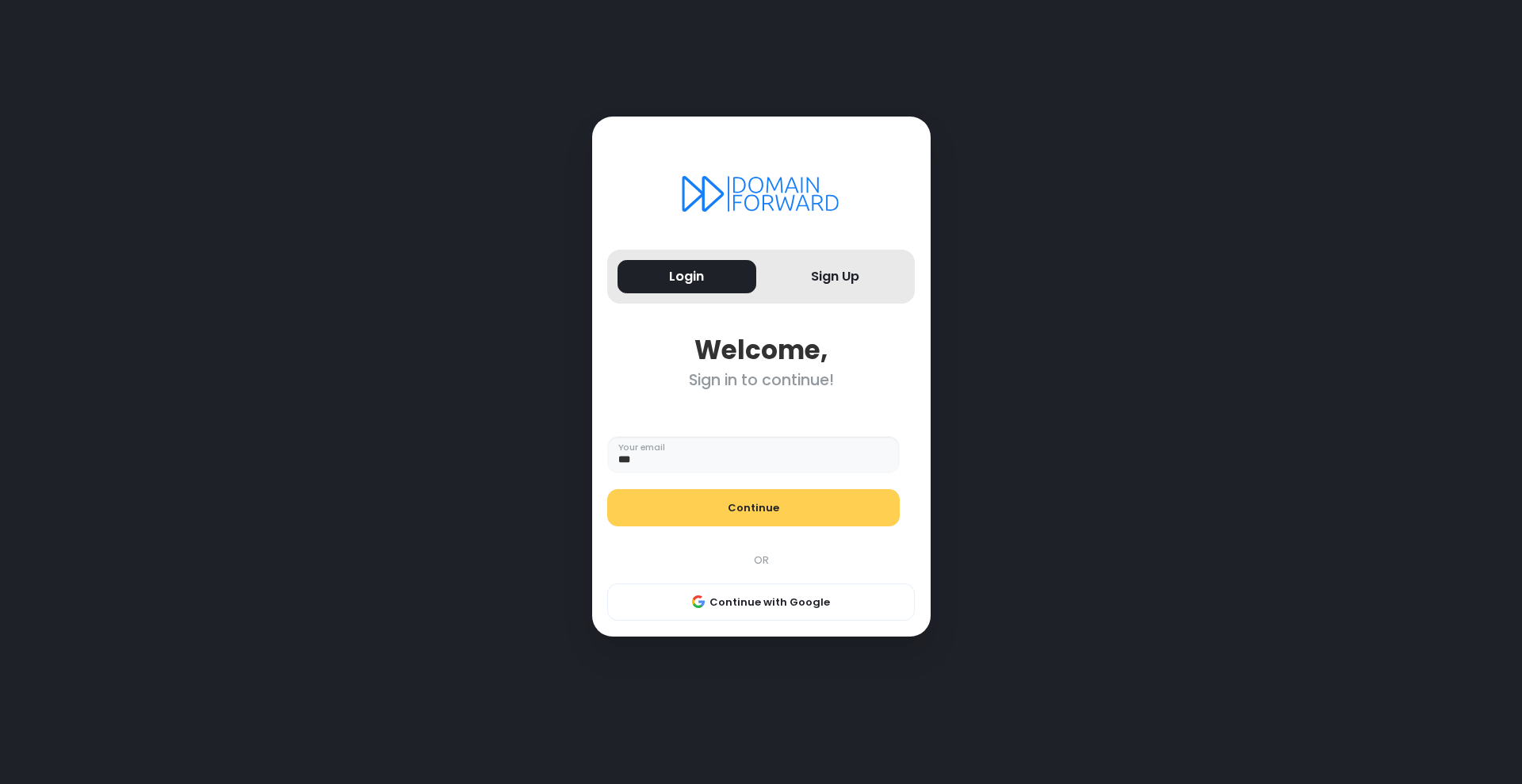 type on "**********" 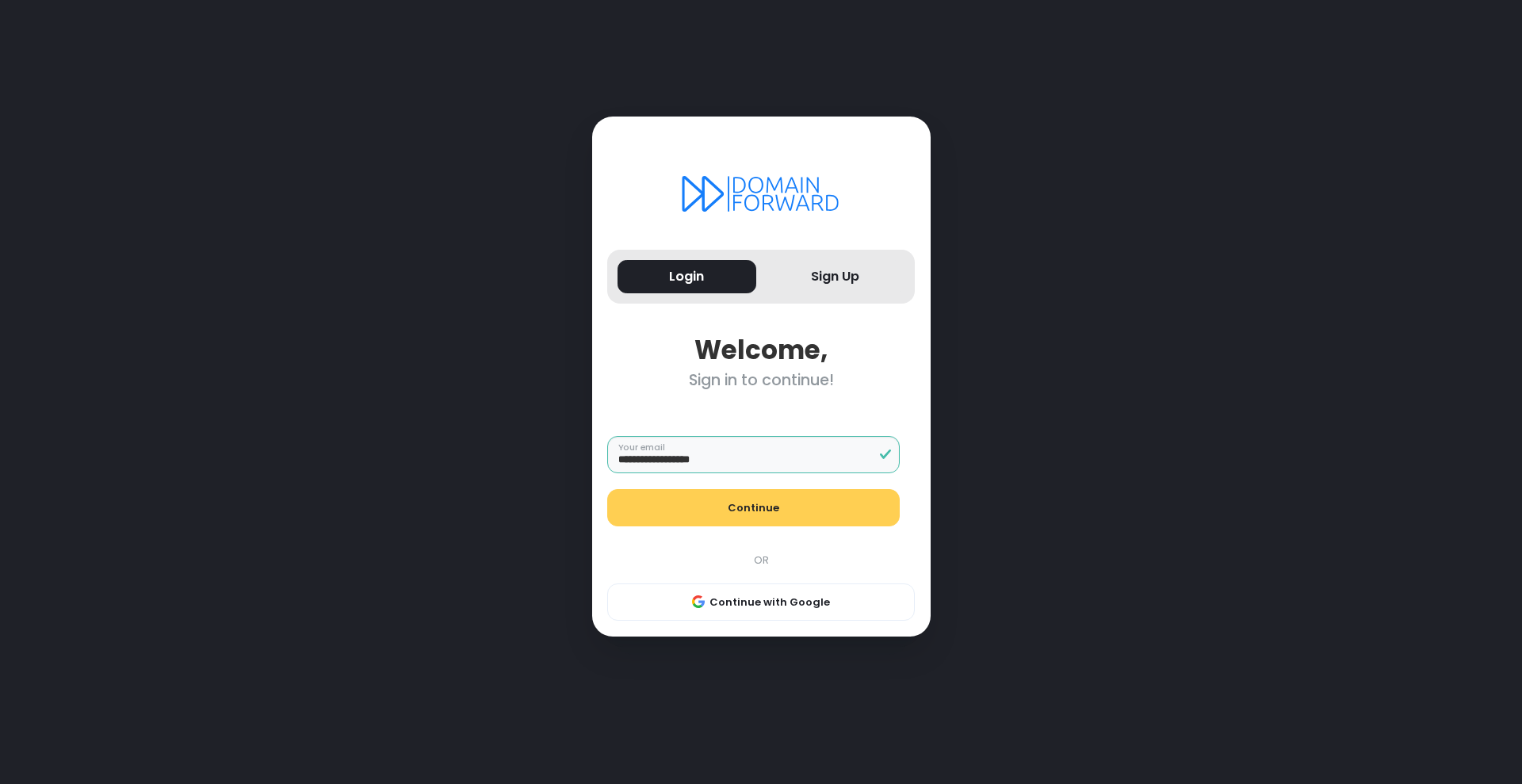type 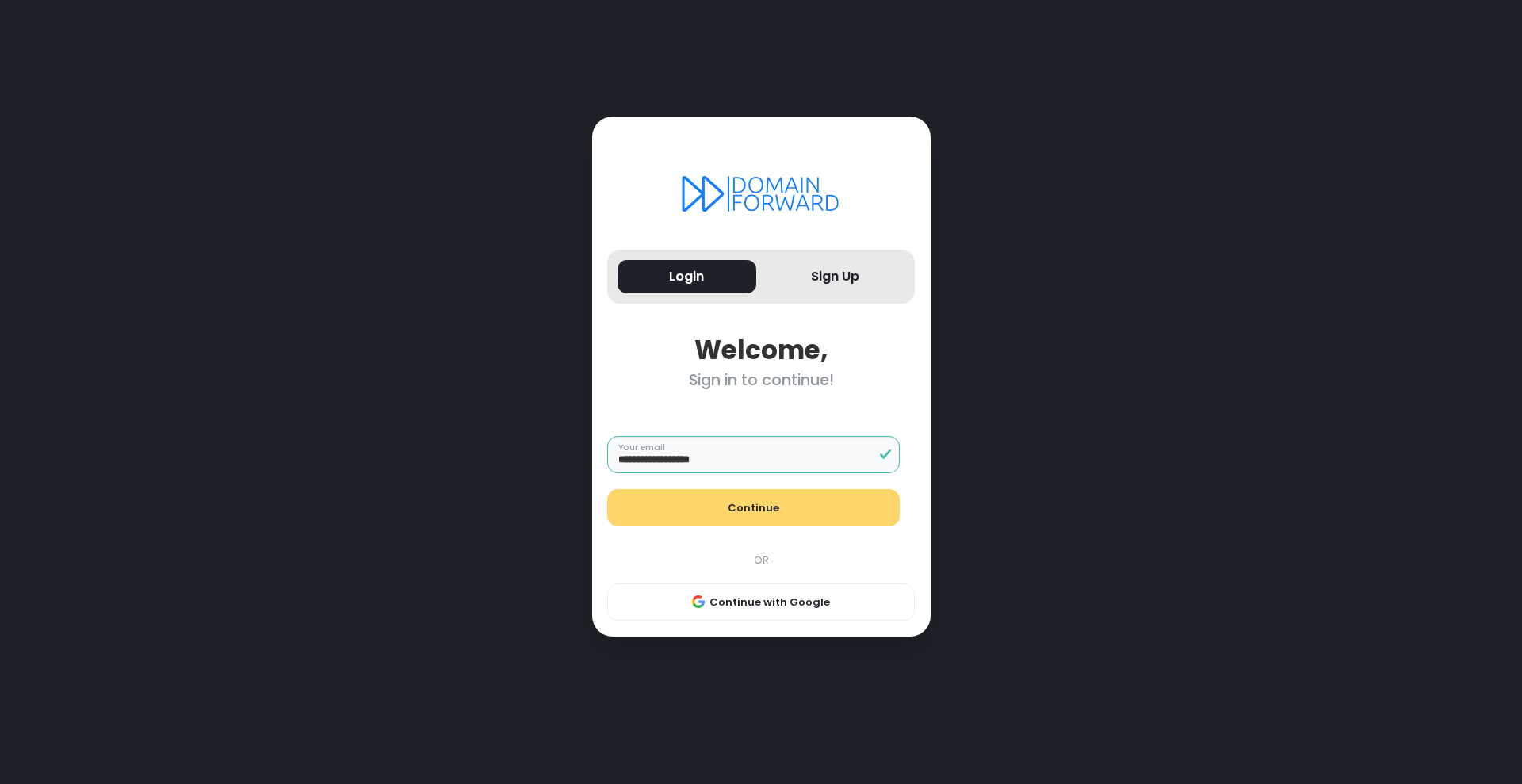 click on "Continue" at bounding box center (753, 508) 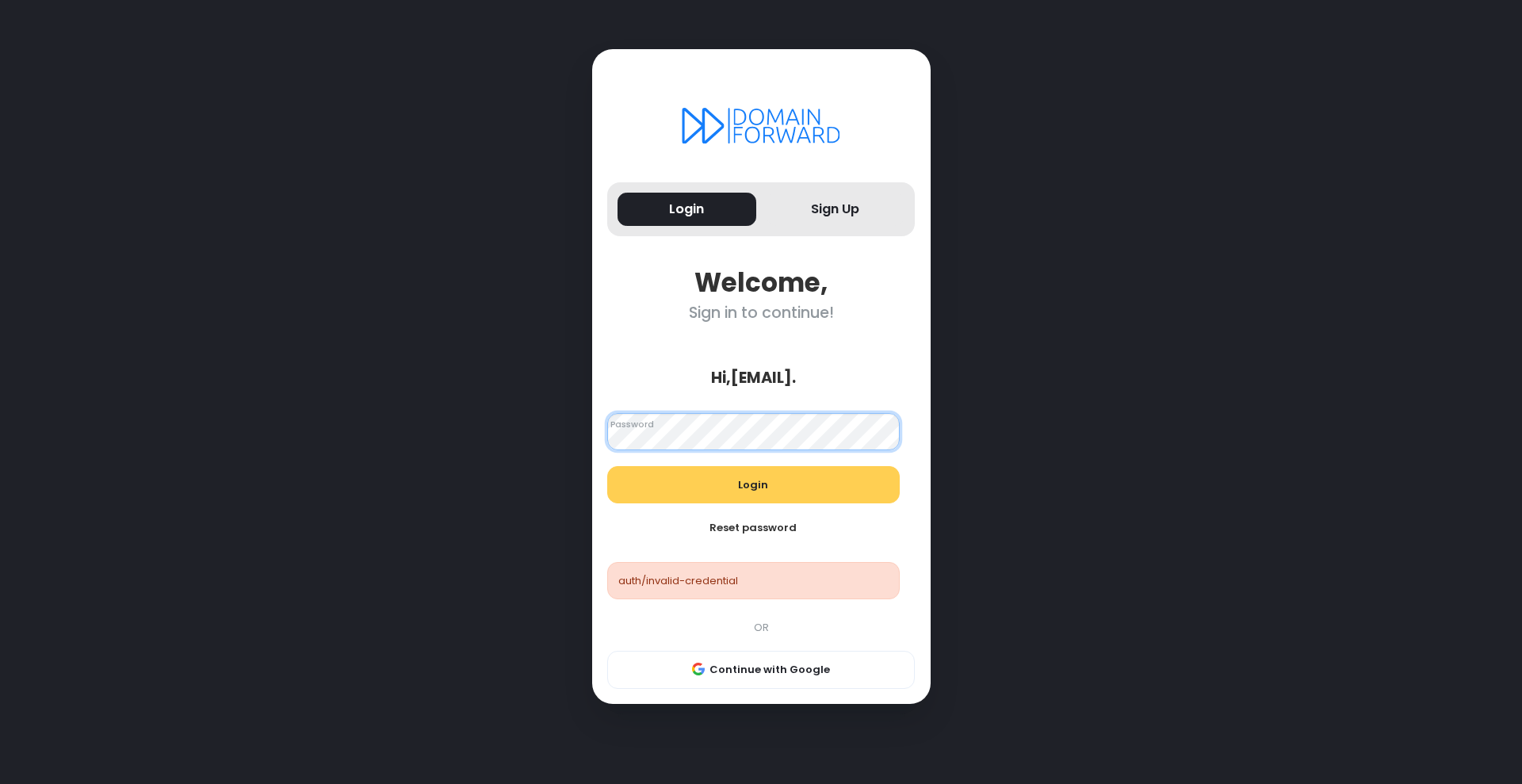 click on "Login Sign Up Welcome, Sign in to continue! Hi, [EMAIL] . Looks good! Password Login Reset password auth/invalid-credential OR Continue with Google" at bounding box center (761, 392) 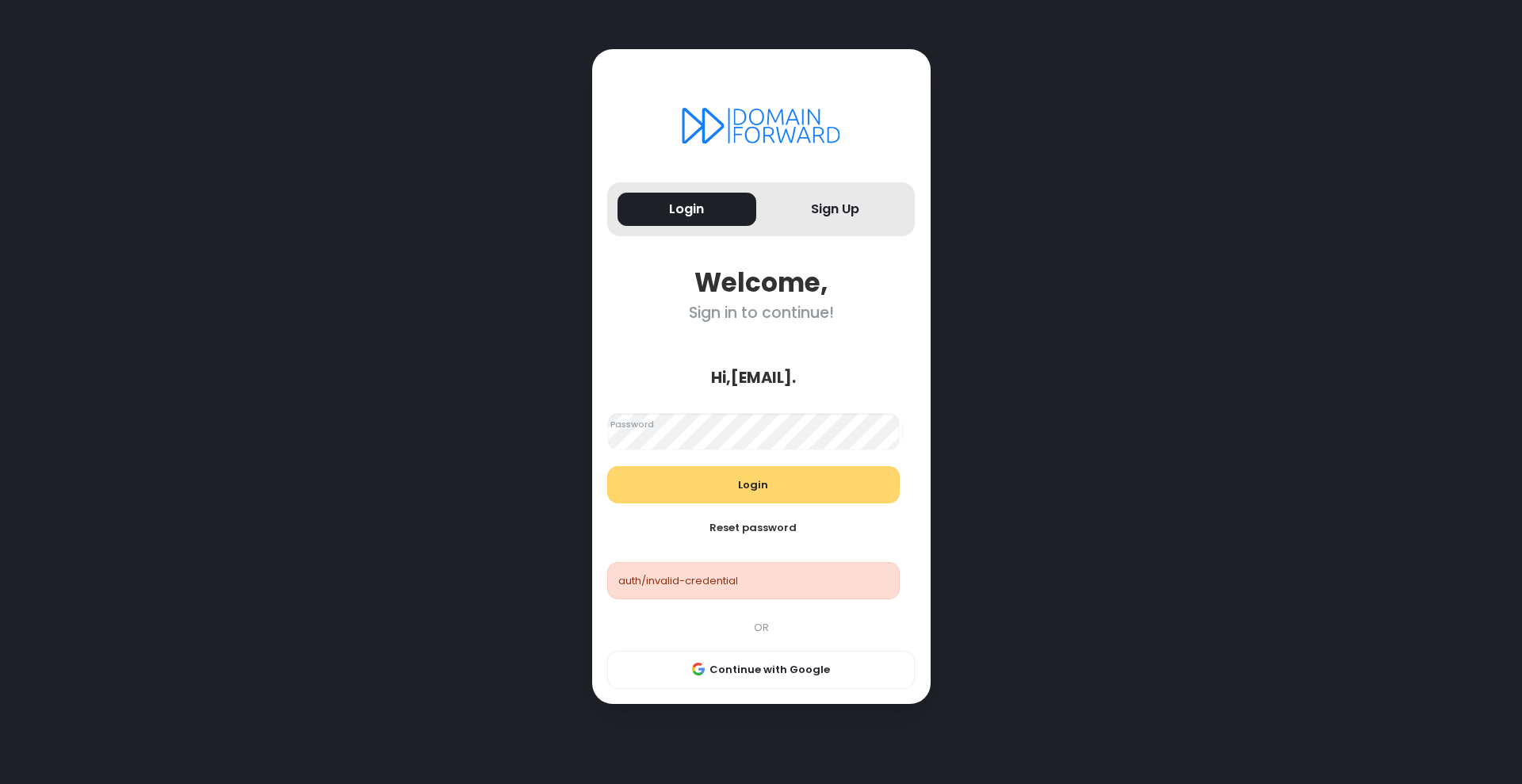 click on "Login" at bounding box center [753, 485] 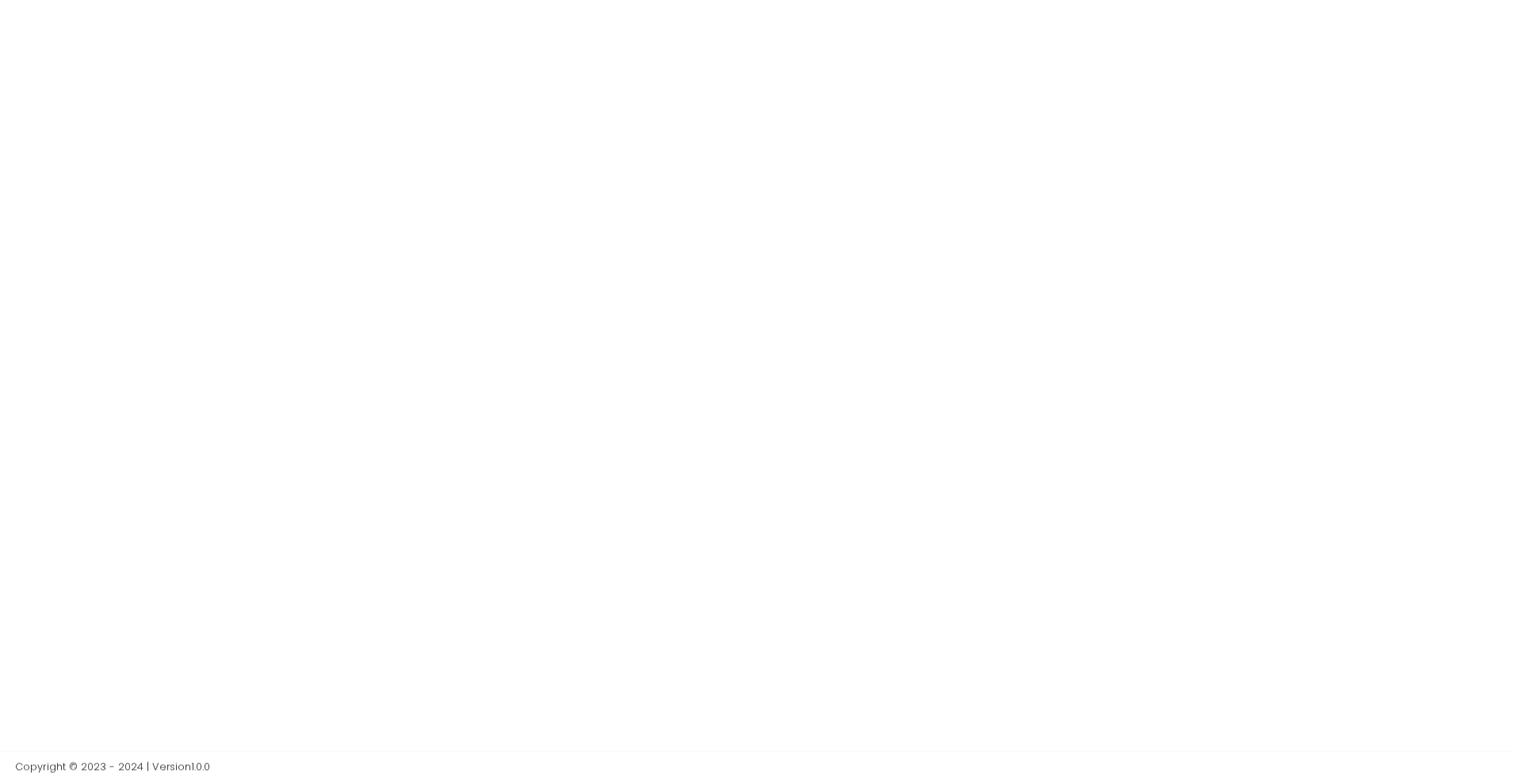 scroll, scrollTop: 0, scrollLeft: 0, axis: both 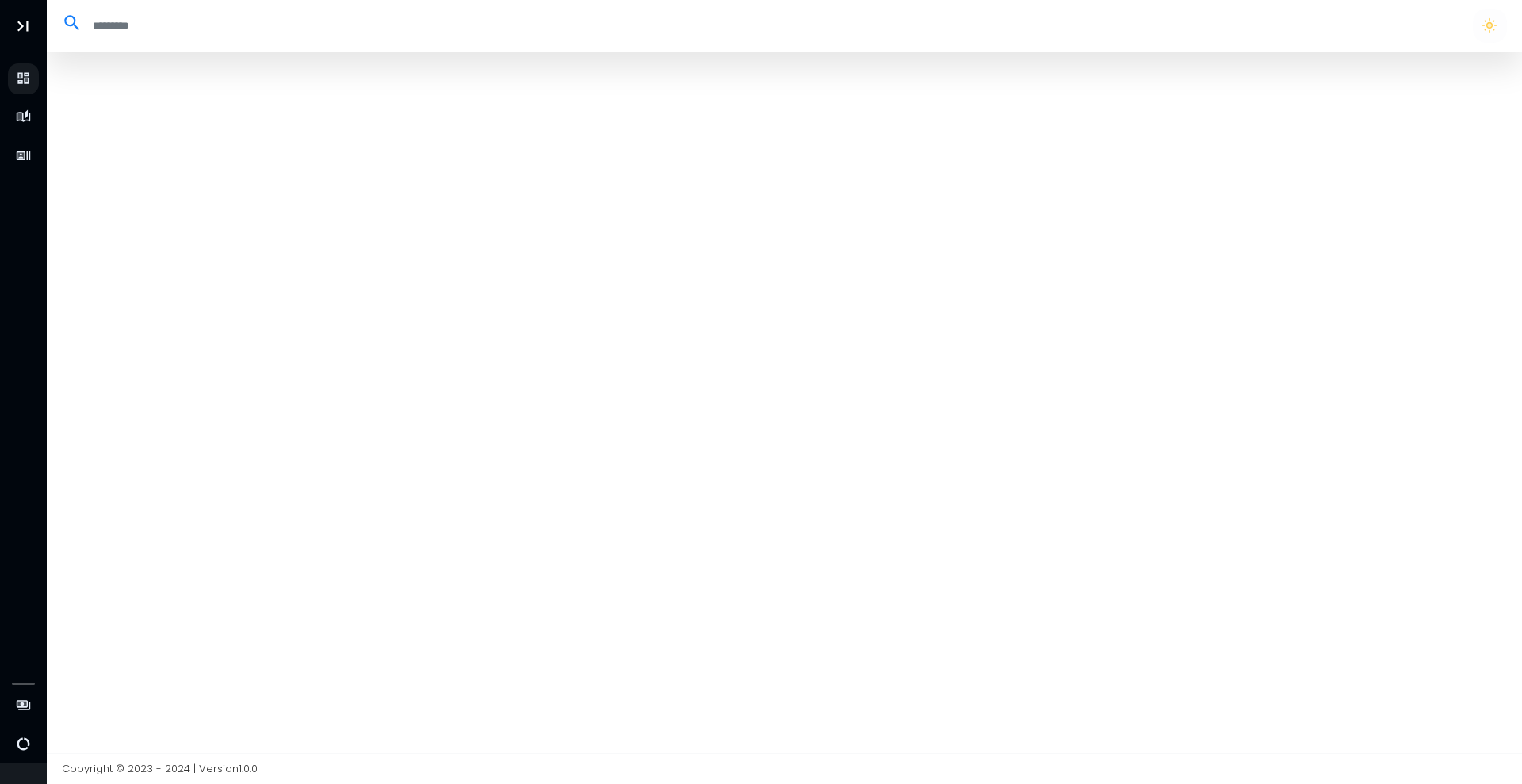 select on "**" 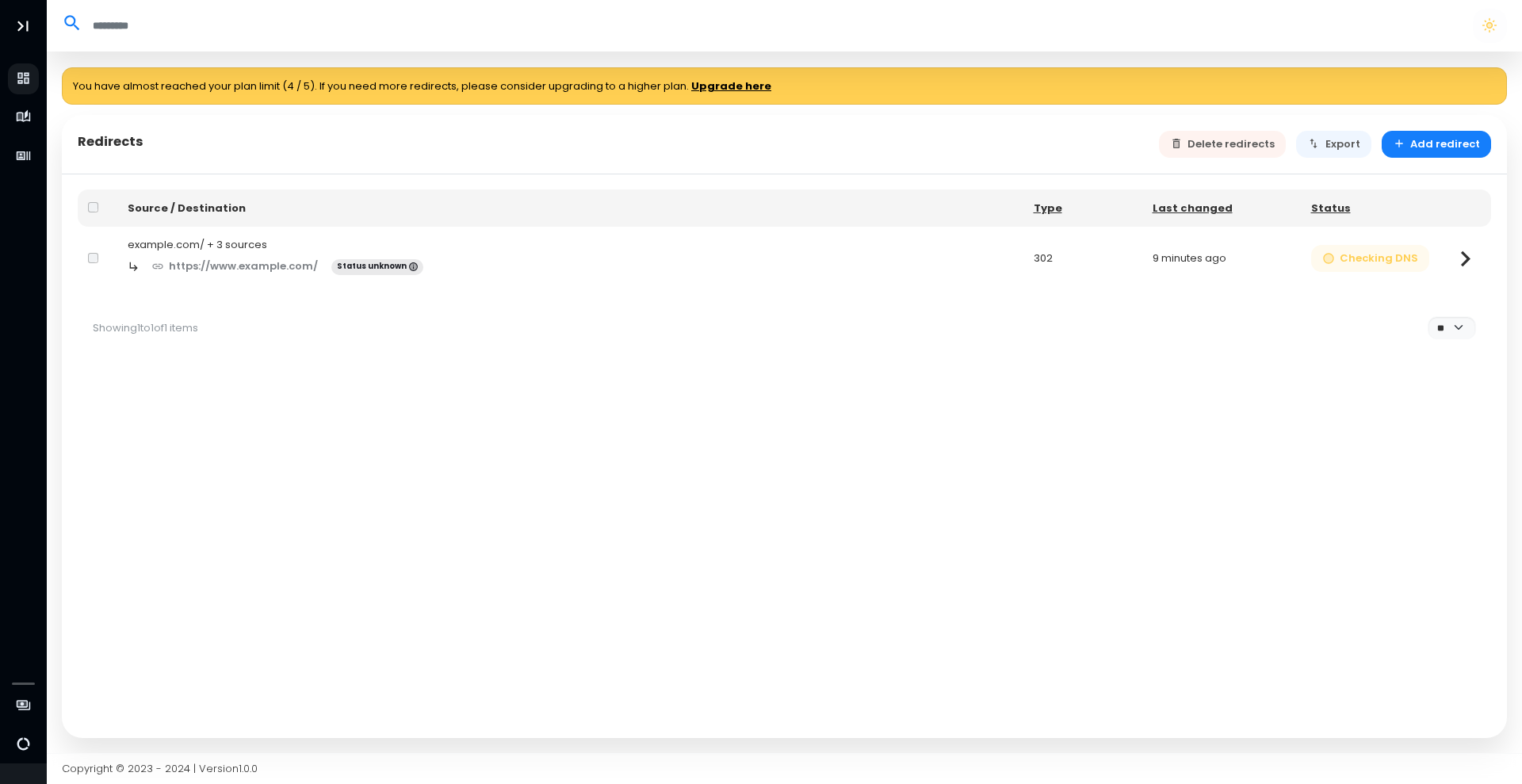 click on "Checking DNS" at bounding box center (1371, 258) 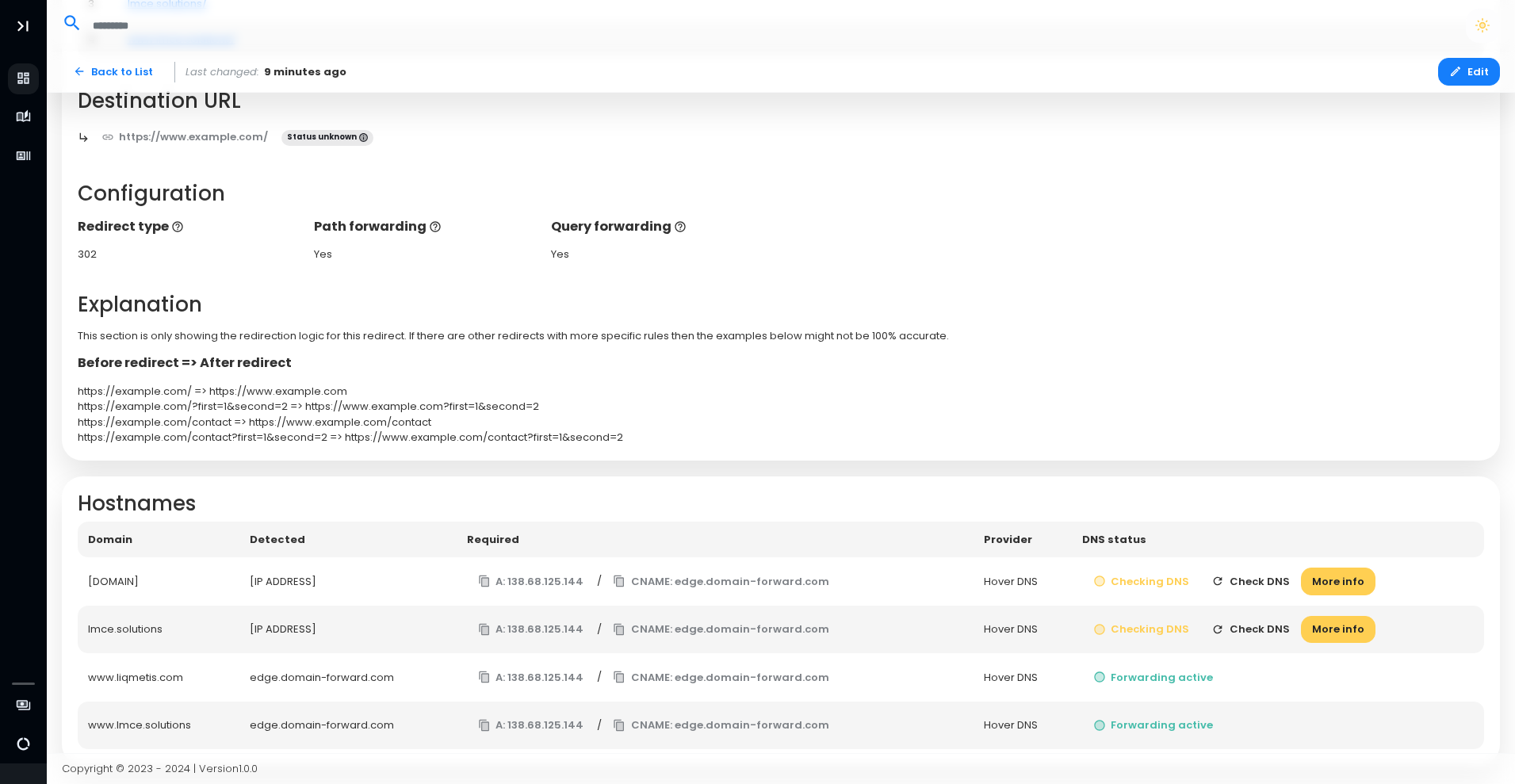 scroll, scrollTop: 360, scrollLeft: 0, axis: vertical 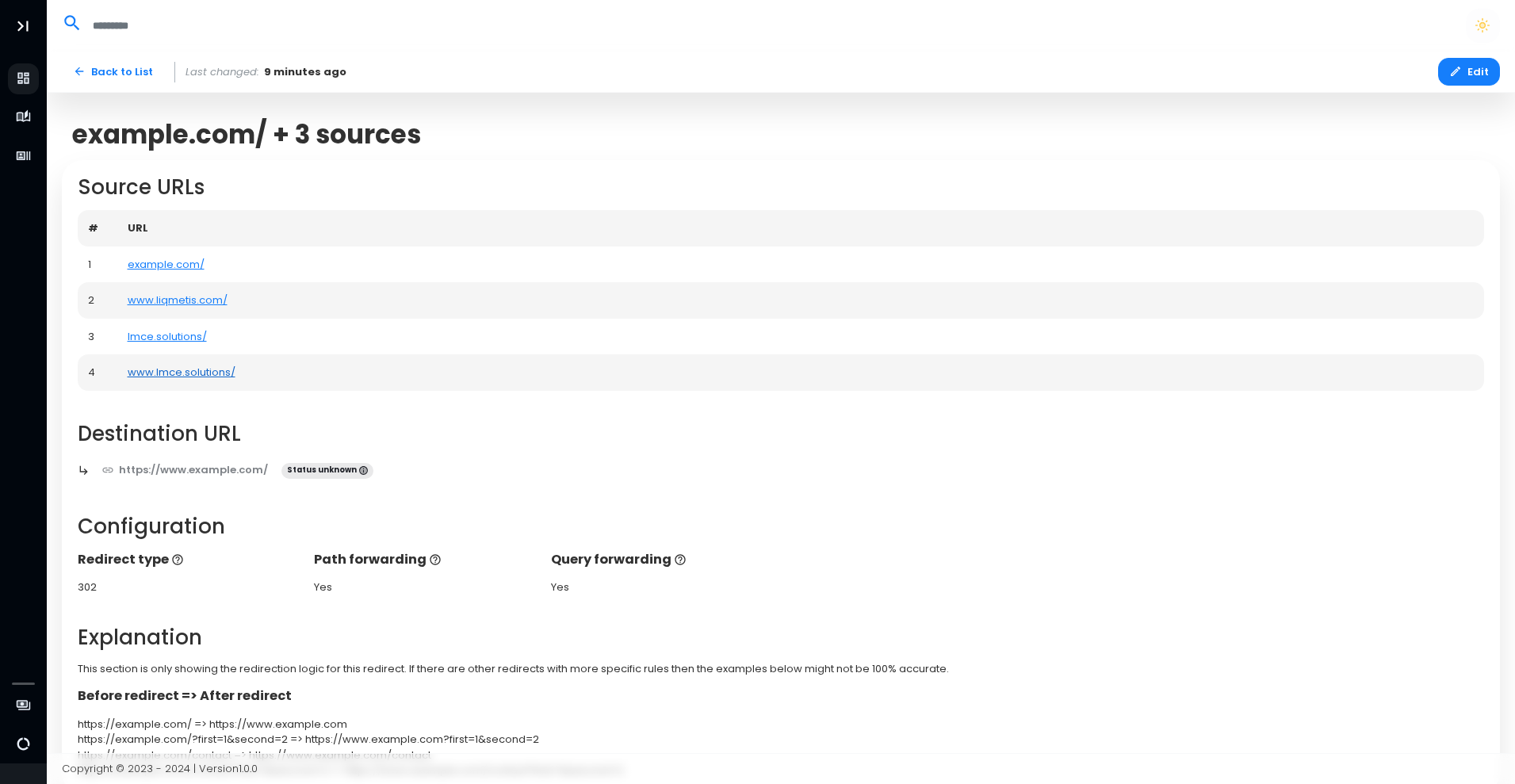 click on "www.lmce.solutions/" at bounding box center [182, 372] 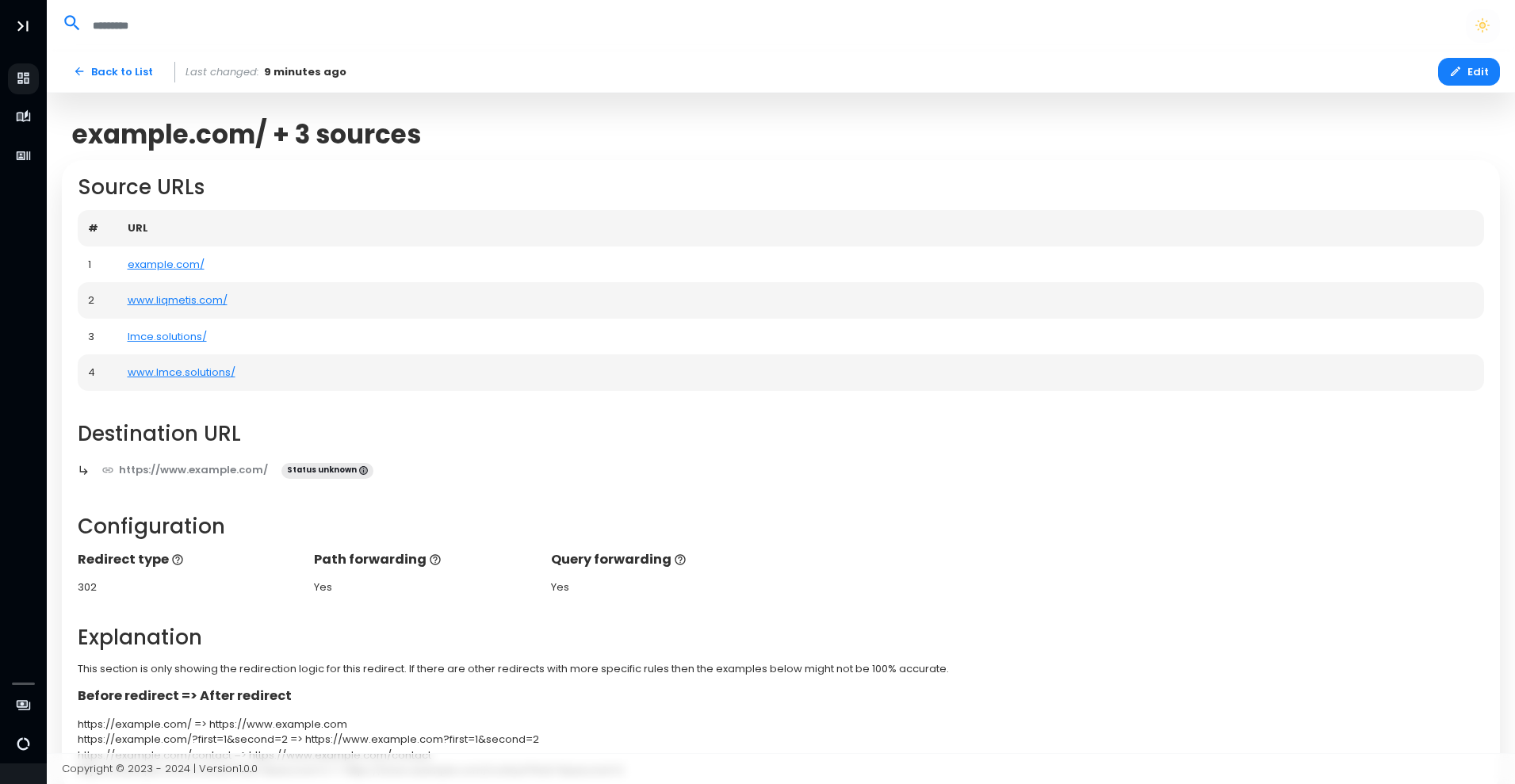 click on "www.liqmetis.com/" at bounding box center (801, 300) 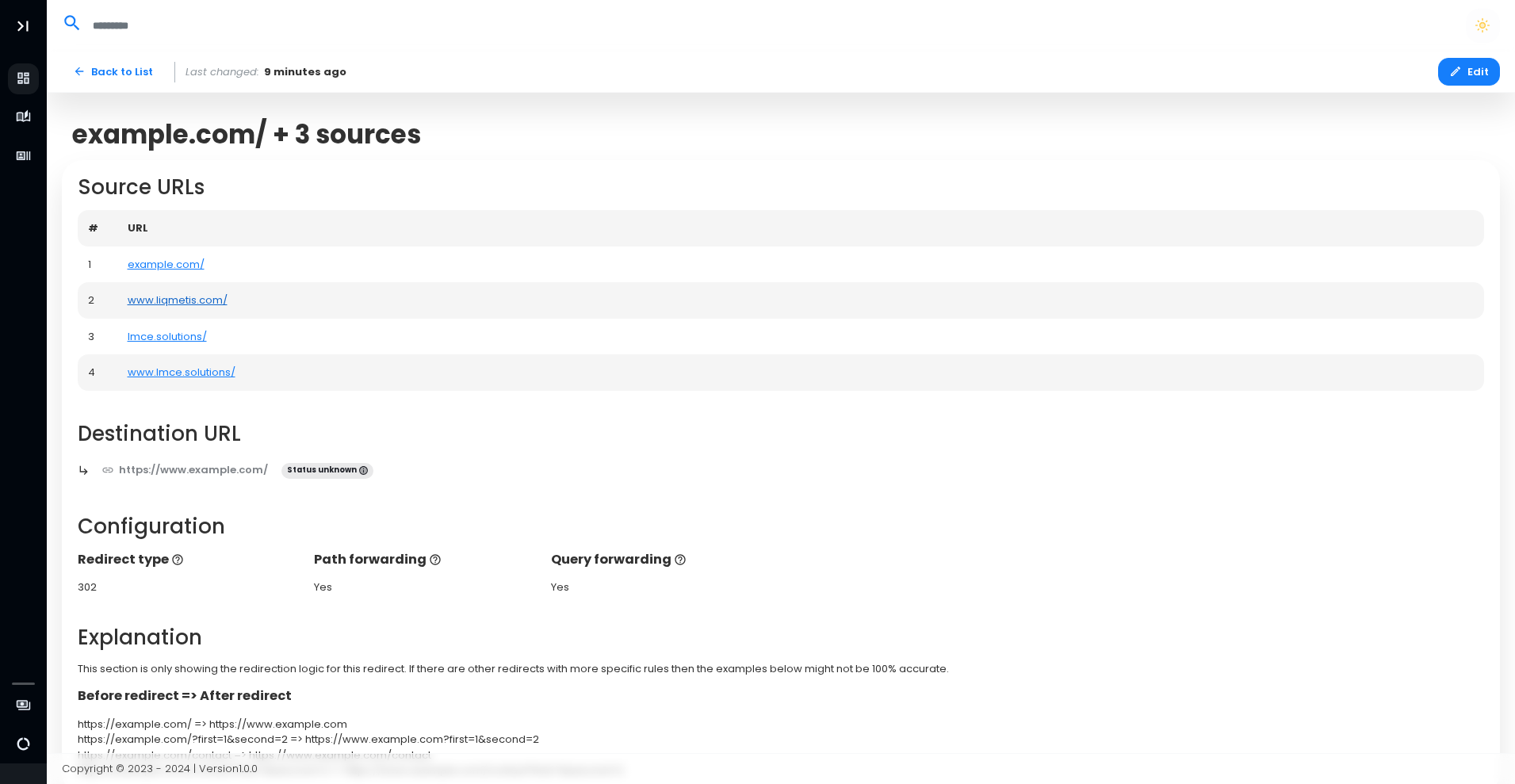 click on "www.liqmetis.com/" at bounding box center [178, 300] 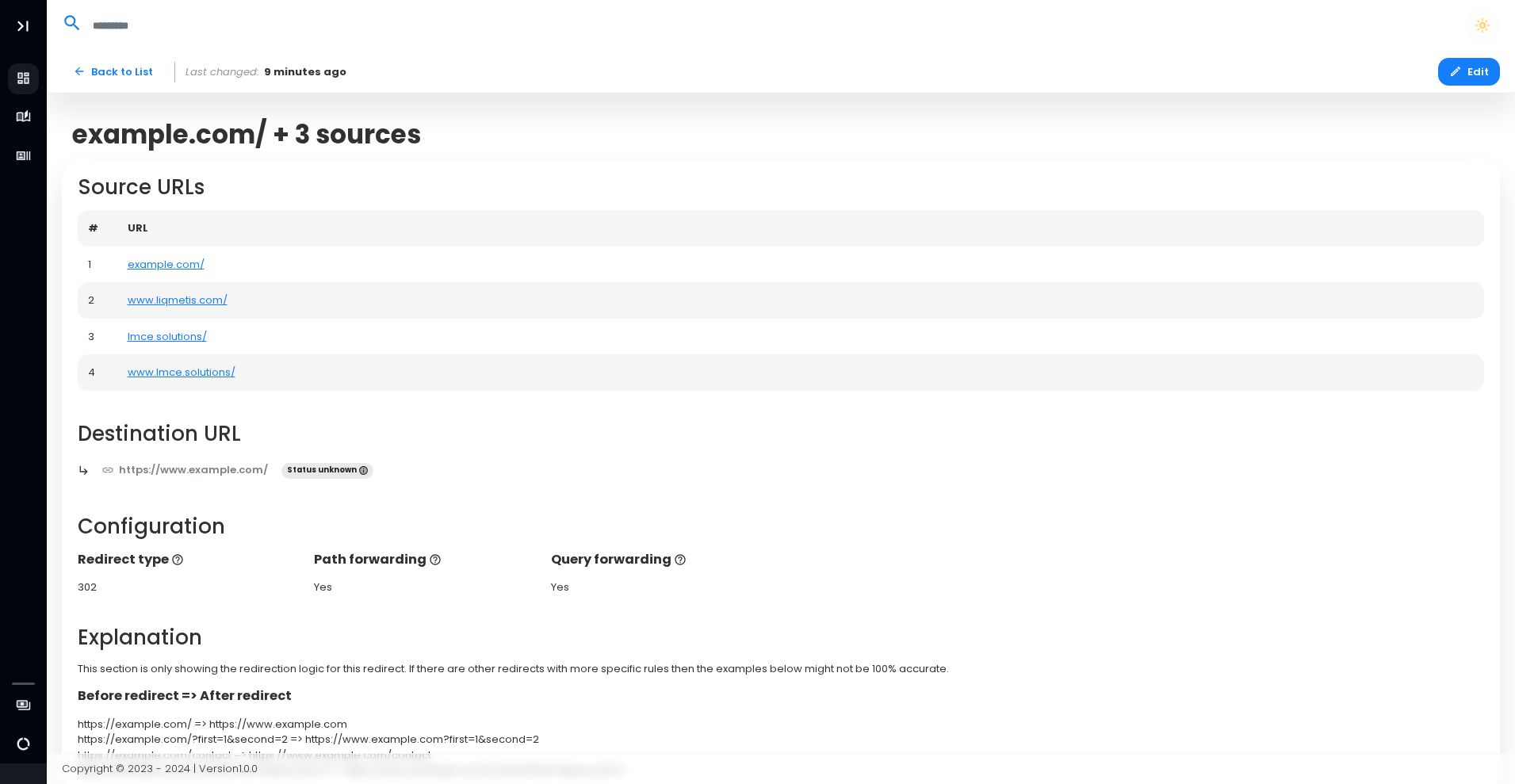 scroll, scrollTop: 360, scrollLeft: 0, axis: vertical 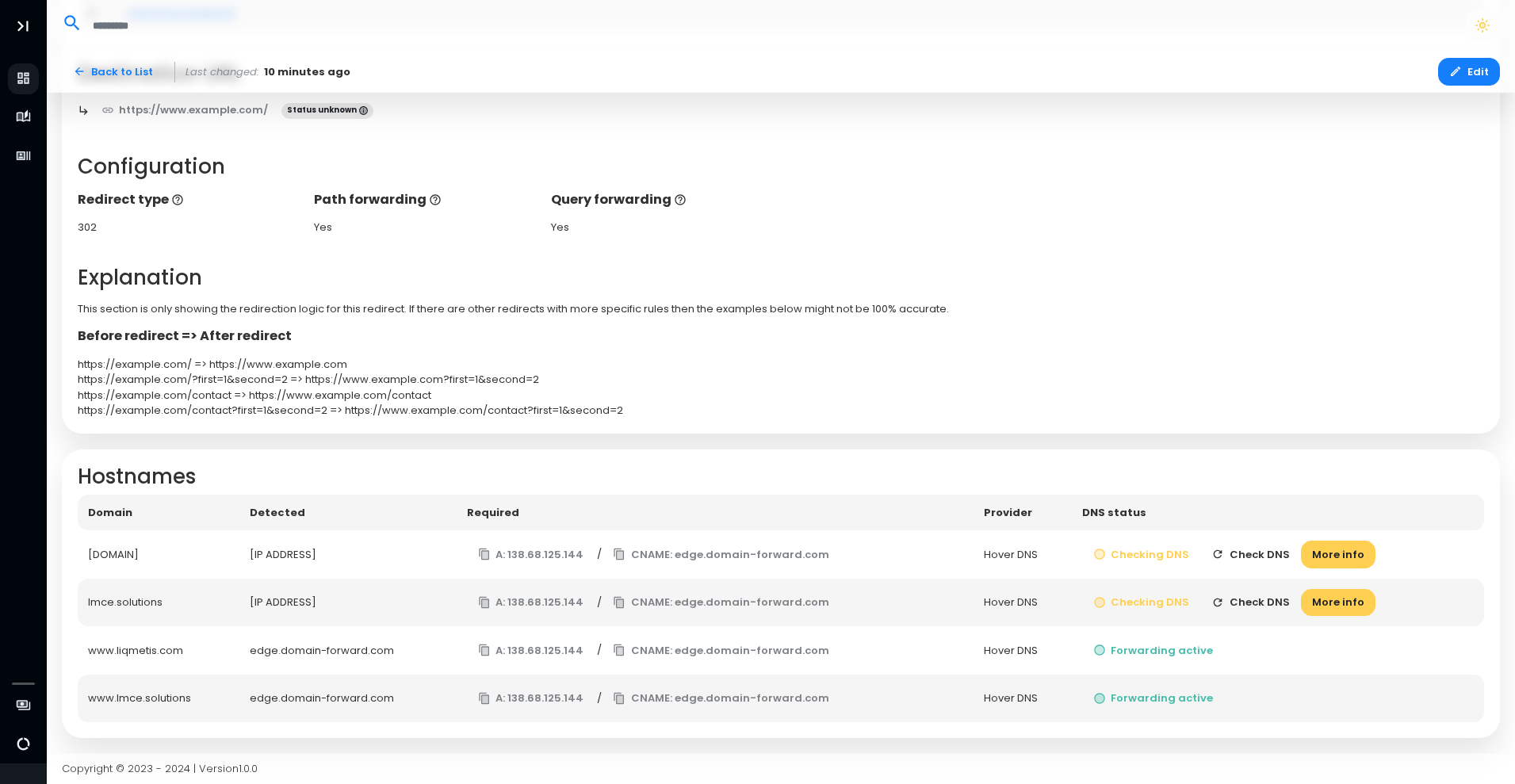 click on "Hostnames Domain Detected Required Provider DNS status liqmetis.com 34.159.171.73 A: 138.68.125.144   / CNAME: edge.domain-forward.com Hover DNS Checking DNS Check DNS More info lmce.solutions 216.40.34.41 A: 138.68.125.144   / CNAME: edge.domain-forward.com Hover DNS Checking DNS Check DNS More info www.liqmetis.com edge.domain-forward.com A: 138.68.125.144   / CNAME: edge.domain-forward.com Hover DNS Forwarding active www.lmce.solutions edge.domain-forward.com A: 138.68.125.144   / CNAME: edge.domain-forward.com Hover DNS Forwarding active" at bounding box center (781, 594) 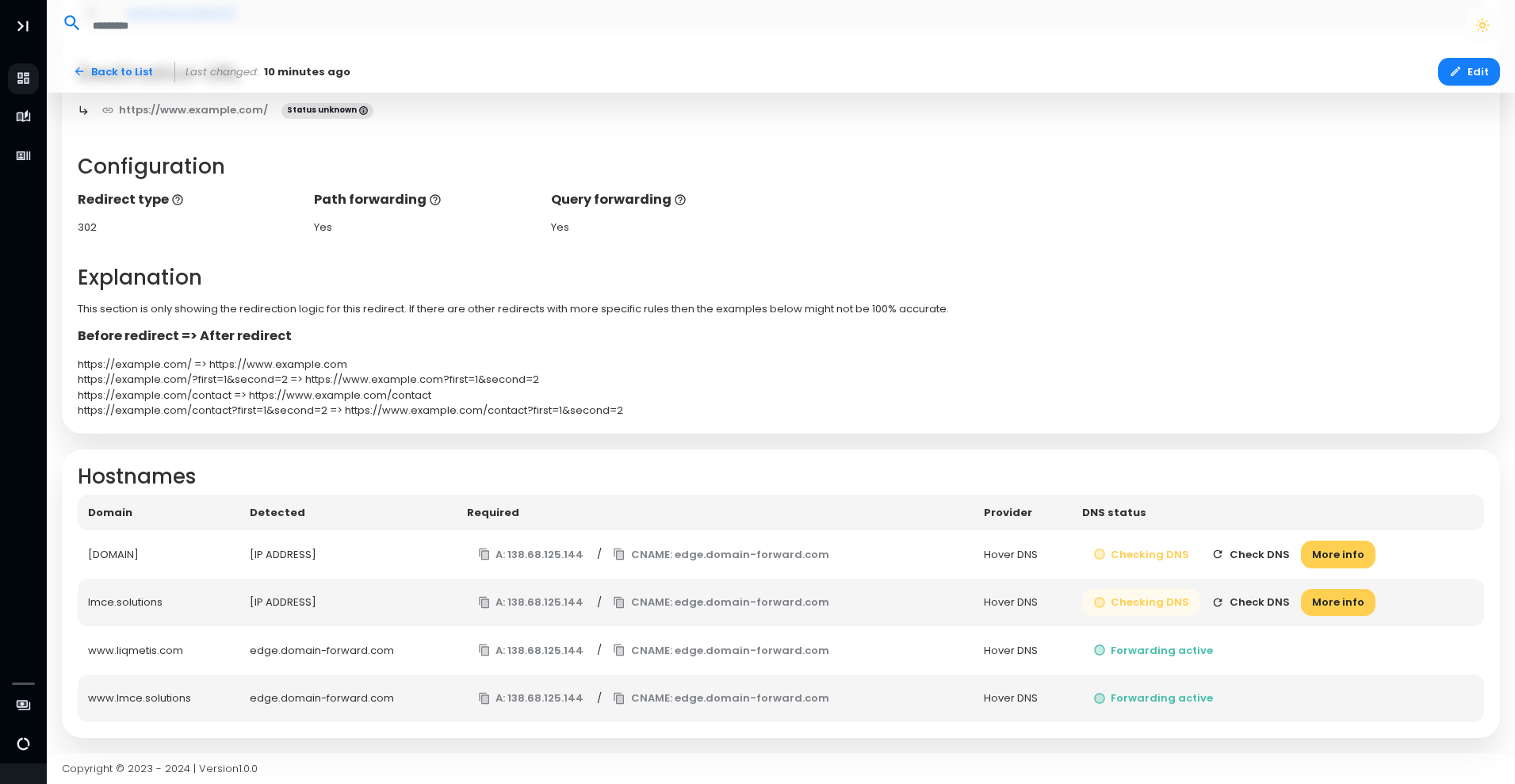 click on "Checking DNS" at bounding box center (1142, 602) 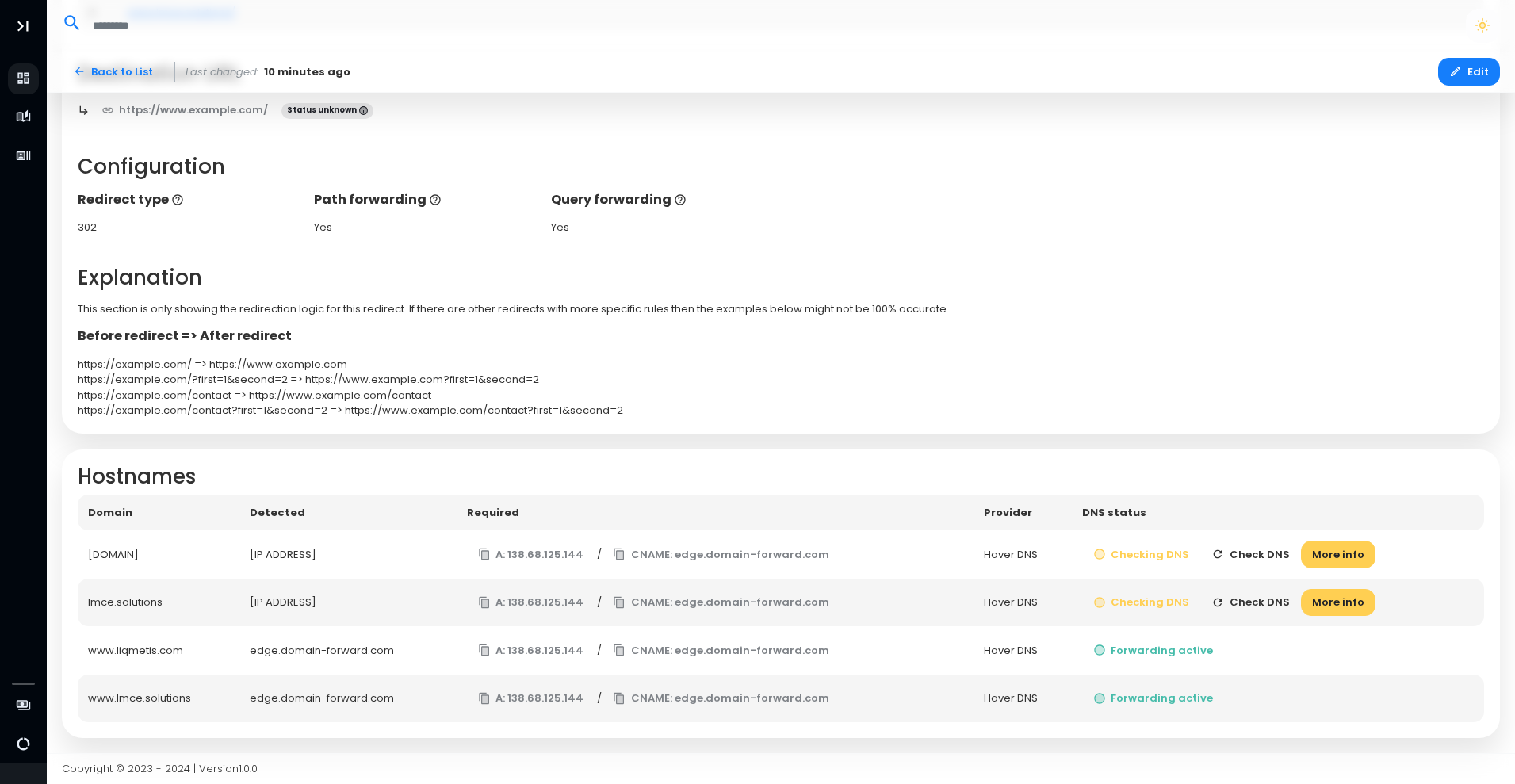 click on "Check DNS" at bounding box center [1250, 602] 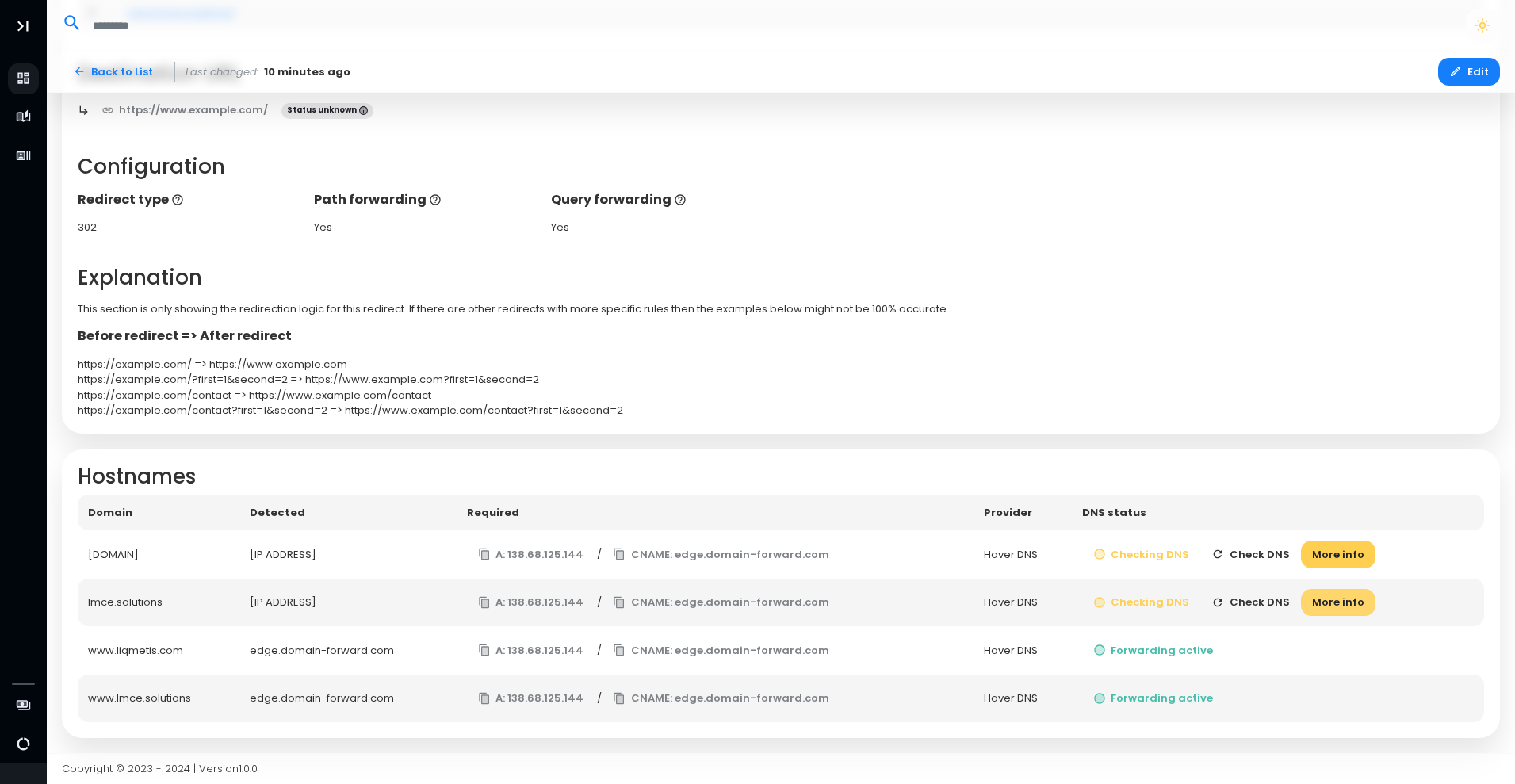 click on "More info" at bounding box center [1338, 602] 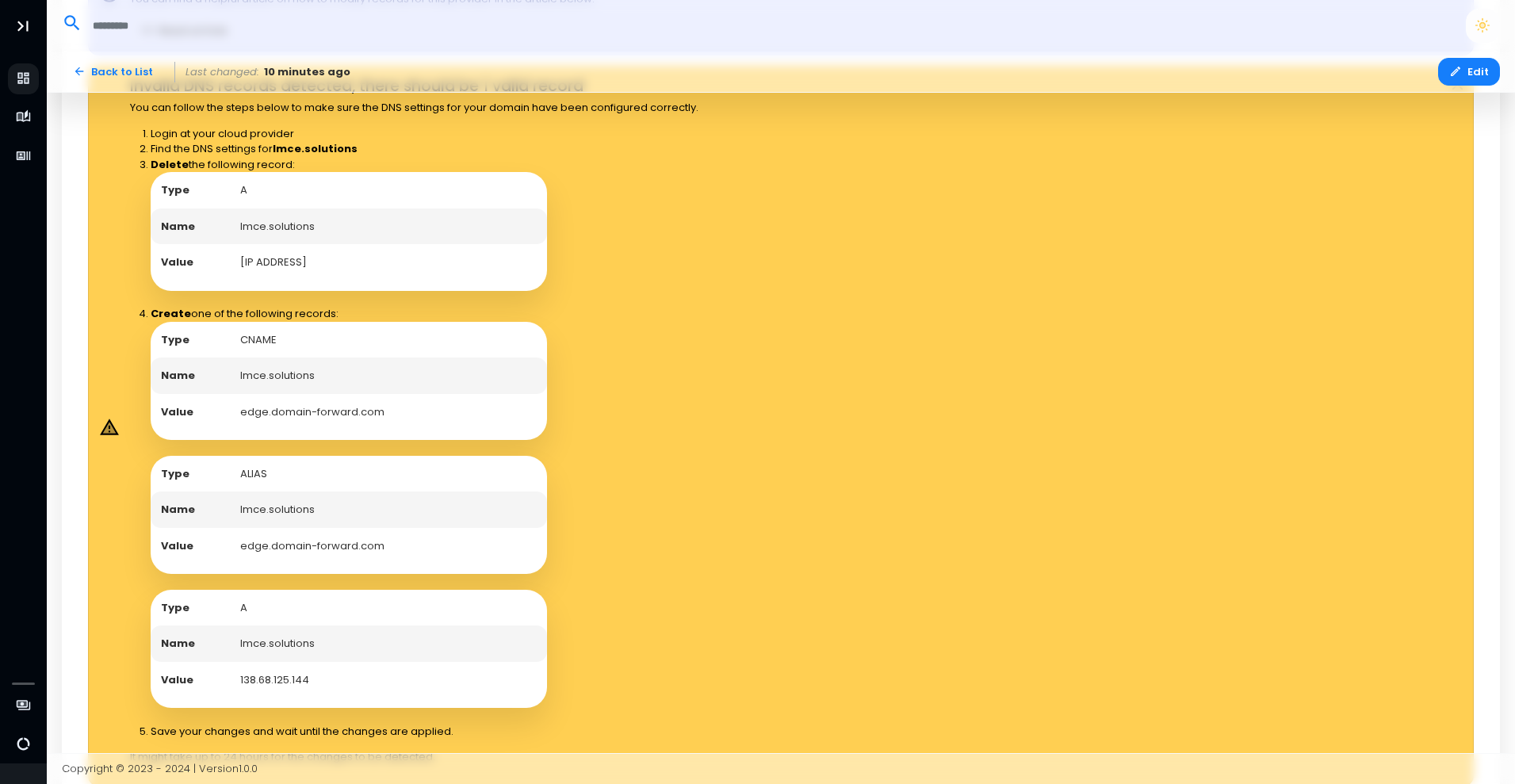 scroll, scrollTop: 1084, scrollLeft: 0, axis: vertical 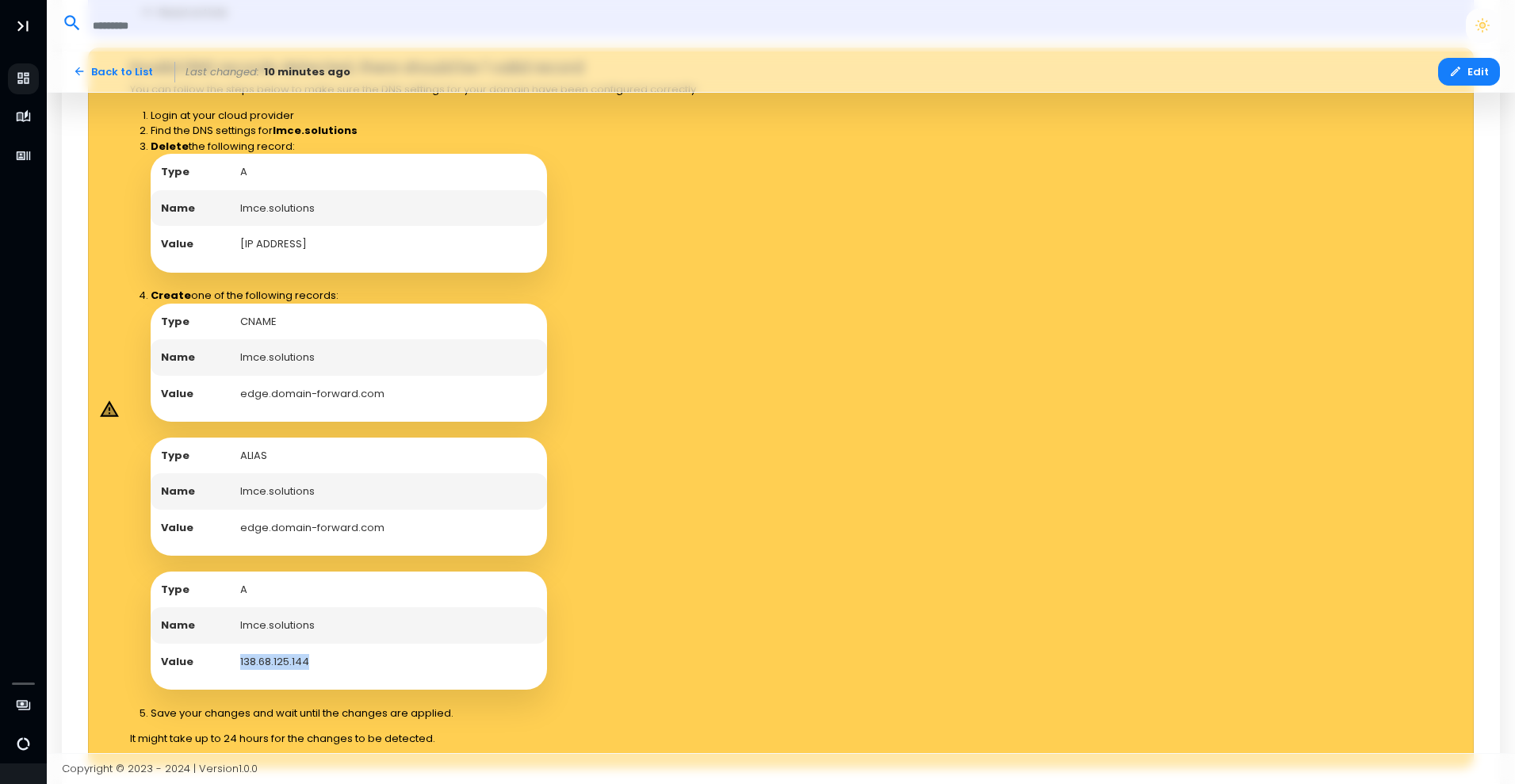 drag, startPoint x: 325, startPoint y: 646, endPoint x: 225, endPoint y: 659, distance: 100.84146 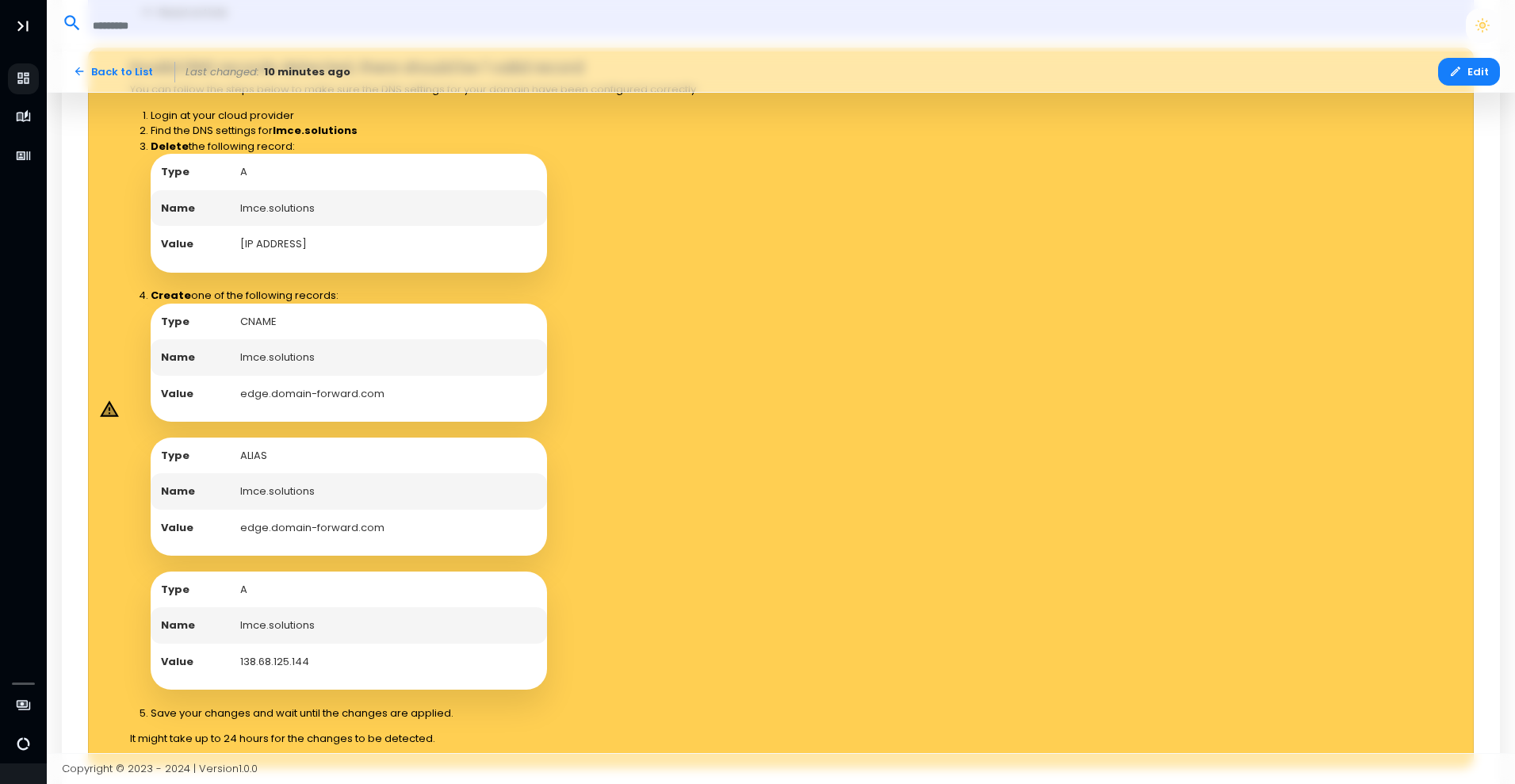 click on "Type A Name lmce.solutions Value 216.40.34.41" at bounding box center (424, 213) 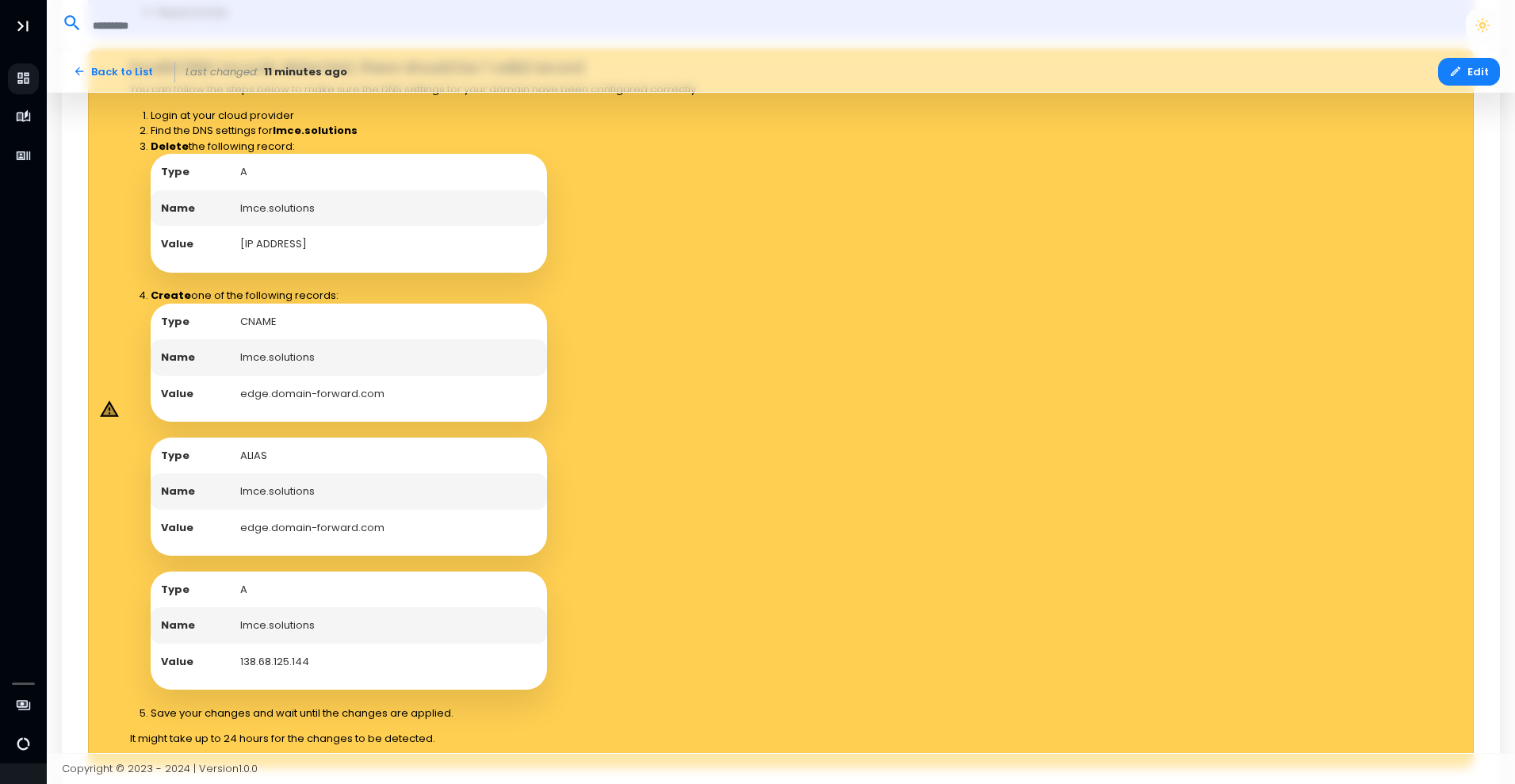 select on "**" 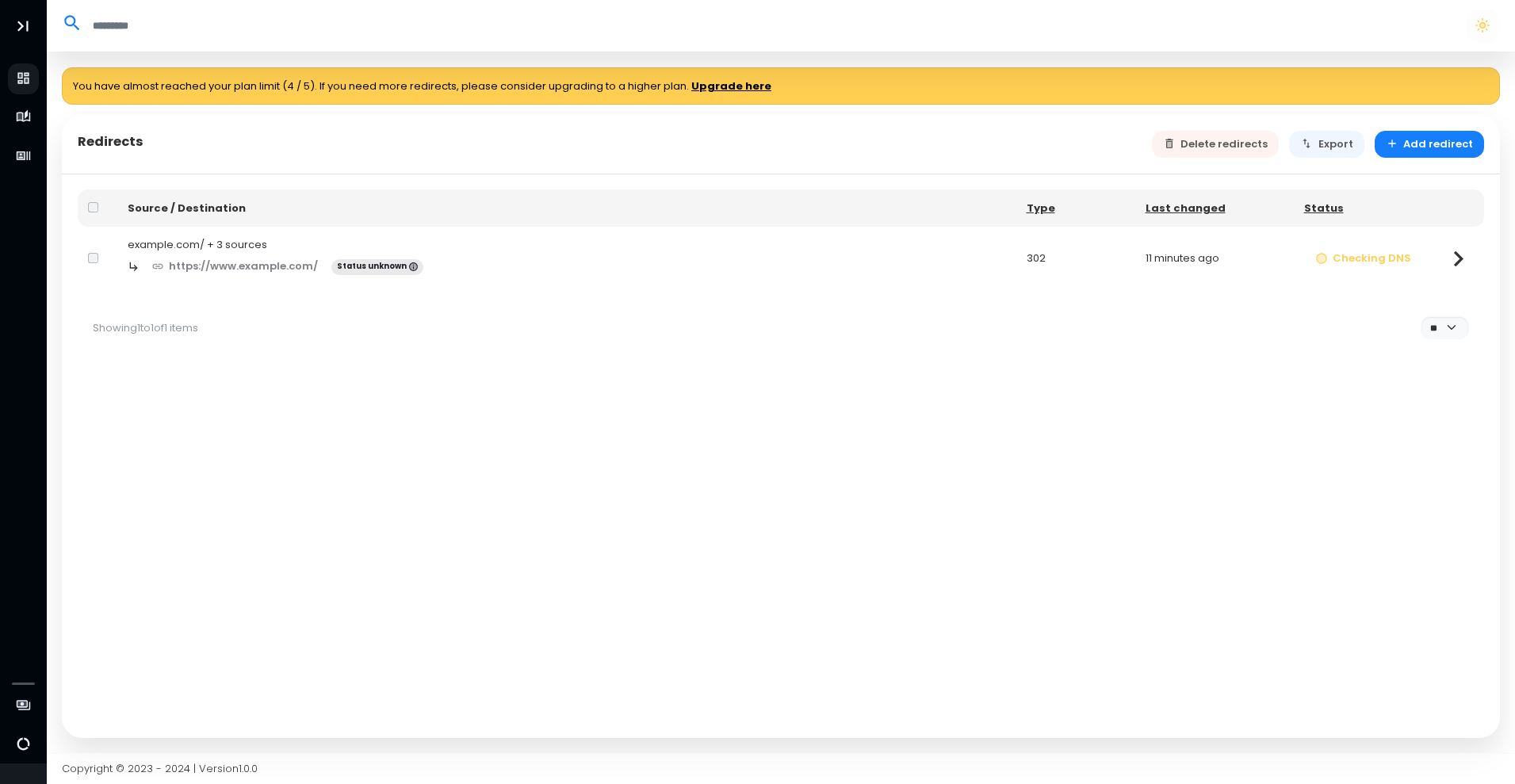 scroll, scrollTop: 0, scrollLeft: 0, axis: both 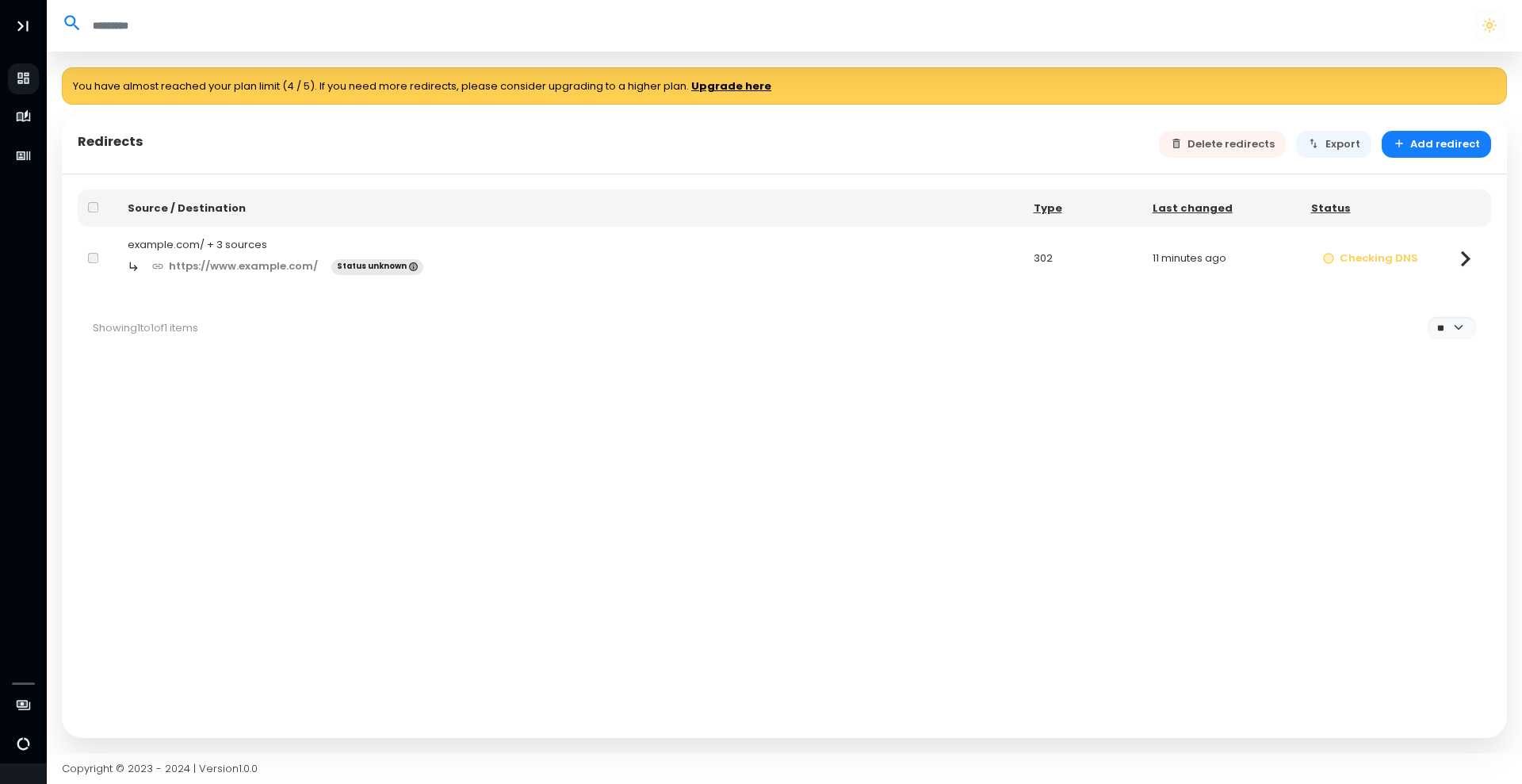 click 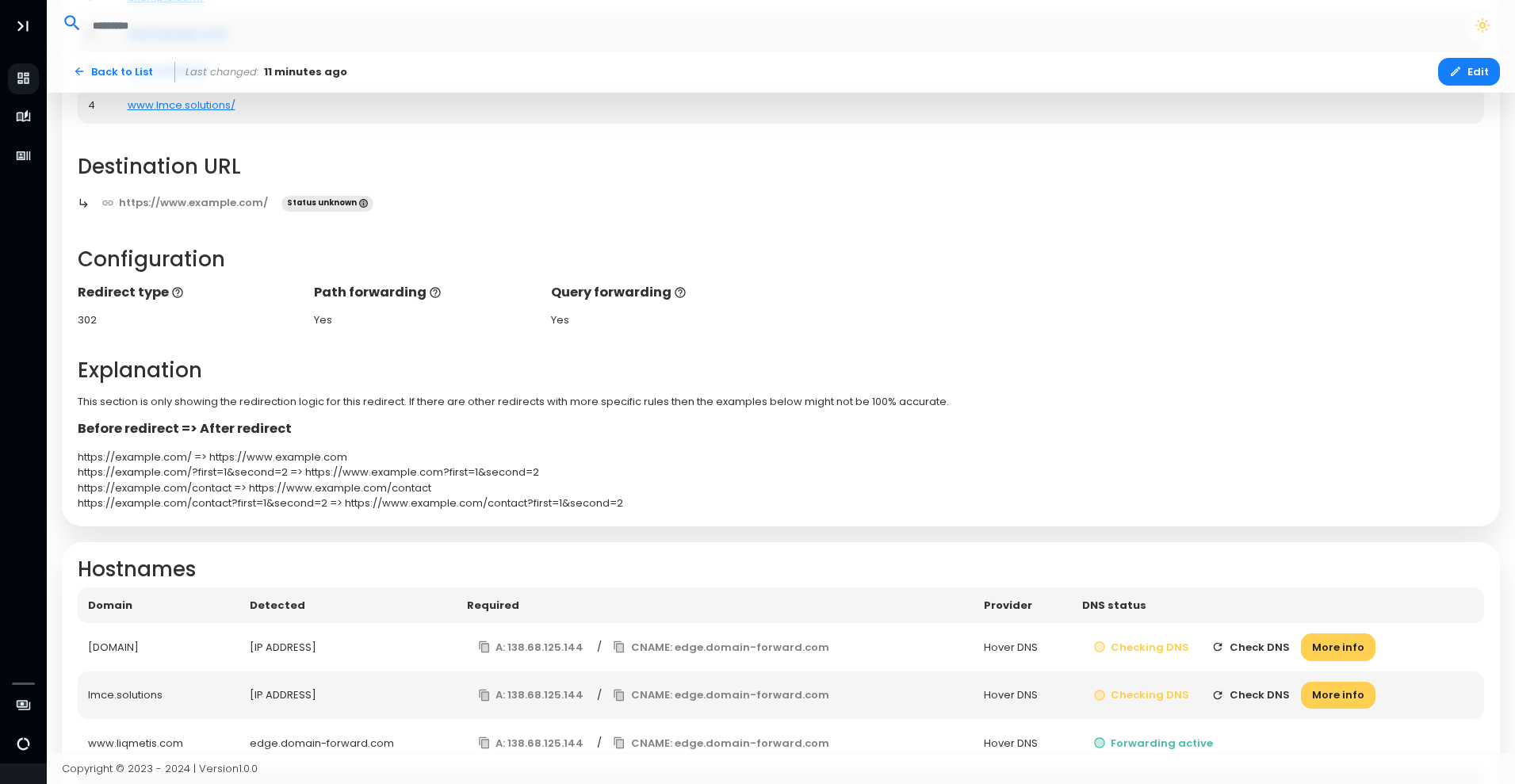 scroll, scrollTop: 360, scrollLeft: 0, axis: vertical 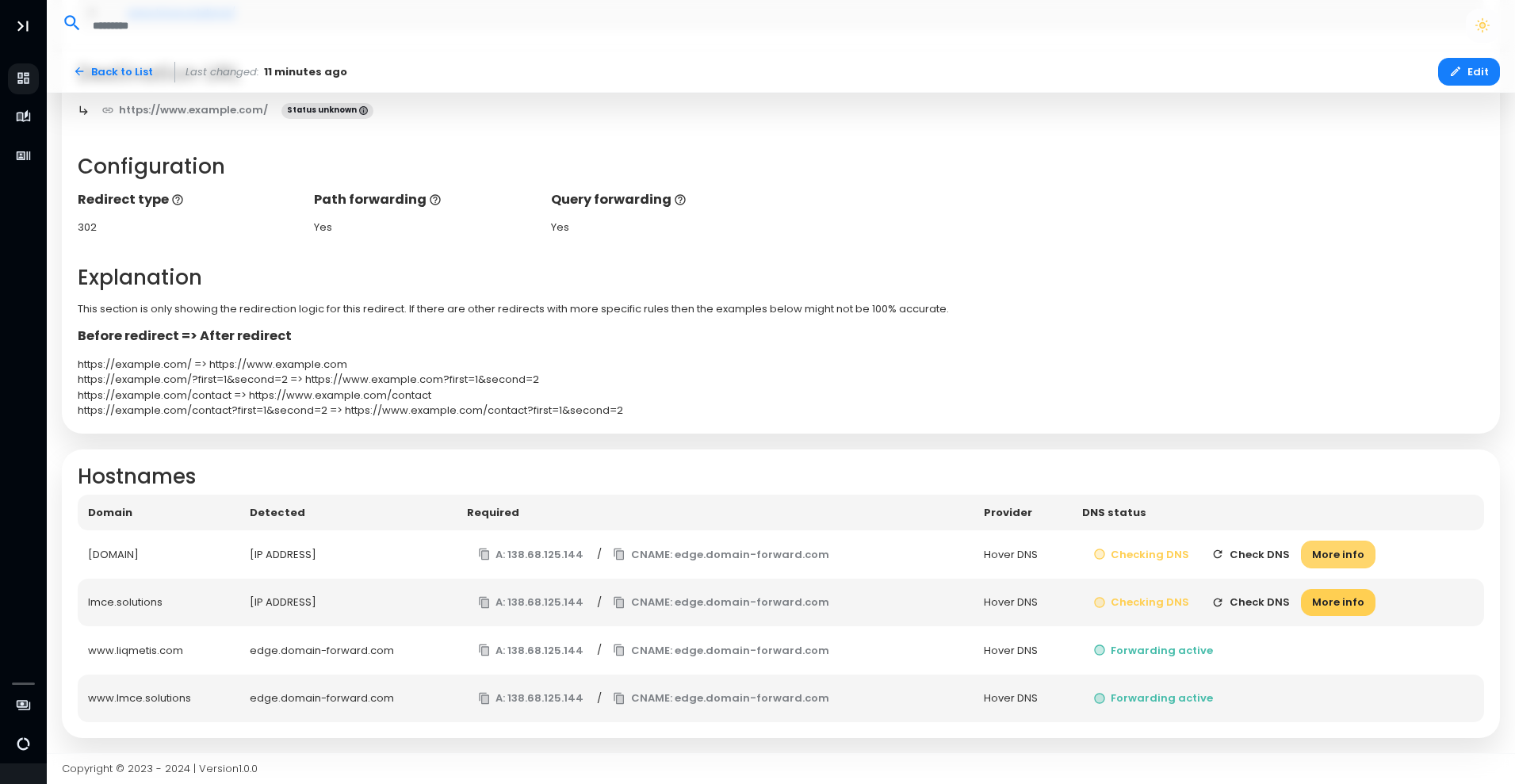 click on "More info" at bounding box center [1338, 554] 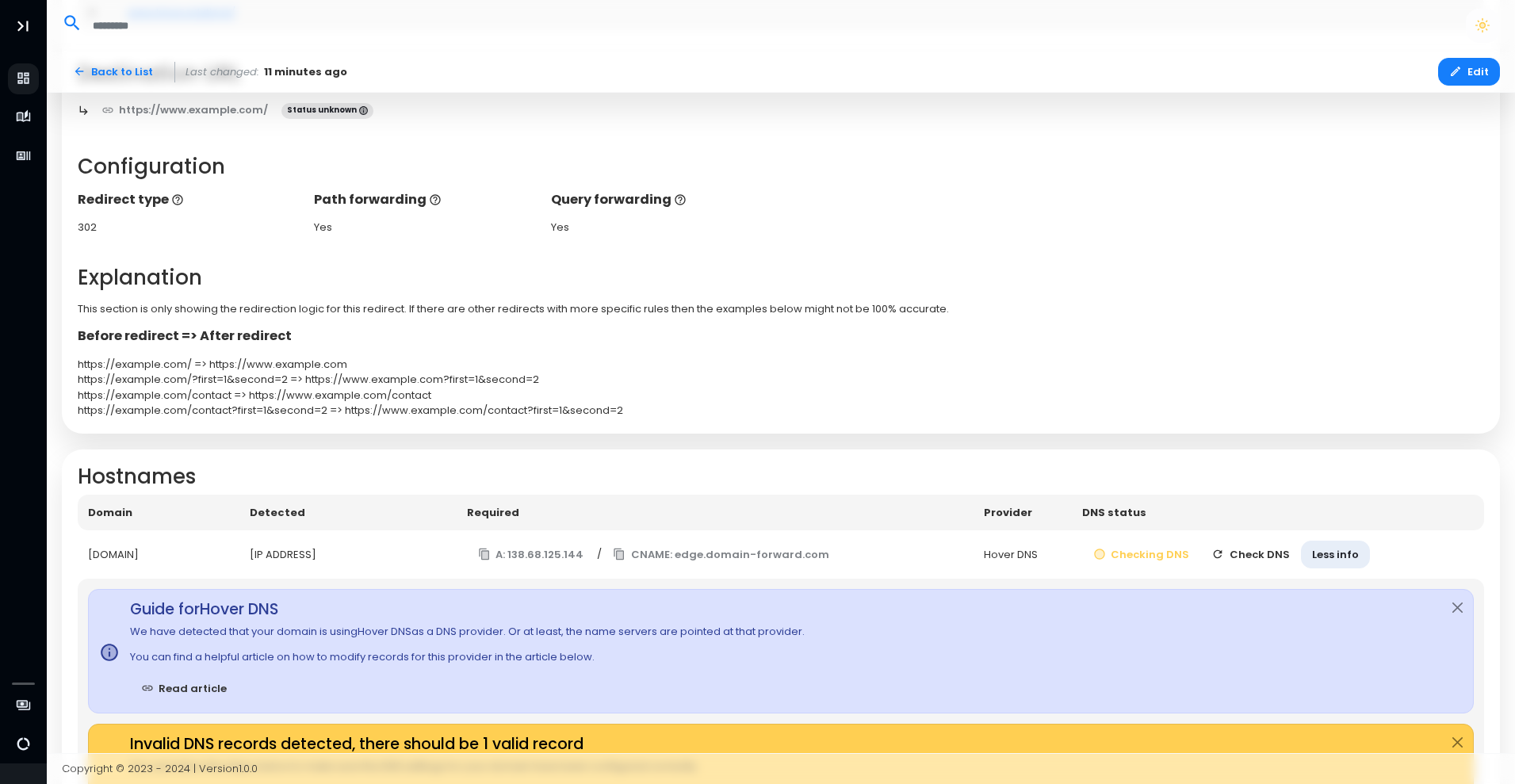drag, startPoint x: 1498, startPoint y: 327, endPoint x: 1521, endPoint y: 344, distance: 28.600699 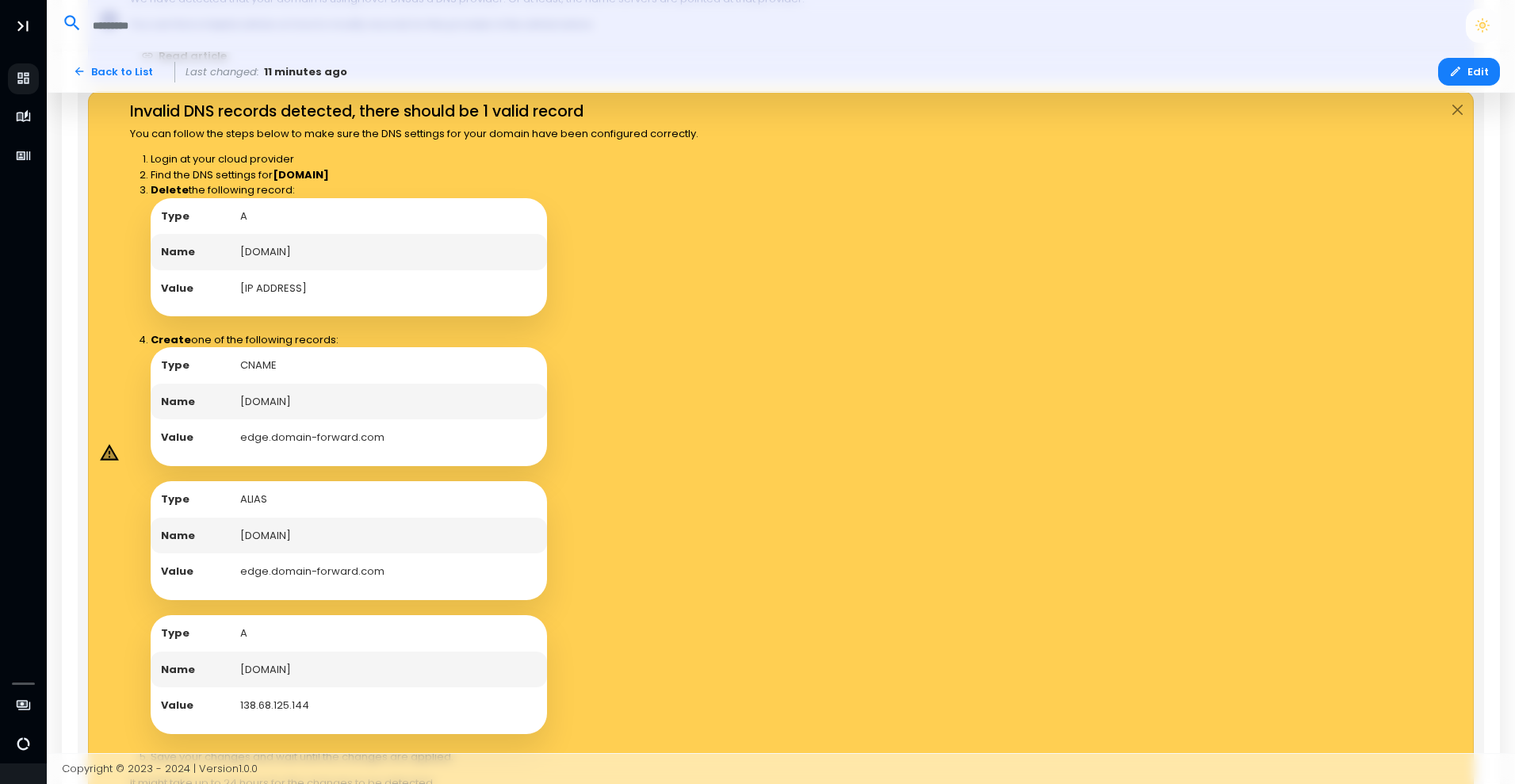 scroll, scrollTop: 1006, scrollLeft: 0, axis: vertical 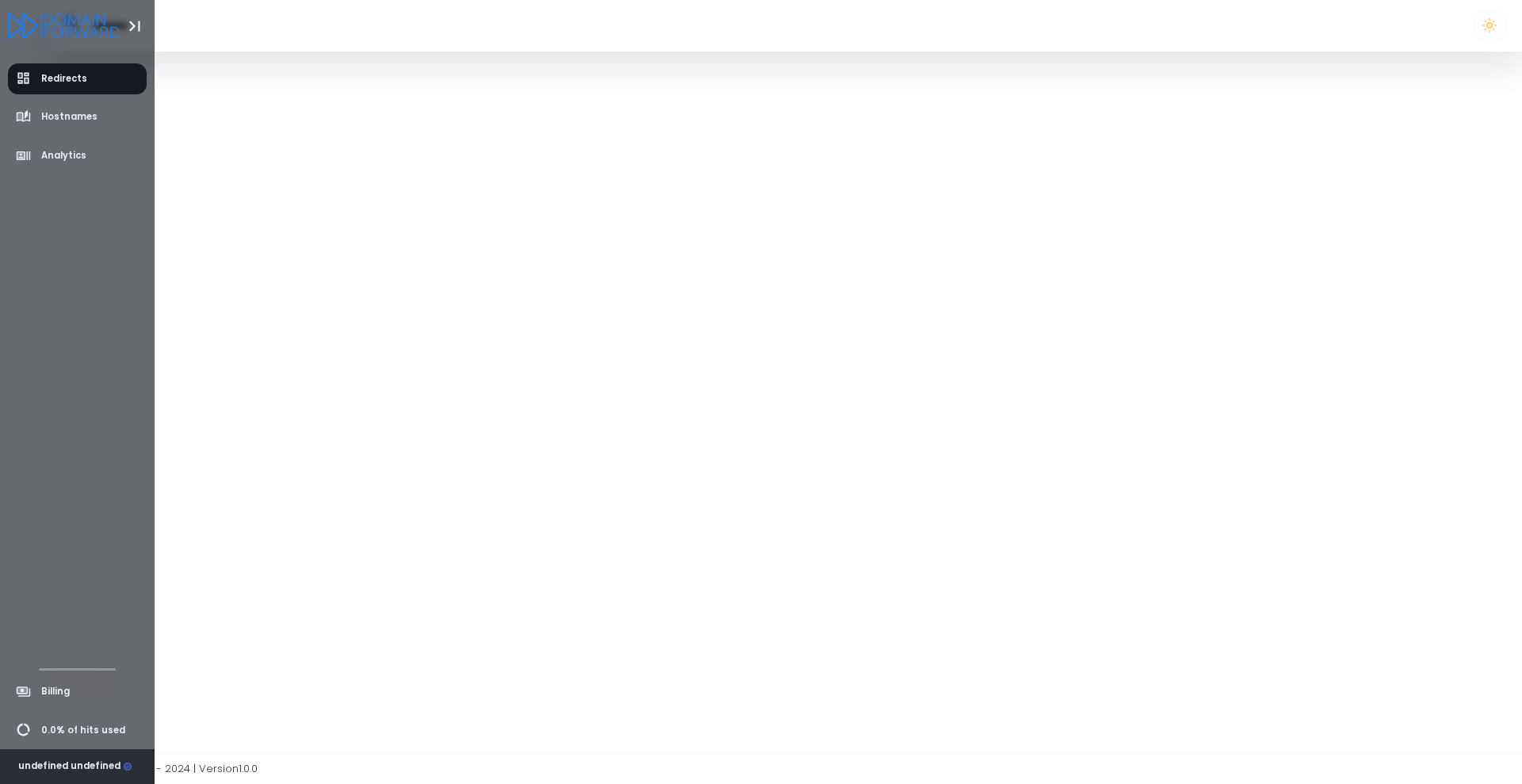 click on "undefined undefined" at bounding box center (75, 767) 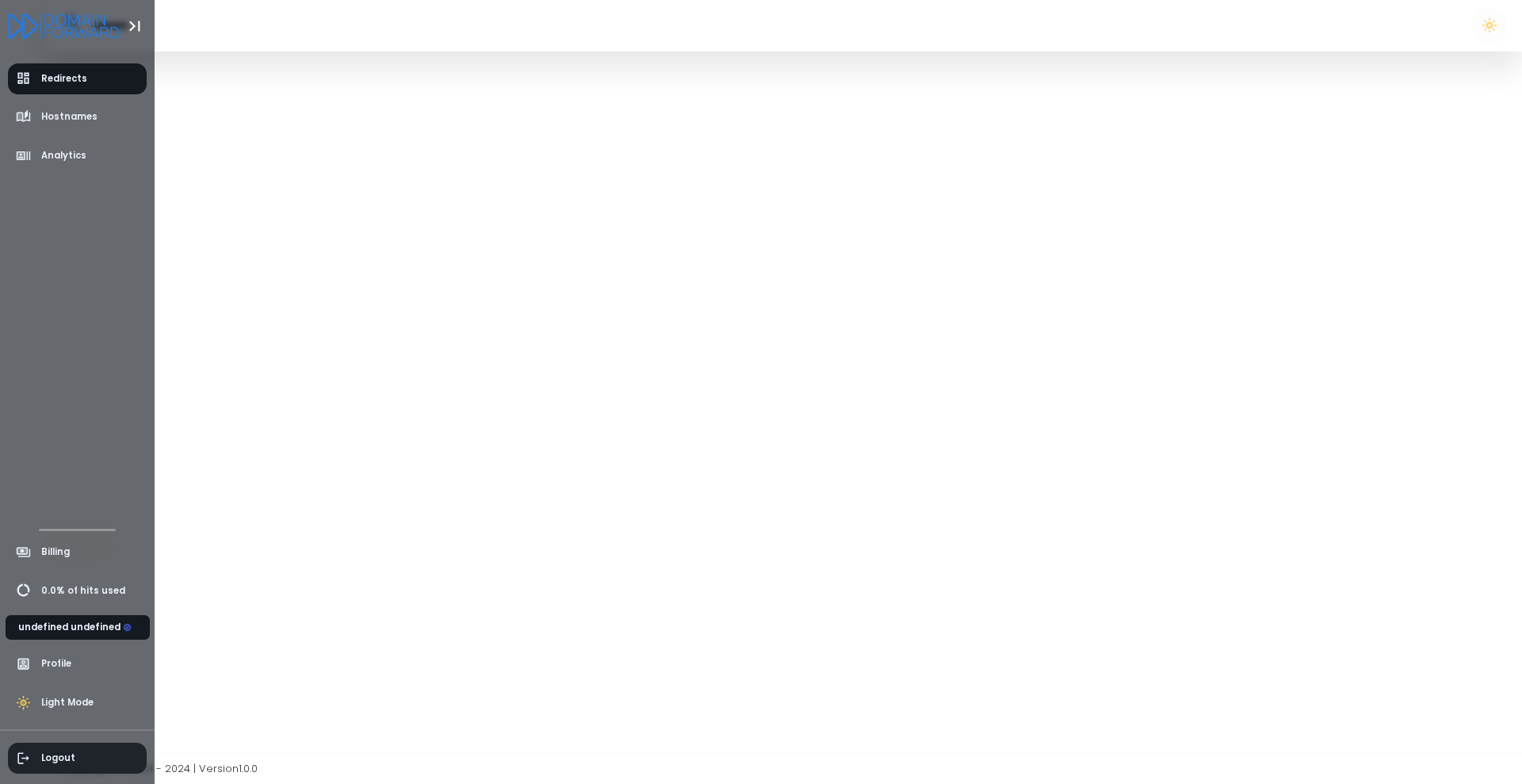 click on "Logout" at bounding box center [78, 758] 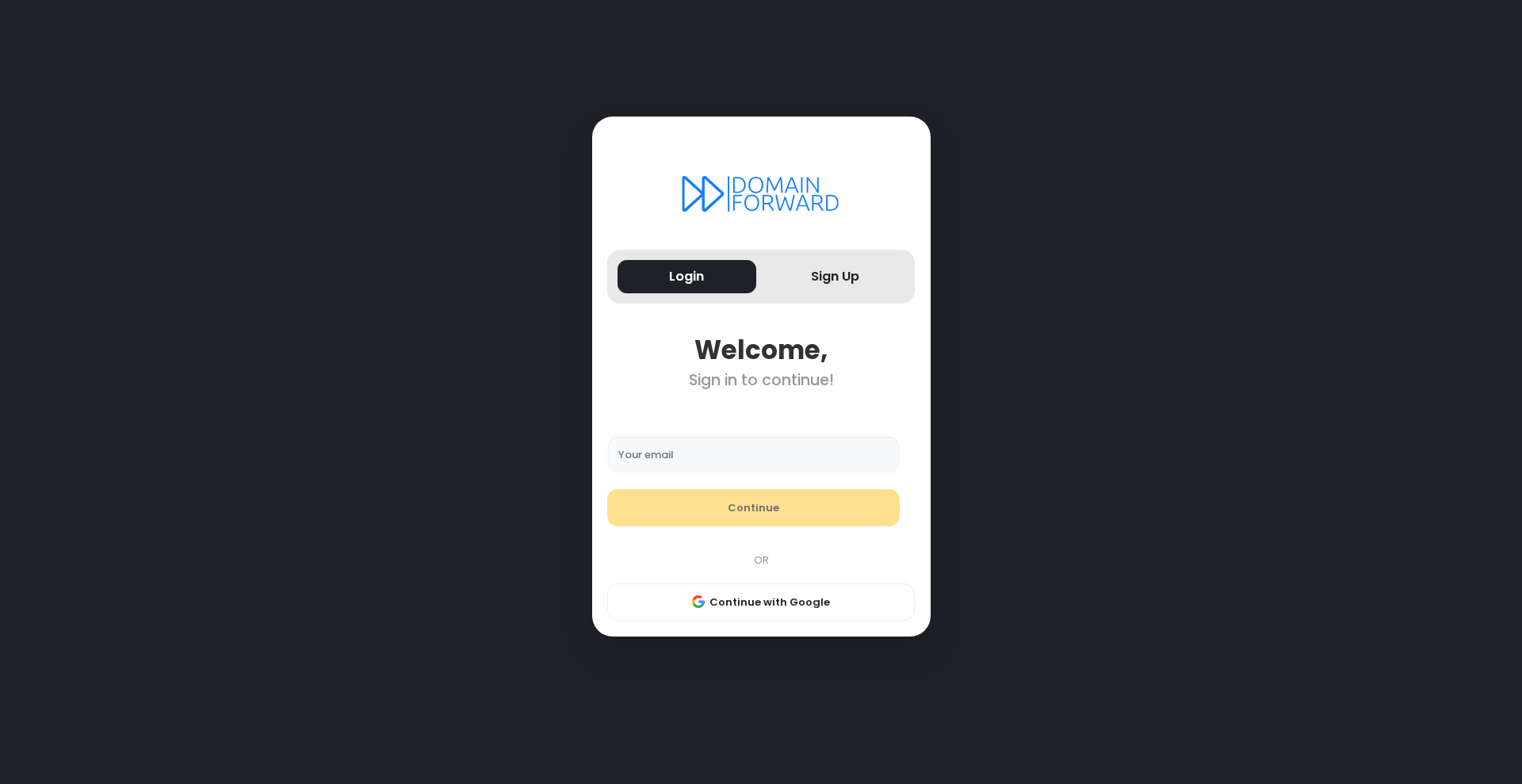 click on "Your email" at bounding box center [753, 455] 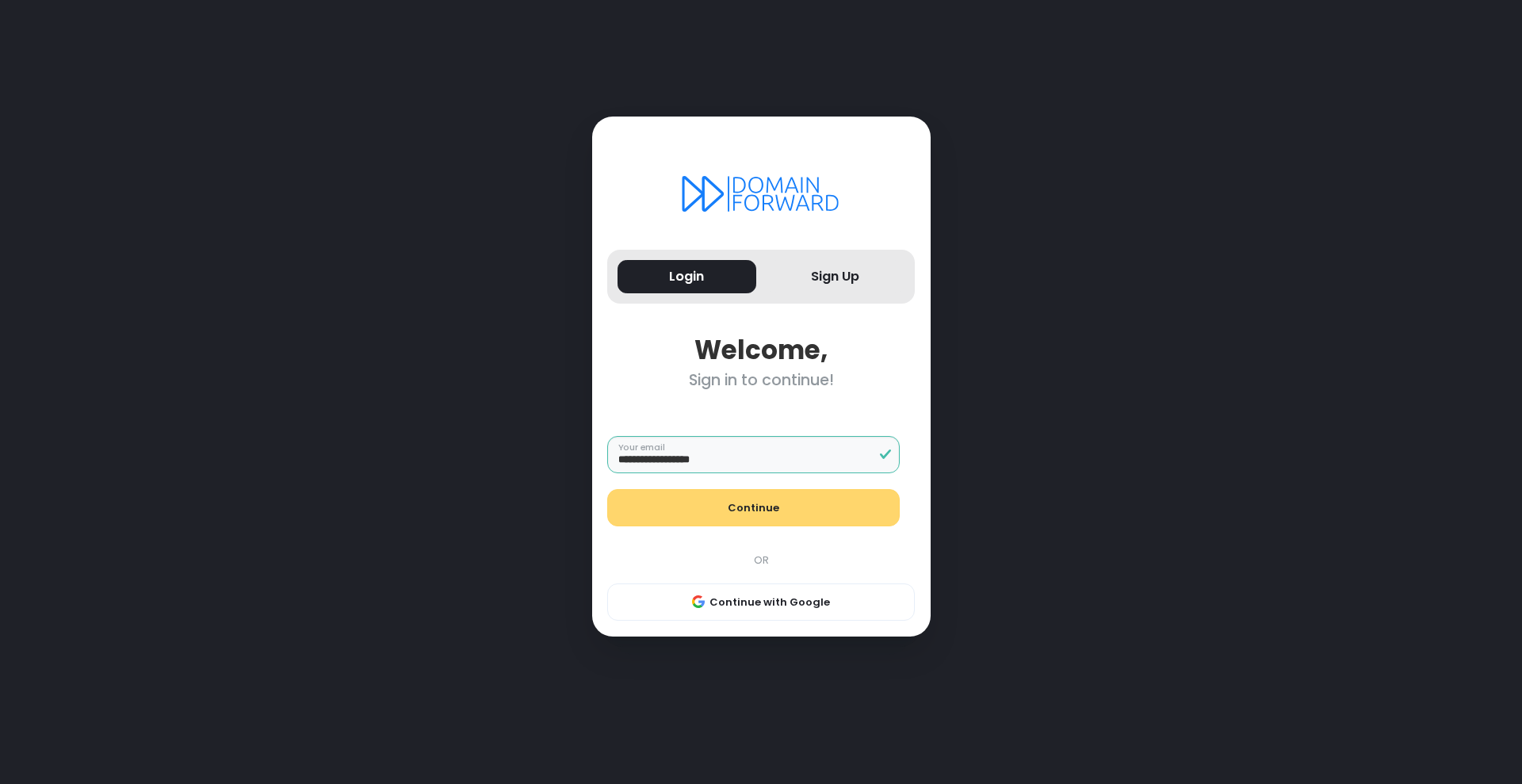 click on "Continue" at bounding box center (753, 508) 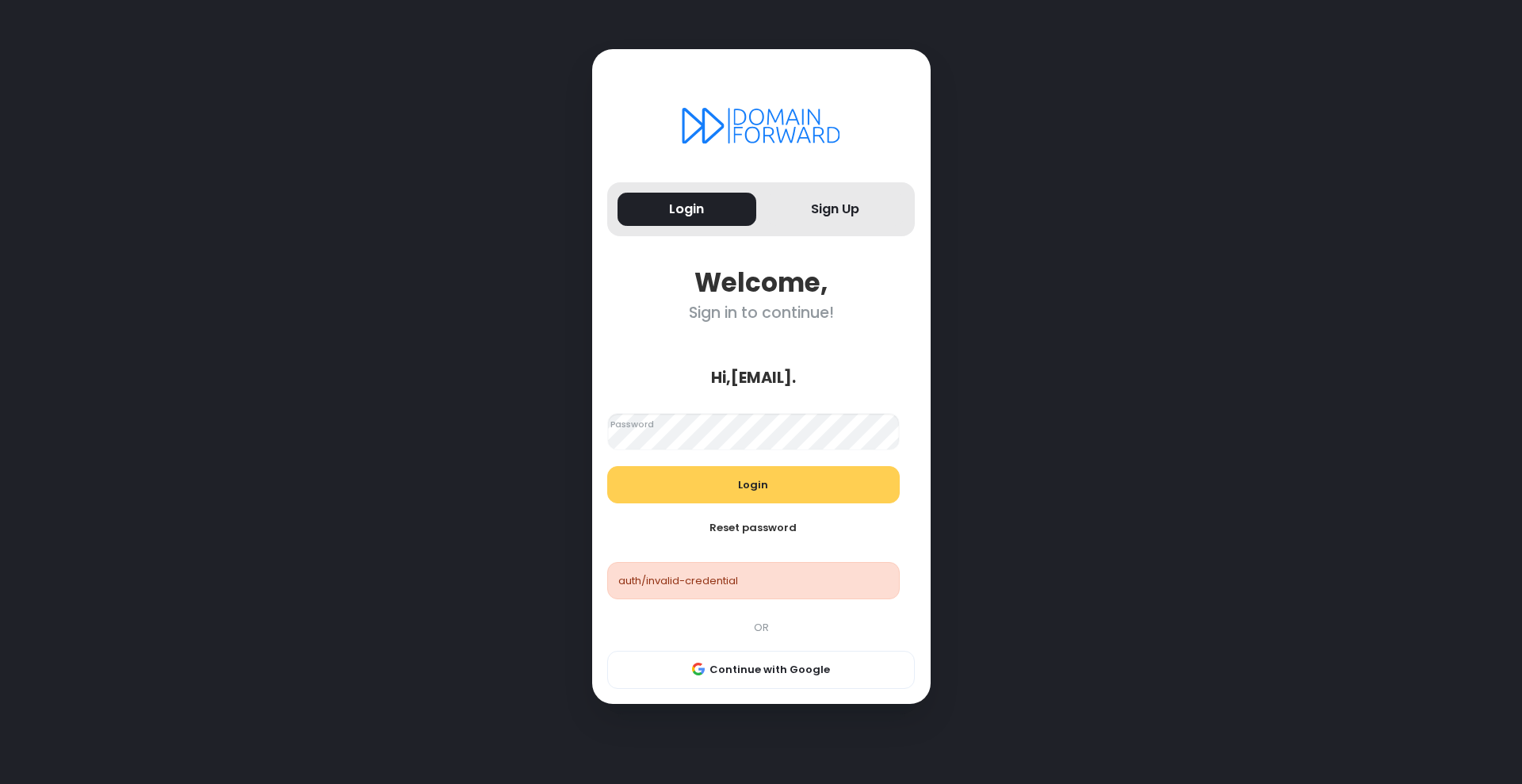 drag, startPoint x: 644, startPoint y: 268, endPoint x: 655, endPoint y: 282, distance: 17.804494 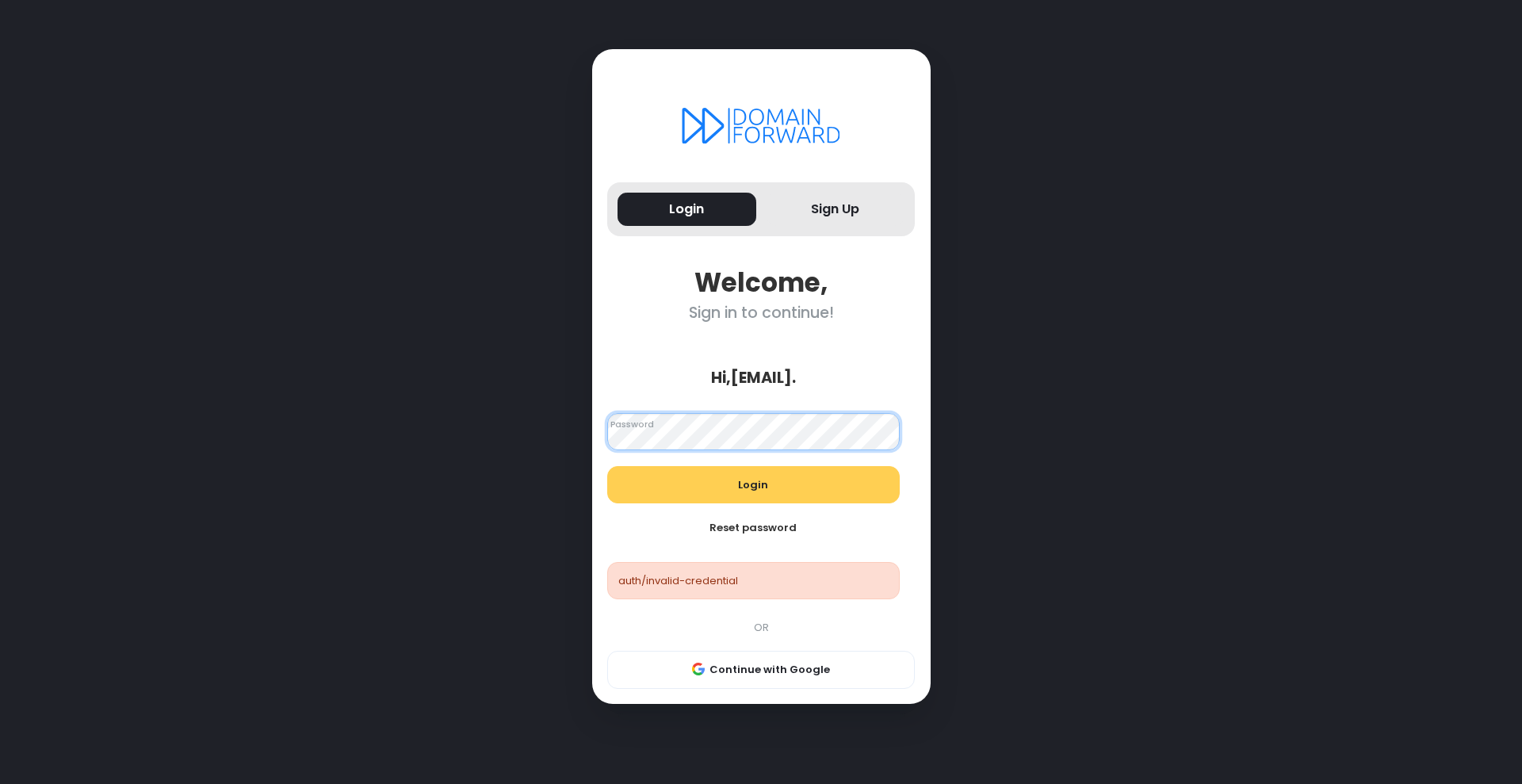 click on "Login Sign Up Welcome, Sign in to continue! Hi,  [EMAIL] . Looks good! Password Login Reset password auth/invalid-credential OR Continue with Google" at bounding box center [761, 392] 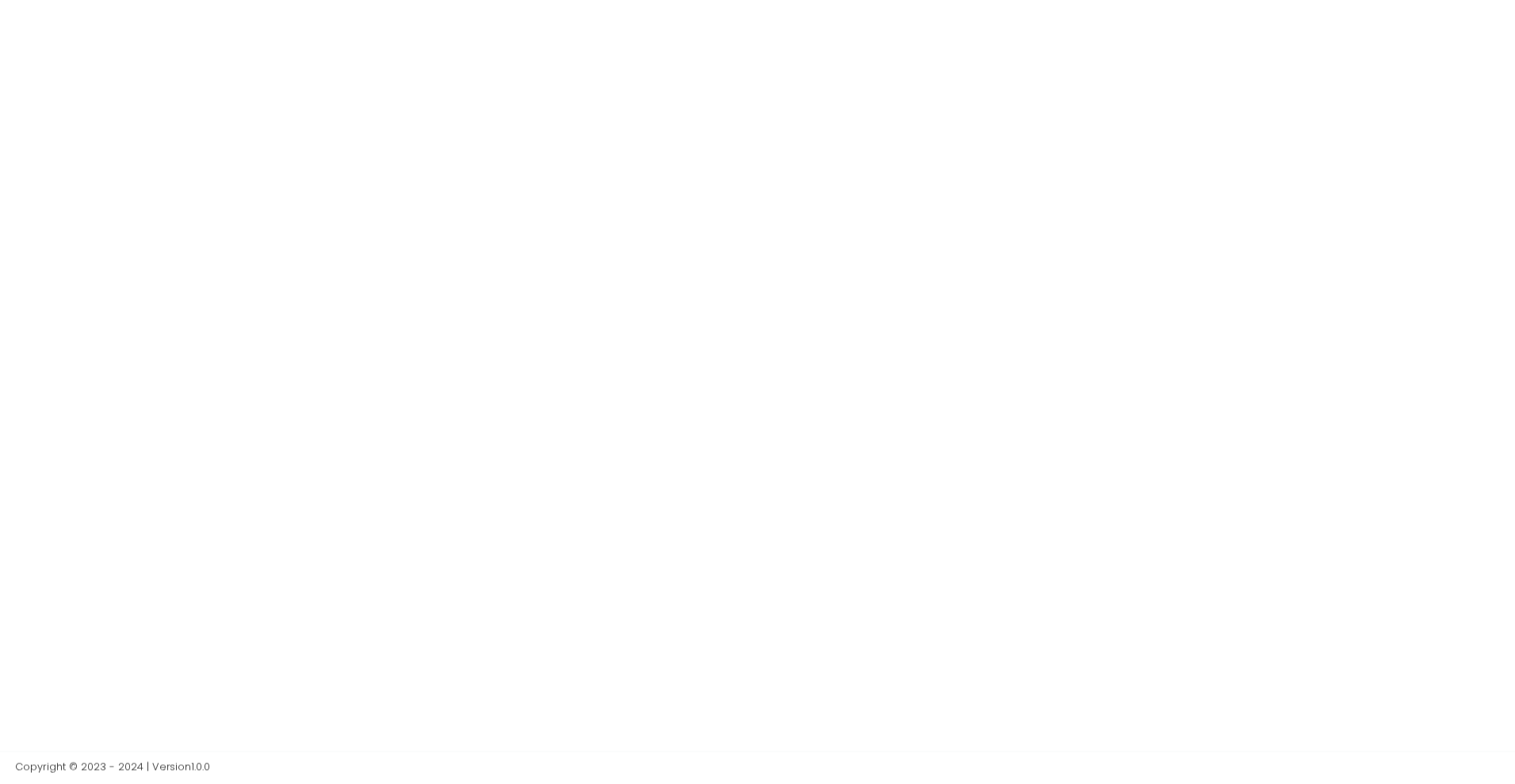 scroll, scrollTop: 0, scrollLeft: 0, axis: both 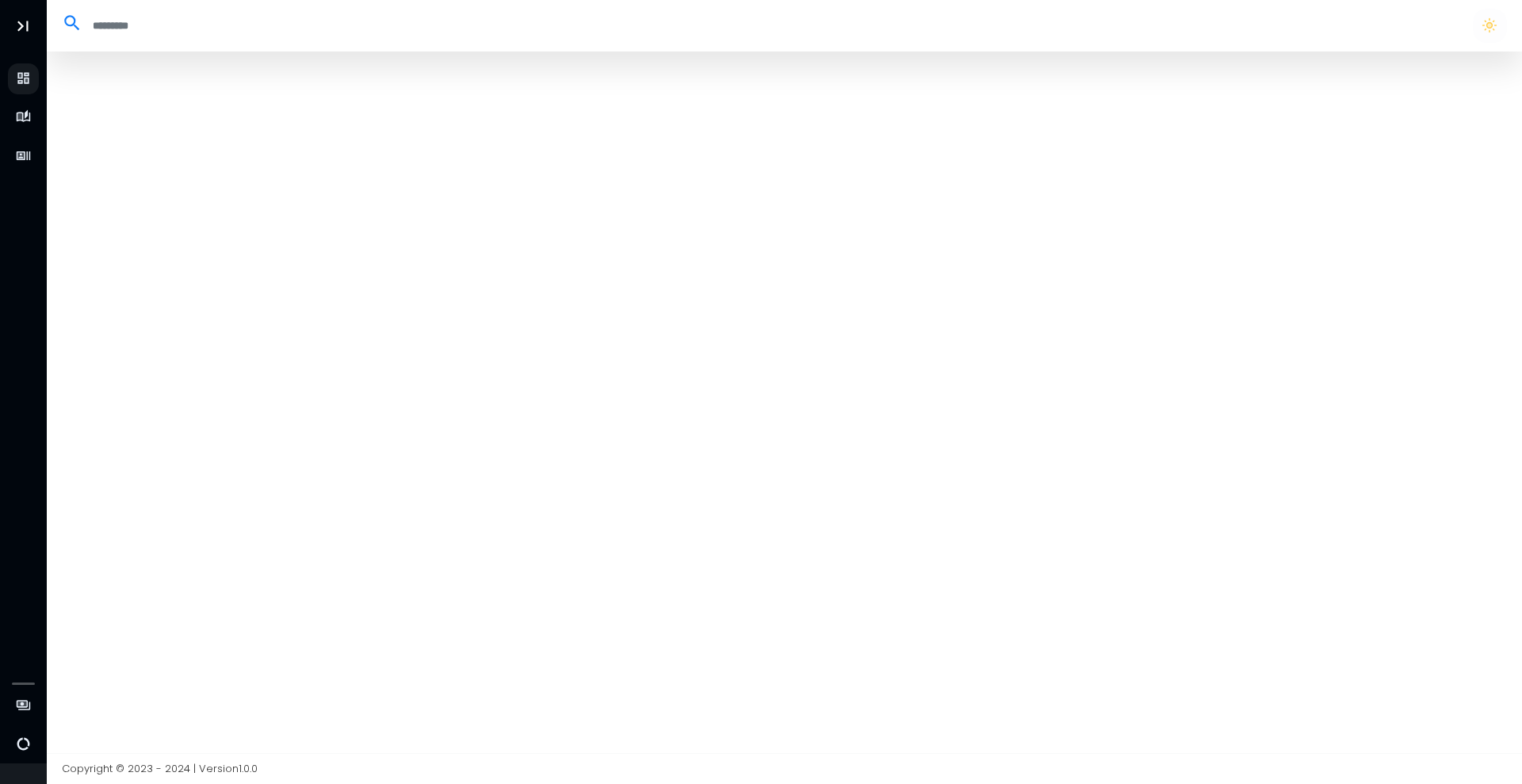select on "**" 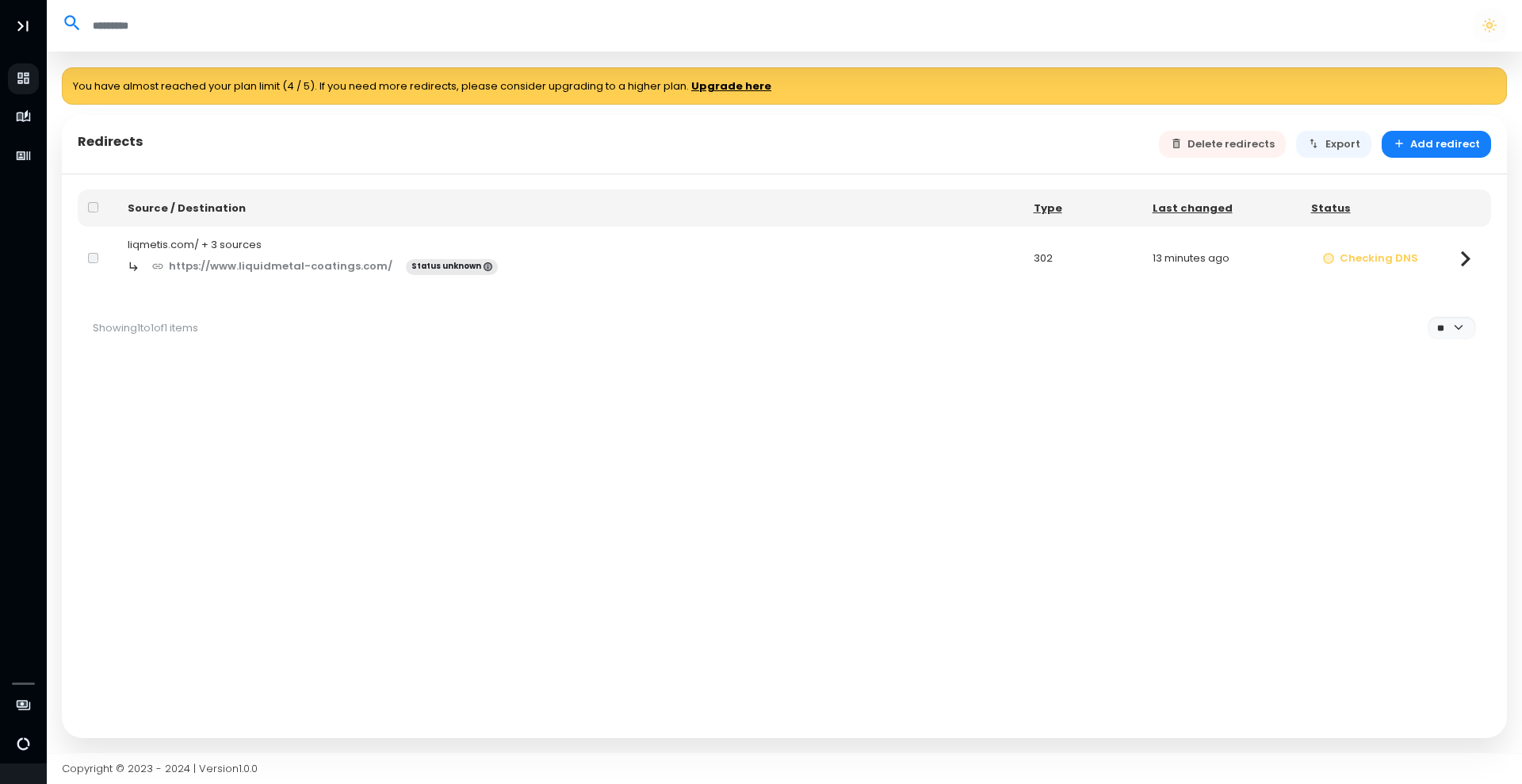 click 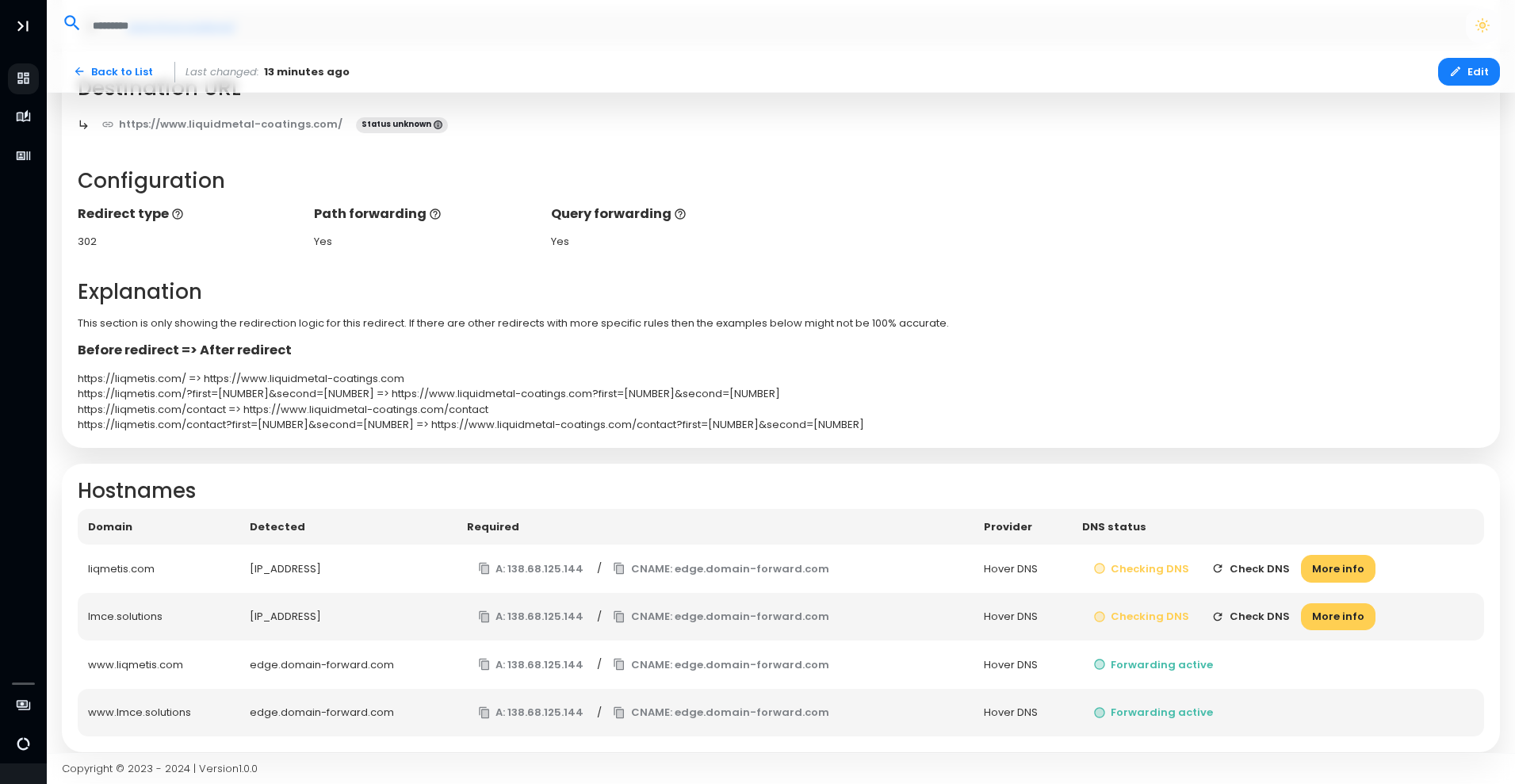 scroll, scrollTop: 360, scrollLeft: 0, axis: vertical 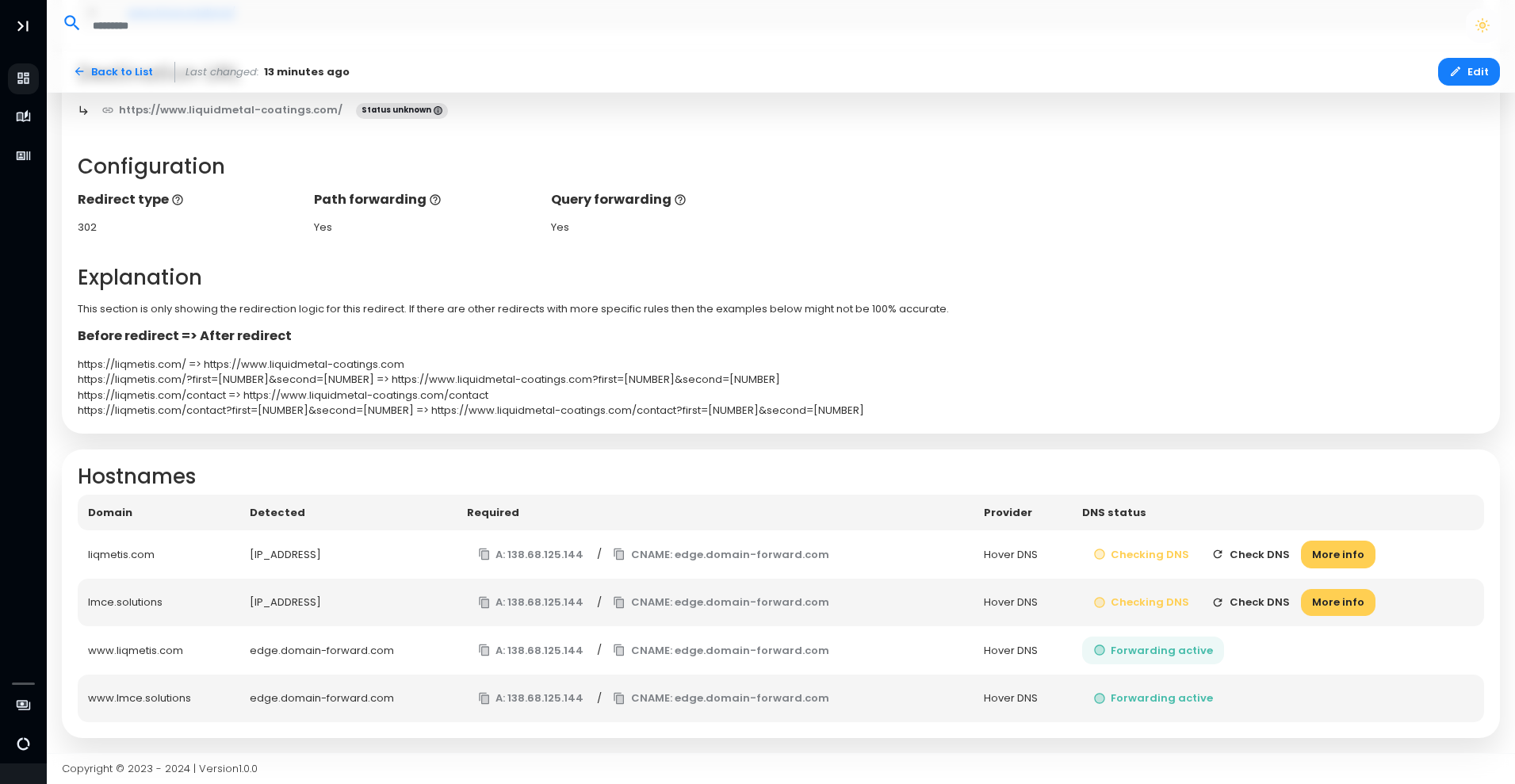 click on "Forwarding active" at bounding box center (1153, 650) 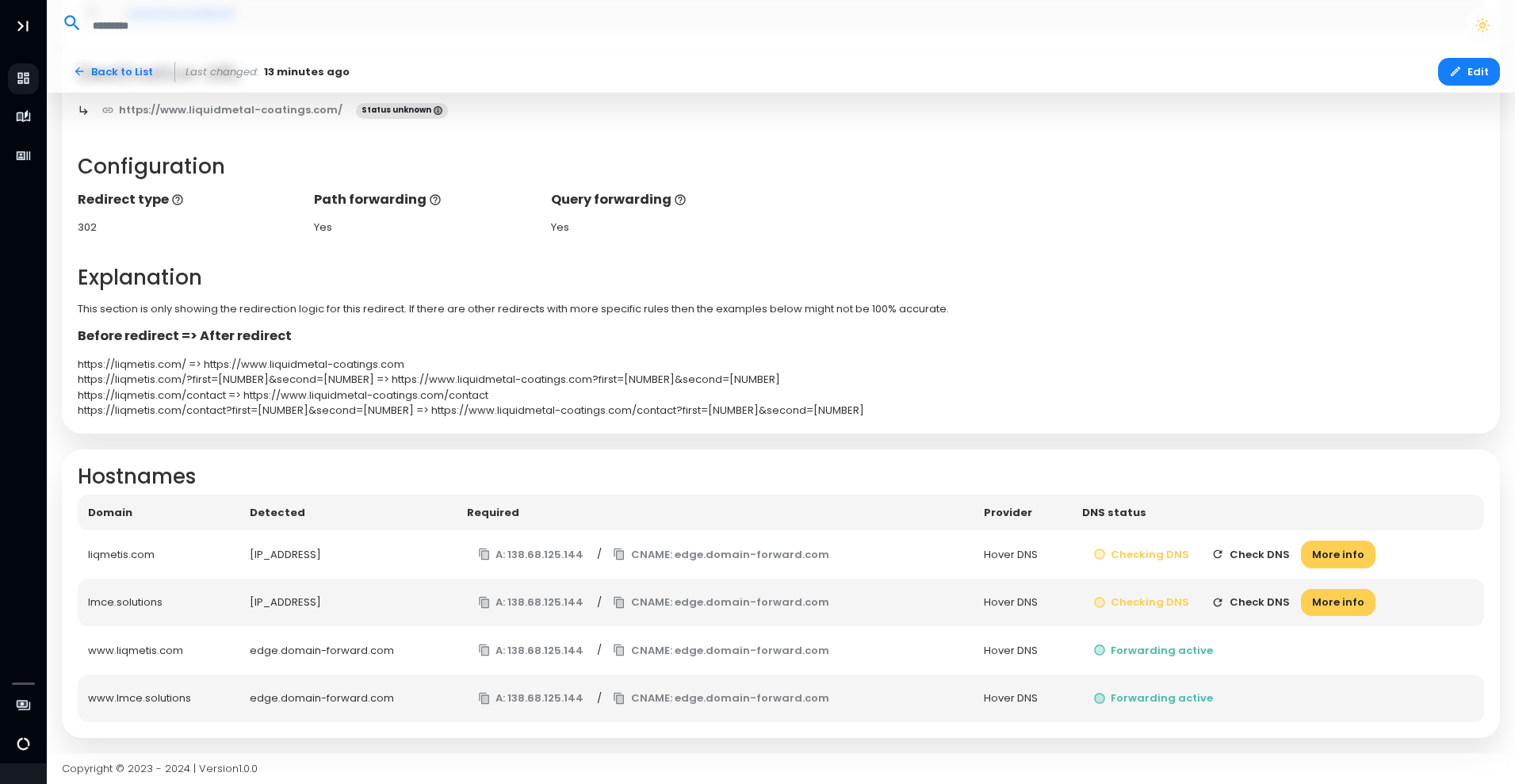 click on "Check DNS" at bounding box center [1250, 602] 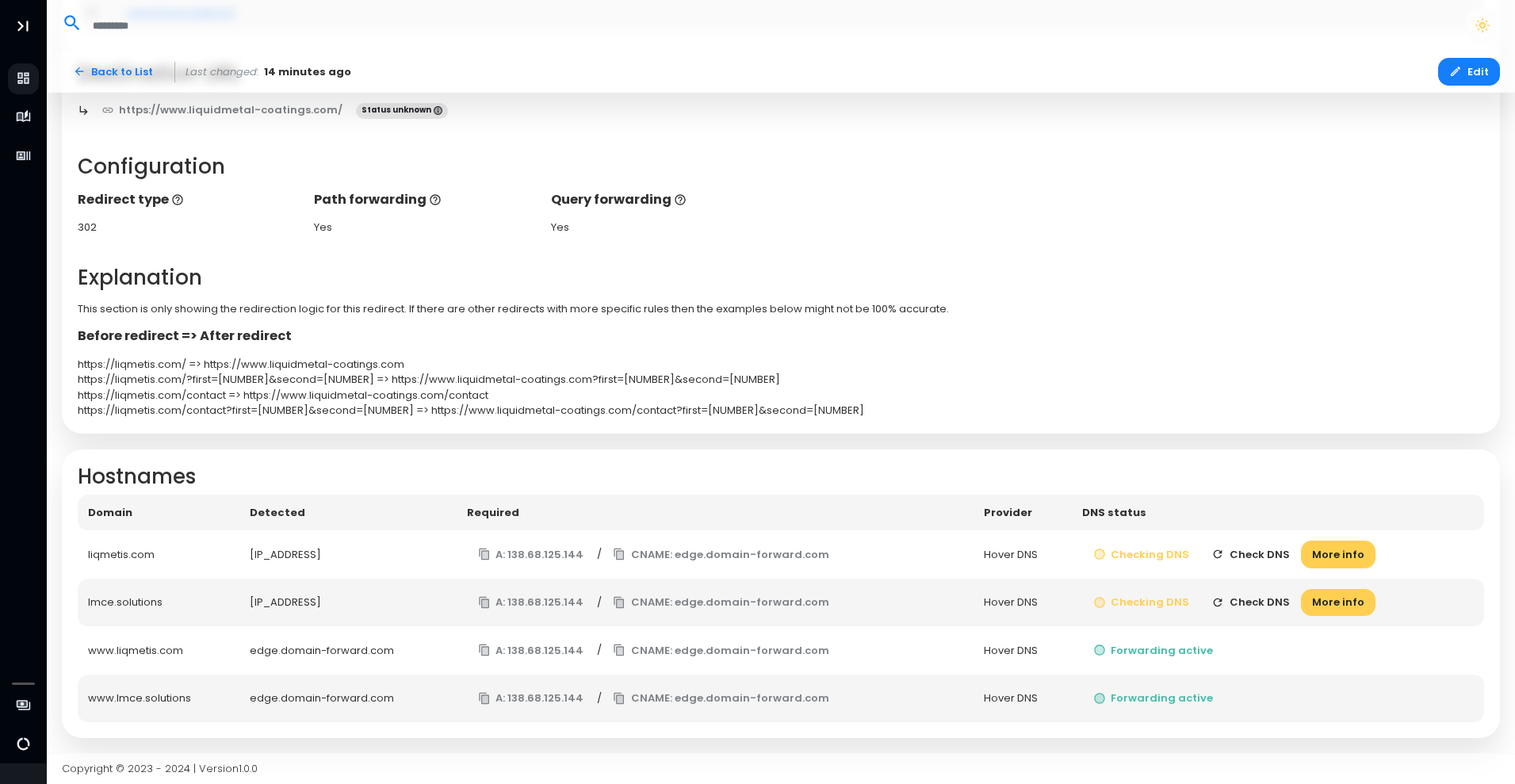 click on "Check DNS" at bounding box center [1250, 554] 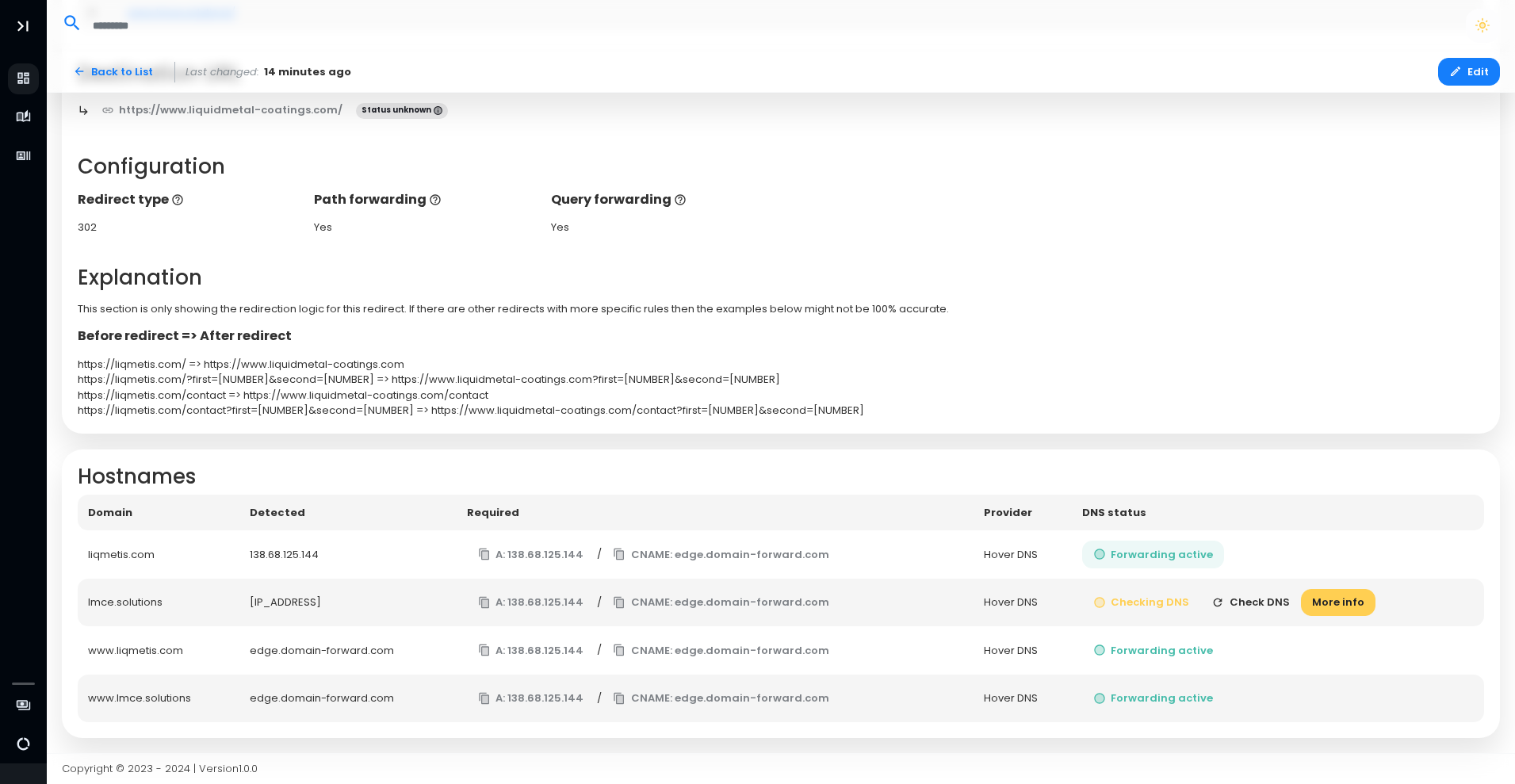 click on "Forwarding active" at bounding box center (1153, 554) 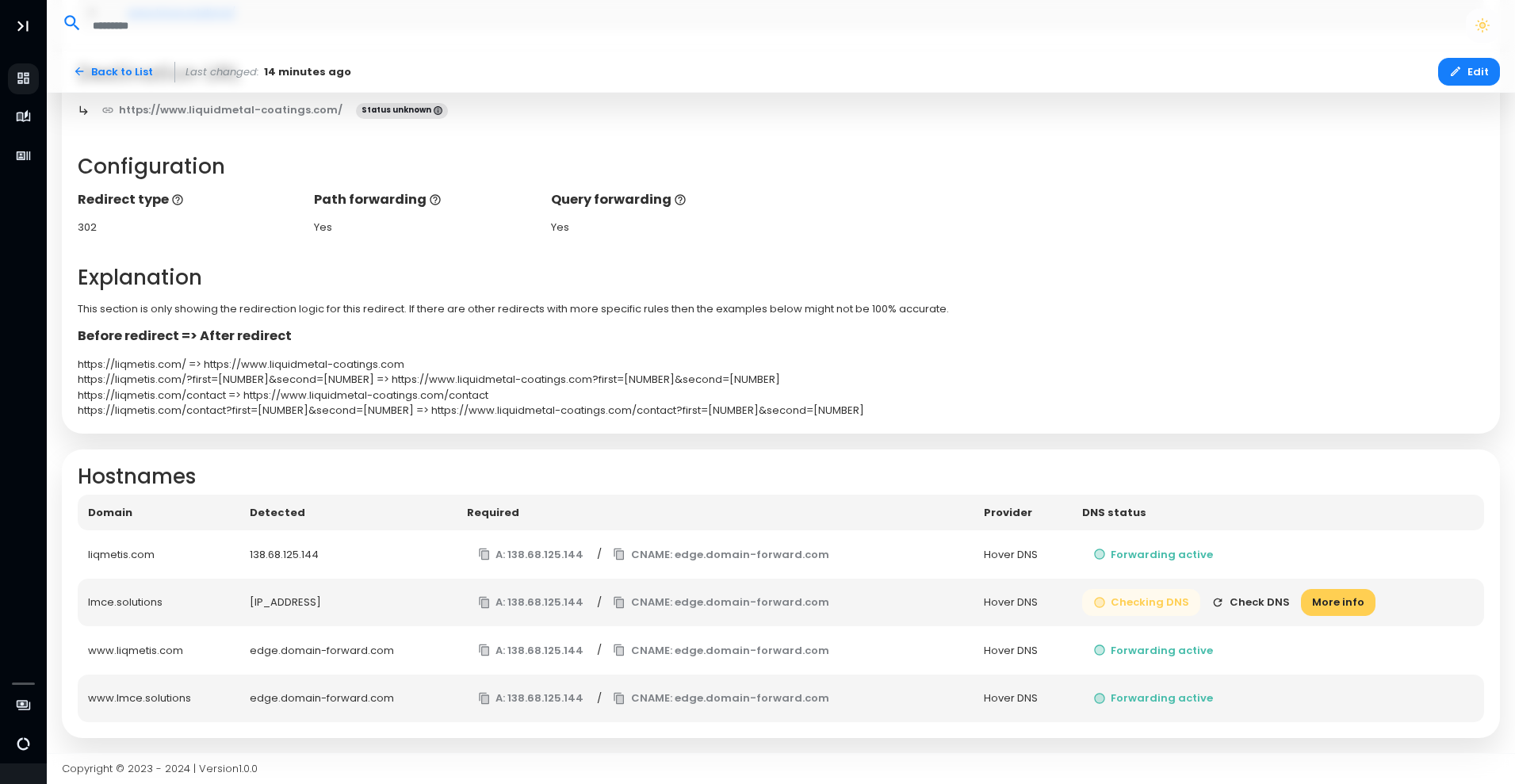 click on "Checking DNS" at bounding box center [1142, 602] 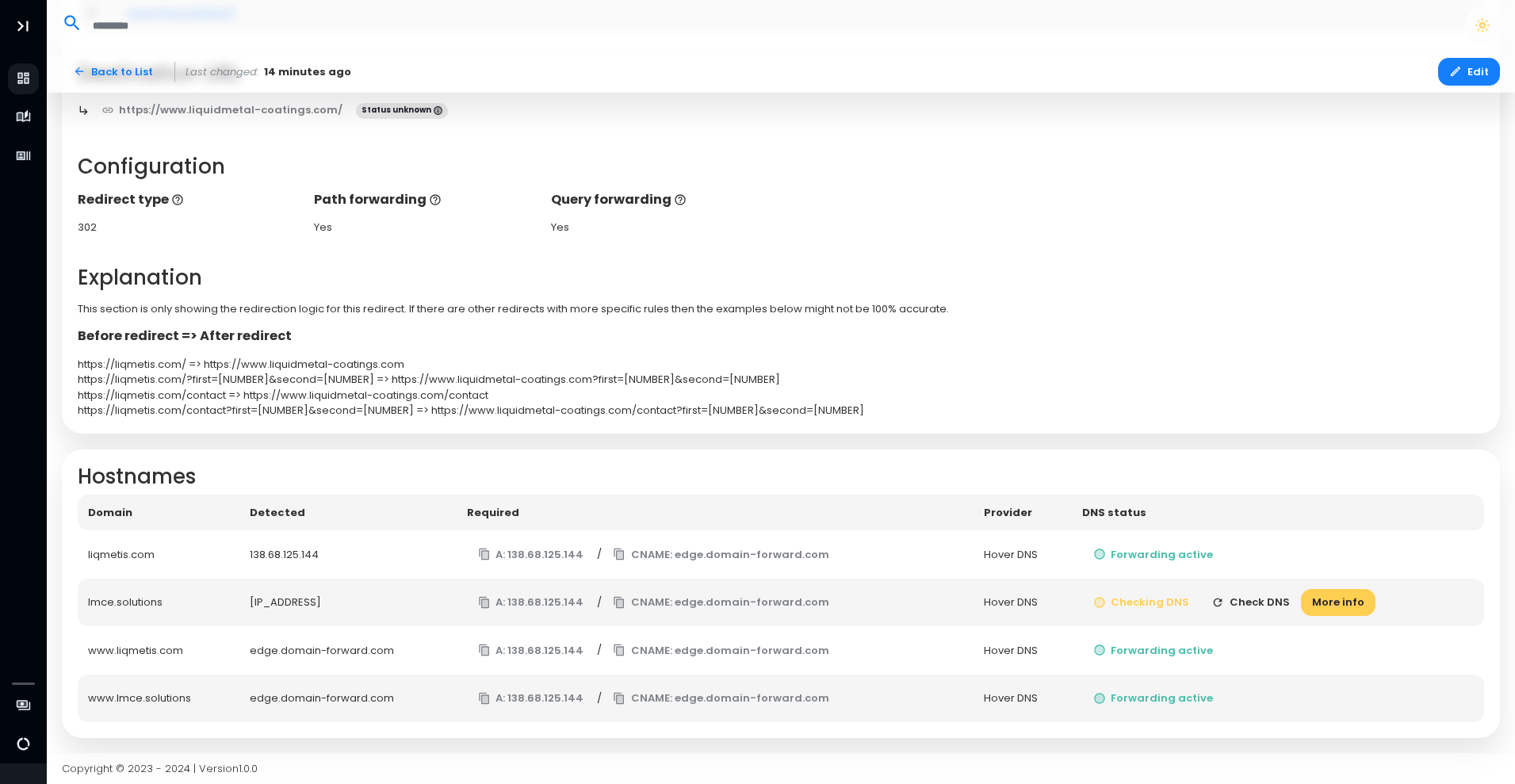 type 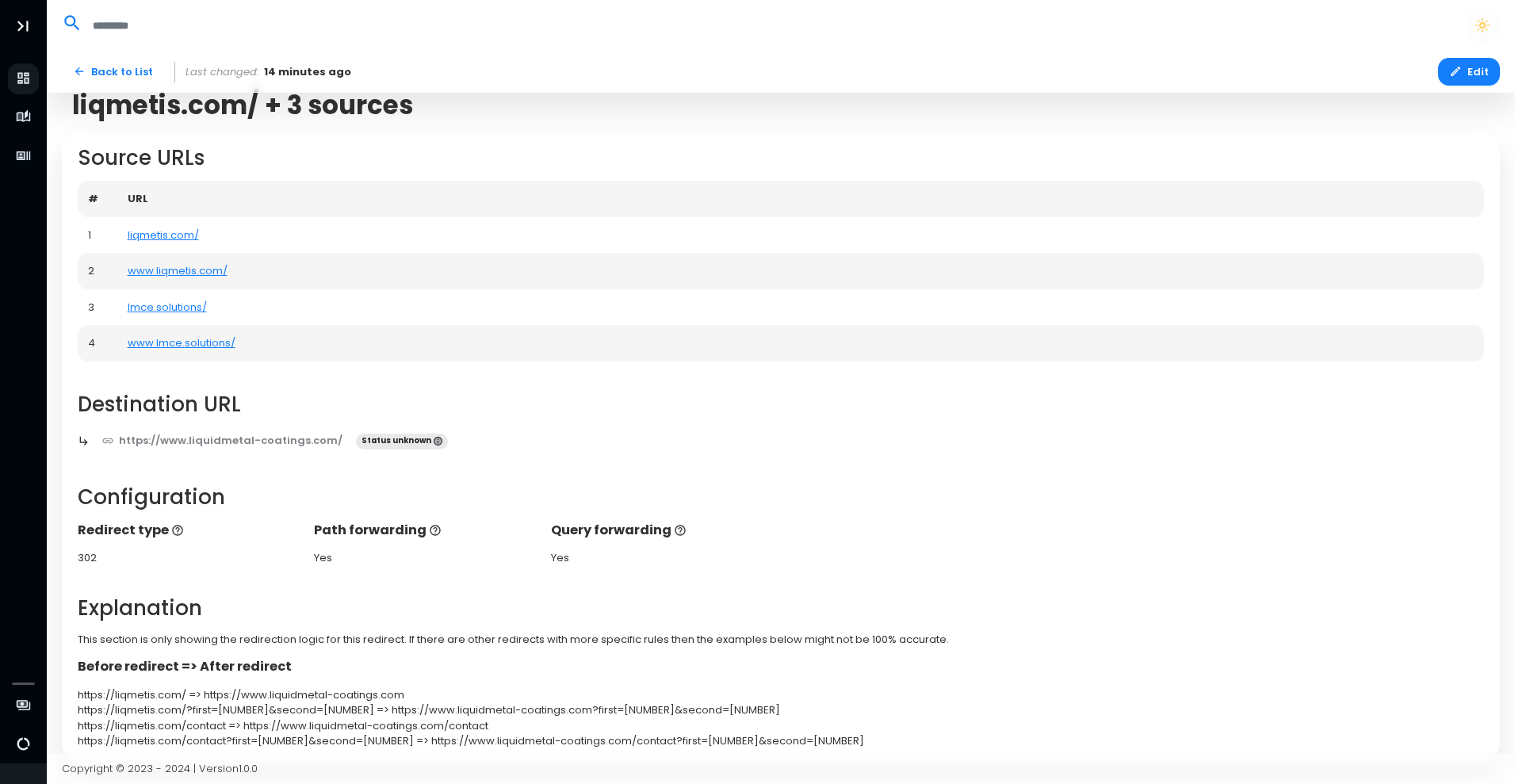 scroll, scrollTop: 0, scrollLeft: 0, axis: both 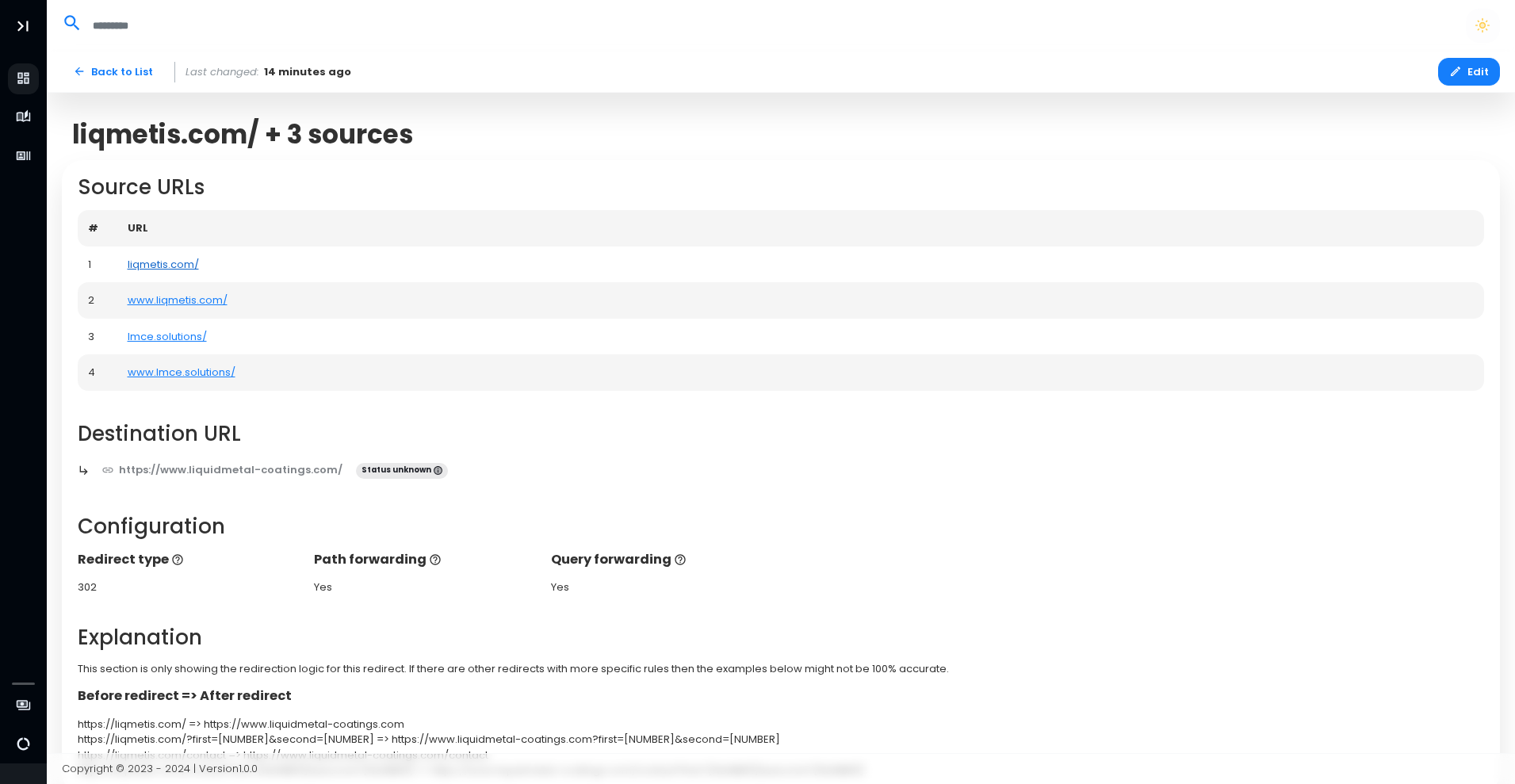 click on "liqmetis.com/" at bounding box center (163, 264) 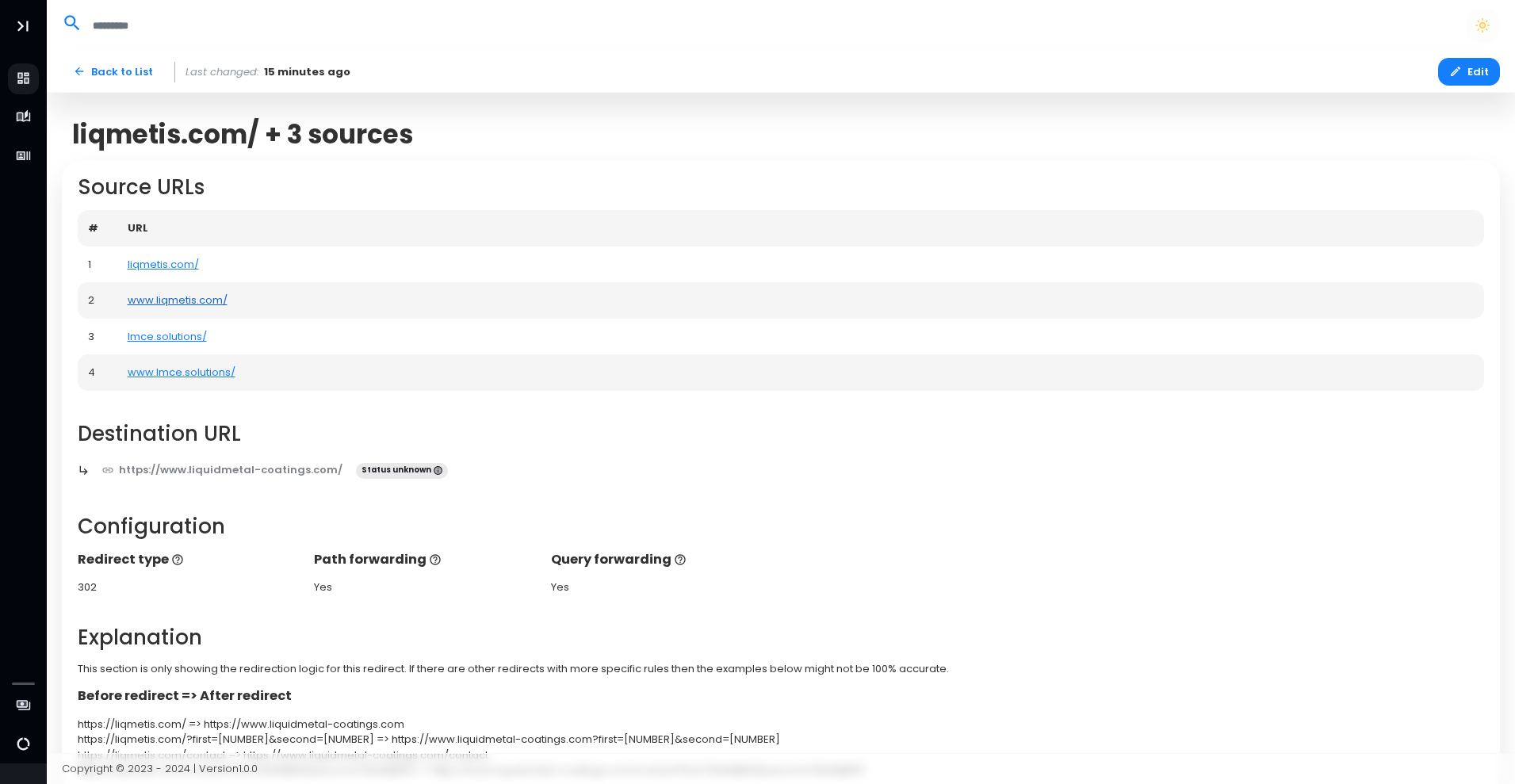 click on "www.liqmetis.com/" at bounding box center [178, 300] 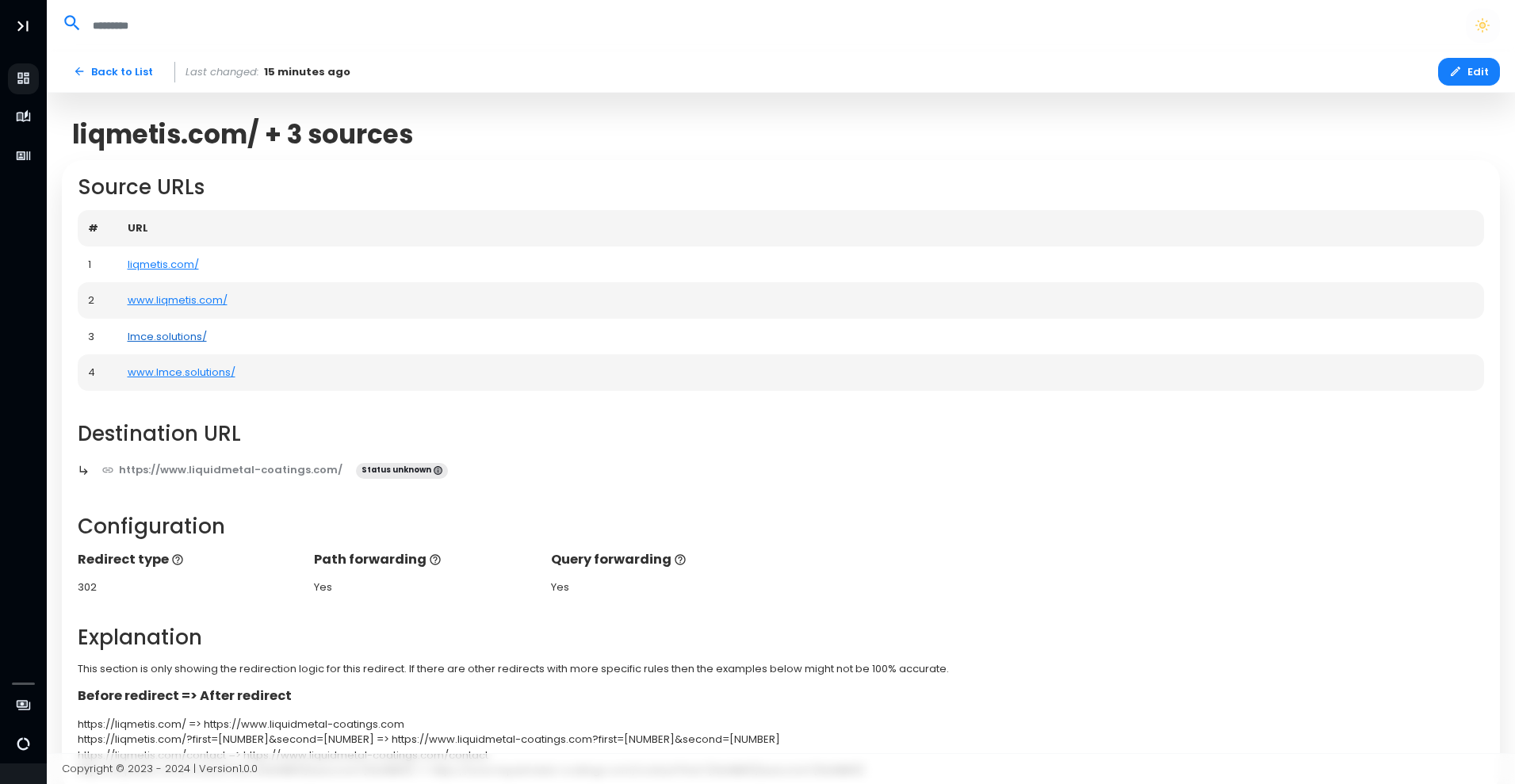 click on "lmce.solutions/" at bounding box center [167, 336] 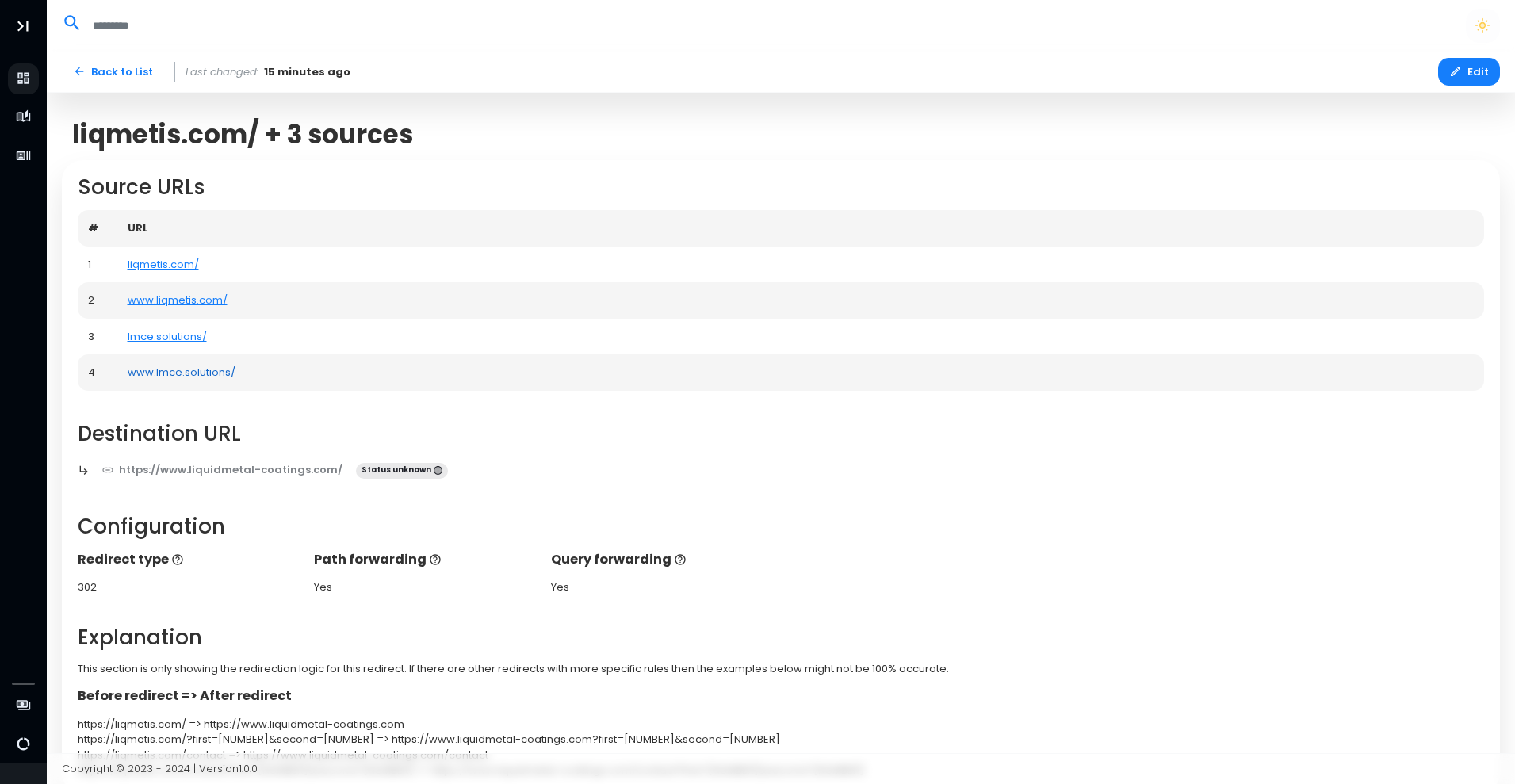 click on "www.lmce.solutions/" at bounding box center [182, 372] 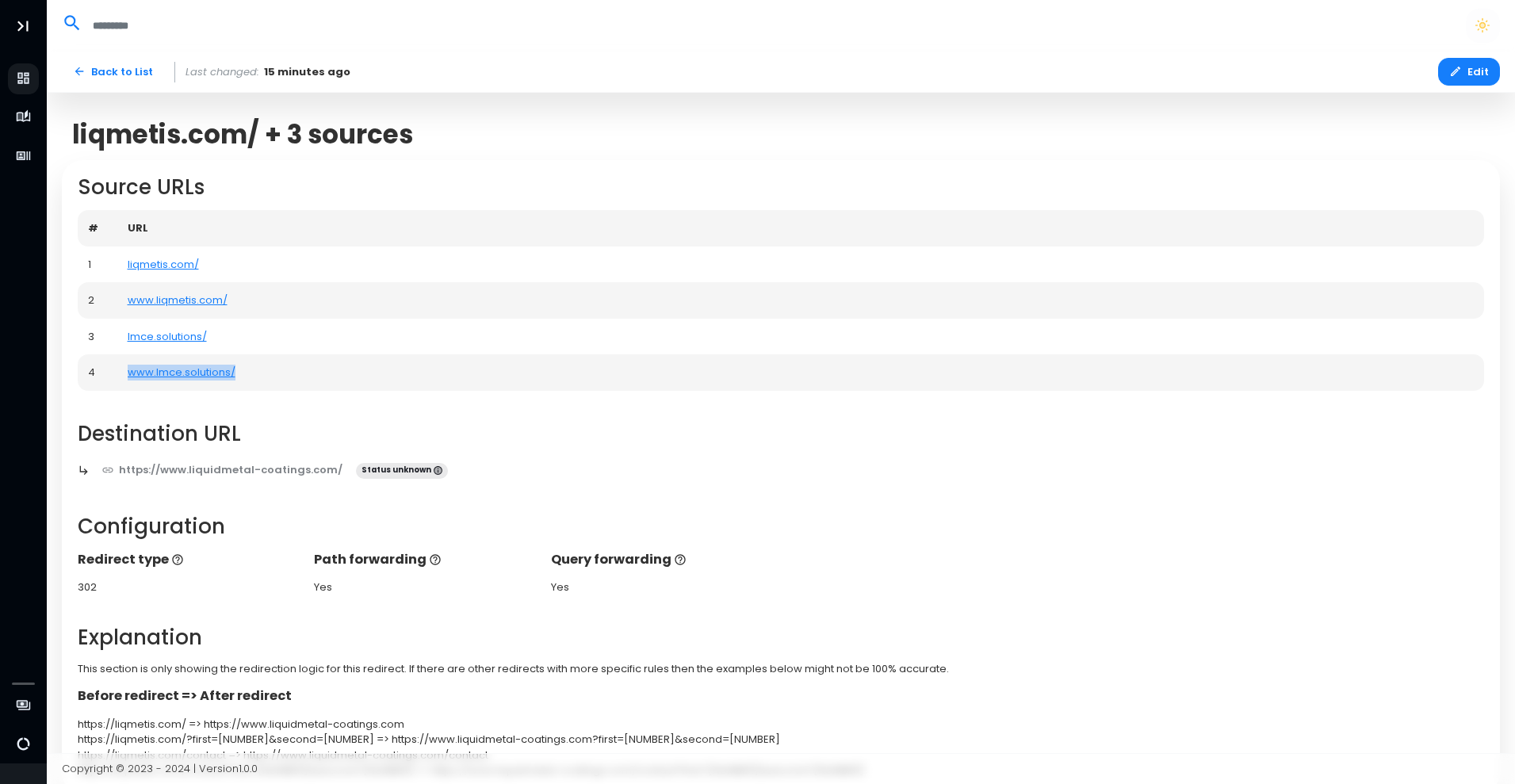 drag, startPoint x: 303, startPoint y: 364, endPoint x: 123, endPoint y: 390, distance: 181.86808 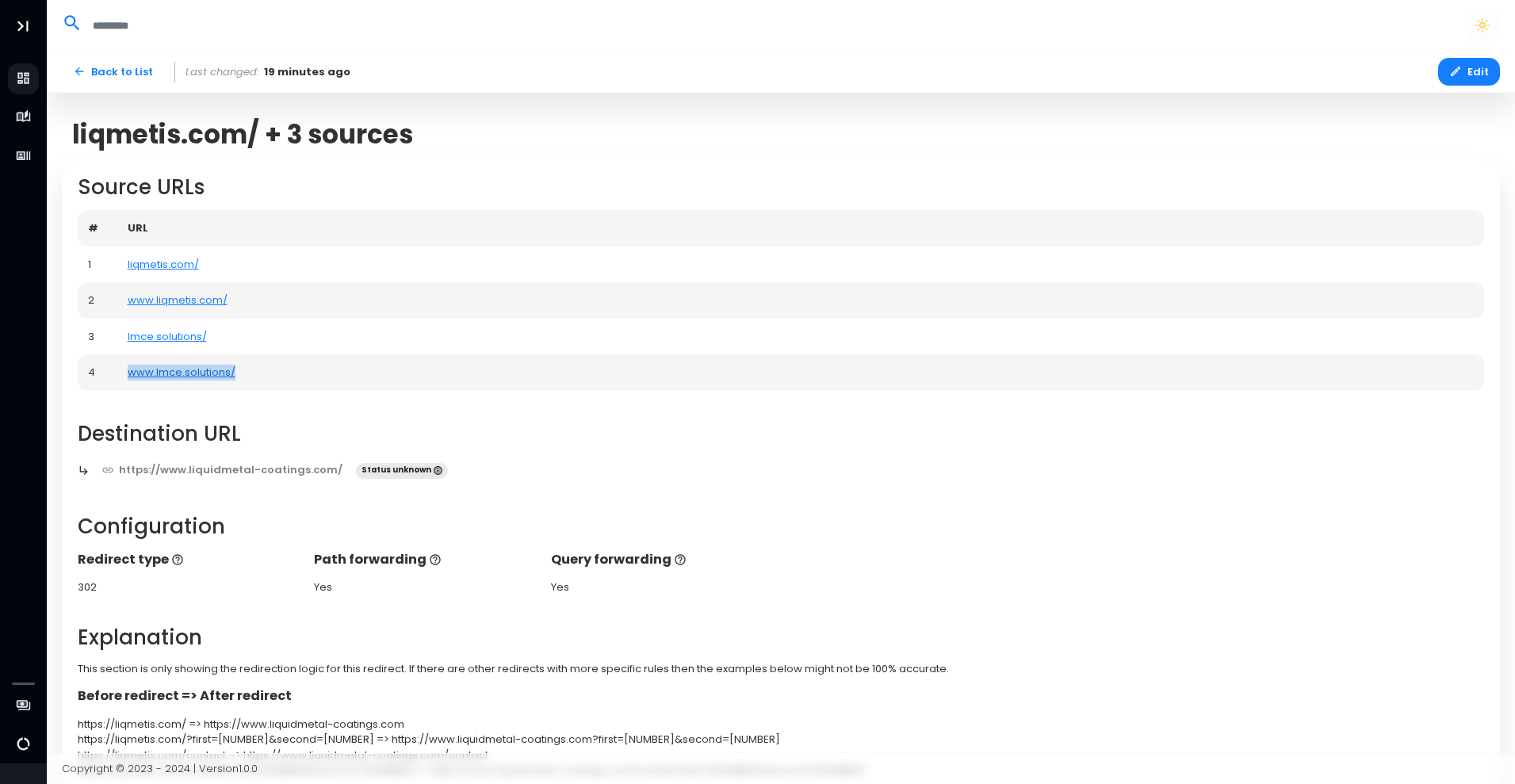 click on "www.lmce.solutions/" at bounding box center [182, 372] 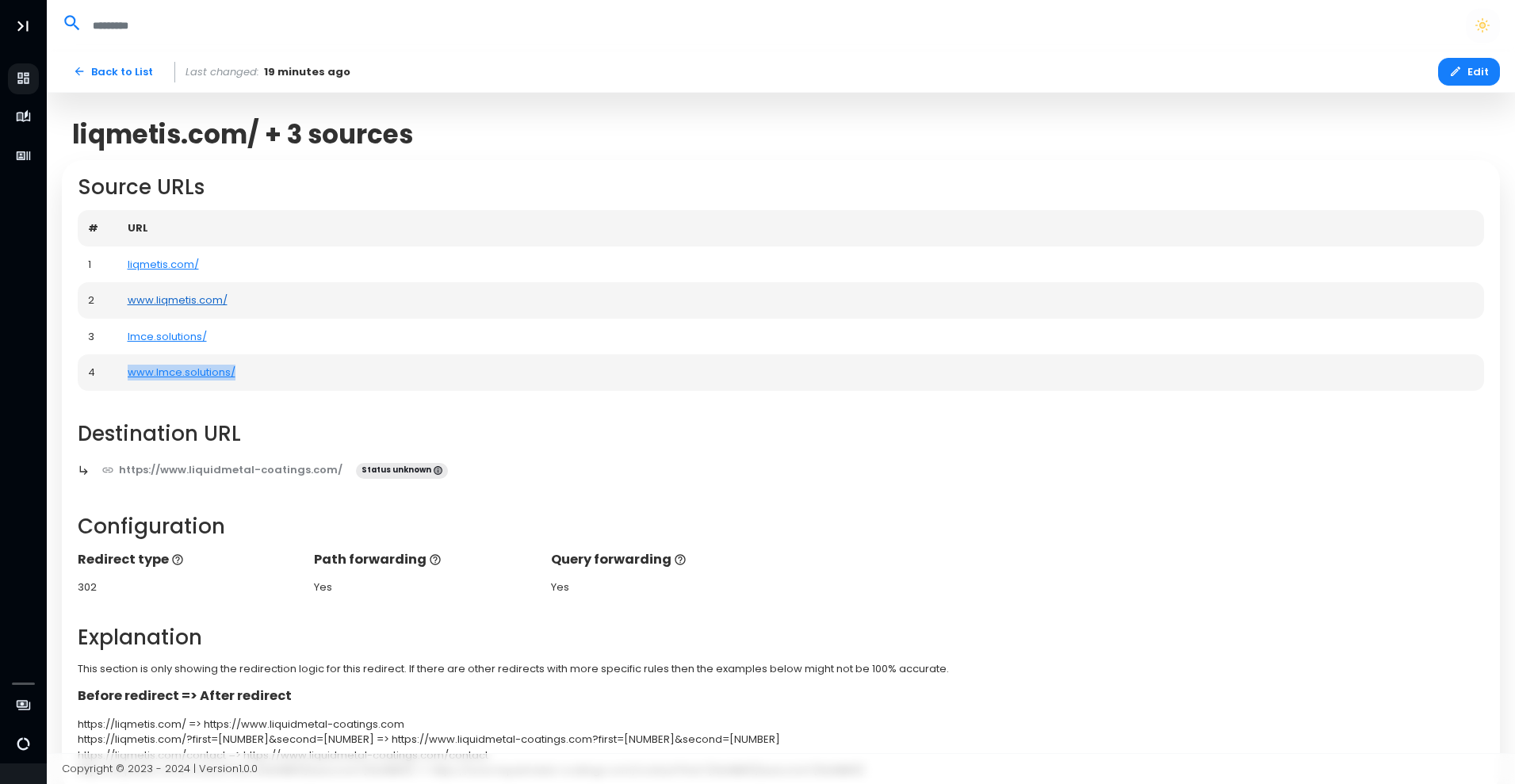 click on "www.liqmetis.com/" at bounding box center [178, 300] 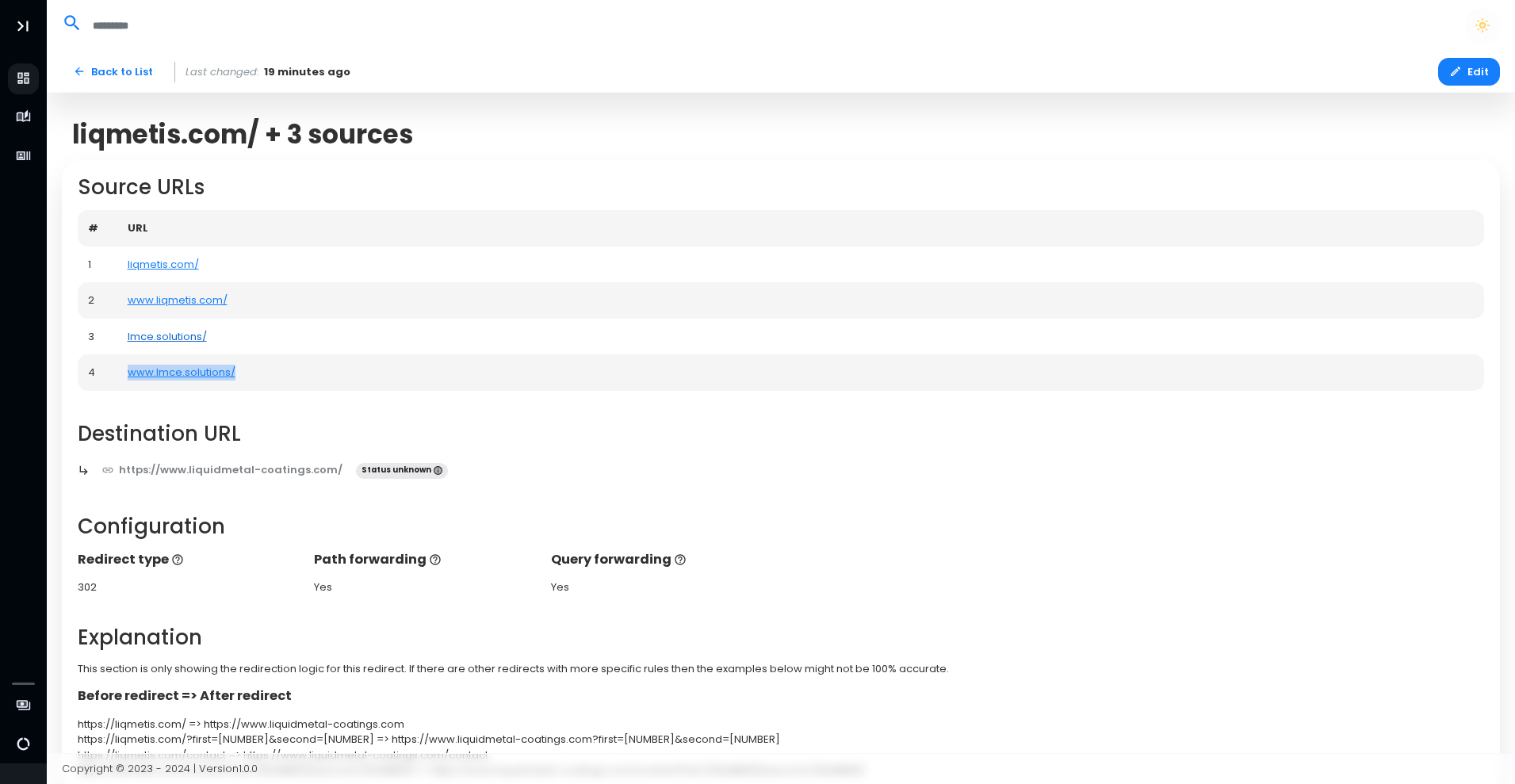 click on "lmce.solutions/" at bounding box center (167, 336) 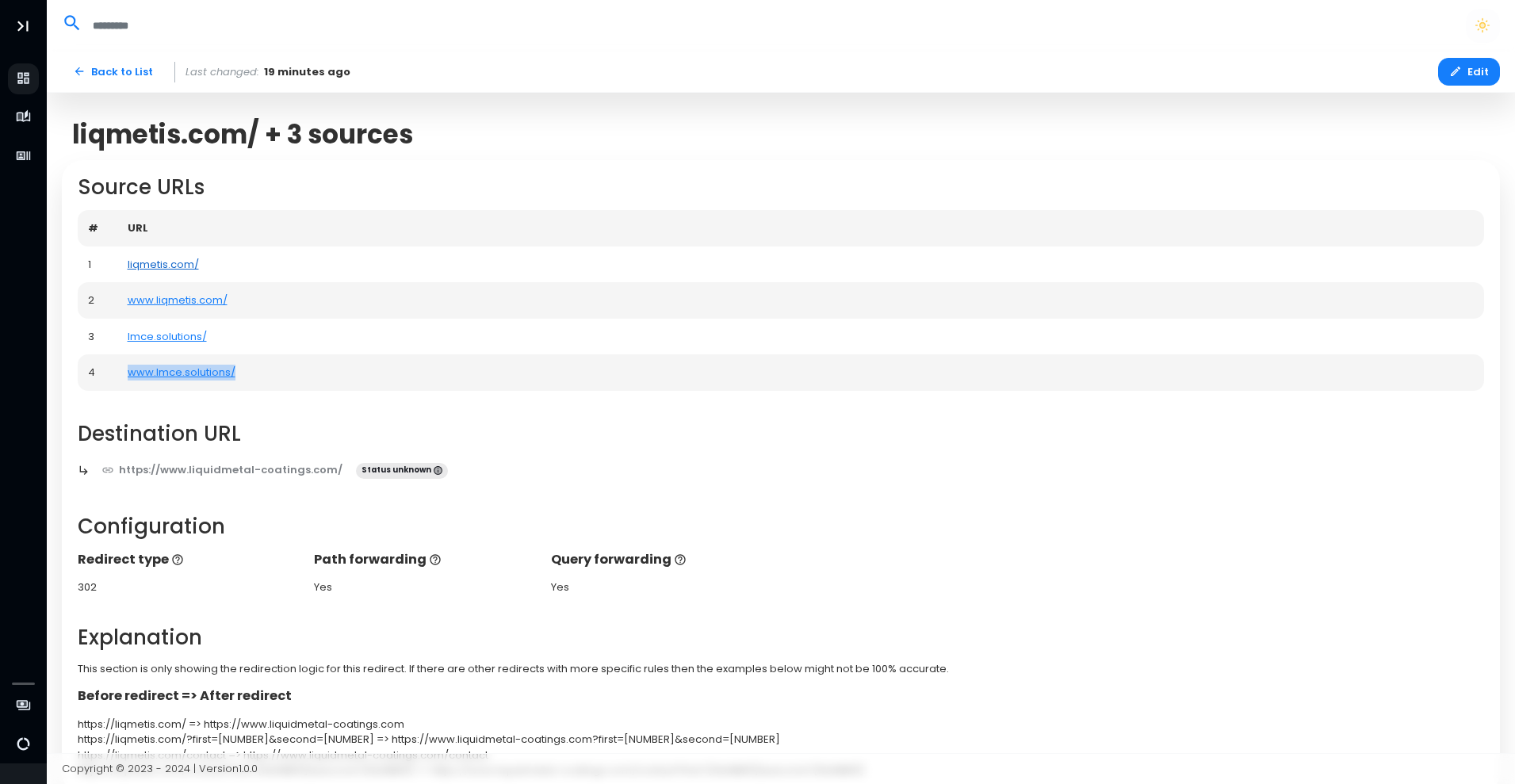 click on "liqmetis.com/" at bounding box center (163, 264) 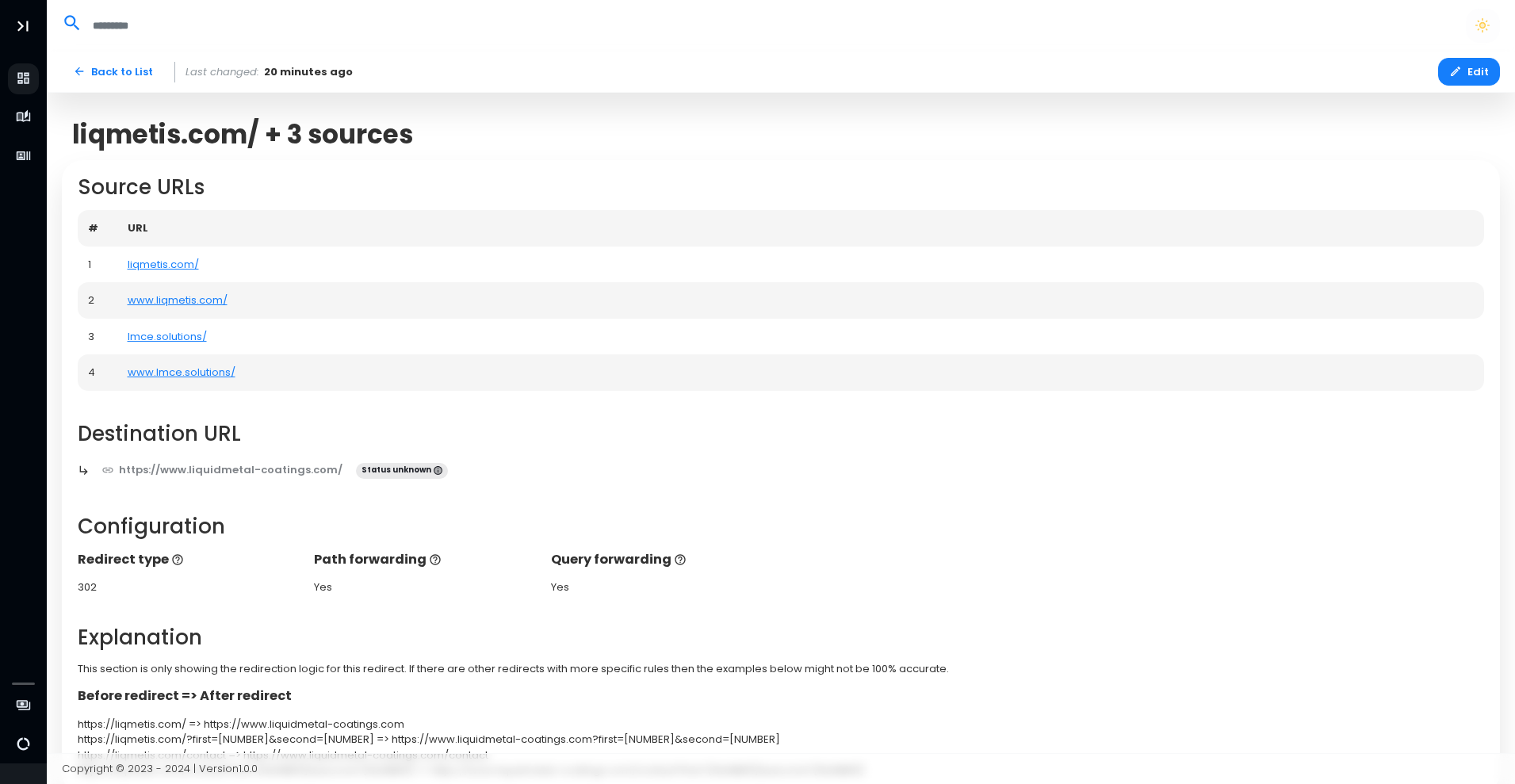 click on "liqmetis.com/" at bounding box center (801, 265) 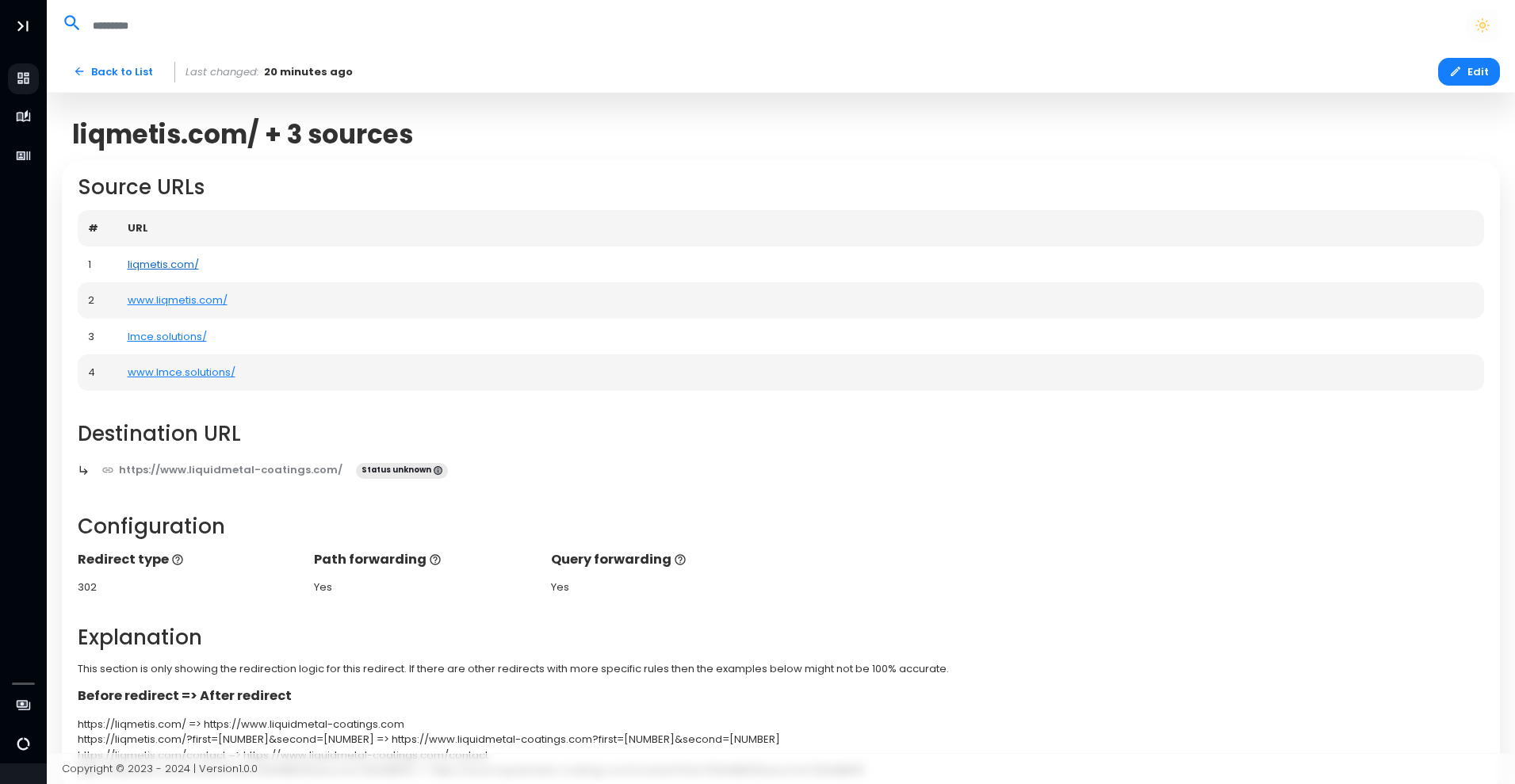 click on "liqmetis.com/" at bounding box center [163, 264] 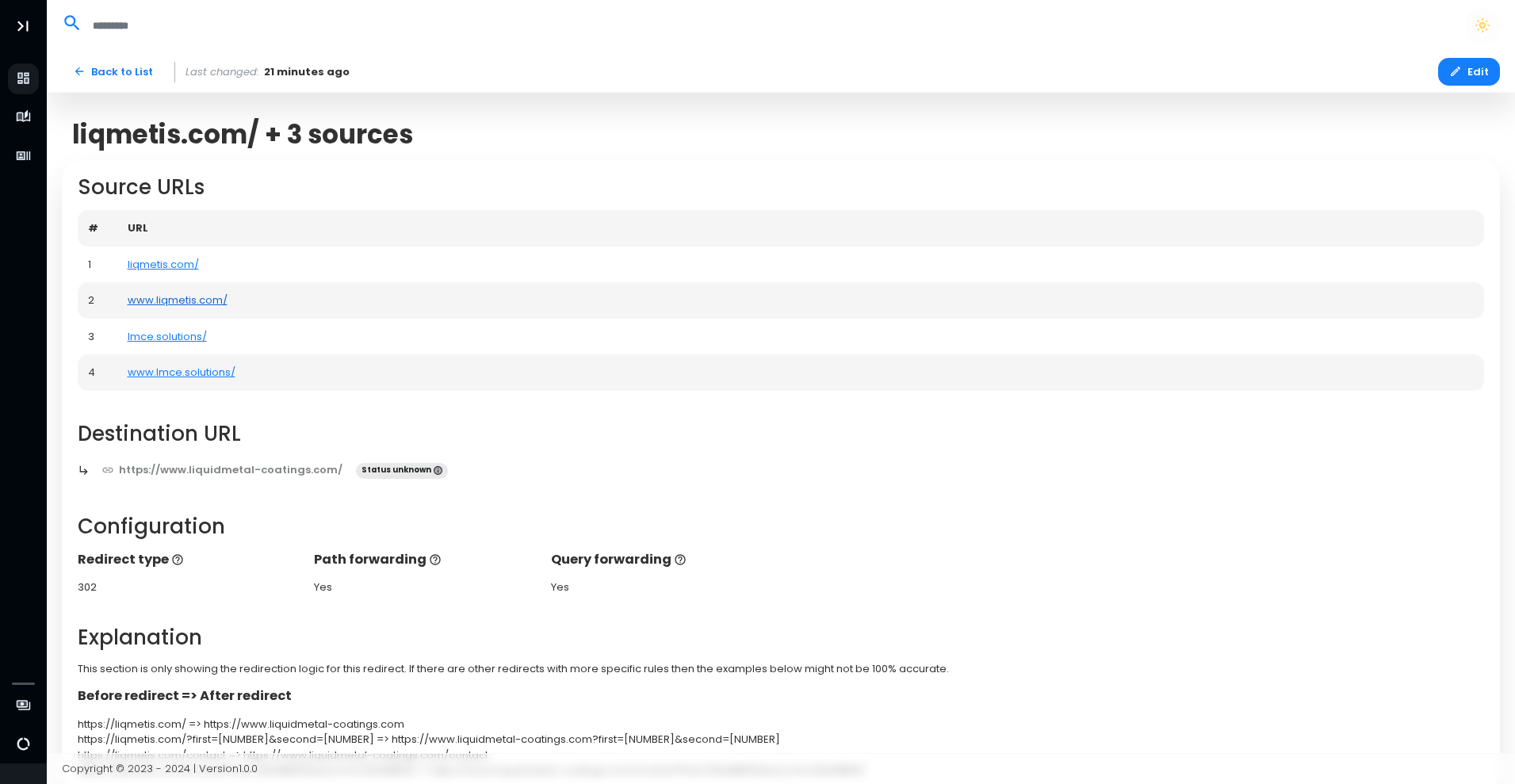 click on "www.liqmetis.com/" at bounding box center [178, 300] 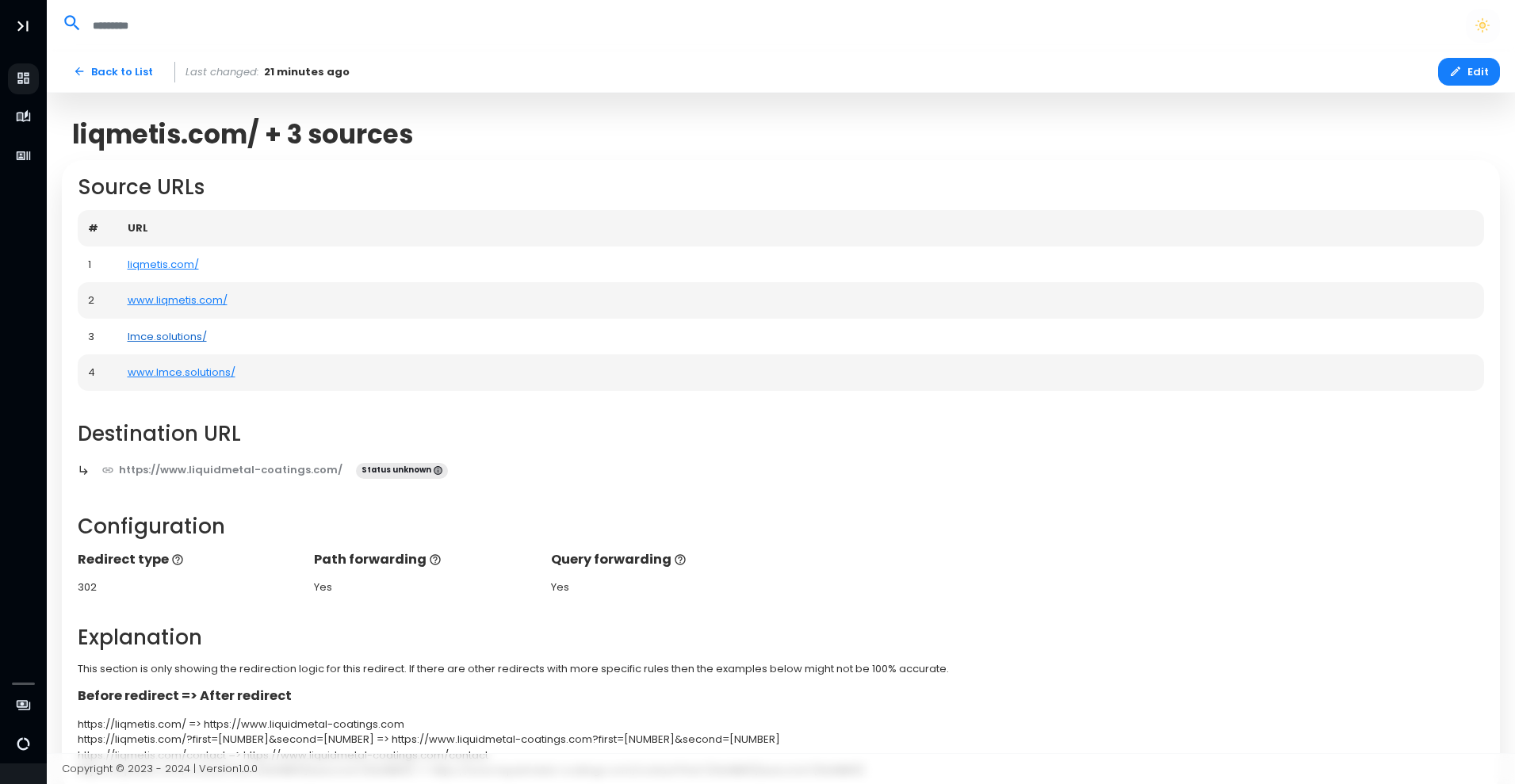 click on "lmce.solutions/" at bounding box center (167, 336) 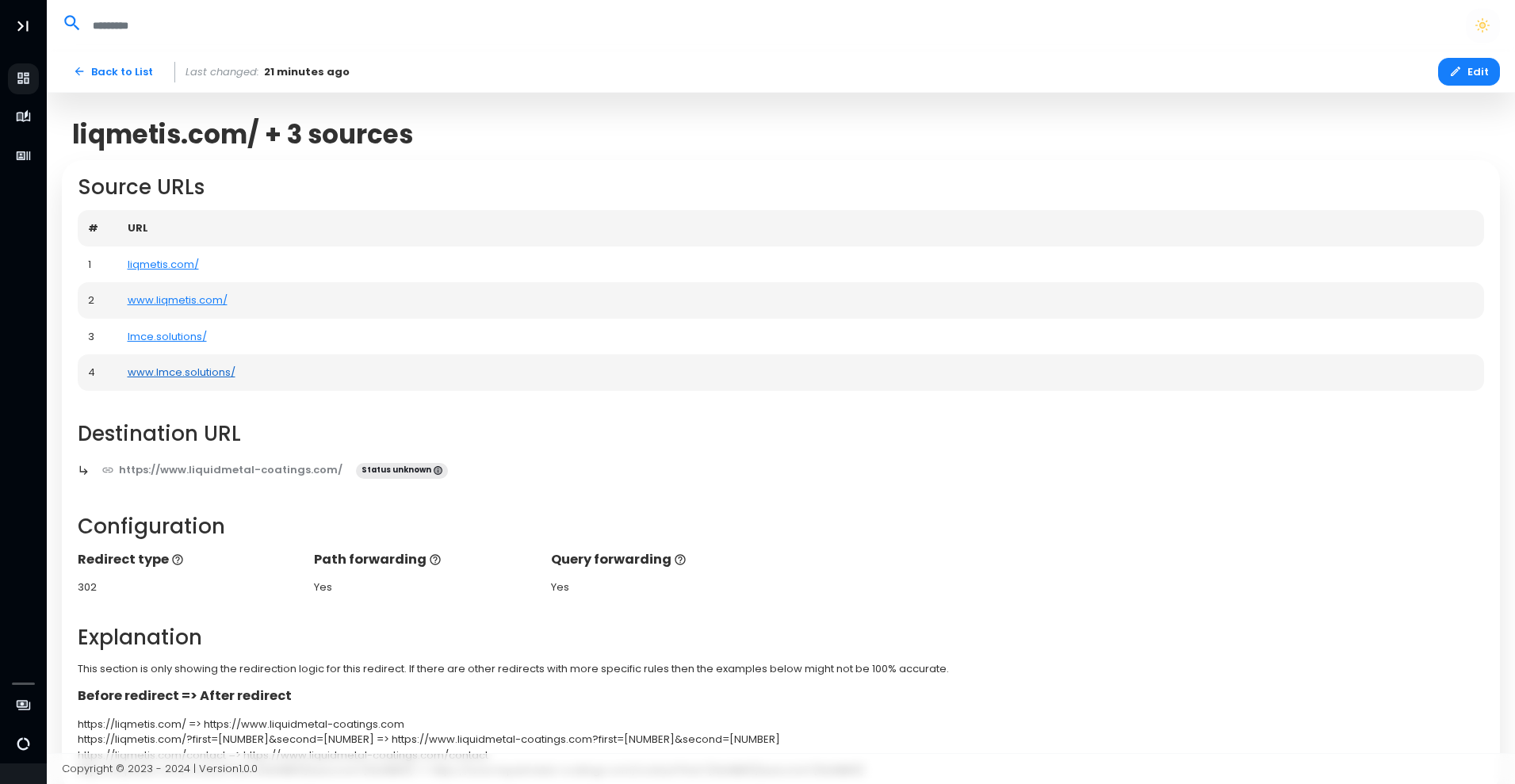 click on "www.lmce.solutions/" at bounding box center (182, 372) 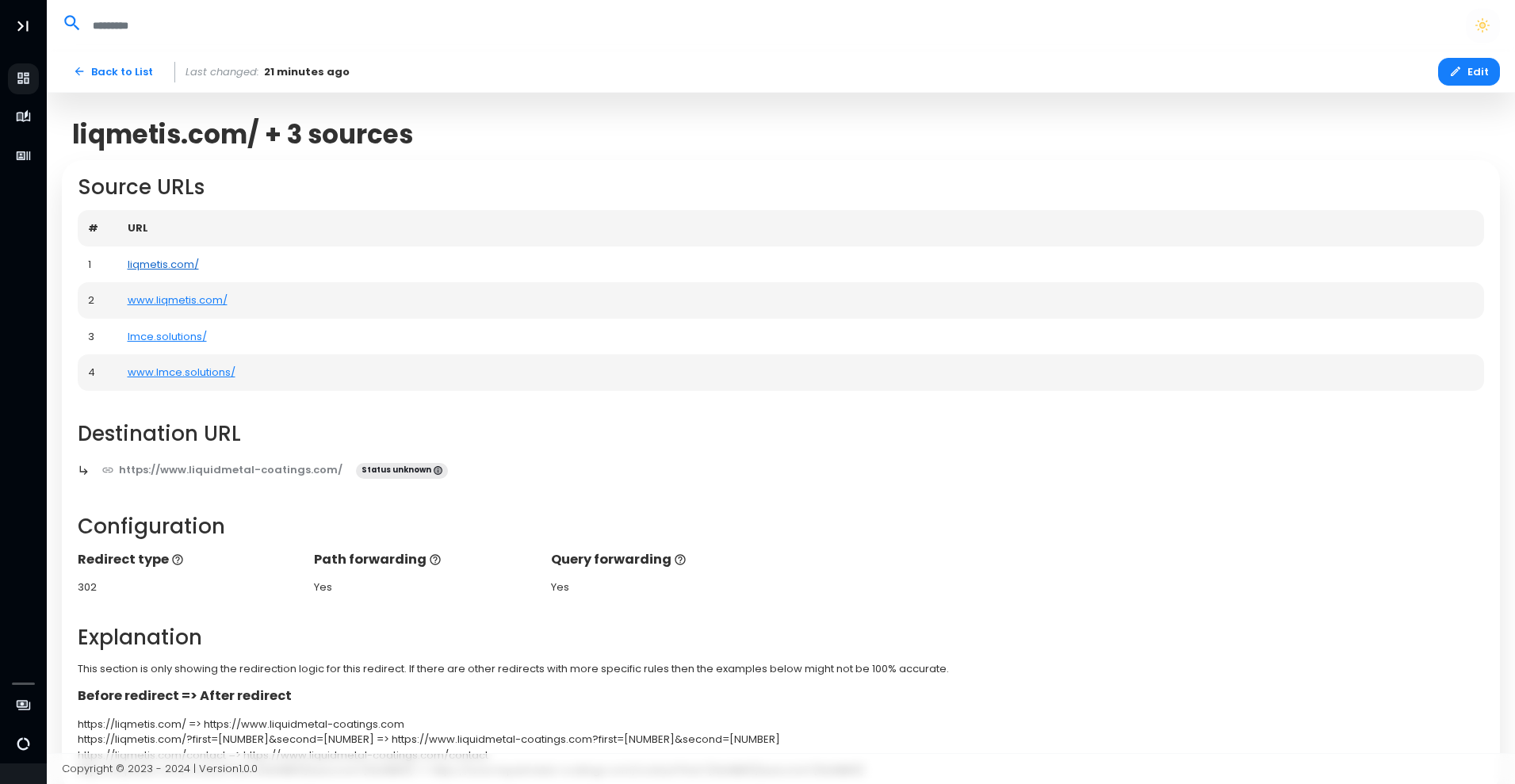 click on "liqmetis.com/" at bounding box center [163, 264] 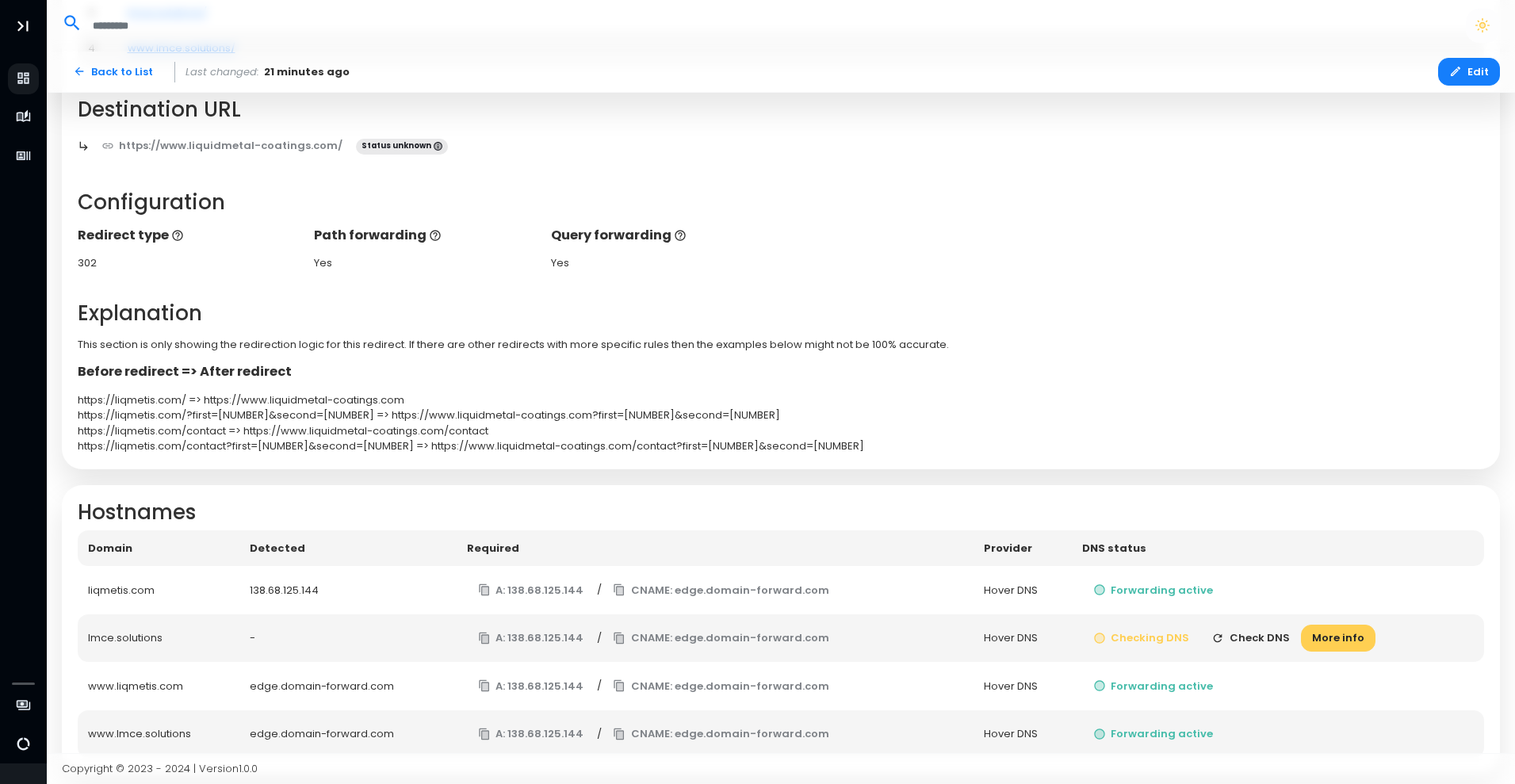 scroll, scrollTop: 360, scrollLeft: 0, axis: vertical 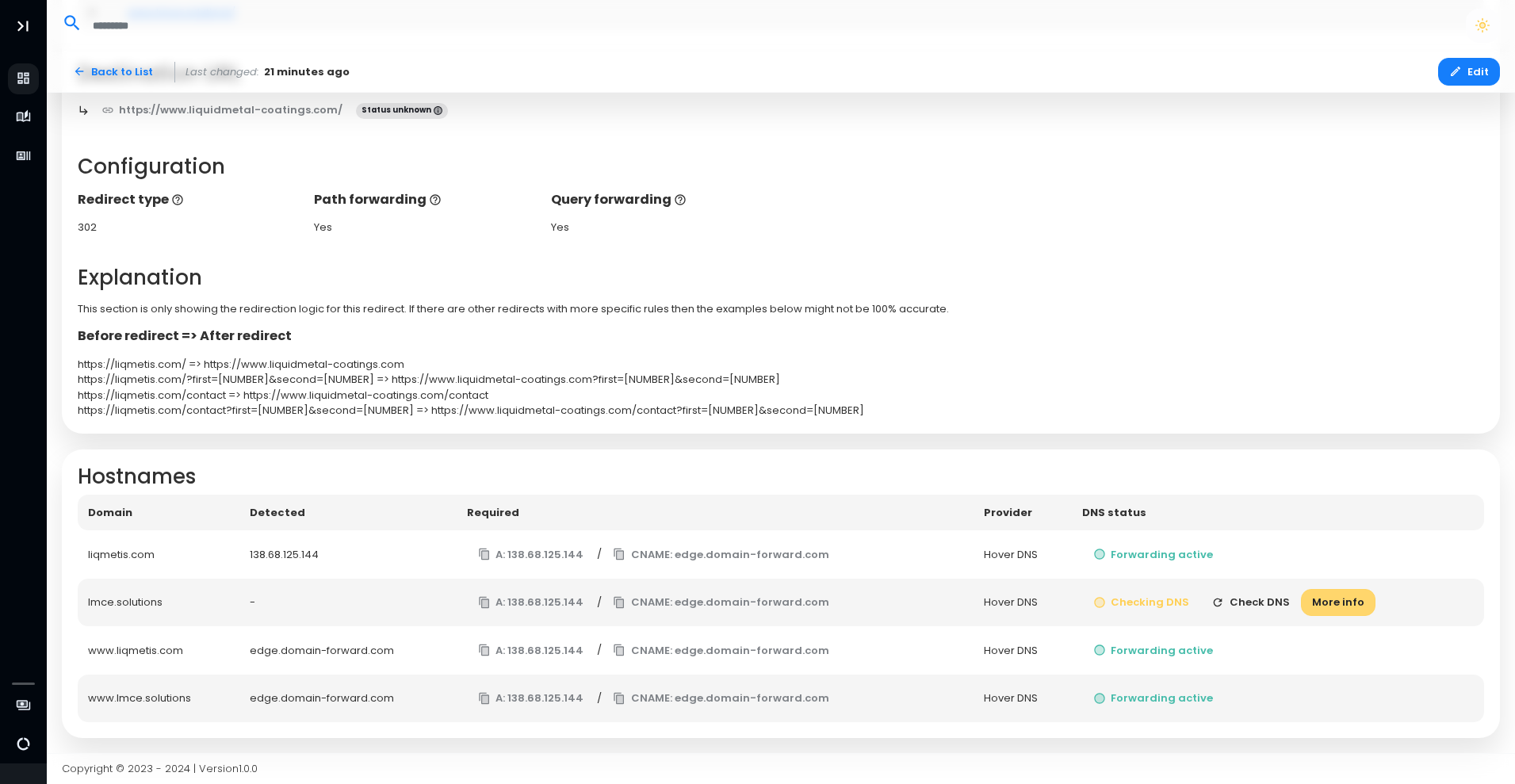 click on "More info" at bounding box center [1338, 602] 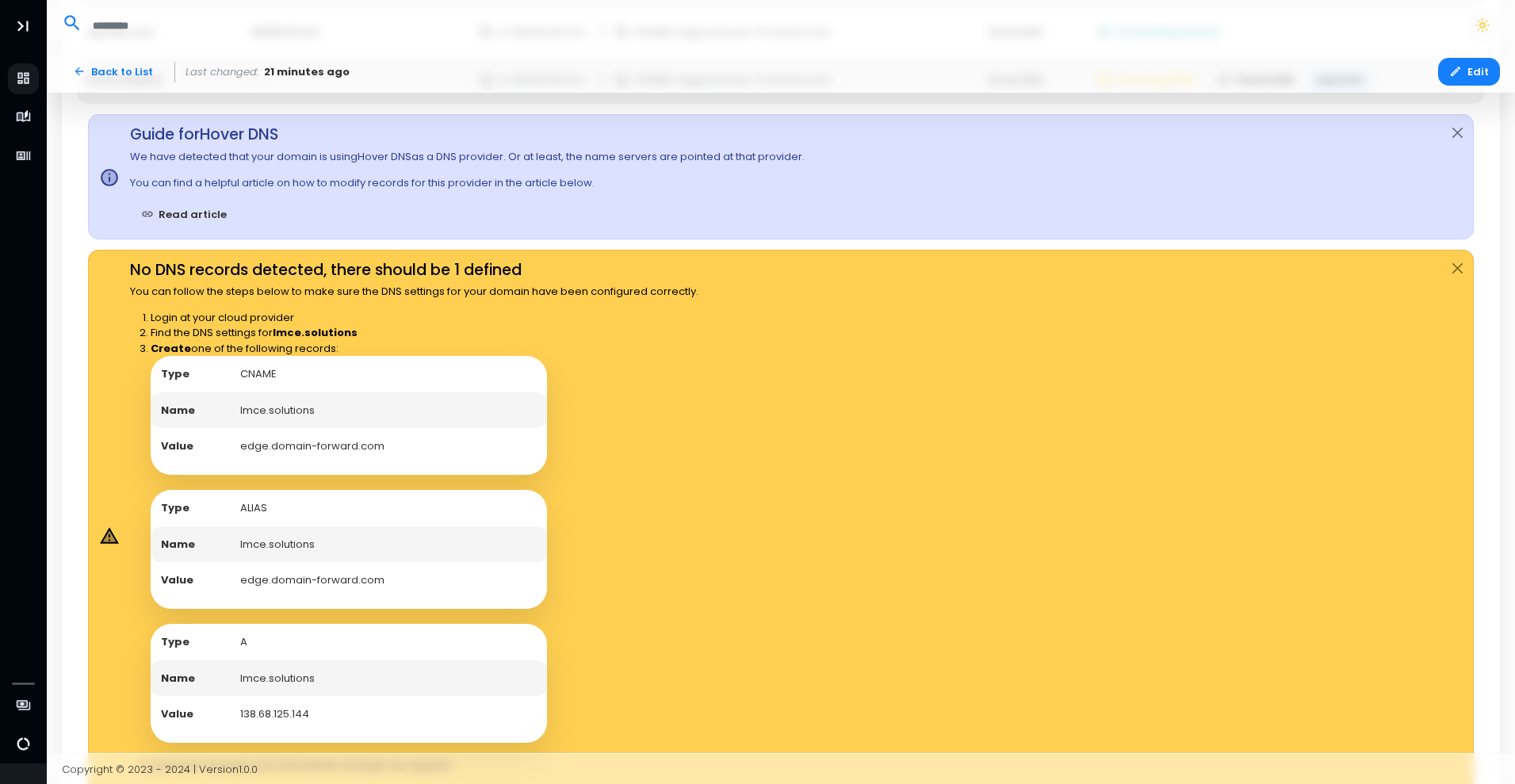 scroll, scrollTop: 954, scrollLeft: 0, axis: vertical 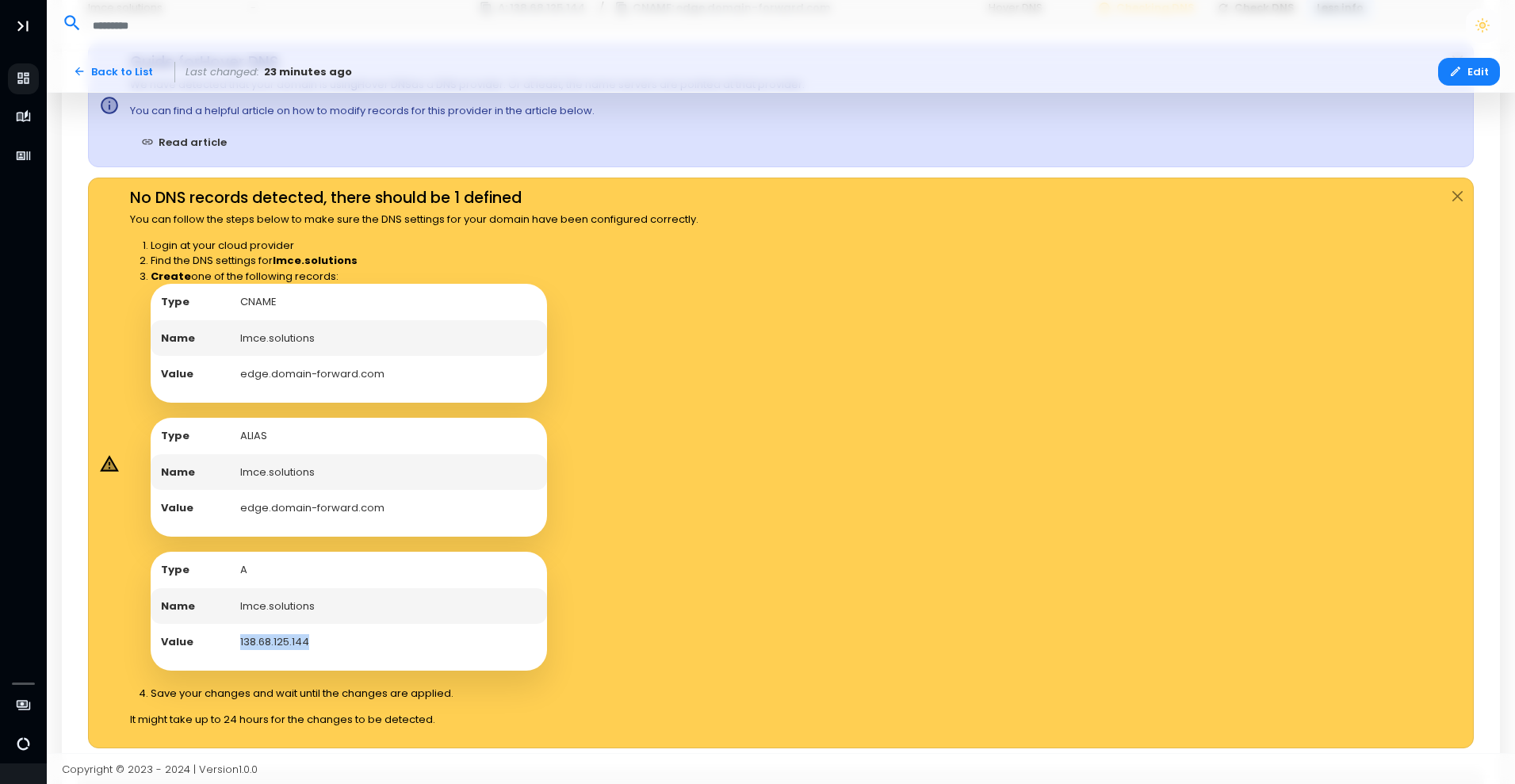 drag, startPoint x: 340, startPoint y: 641, endPoint x: 235, endPoint y: 637, distance: 105.07616 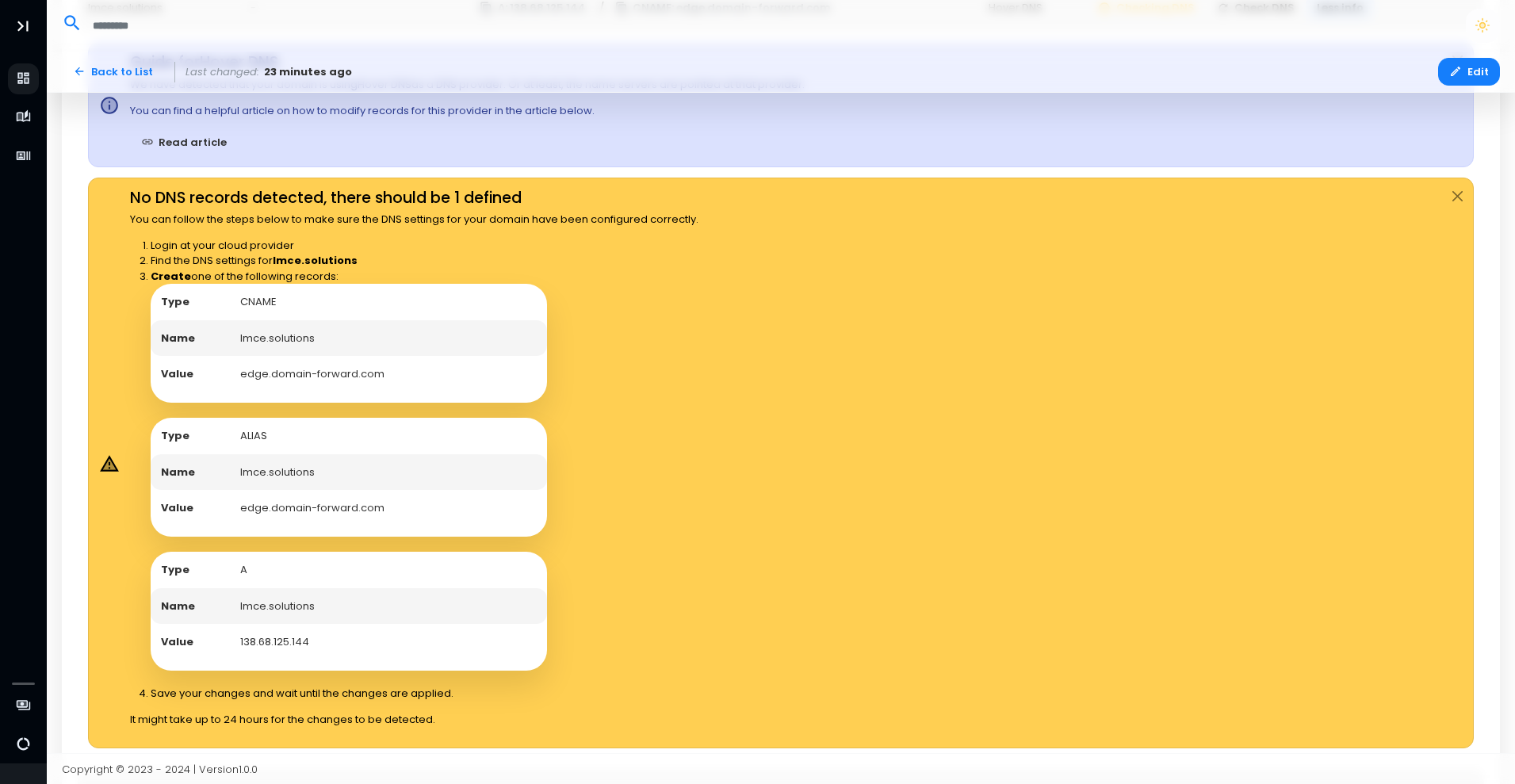 click on "Back to List Last changed: [TIME] ago" at bounding box center [742, 71] 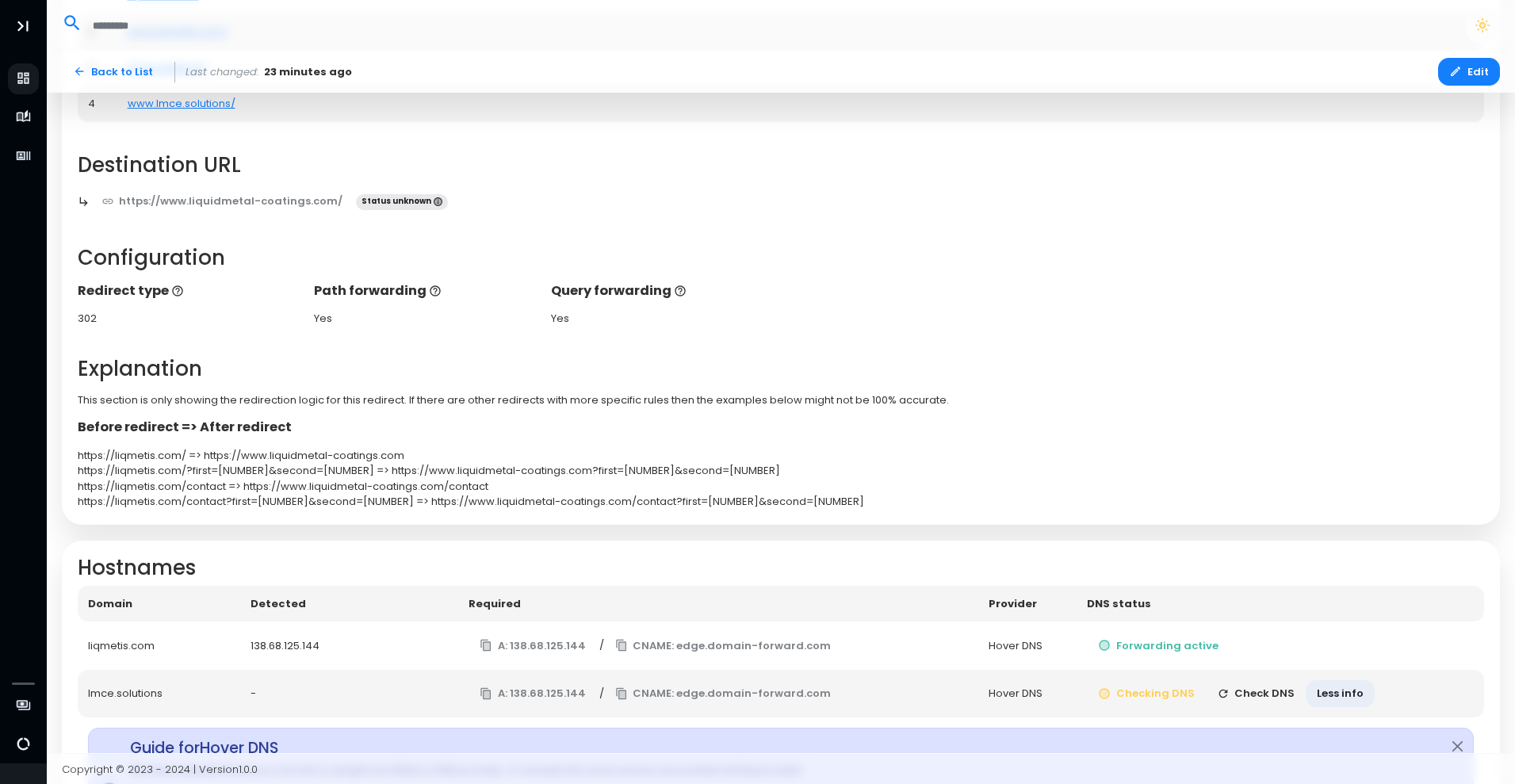 scroll, scrollTop: 0, scrollLeft: 0, axis: both 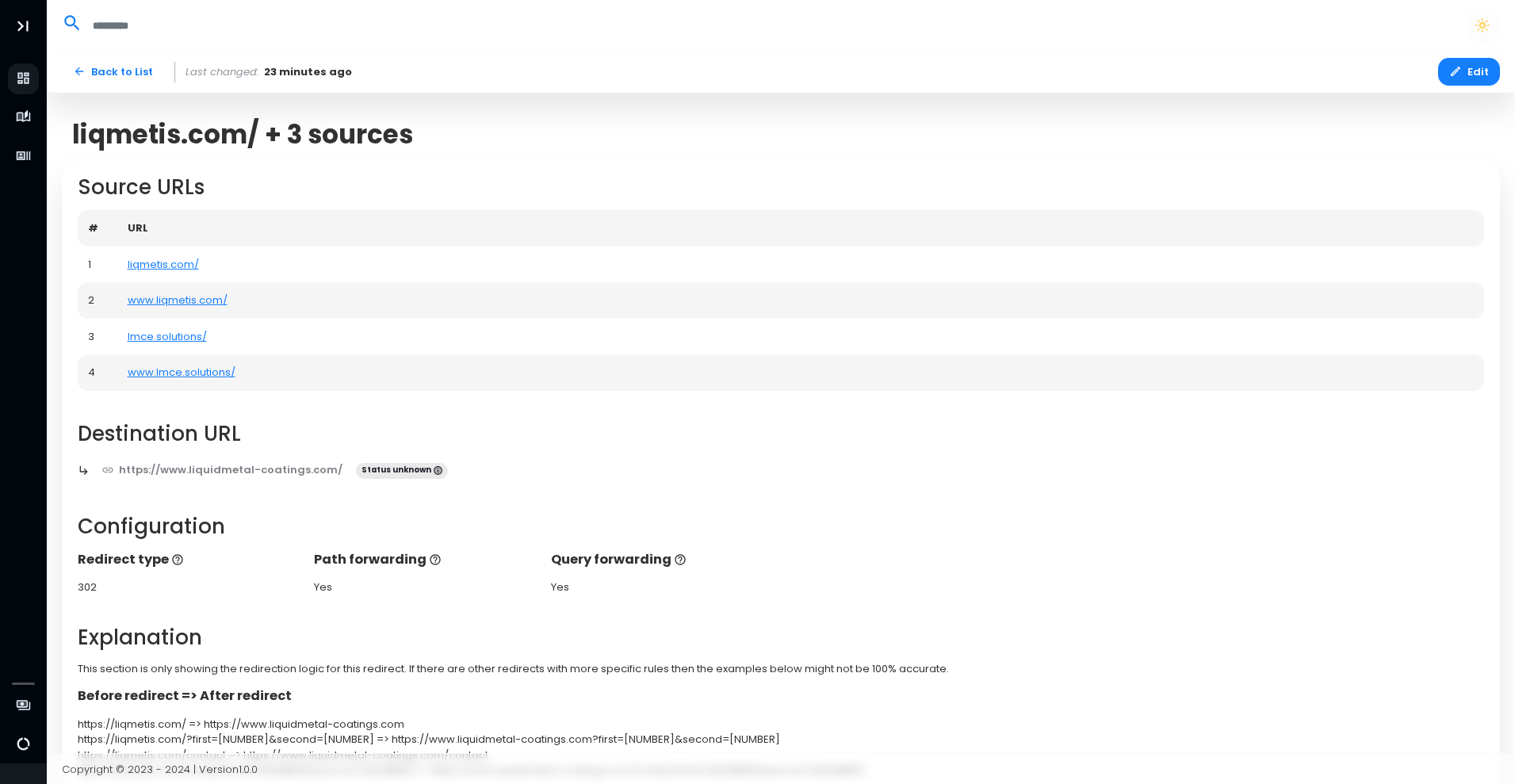 click on "Back to List Last changed: [TIME] ago" at bounding box center (742, 71) 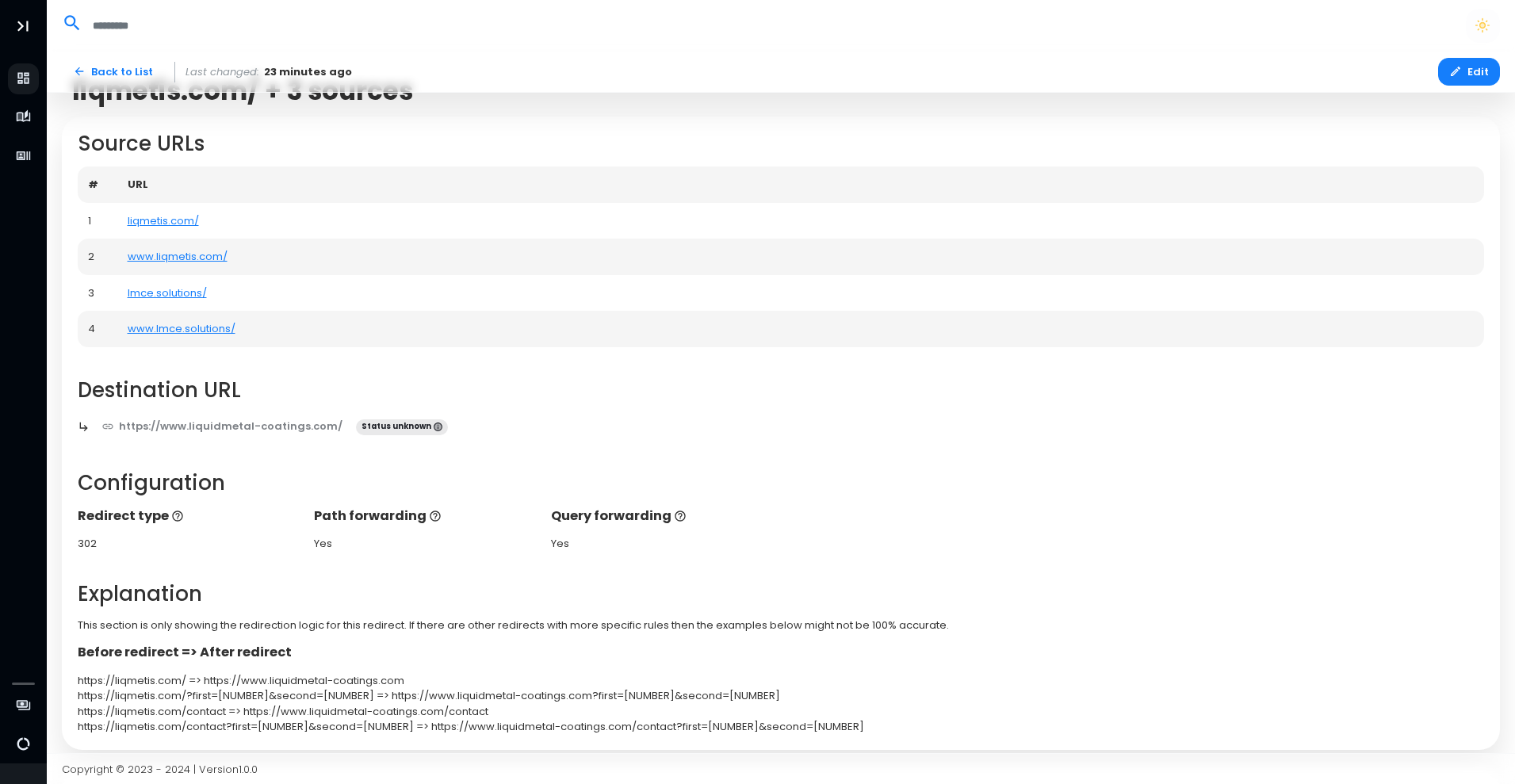 scroll, scrollTop: 0, scrollLeft: 0, axis: both 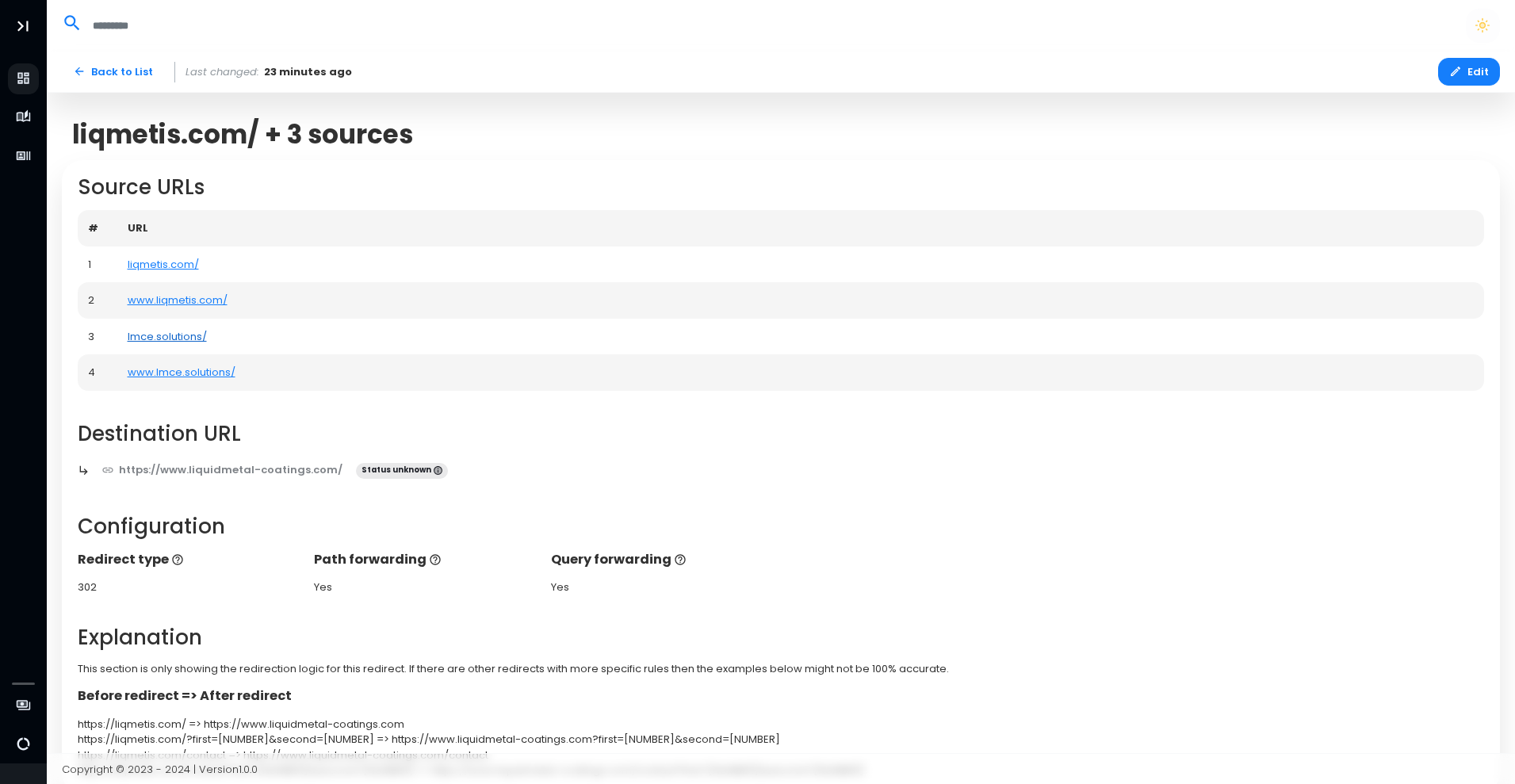 click on "lmce.solutions/" at bounding box center [167, 336] 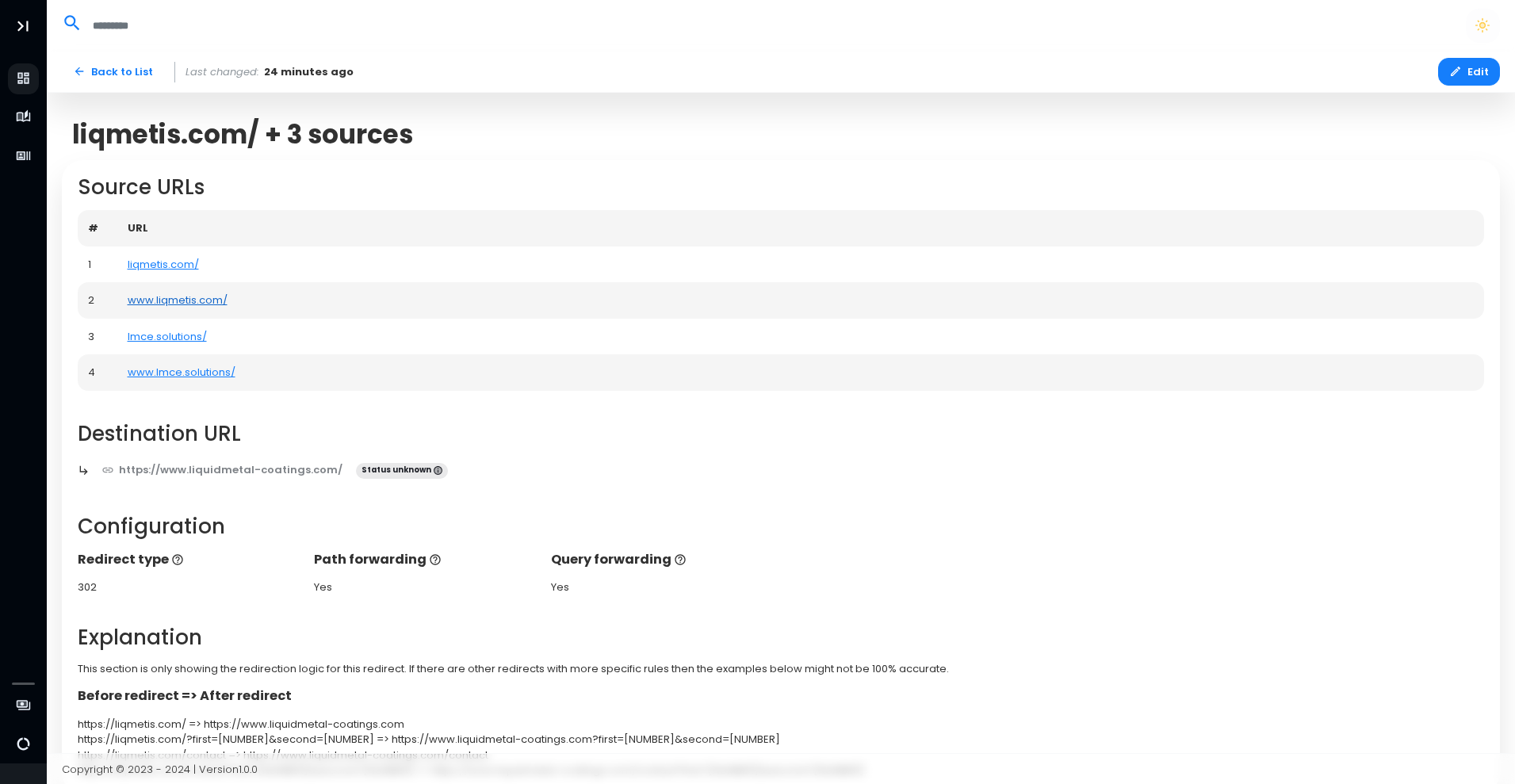 click on "www.liqmetis.com/" at bounding box center [178, 300] 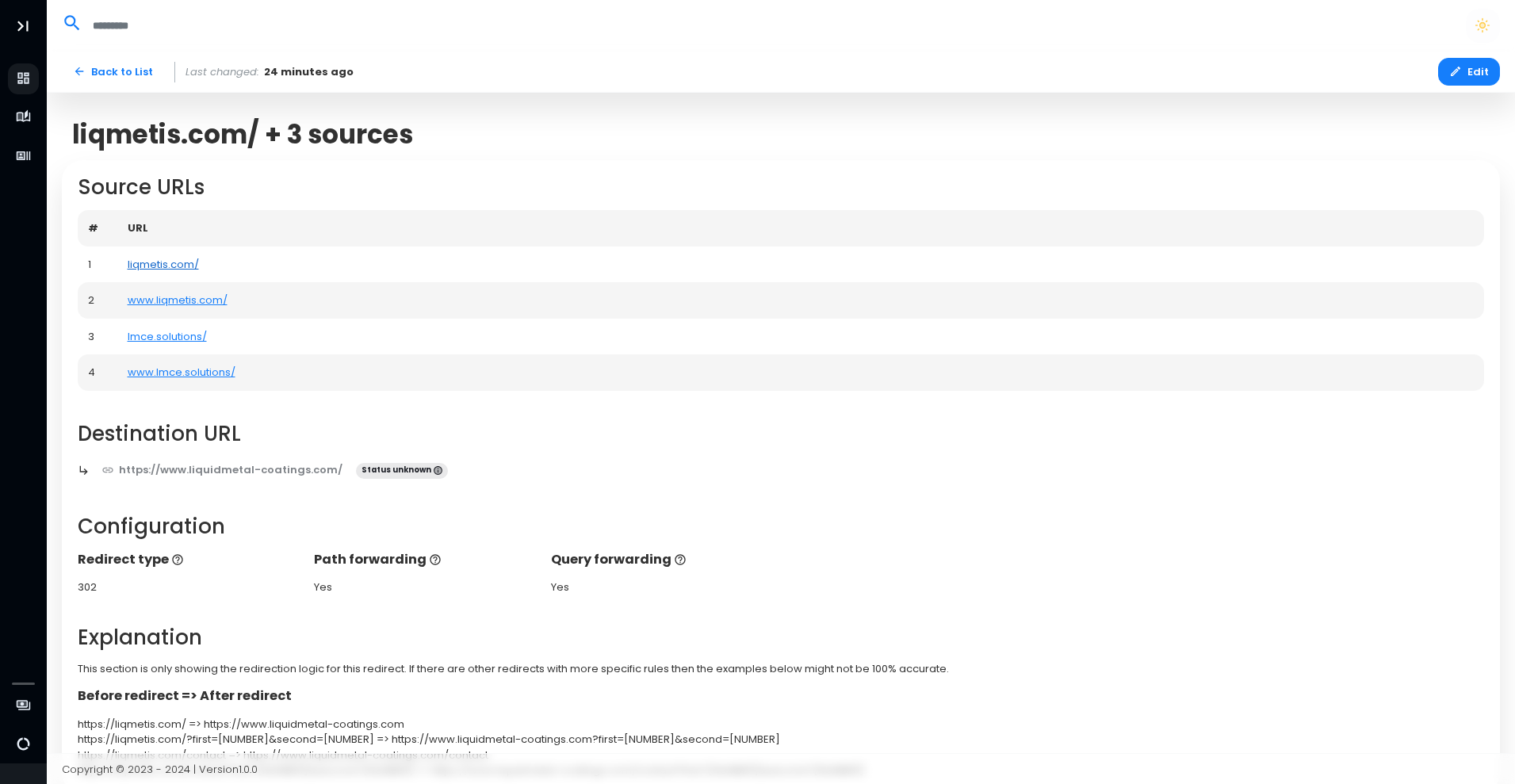 click on "liqmetis.com/" at bounding box center [163, 264] 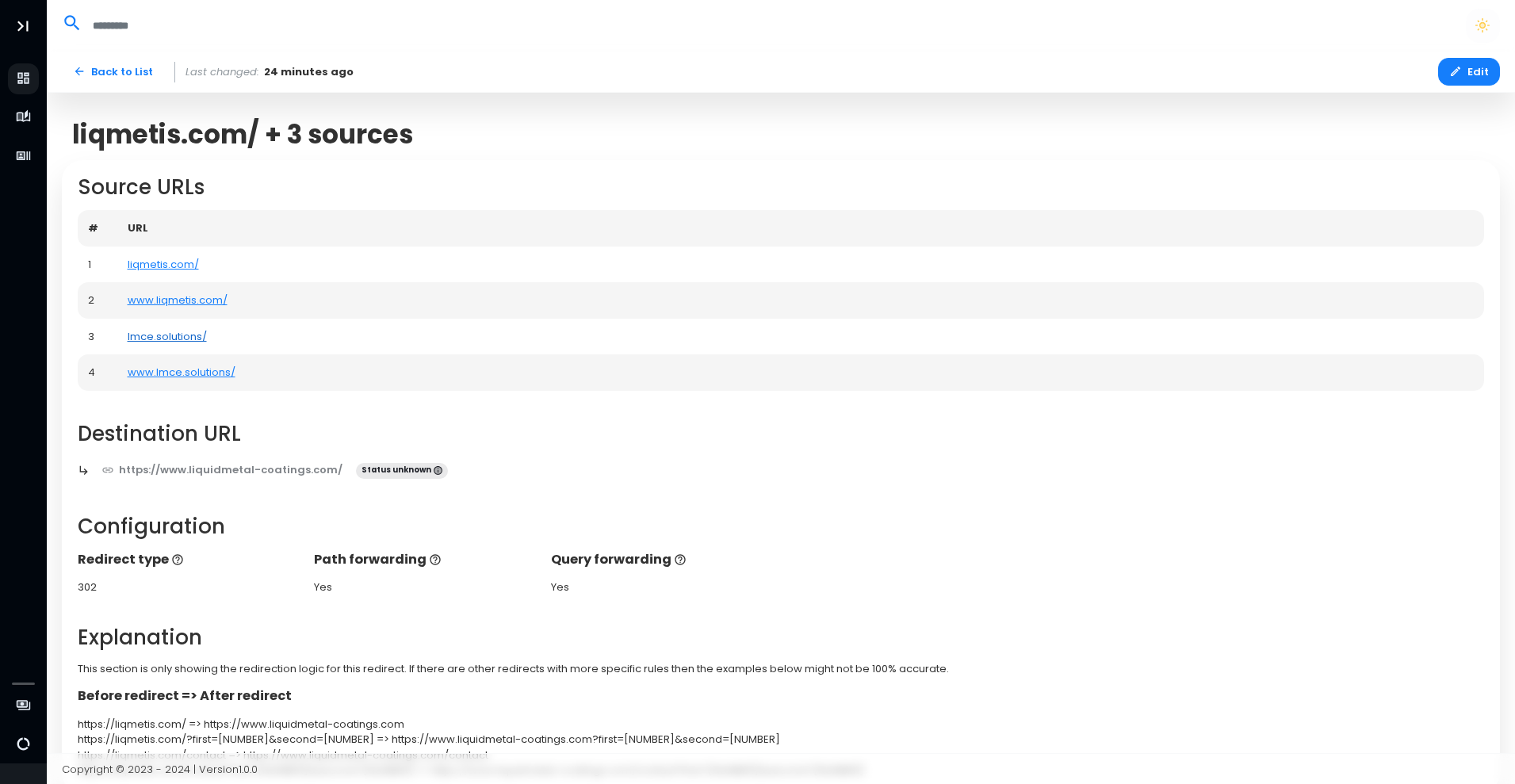 click on "lmce.solutions/" at bounding box center (167, 336) 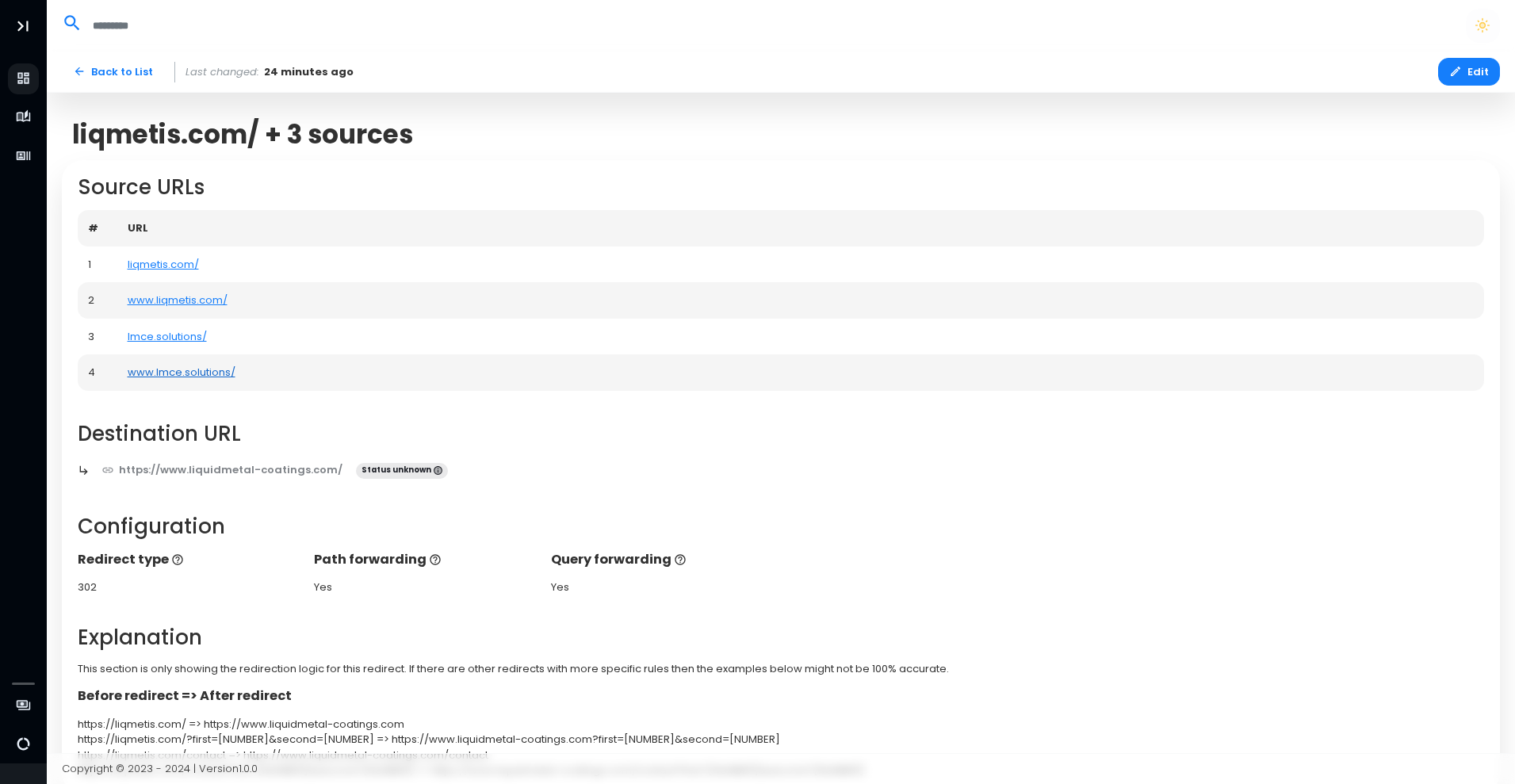 click on "www.lmce.solutions/" at bounding box center (182, 372) 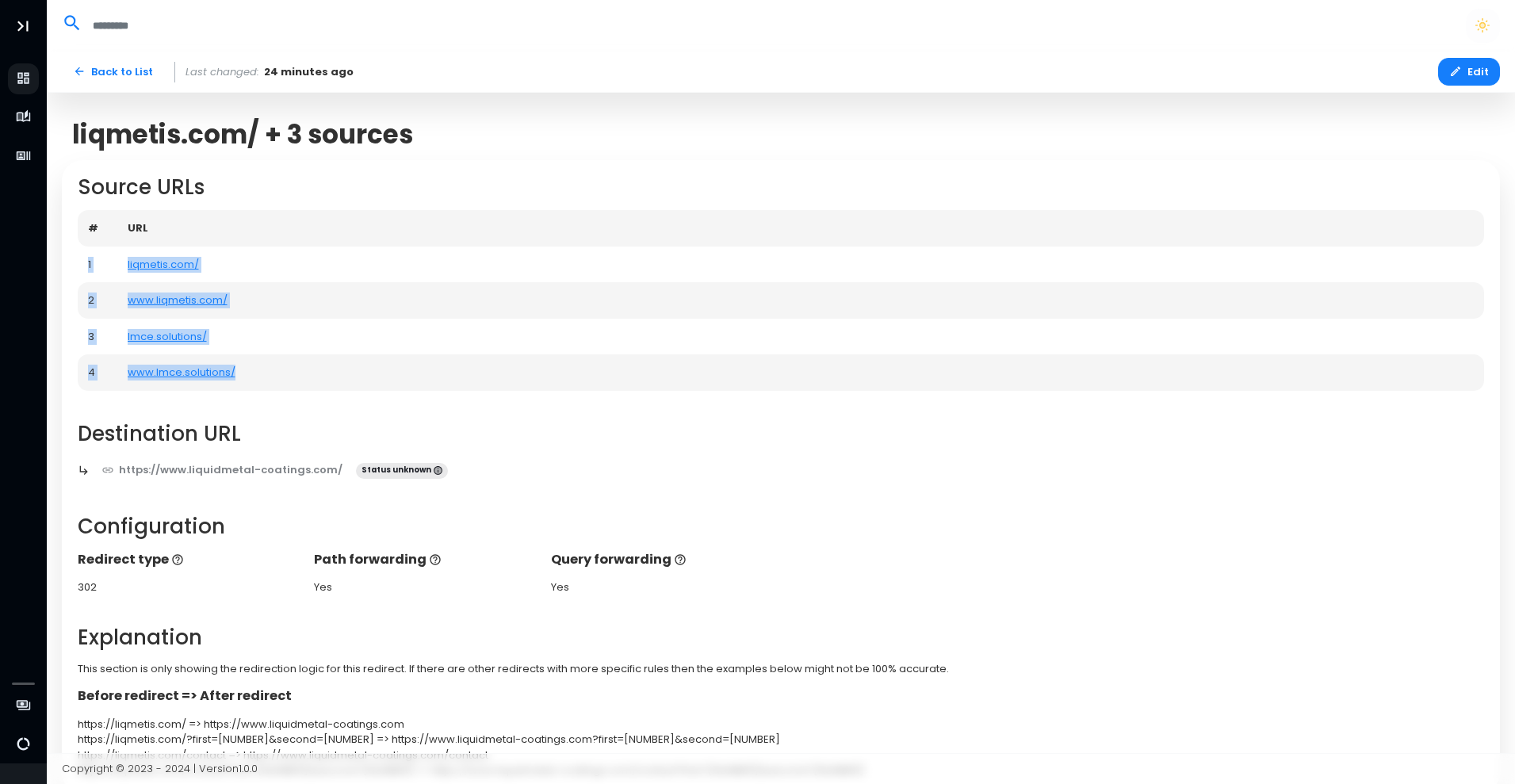 drag, startPoint x: 330, startPoint y: 373, endPoint x: 83, endPoint y: 269, distance: 268.00187 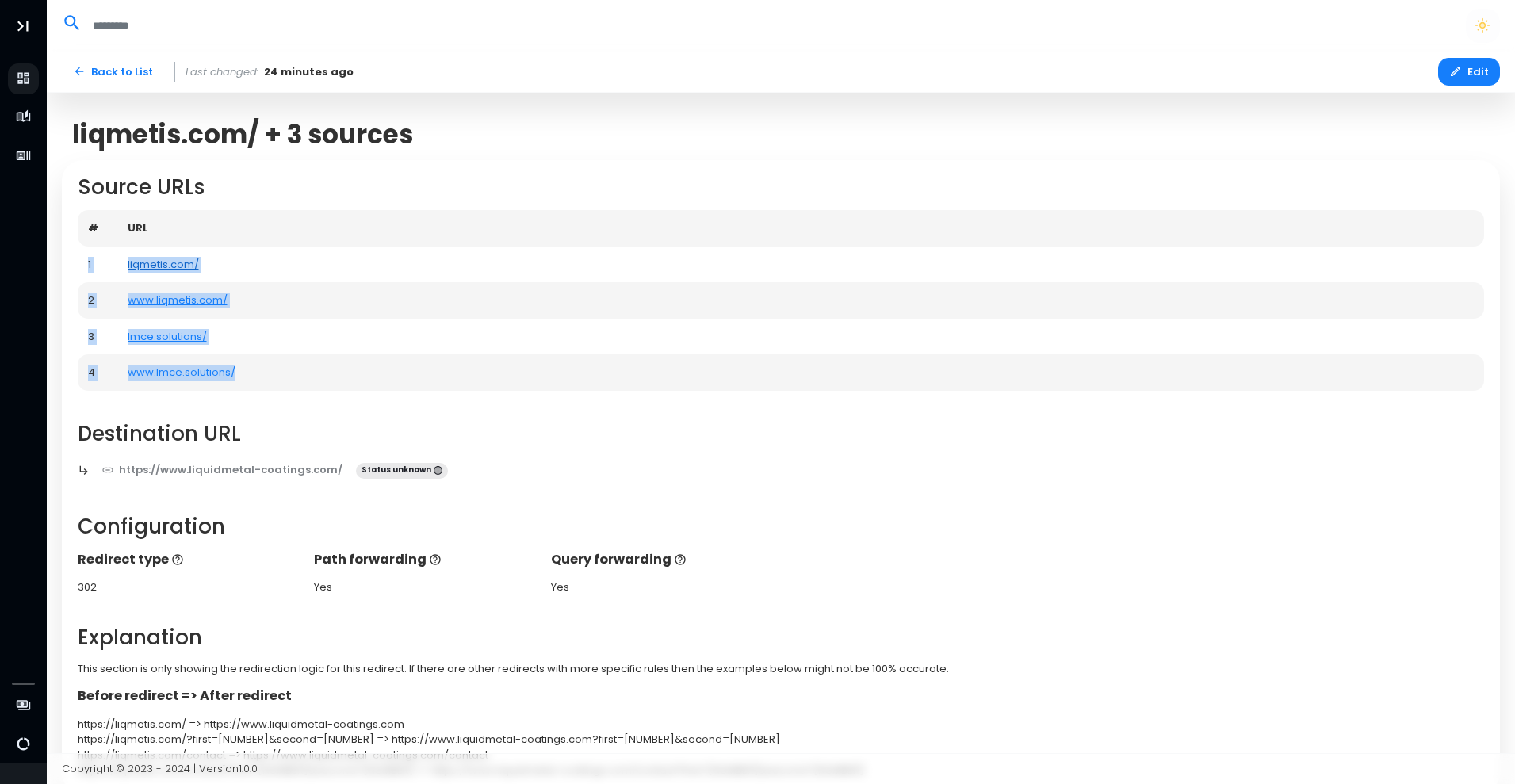 copy on "1 liqmetis.com/ 2 www.liqmetis.com/ 3 lmce.solutions/ 4 www.lmce.solutions/" 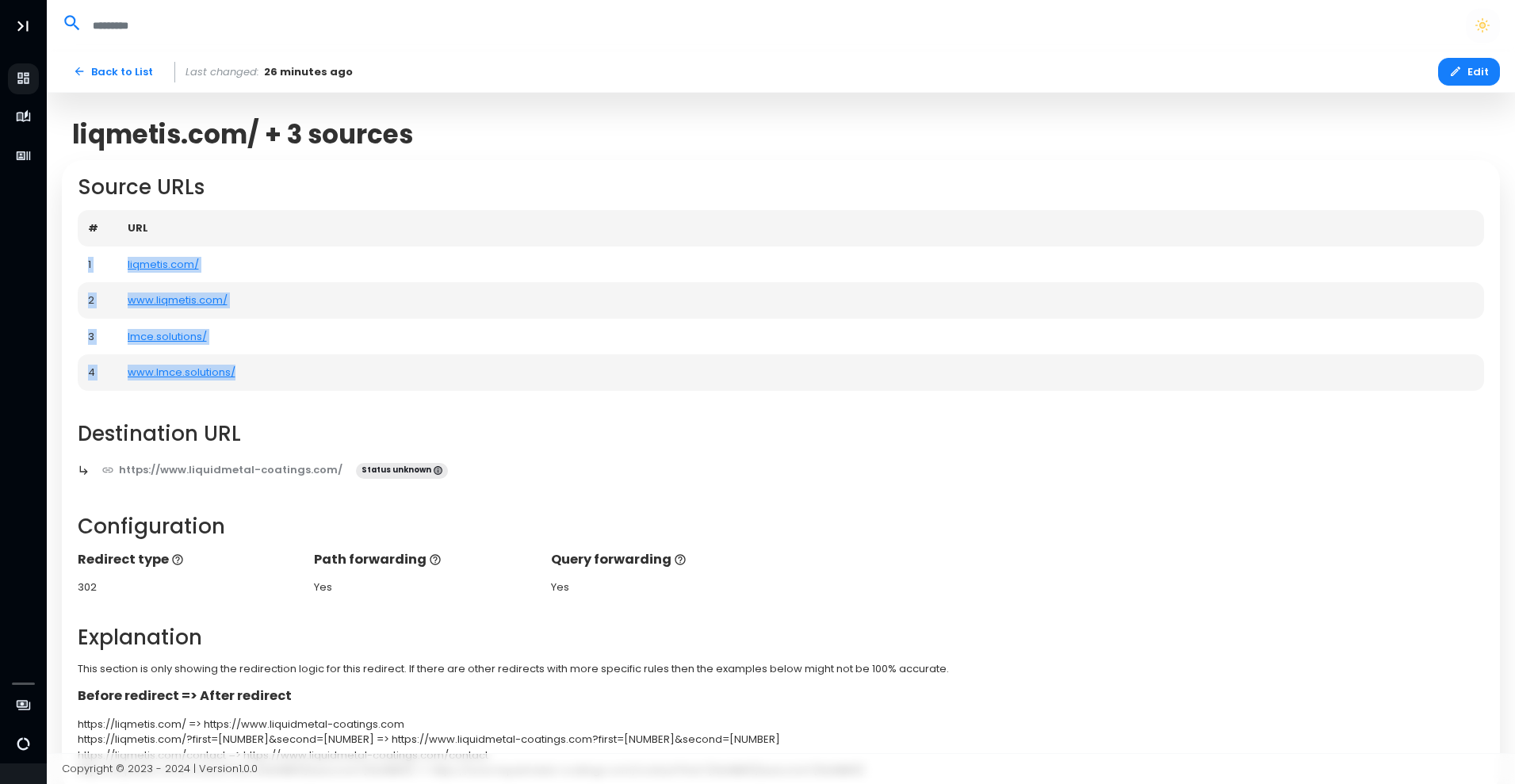click on "lmce.solutions/" at bounding box center (801, 337) 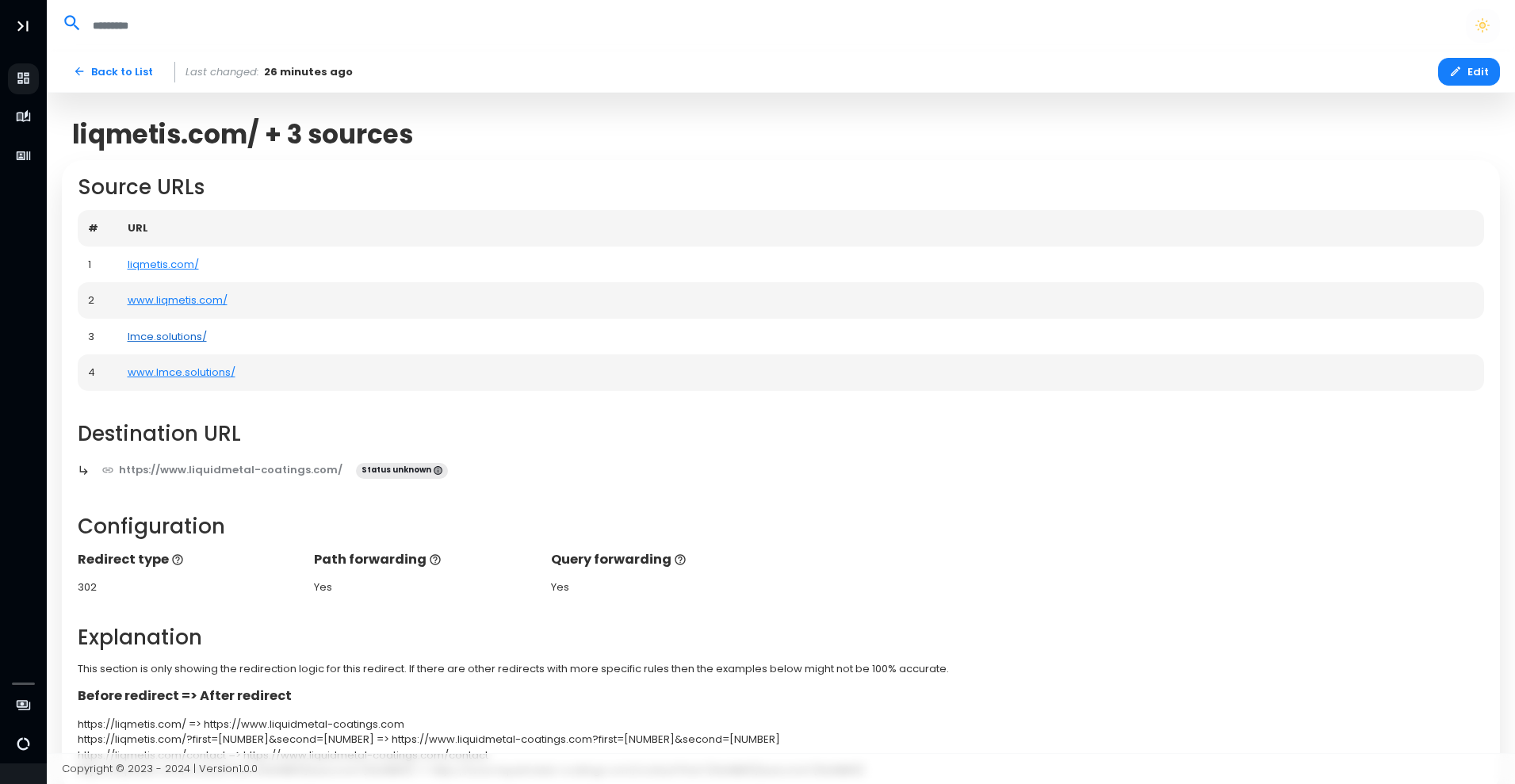 click on "lmce.solutions/" at bounding box center (167, 336) 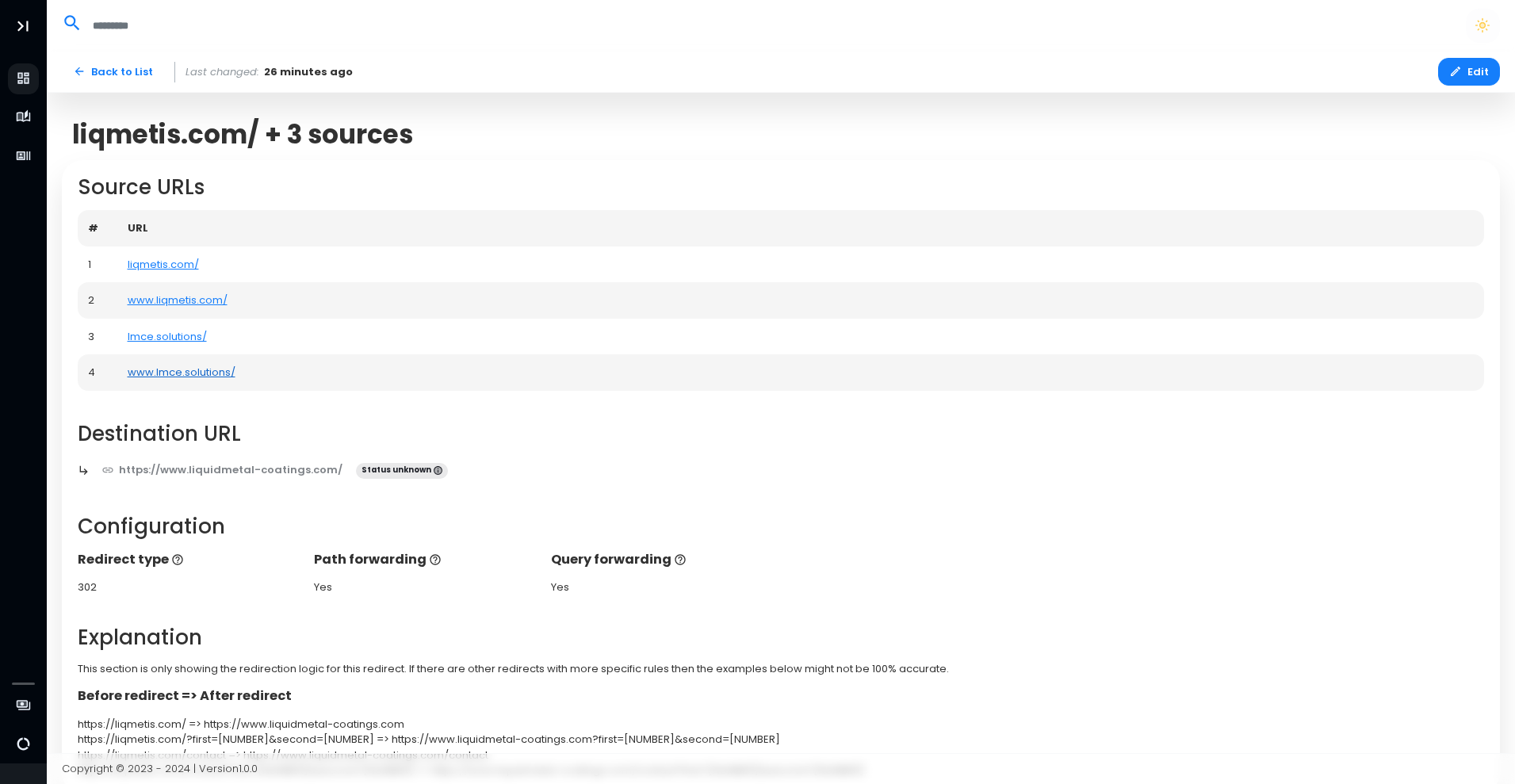 click on "www.lmce.solutions/" at bounding box center [182, 372] 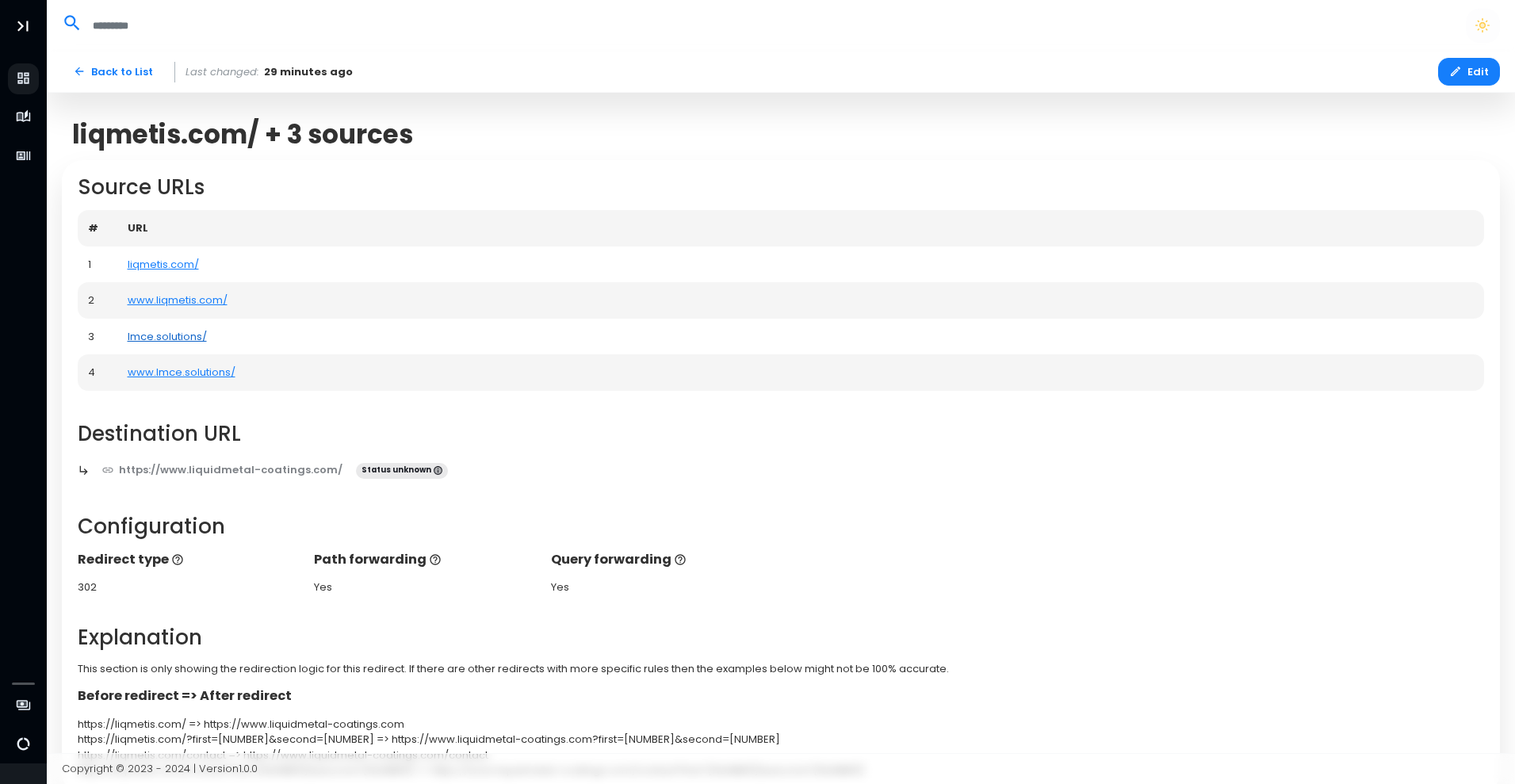 click on "lmce.solutions/" at bounding box center [167, 336] 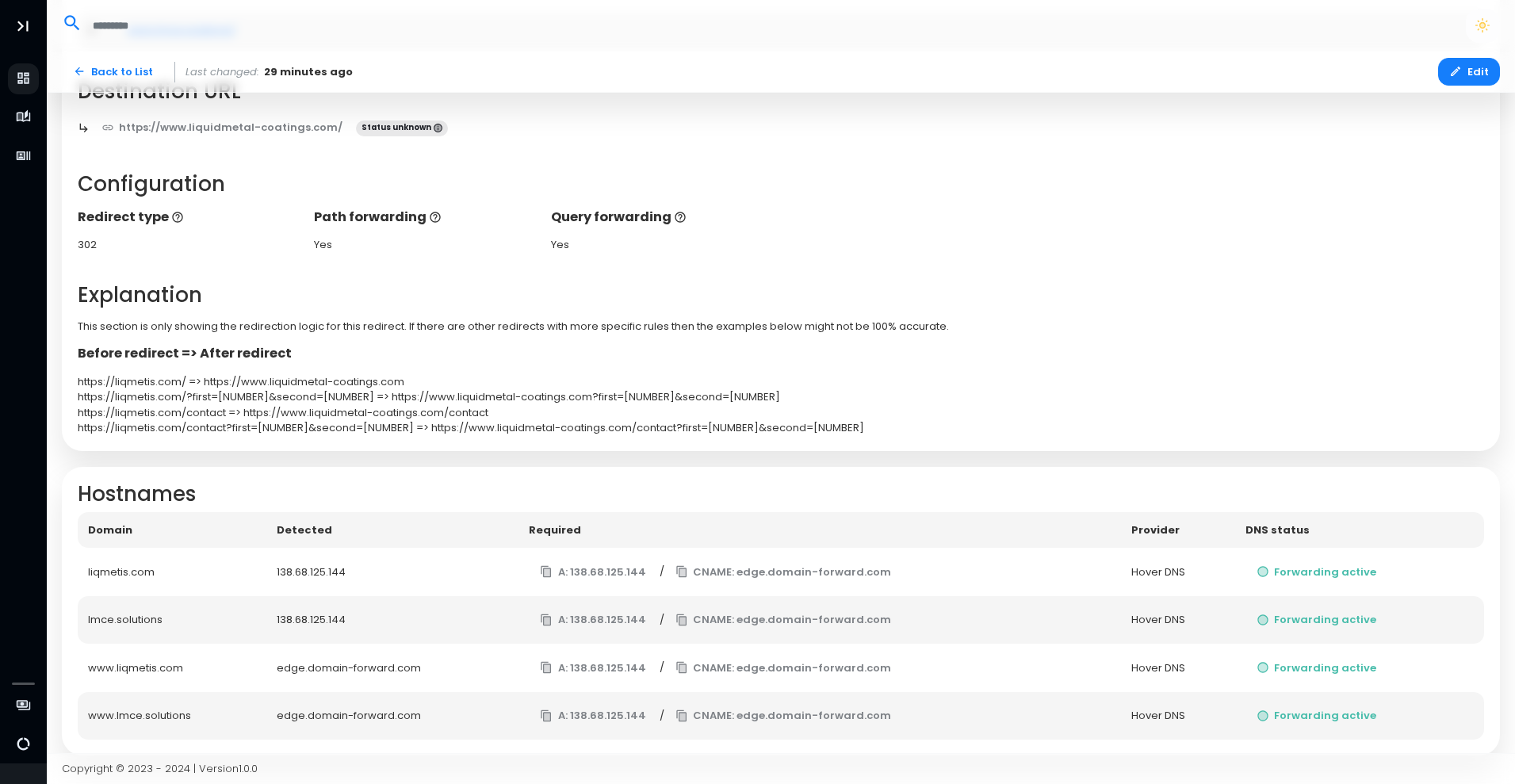 scroll, scrollTop: 360, scrollLeft: 0, axis: vertical 